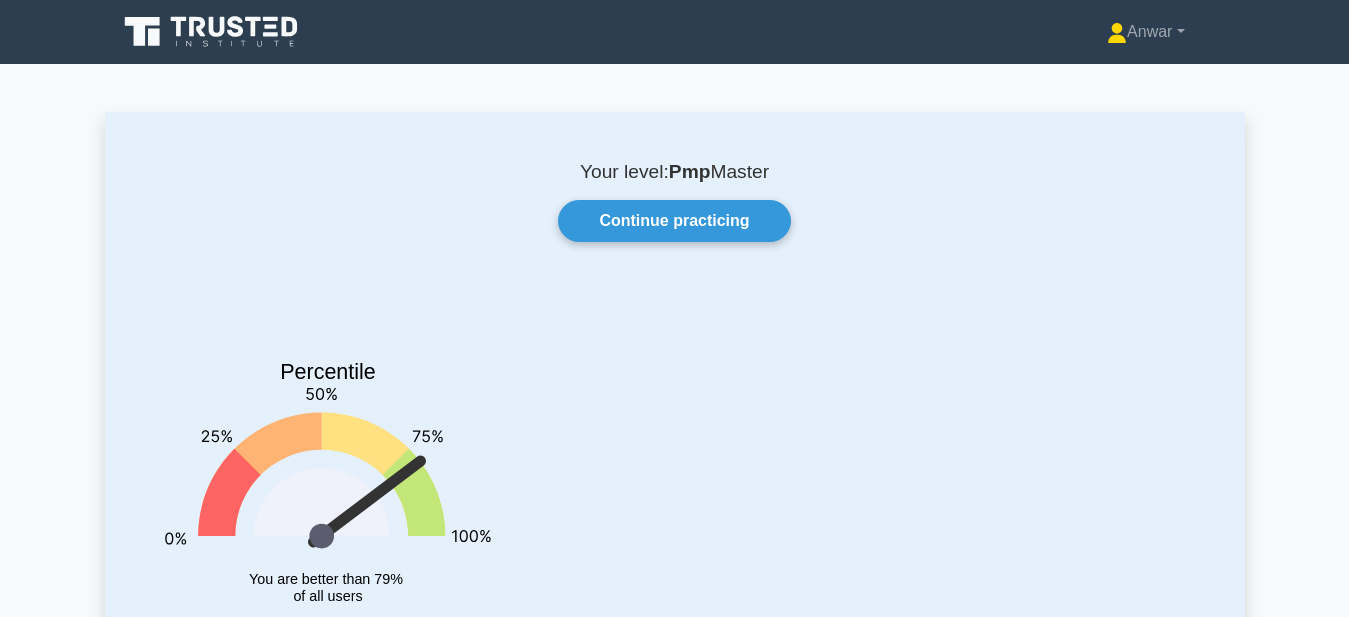 scroll, scrollTop: 0, scrollLeft: 0, axis: both 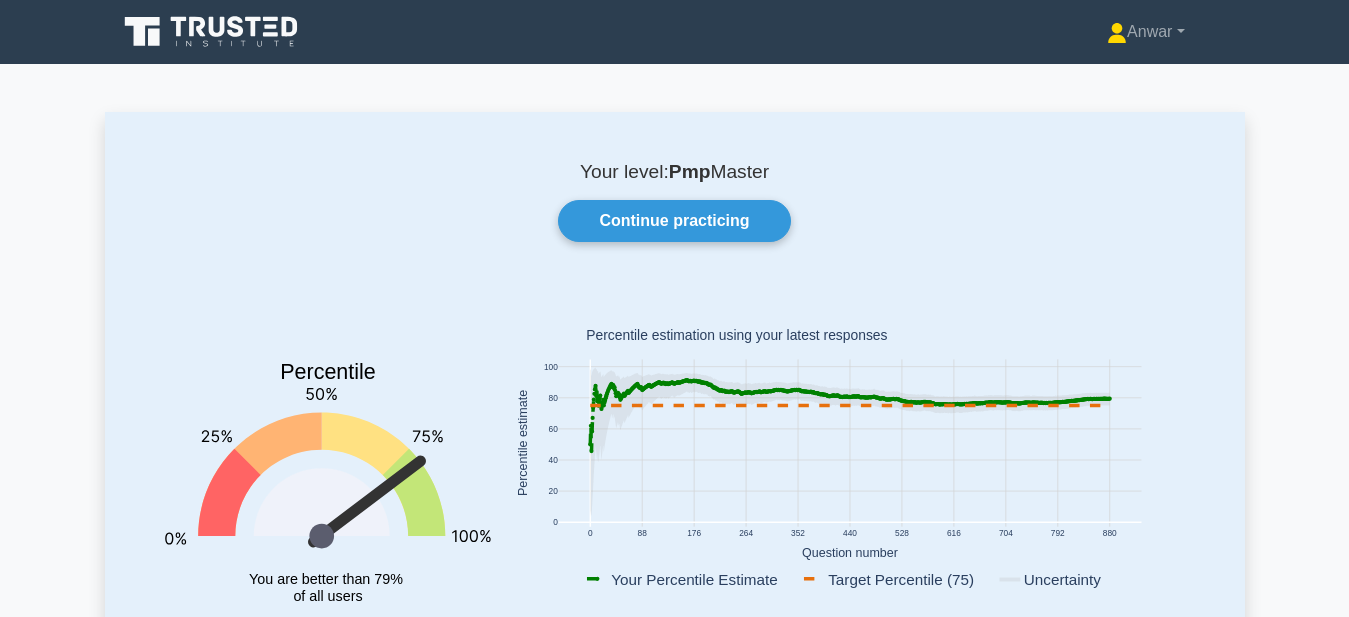 click on "Your level:
Pmp  Master
Continue practicing
Percentile
You are better than 79%
of all  users
0 88 176 264 352 440 528 616 704 792 880 0 20 40 60 80 100" at bounding box center [675, 413] 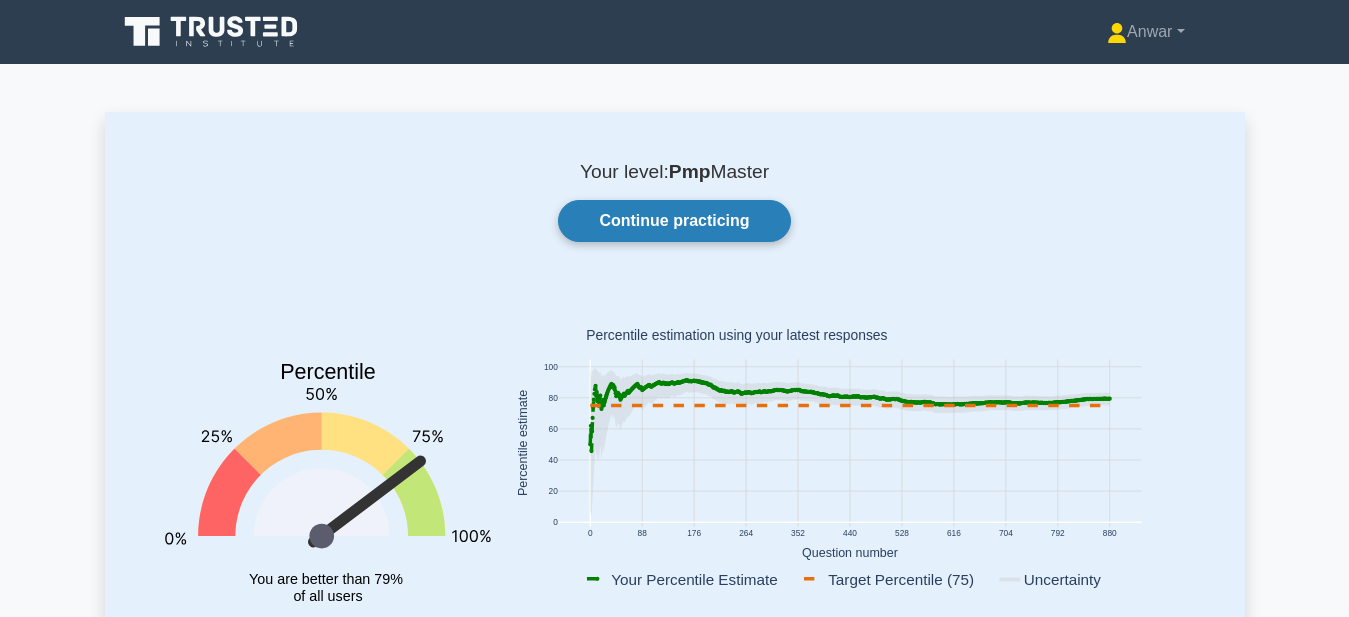 click on "Continue practicing" at bounding box center [674, 221] 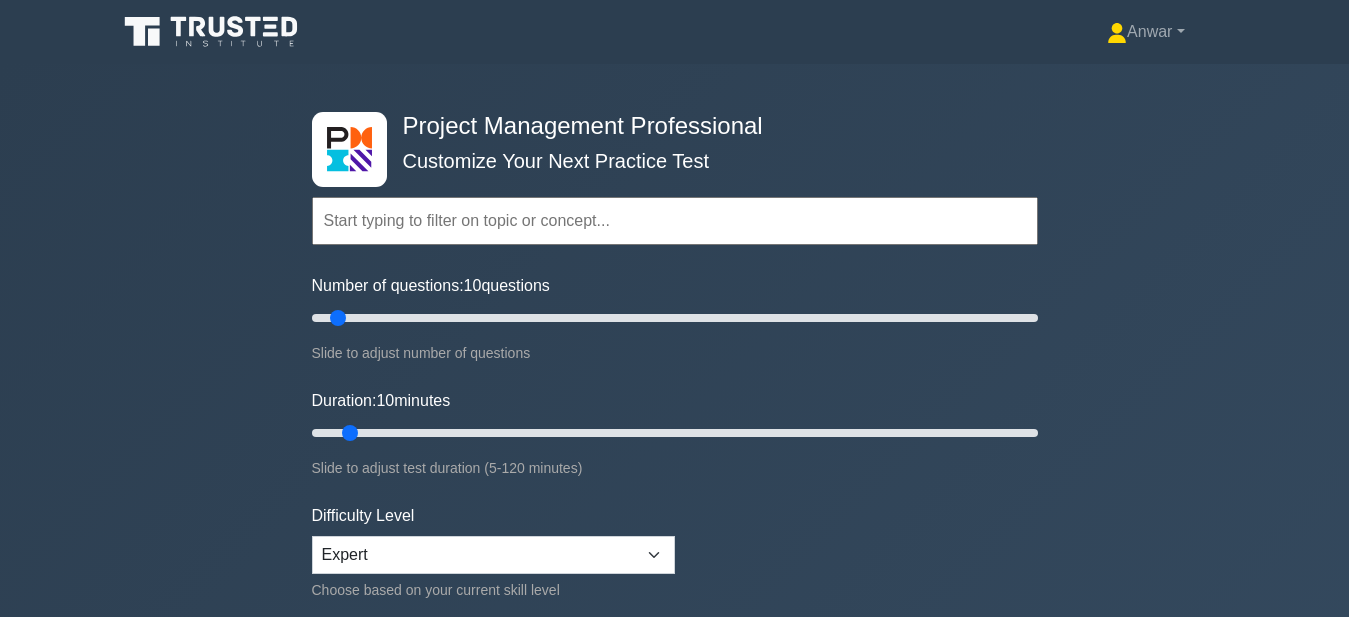 scroll, scrollTop: 0, scrollLeft: 0, axis: both 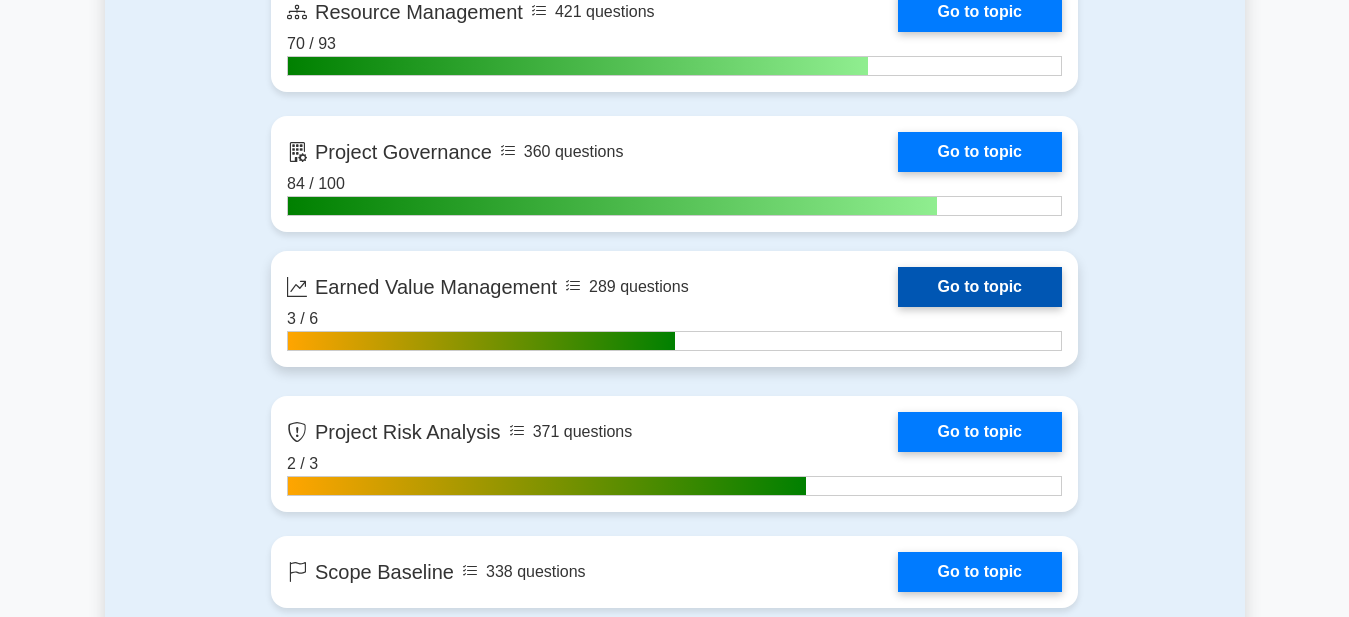 click on "Go to topic" at bounding box center [980, 287] 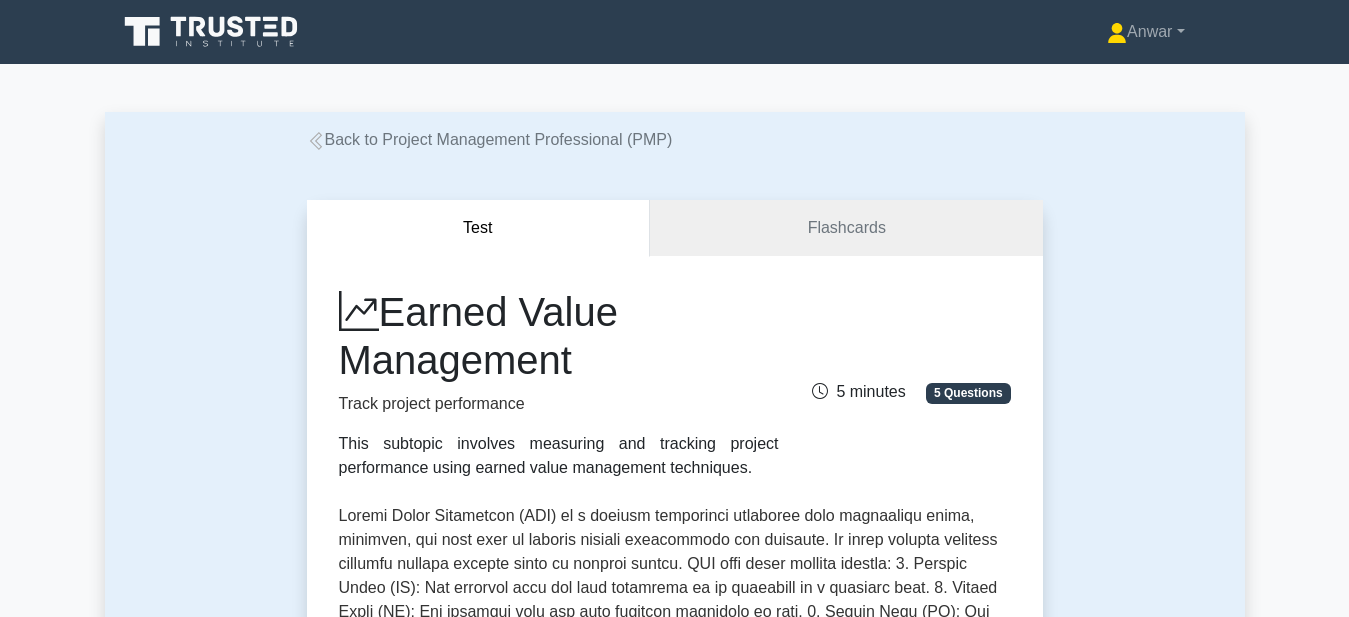 scroll, scrollTop: 0, scrollLeft: 0, axis: both 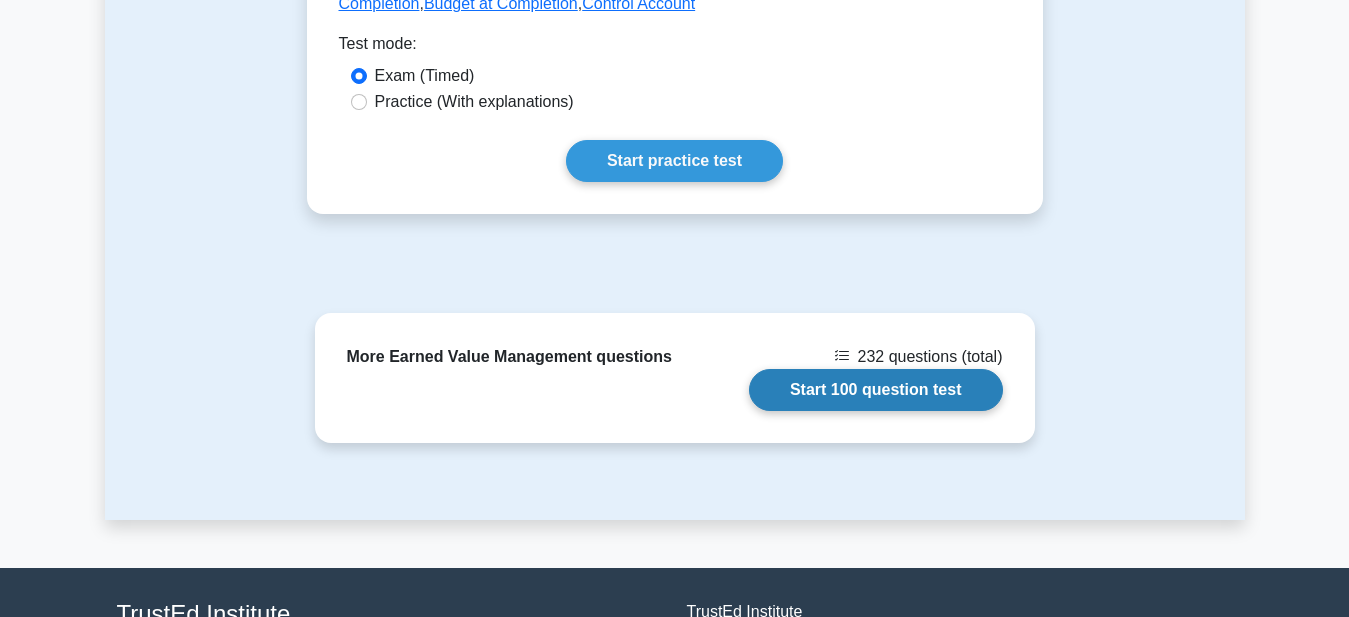 click on "Start 100 question test" at bounding box center (876, 390) 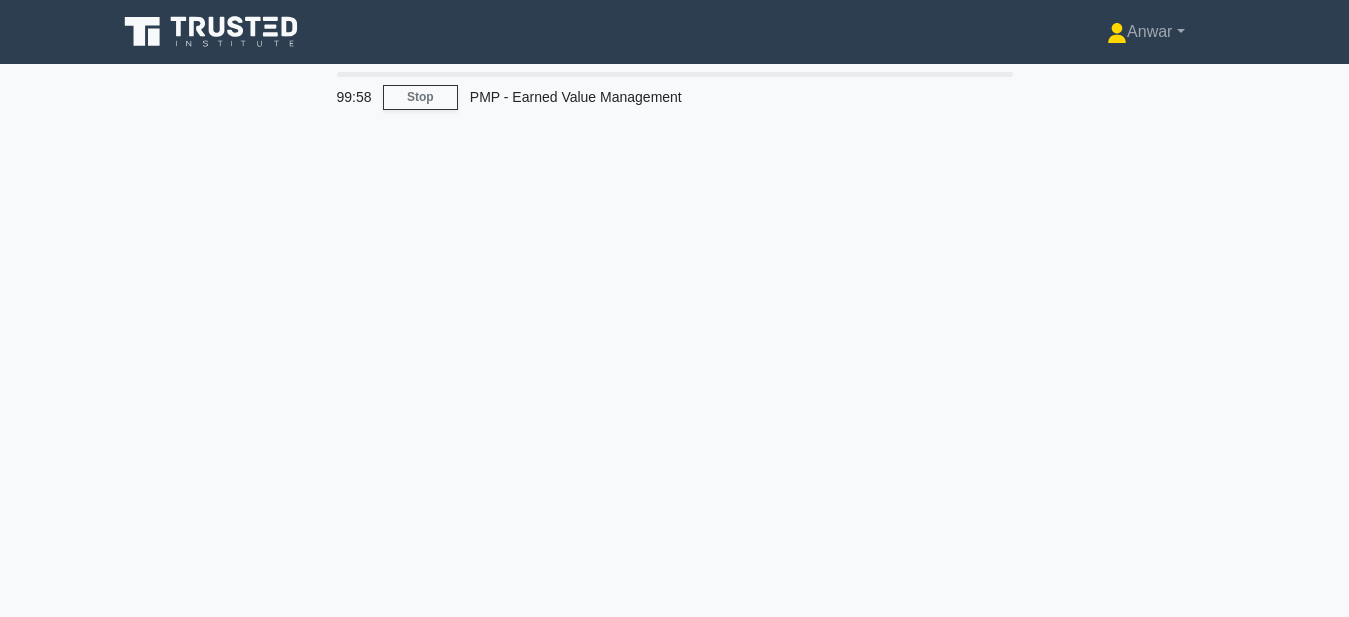 scroll, scrollTop: 0, scrollLeft: 0, axis: both 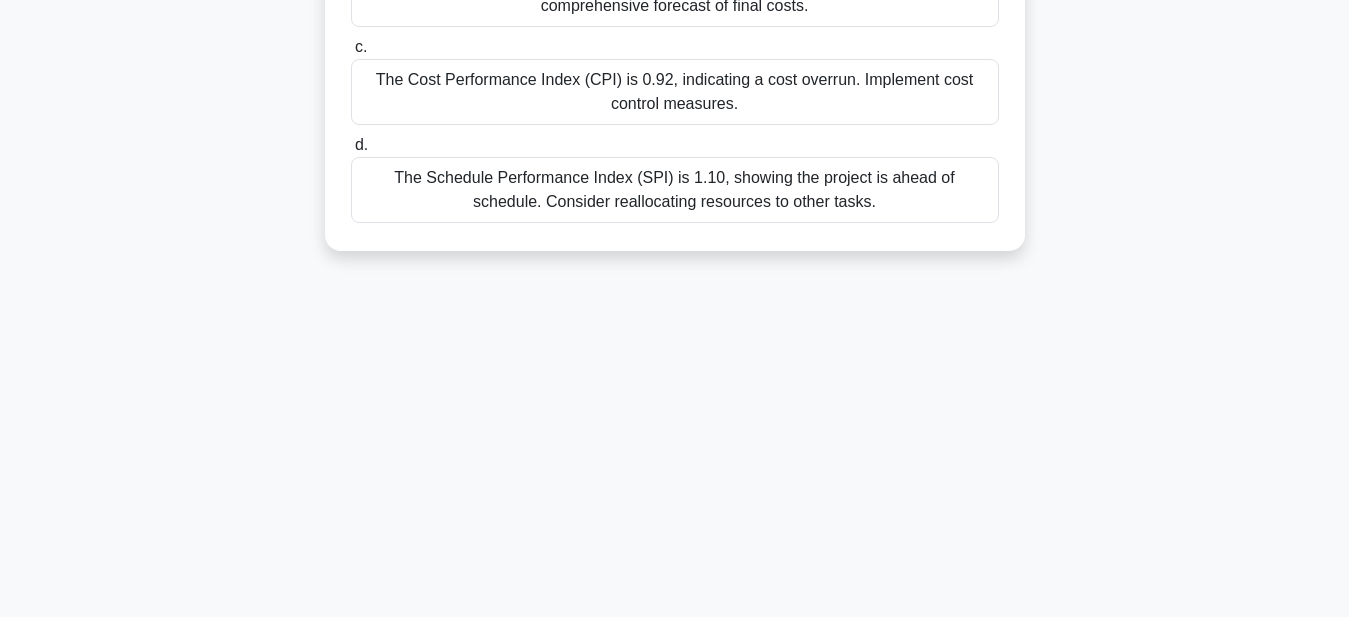 click on "The Cost Performance Index (CPI) is 0.92, indicating a cost overrun. Implement cost control measures." at bounding box center [675, 92] 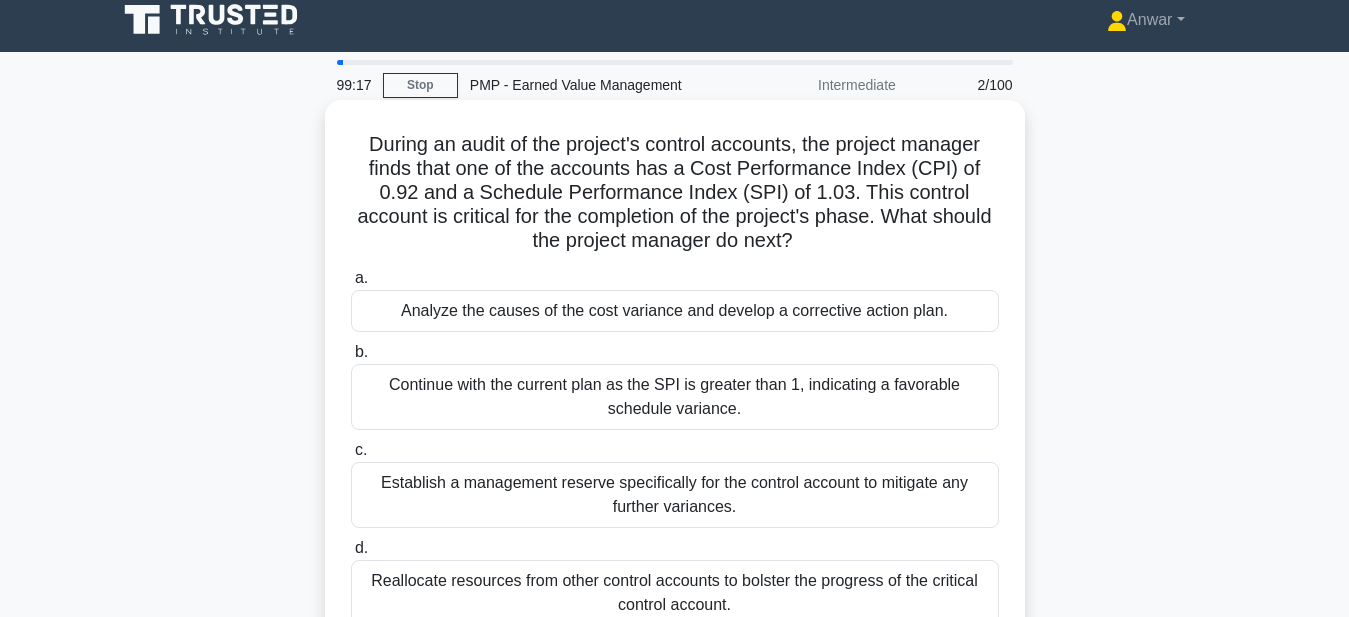 scroll, scrollTop: 0, scrollLeft: 0, axis: both 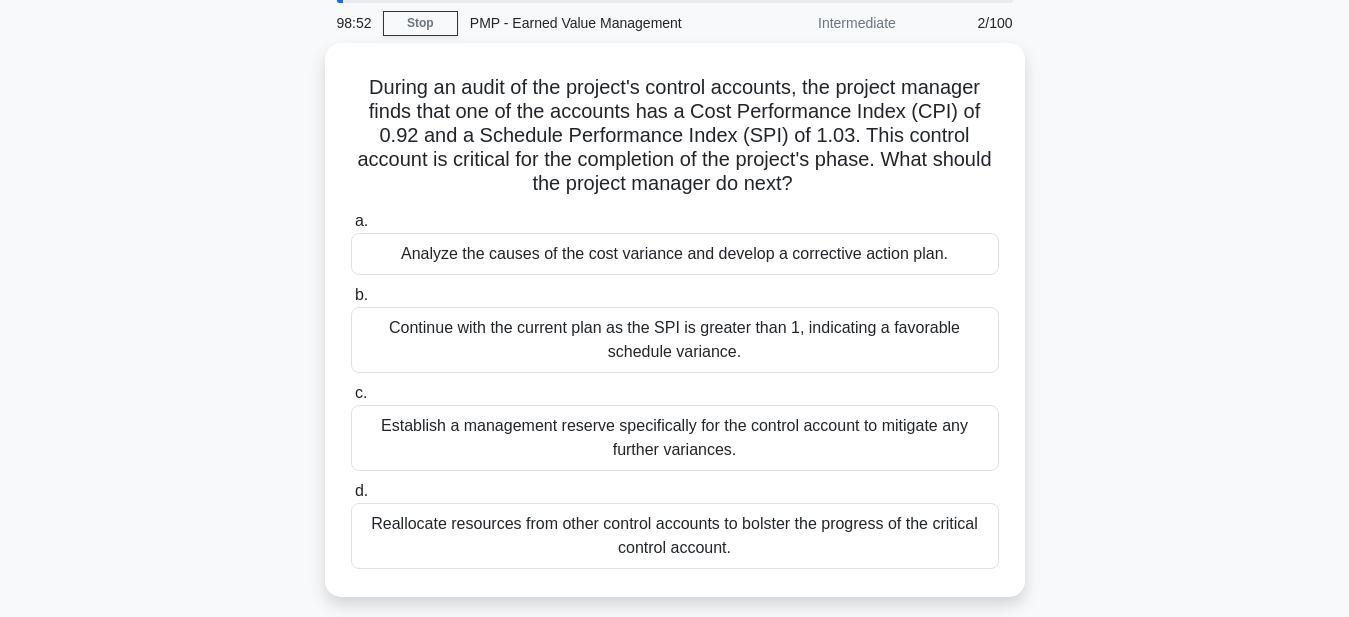 click on "During an audit of the project's control accounts, the project manager finds that one of the accounts has a Cost Performance Index (CPI) of 0.92 and a Schedule Performance Index (SPI) of 1.03. This control account is critical for the completion of the project's phase. What should the project manager do next?
.spinner_0XTQ{transform-origin:center;animation:spinner_y6GP .75s linear infinite}@keyframes spinner_y6GP{100%{transform:rotate(360deg)}}
a.
b. c. d." at bounding box center [675, 332] 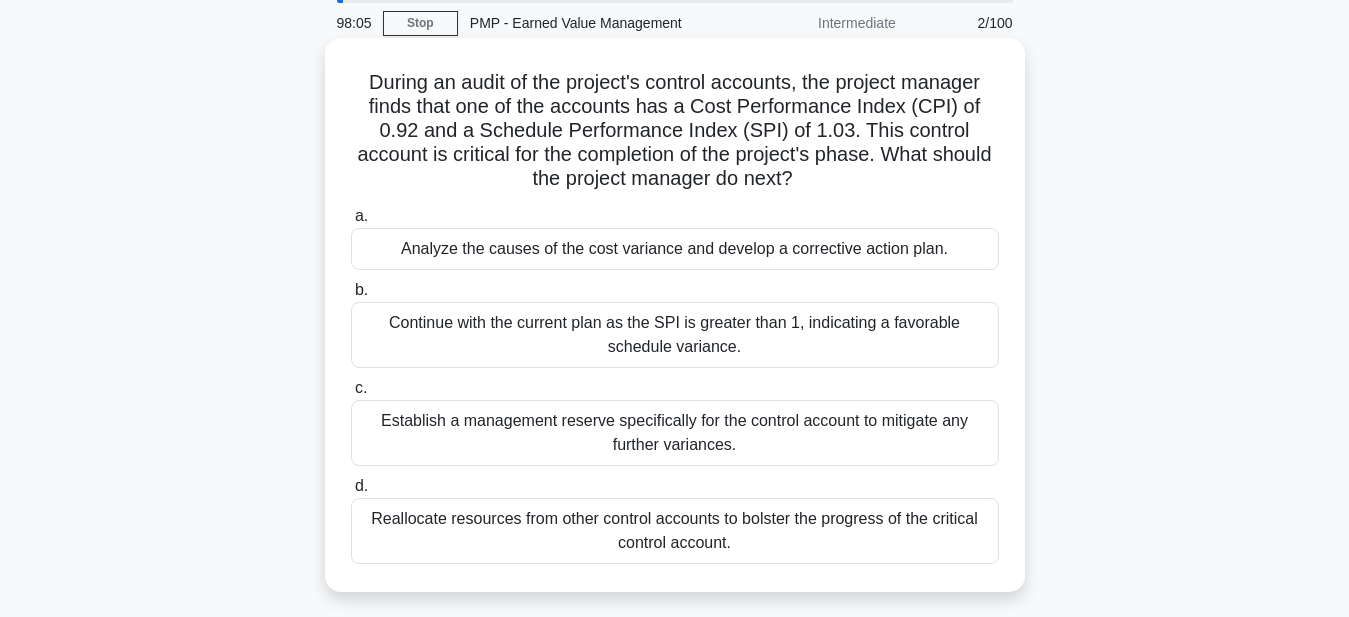 click on "Analyze the causes of the cost variance and develop a corrective action plan." at bounding box center [675, 249] 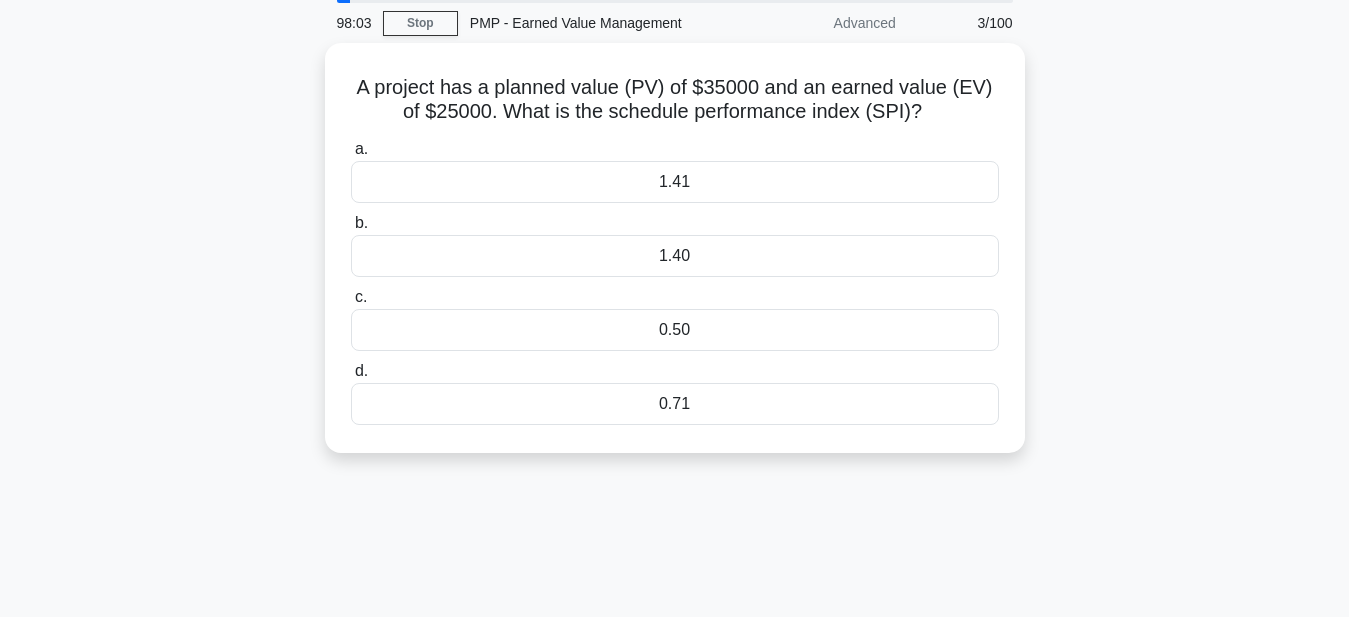 scroll, scrollTop: 0, scrollLeft: 0, axis: both 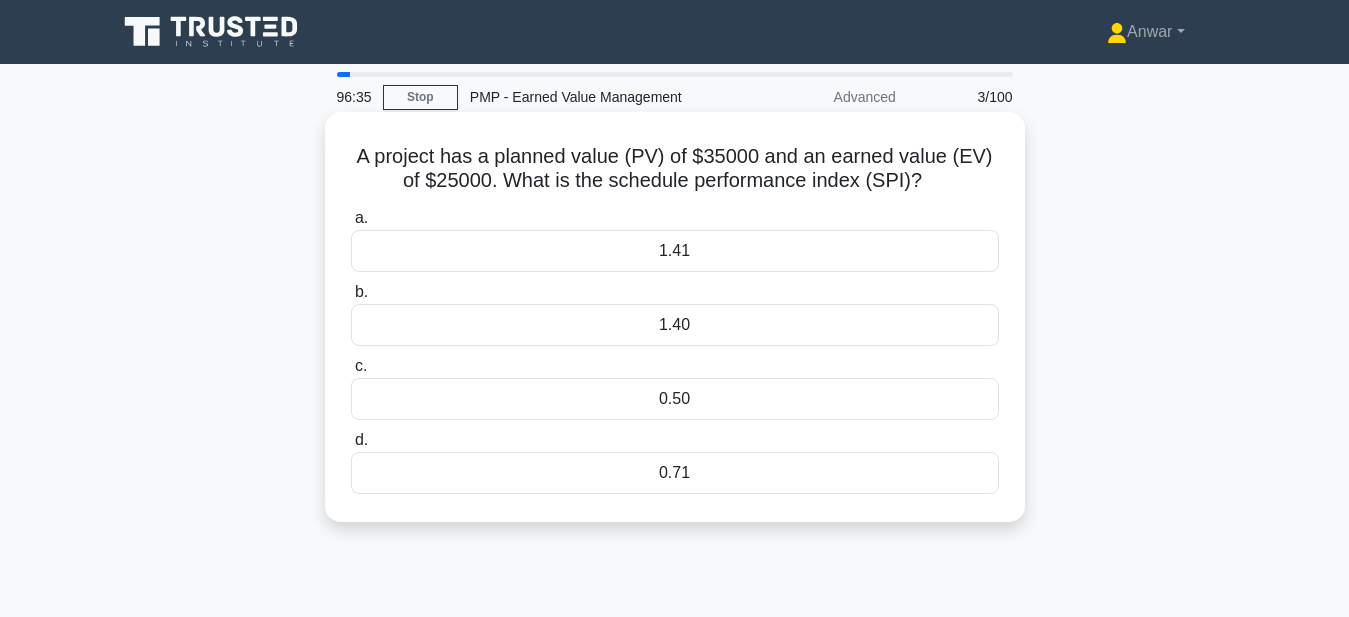 click on "0.71" at bounding box center (675, 473) 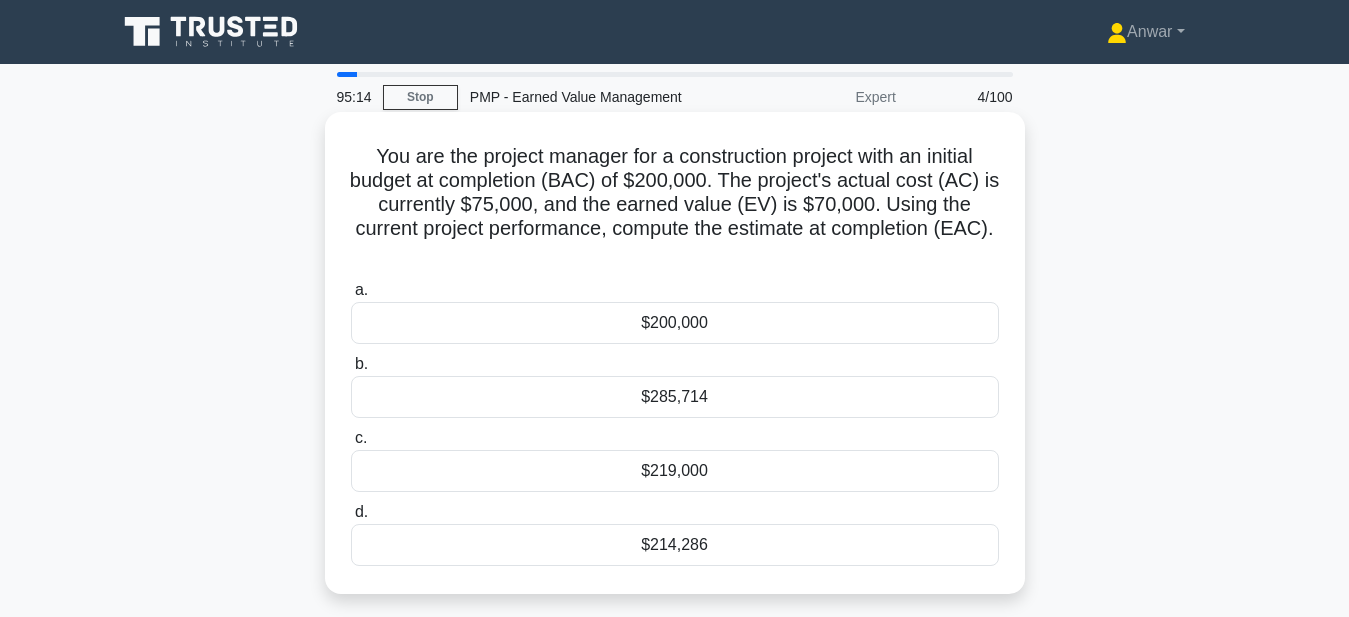 click on "$214,286" at bounding box center [675, 545] 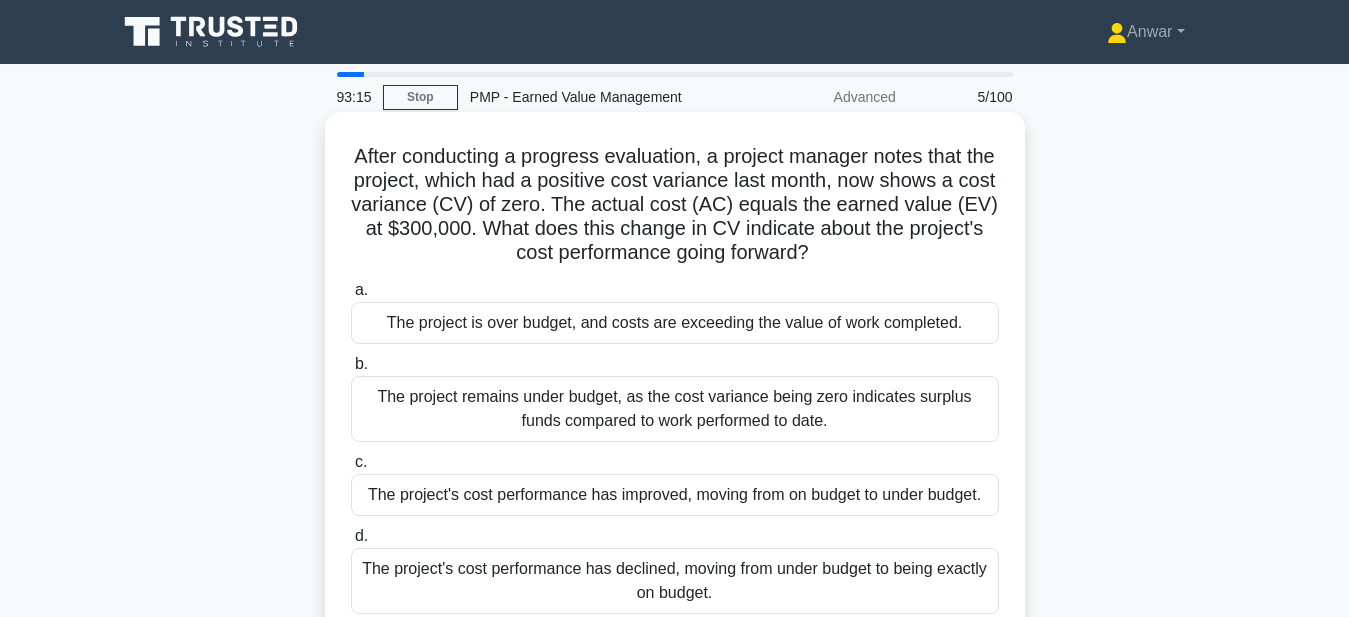 click on "The project's cost performance has improved, moving from on budget to under budget." at bounding box center [675, 495] 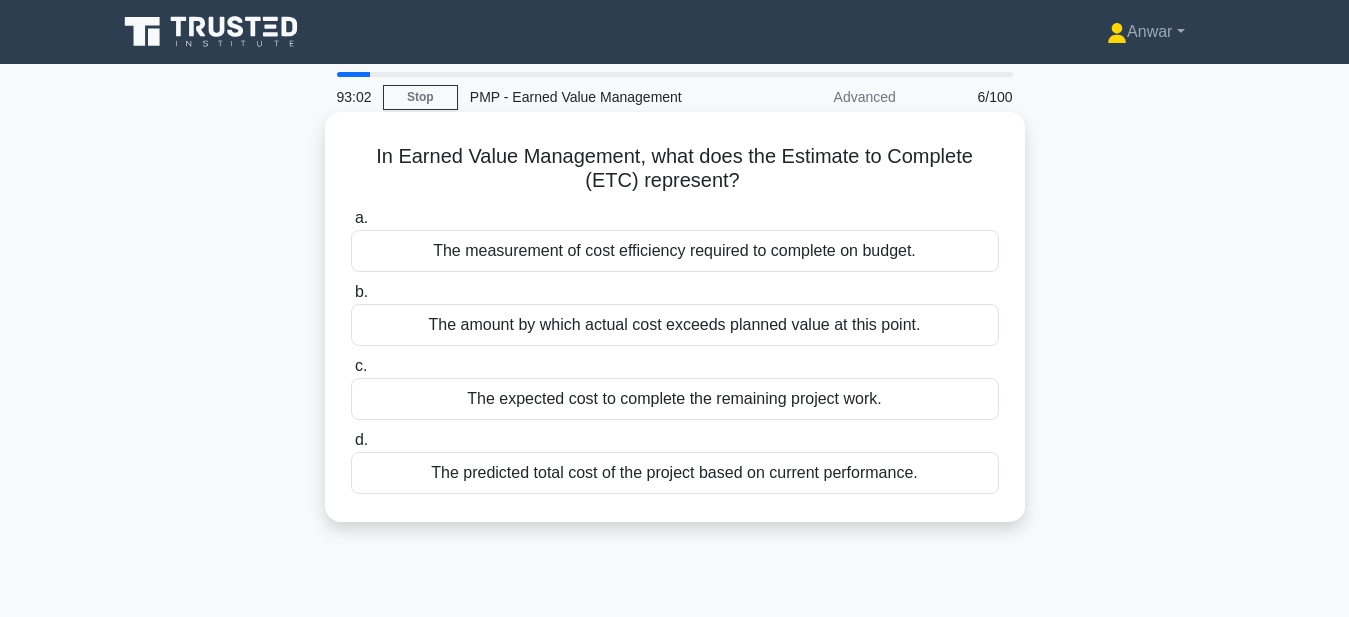 click on "The expected cost to complete the remaining project work." at bounding box center [675, 399] 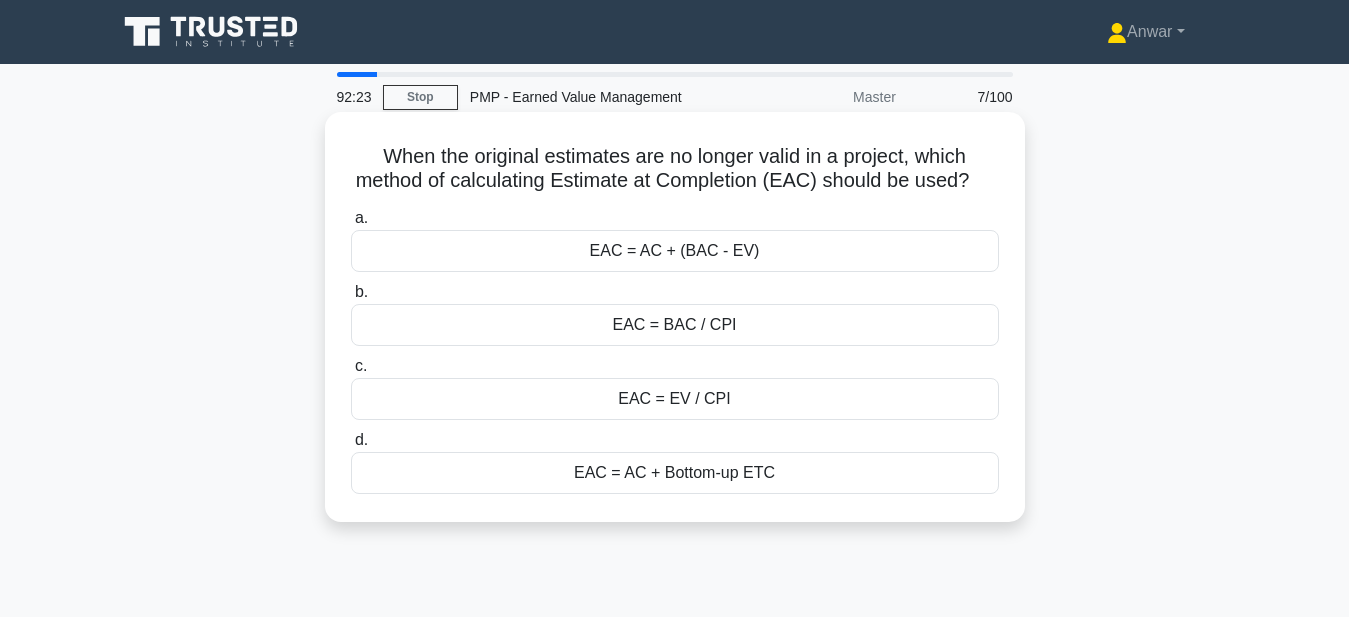 click on "EAC = BAC / CPI" at bounding box center (675, 325) 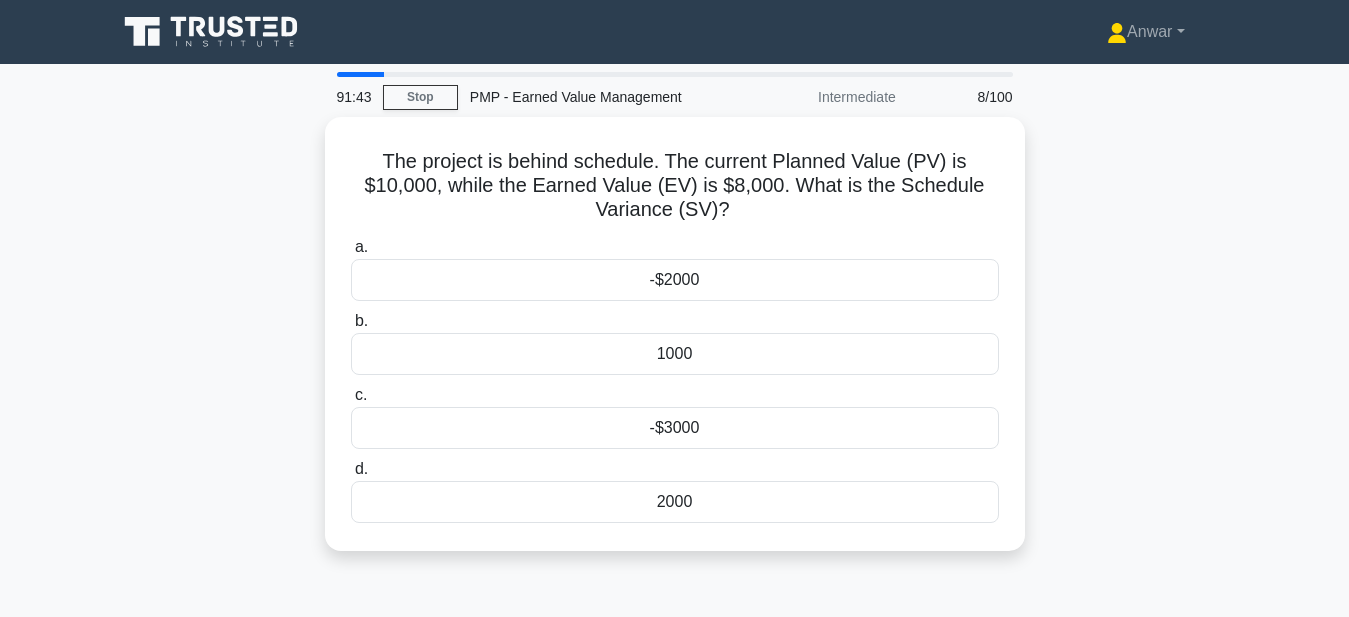 click on "The project is behind schedule. The current Planned Value (PV) is $10,000, while the Earned Value (EV) is $8,000. What is the Schedule Variance (SV)?
.spinner_0XTQ{transform-origin:center;animation:spinner_y6GP .75s linear infinite}@keyframes spinner_y6GP{100%{transform:rotate(360deg)}}
a.
-$2000
b. c. d." at bounding box center [675, 346] 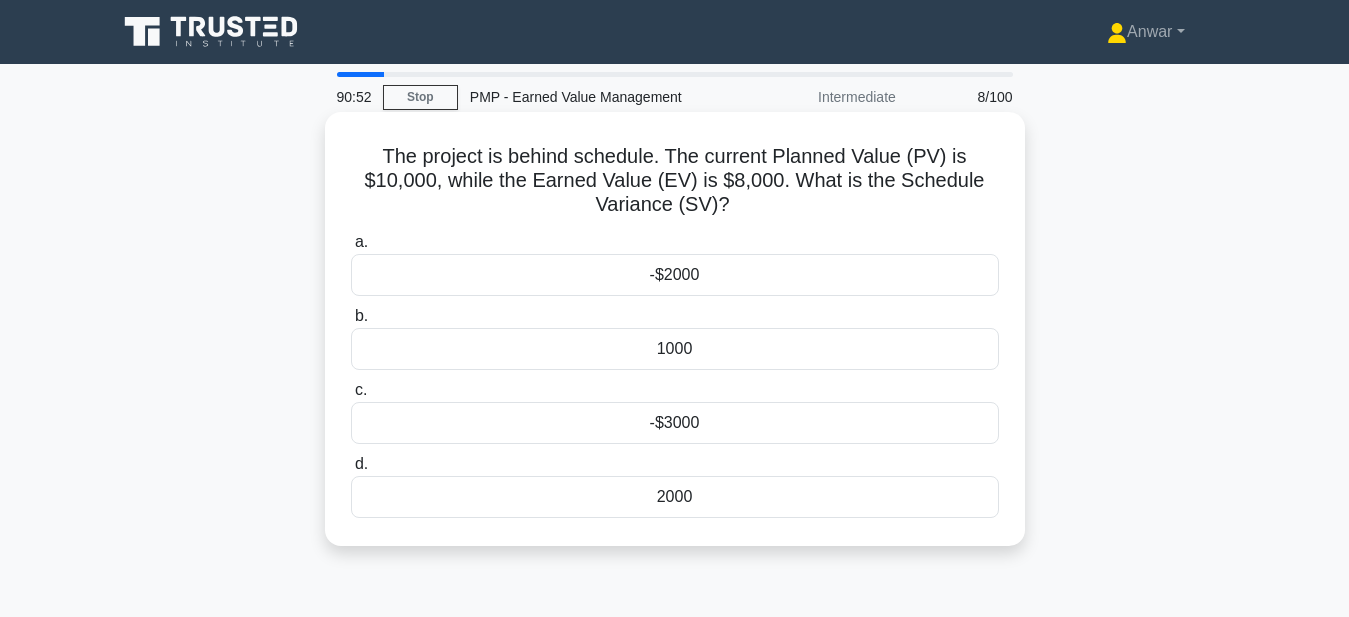 click on "-$2000" at bounding box center (675, 275) 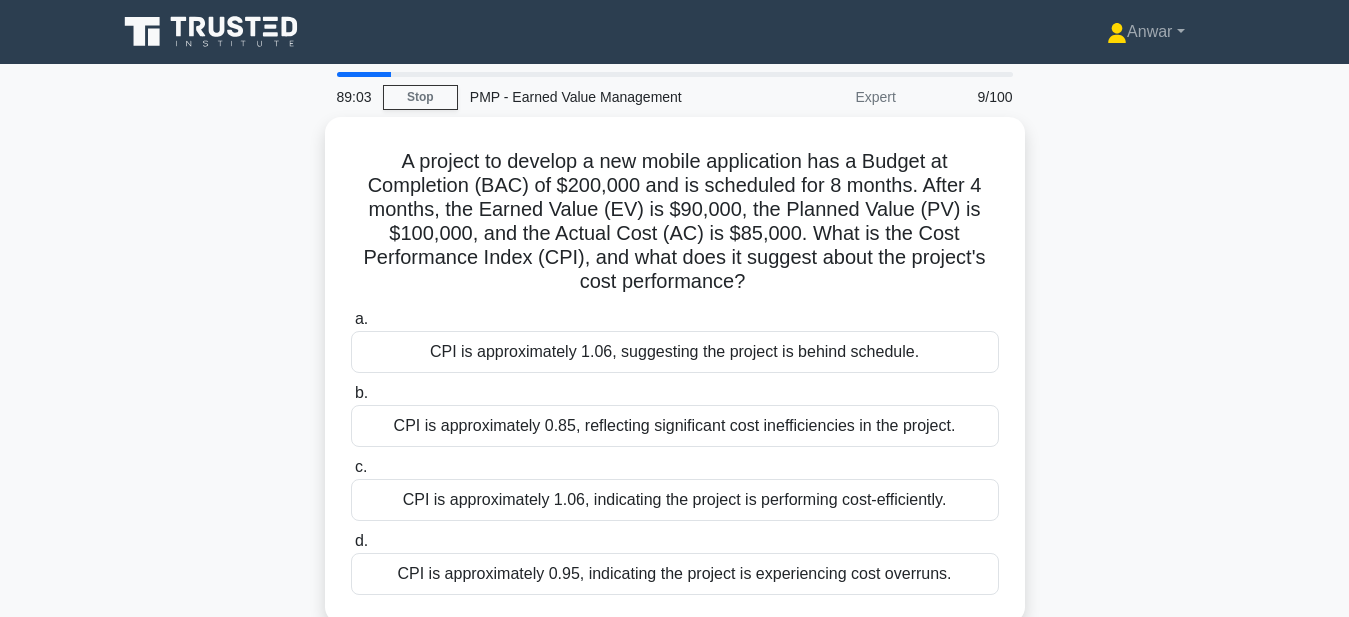 click on "A project to develop a new mobile application has a Budget at Completion (BAC) of $200,000 and is scheduled for 8 months. After 4 months, the Earned Value (EV) is $90,000, the Planned Value (PV) is $100,000, and the Actual Cost (AC) is $85,000. What is the Cost Performance Index (CPI), and what does it suggest about the project's cost performance?
.spinner_0XTQ{transform-origin:center;animation:spinner_y6GP .75s linear infinite}@keyframes spinner_y6GP{100%{transform:rotate(360deg)}}
a.
b." at bounding box center [675, 382] 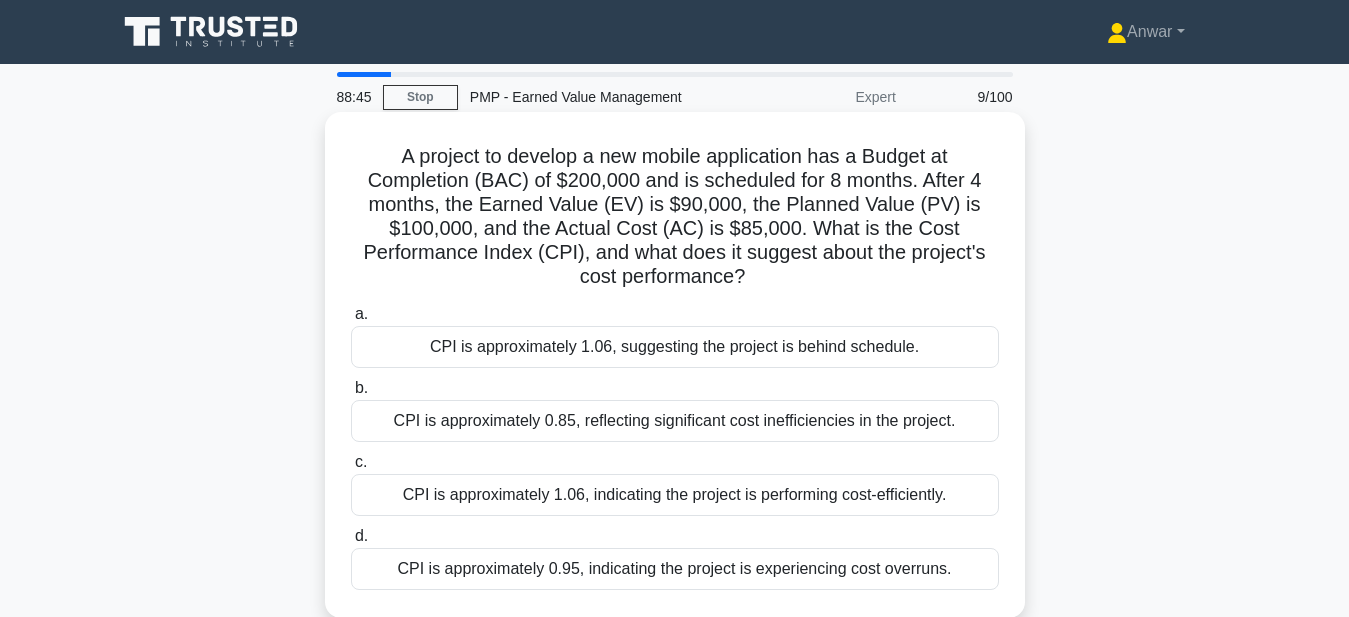 click on "CPI is approximately 1.06, suggesting the project is behind schedule." at bounding box center (675, 347) 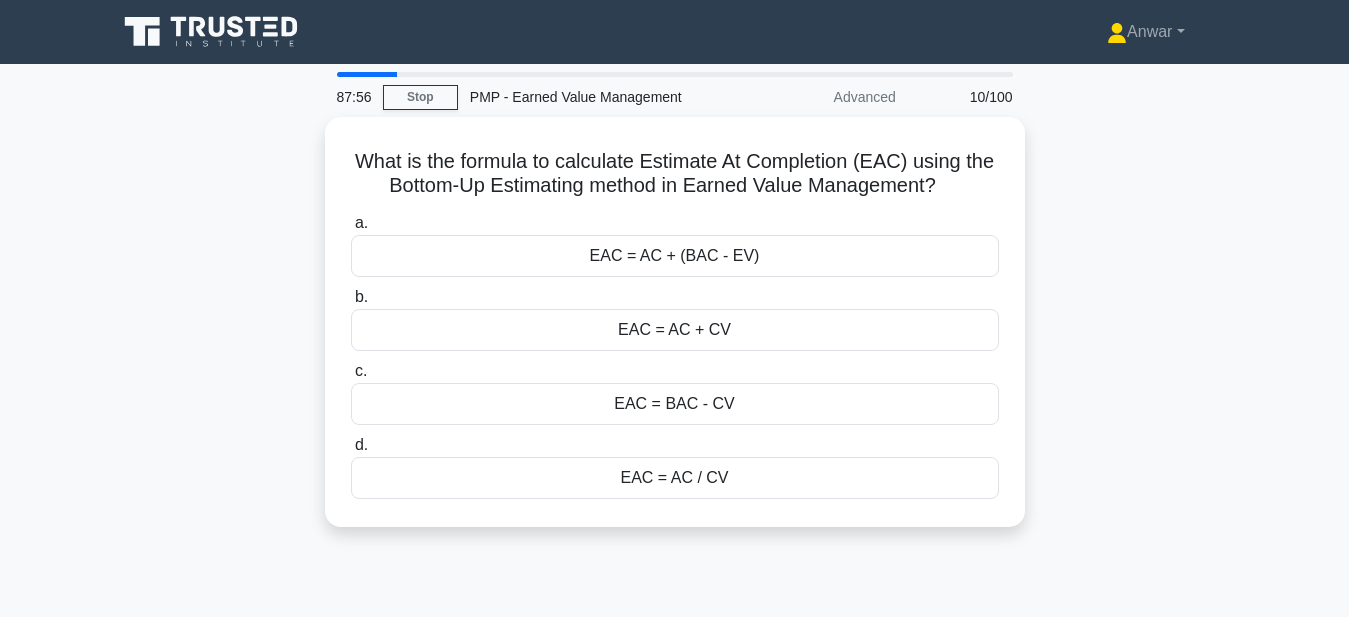 click on "What is the formula to calculate Estimate At Completion (EAC) using the Bottom-Up Estimating method in Earned Value Management?
.spinner_0XTQ{transform-origin:center;animation:spinner_y6GP .75s linear infinite}@keyframes spinner_y6GP{100%{transform:rotate(360deg)}}
a.
EAC = AC + (BAC - EV)
b." at bounding box center (675, 334) 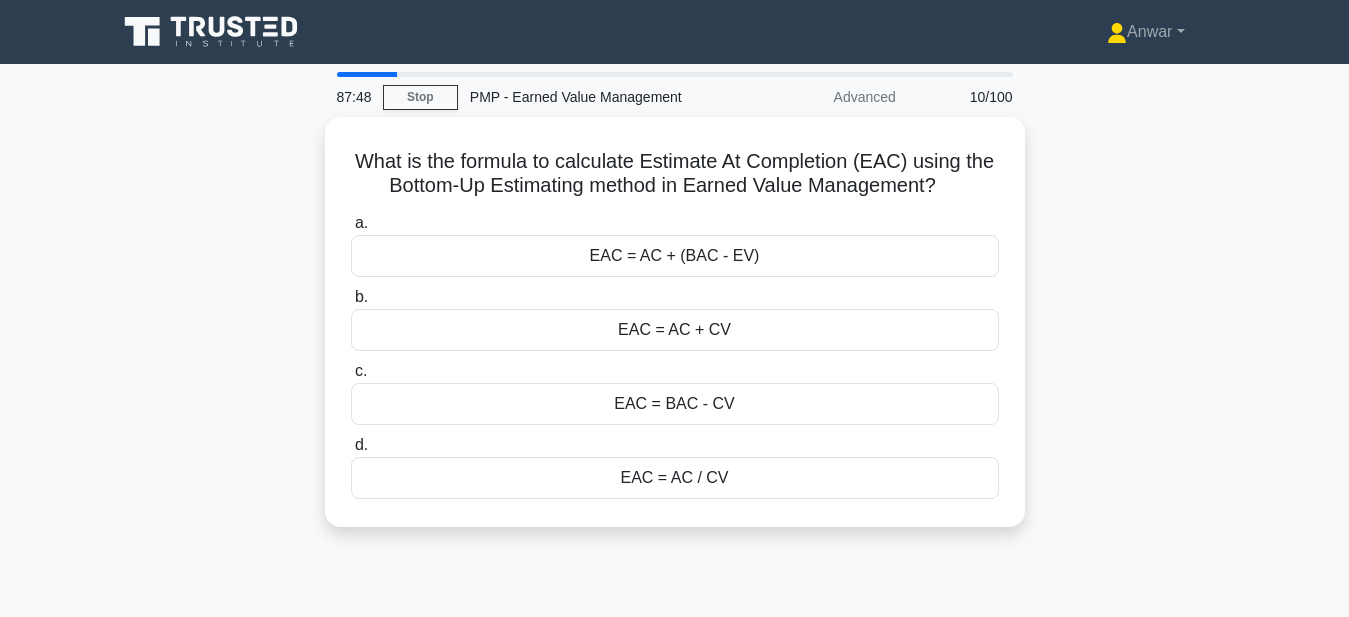 click on "What is the formula to calculate Estimate At Completion (EAC) using the Bottom-Up Estimating method in Earned Value Management?
.spinner_0XTQ{transform-origin:center;animation:spinner_y6GP .75s linear infinite}@keyframes spinner_y6GP{100%{transform:rotate(360deg)}}
a.
EAC = AC + (BAC - EV)
b." at bounding box center [675, 334] 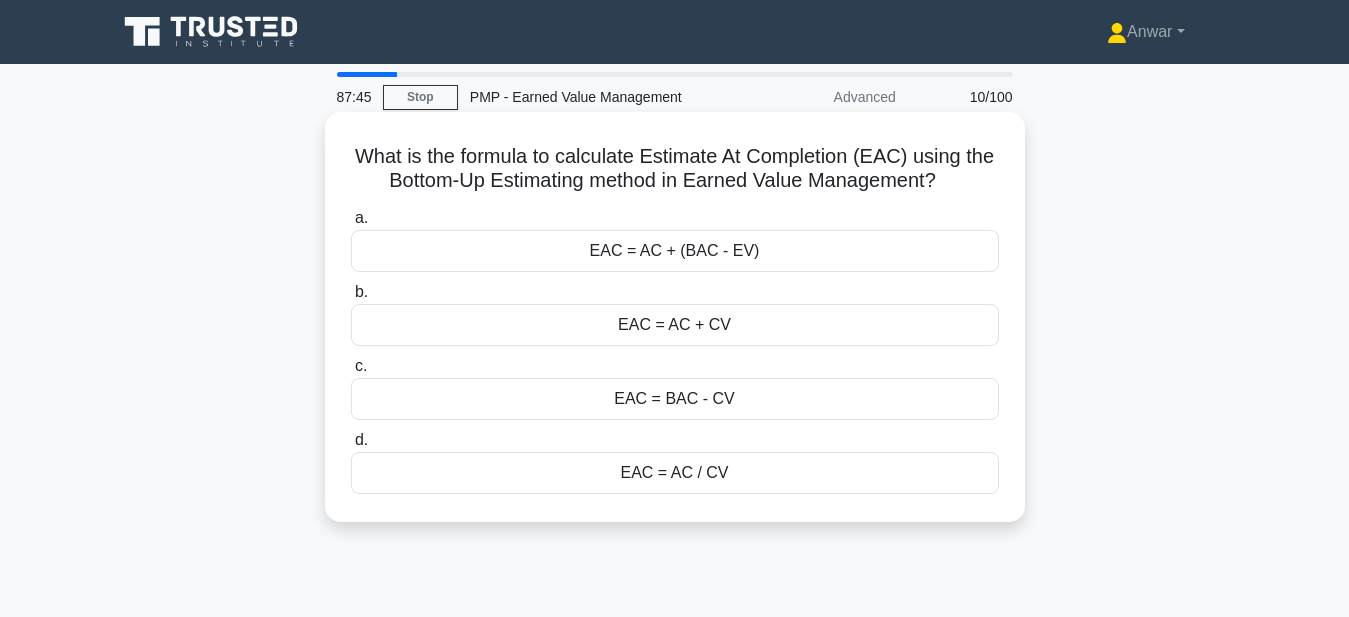 click on "EAC = AC + (BAC - EV)" at bounding box center (675, 251) 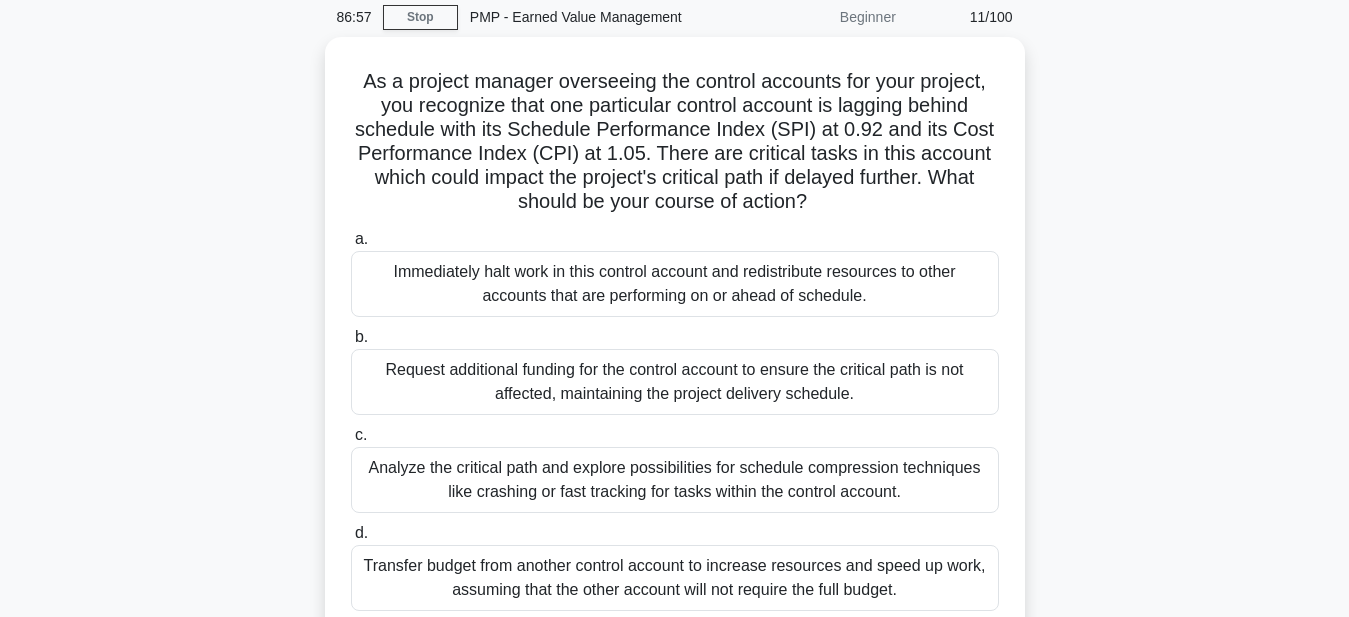 scroll, scrollTop: 40, scrollLeft: 0, axis: vertical 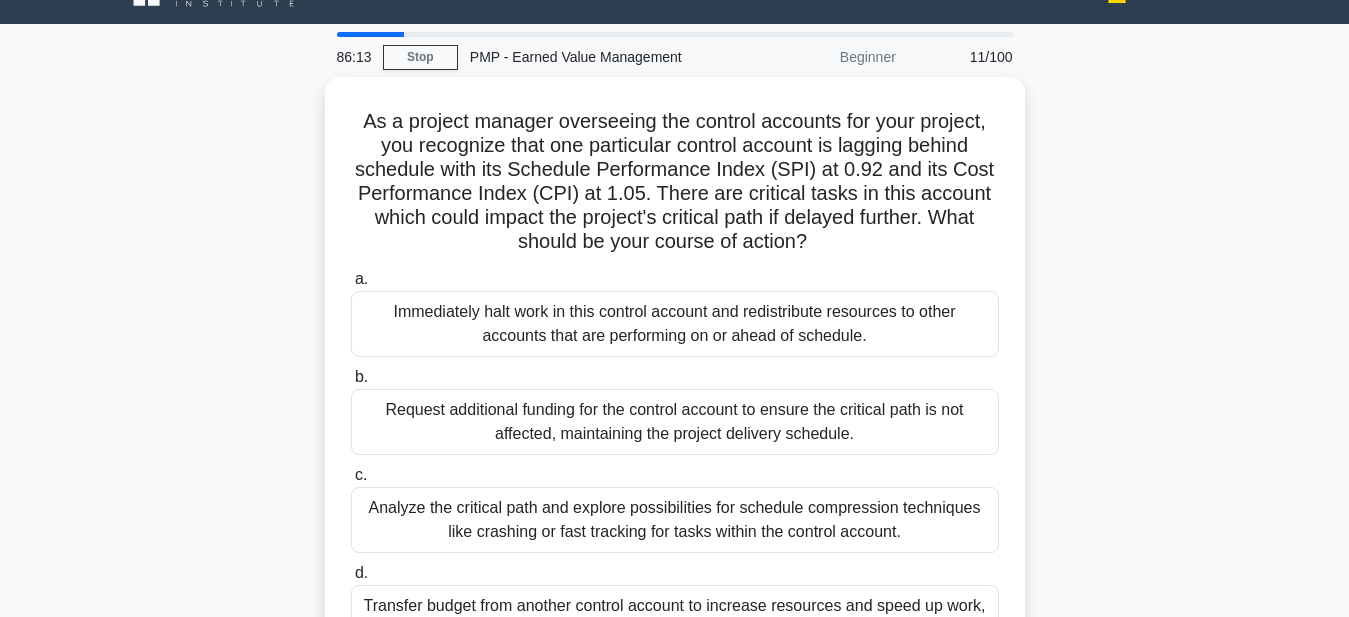 click on "As a project manager overseeing the control accounts for your project, you recognize that one particular control account is lagging behind schedule with its Schedule Performance Index (SPI) at 0.92 and its Cost Performance Index (CPI) at 1.05. There are critical tasks in this account which could impact the project's critical path if delayed further. What should be your course of action?
.spinner_0XTQ{transform-origin:center;animation:spinner_y6GP .75s linear infinite}@keyframes spinner_y6GP{100%{transform:rotate(360deg)}}
a.
b. c. d." at bounding box center (675, 390) 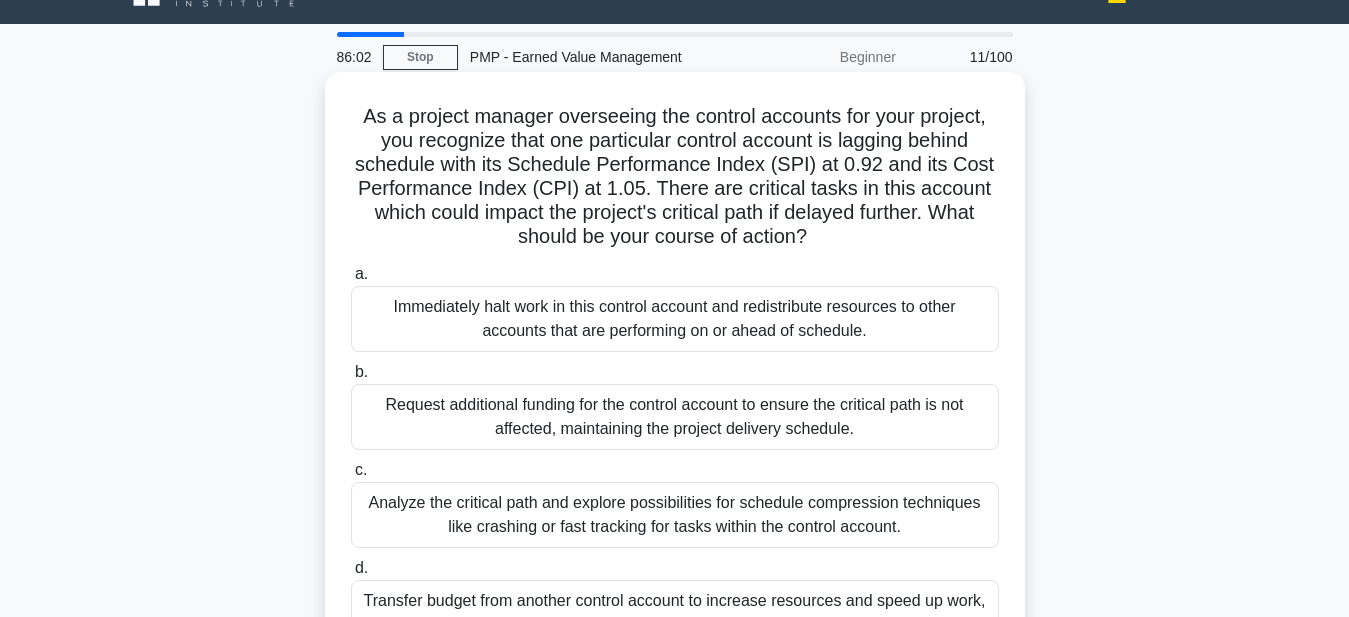 click on "Analyze the critical path and explore possibilities for schedule compression techniques like crashing or fast tracking for tasks within the control account." at bounding box center [675, 515] 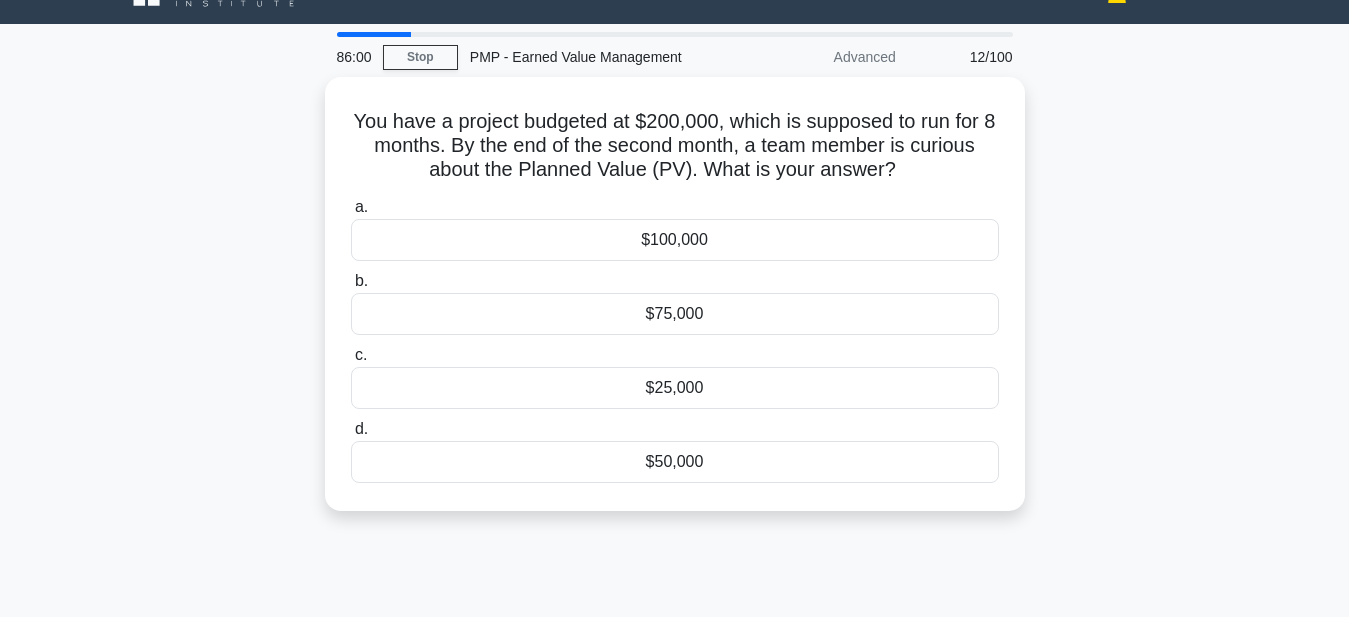 scroll, scrollTop: 0, scrollLeft: 0, axis: both 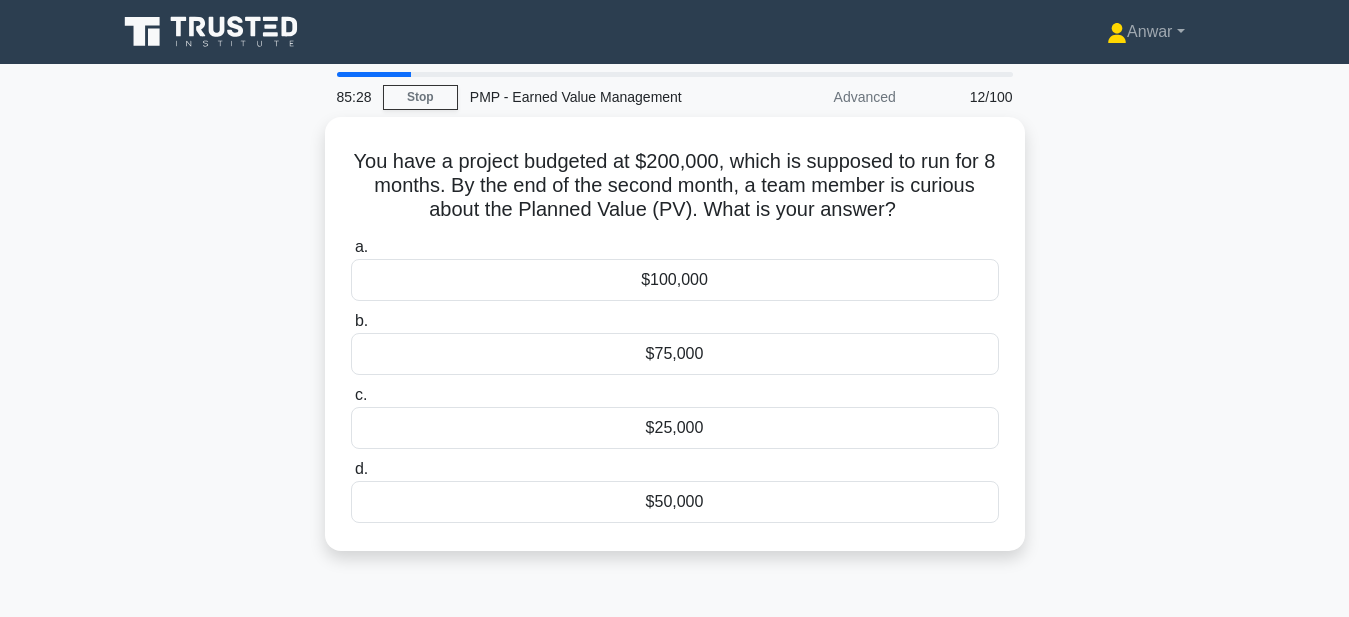 click on "You have a project budgeted at $200,000, which is supposed to run for 8 months. By the end of the second month, a team member is curious about the Planned Value (PV). What is your answer?
.spinner_0XTQ{transform-origin:center;animation:spinner_y6GP .75s linear infinite}@keyframes spinner_y6GP{100%{transform:rotate(360deg)}}
a.
$100,000
b. c." at bounding box center [675, 346] 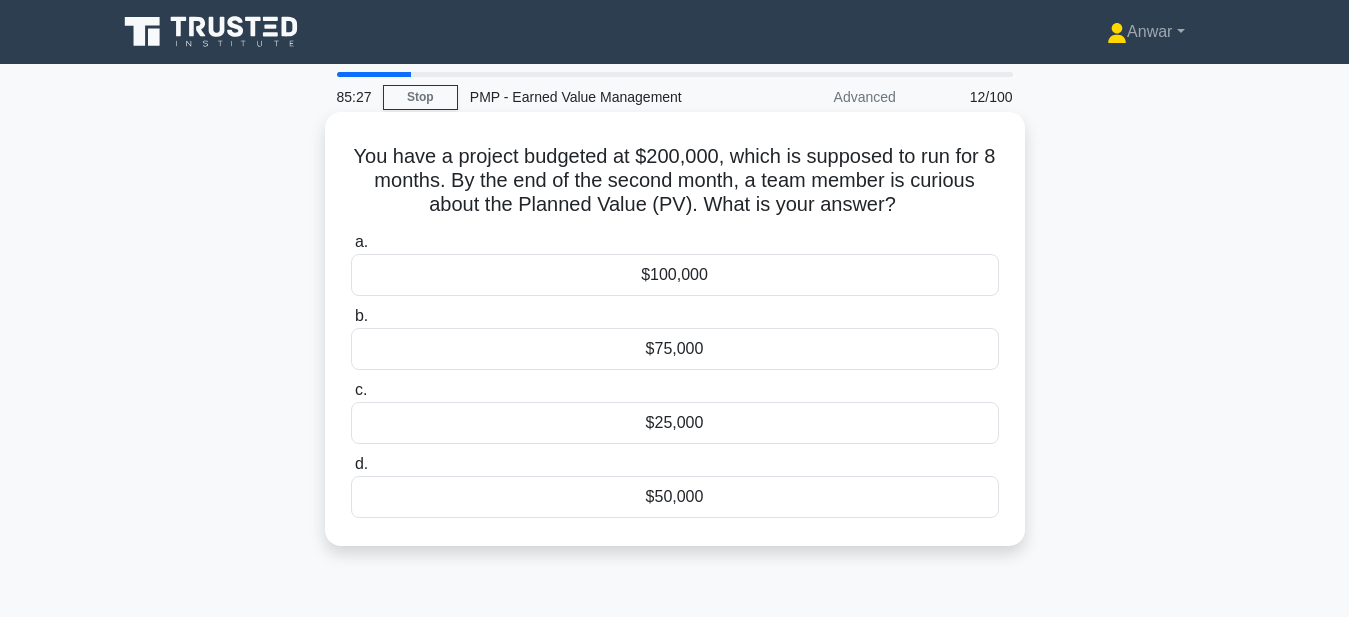 click on "$50,000" at bounding box center [675, 497] 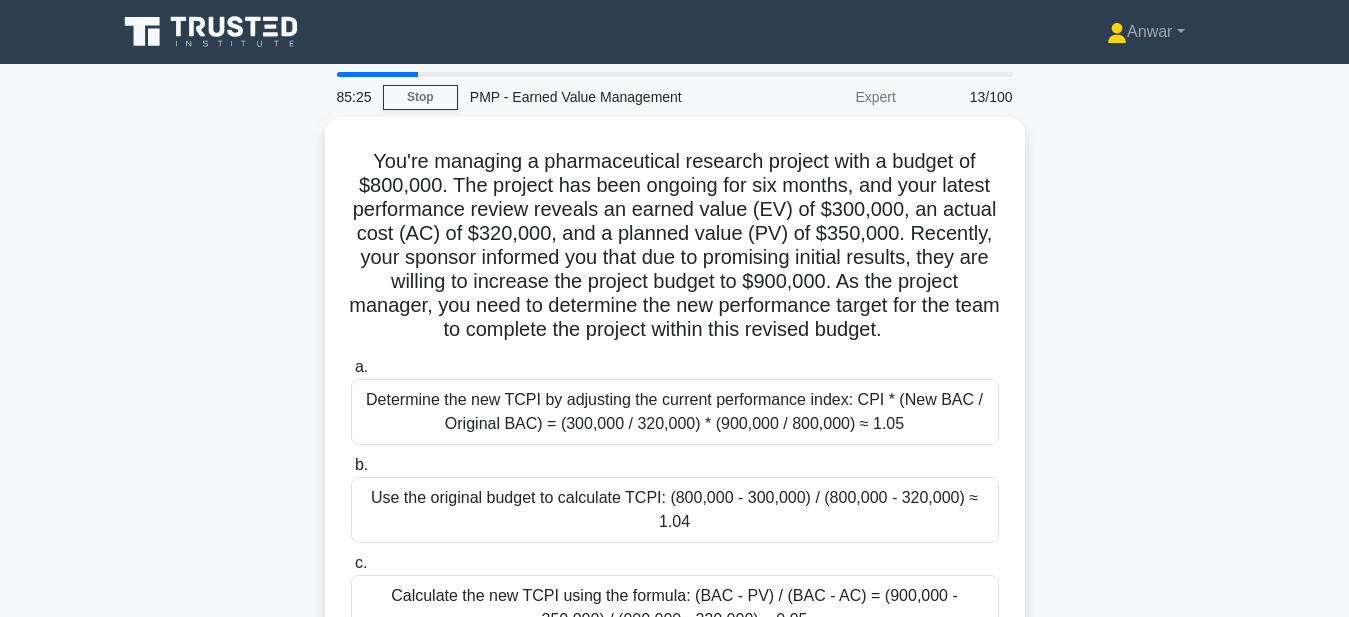 click on "You're managing a pharmaceutical research project with a budget of $800,000. The project has been ongoing for six months, and your latest performance review reveals an earned value (EV) of $300,000, an actual cost (AC) of $320,000, and a planned value (PV) of $350,000. Recently, your sponsor informed you that due to promising initial results, they are willing to increase the project budget to $900,000. As the project manager, you need to determine the new performance target for the team to complete the project within this revised budget.
.spinner_0XTQ{transform-origin:center;animation:spinner_y6GP .75s linear infinite}@keyframes spinner_y6GP{100%{transform:rotate(360deg)}}" at bounding box center [675, 454] 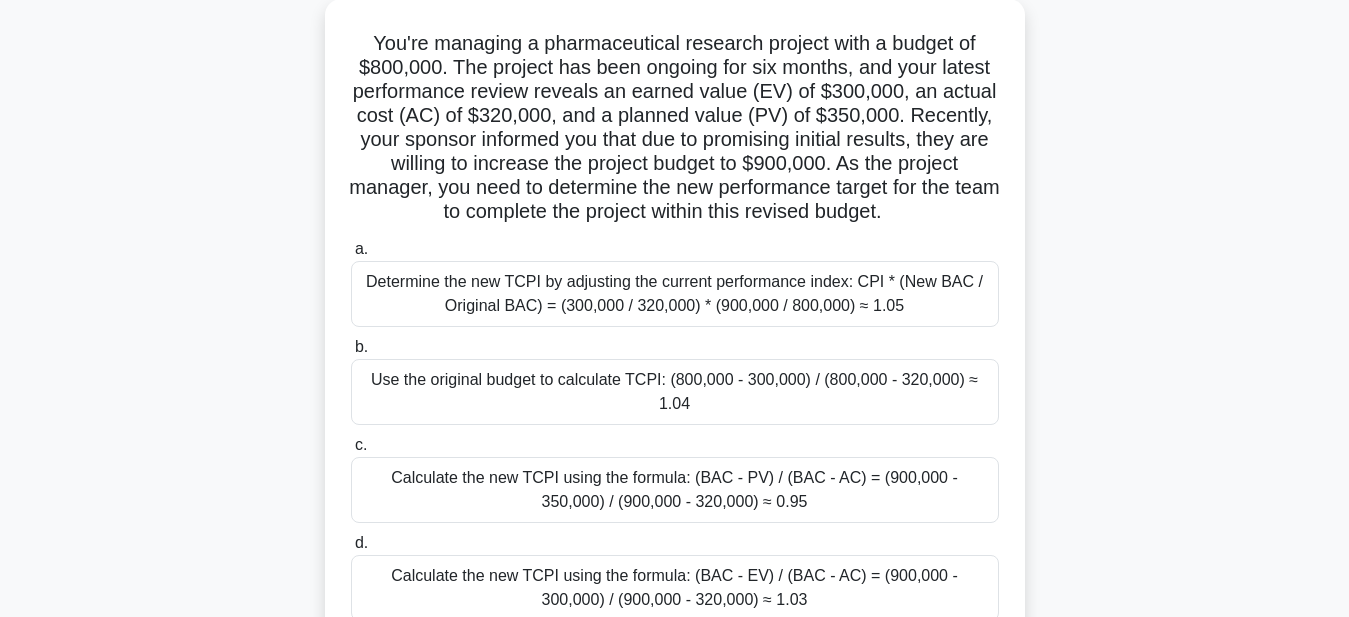 scroll, scrollTop: 120, scrollLeft: 0, axis: vertical 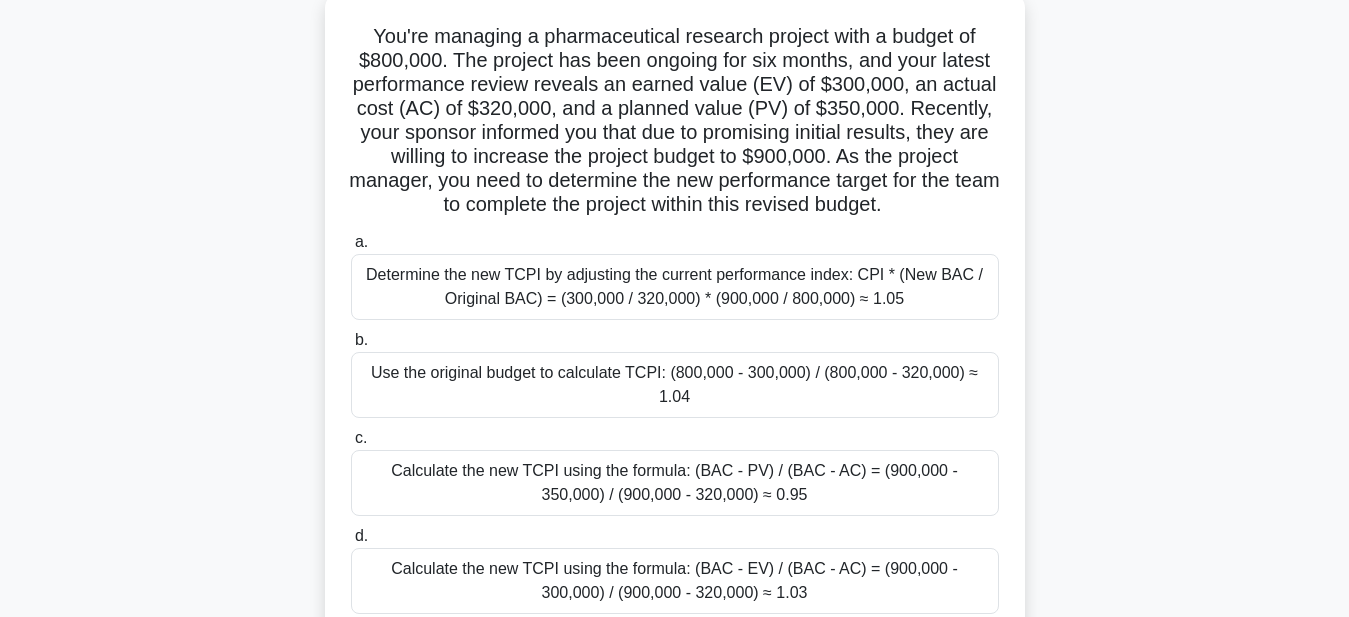 click on "Use the original budget to calculate TCPI: (800,000 - 300,000) / (800,000 - 320,000) ≈ 1.04" at bounding box center [675, 385] 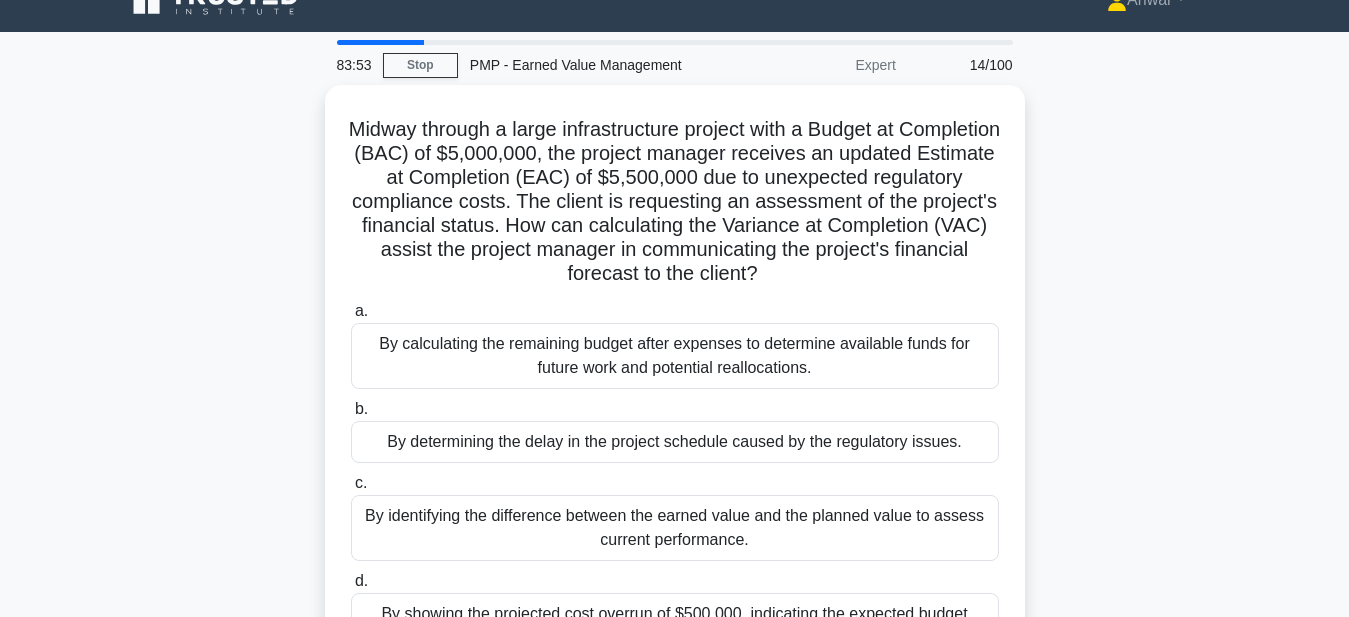 scroll, scrollTop: 0, scrollLeft: 0, axis: both 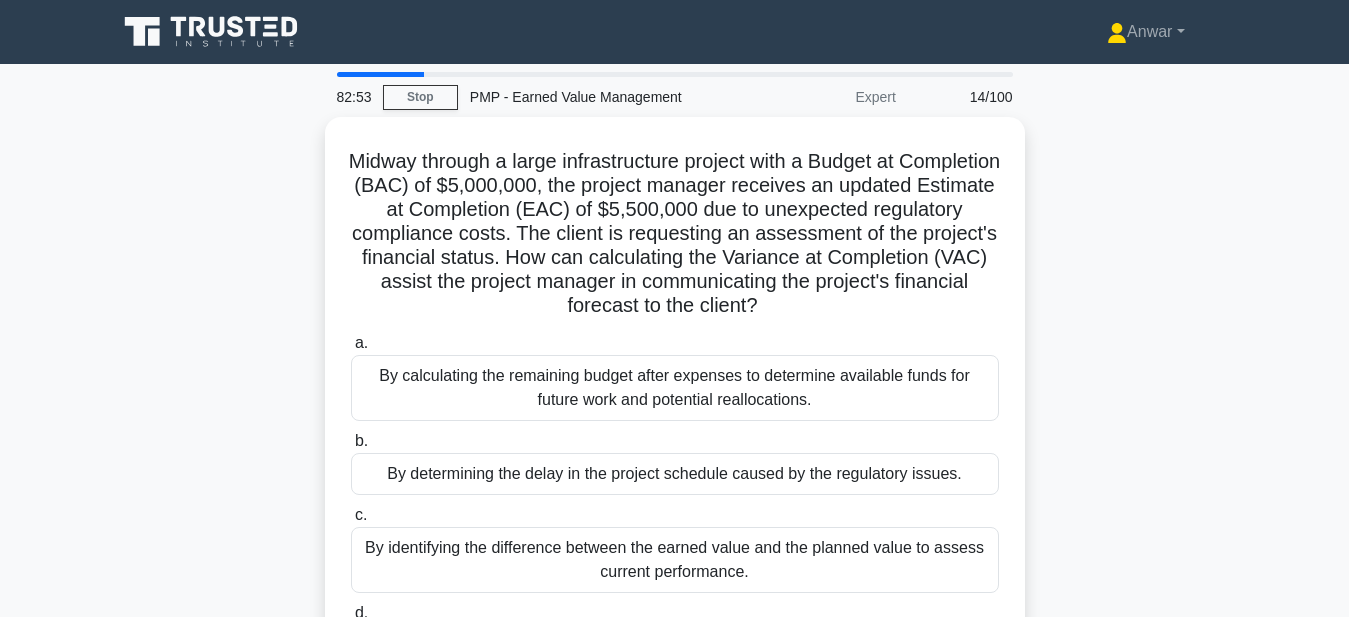 click on "Midway through a large infrastructure project with a Budget at Completion (BAC) of $5,000,000, the project manager receives an updated Estimate at Completion (EAC) of $5,500,000 due to unexpected regulatory compliance costs. The client is requesting an assessment of the project's financial status. How can calculating the Variance at Completion (VAC) assist the project manager in communicating the project's financial forecast to the client?
.spinner_0XTQ{transform-origin:center;animation:spinner_y6GP .75s linear infinite}@keyframes spinner_y6GP{100%{transform:rotate(360deg)}}
a." at bounding box center [675, 430] 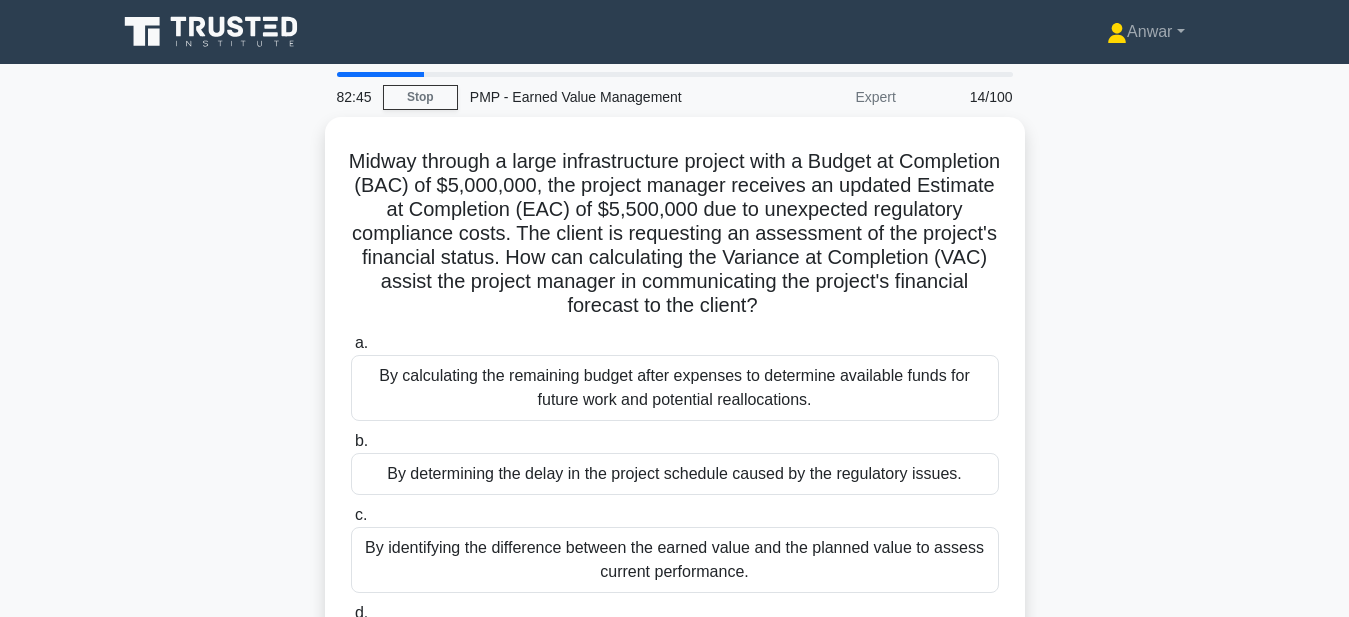 click on "82:45
Stop
PMP  - Earned Value Management
Expert
14/100
Midway through a large infrastructure project with a Budget at Completion (BAC) of $5,000,000, the project manager receives an updated Estimate at Completion (EAC) of $5,500,000 due to unexpected regulatory compliance costs. The client is requesting an assessment of the project's financial status. How can calculating the Variance at Completion (VAC) assist the project manager in communicating the project's financial forecast to the client?
.spinner_0XTQ{transform-origin:center;animation:spinner_y6GP .75s linear infinite}@keyframes spinner_y6GP{100%{transform:rotate(360deg)}}
a. b. c. d." at bounding box center (674, 572) 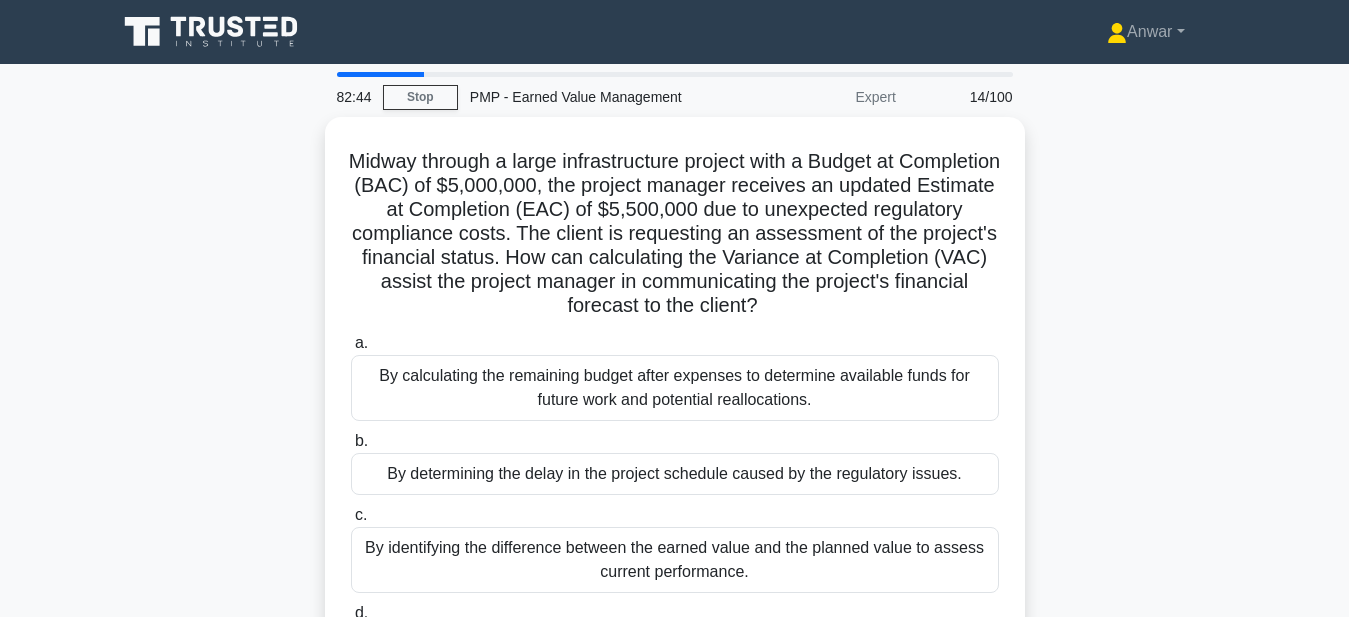 scroll, scrollTop: 463, scrollLeft: 0, axis: vertical 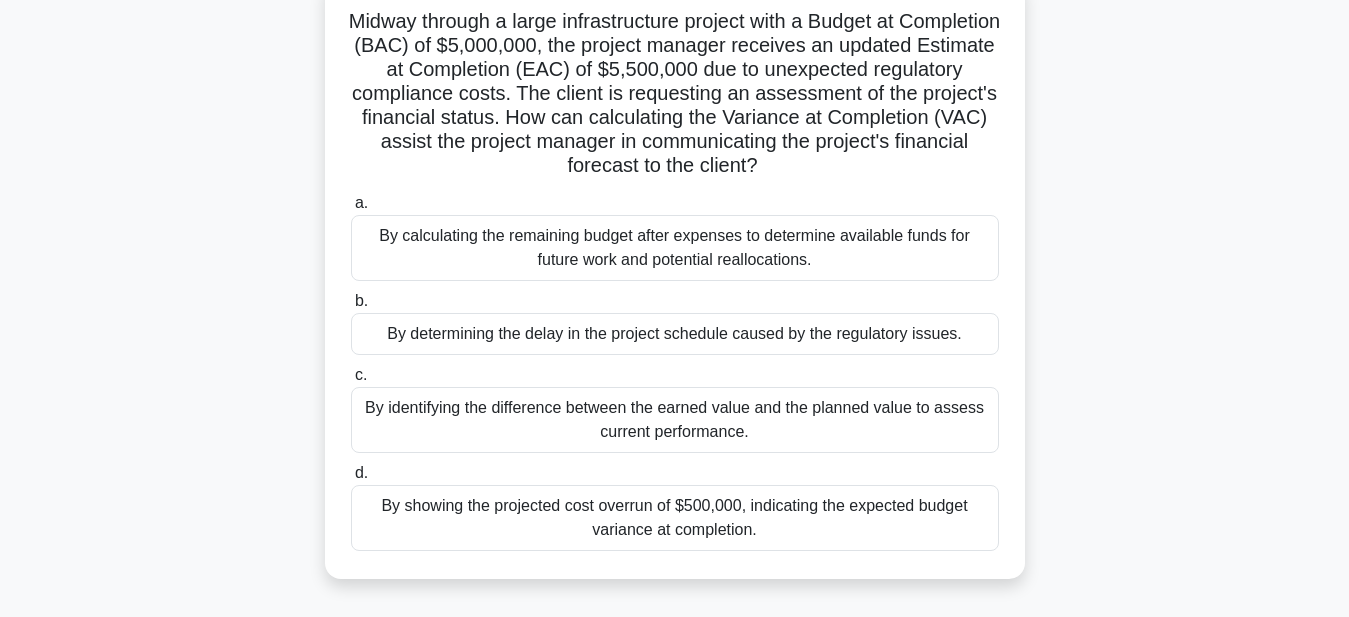 click on "By calculating the remaining budget after expenses to determine available funds for future work and potential reallocations." at bounding box center [675, 248] 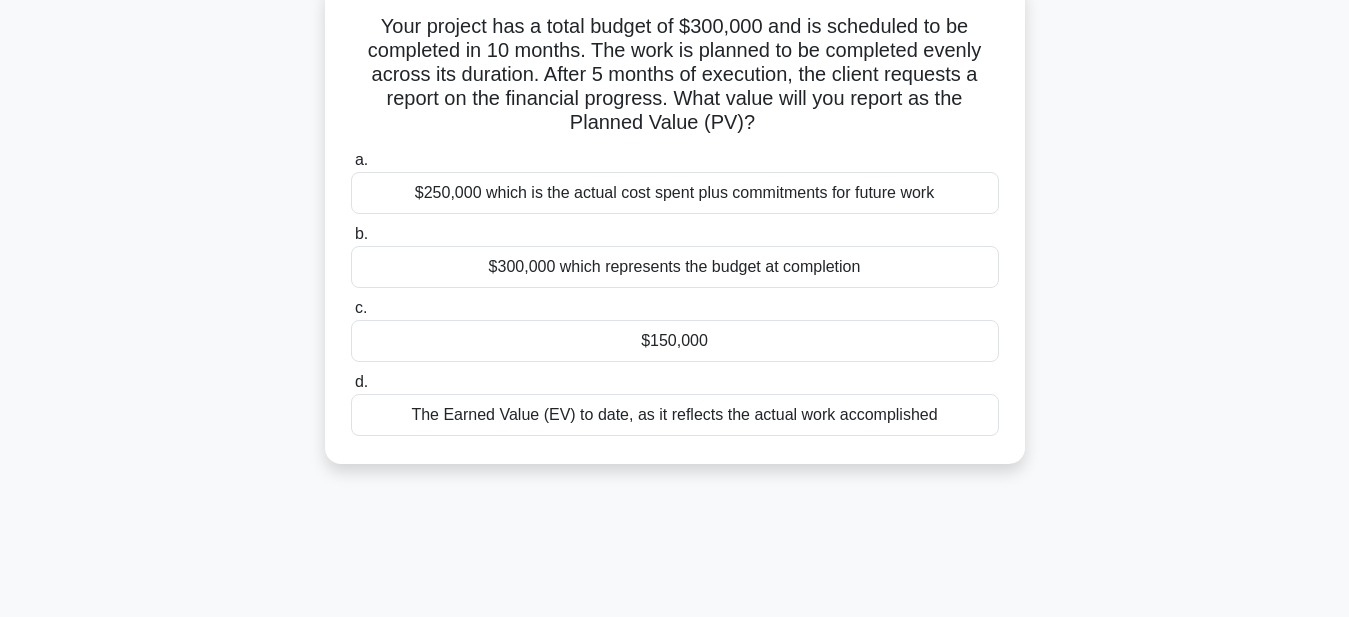 scroll, scrollTop: 0, scrollLeft: 0, axis: both 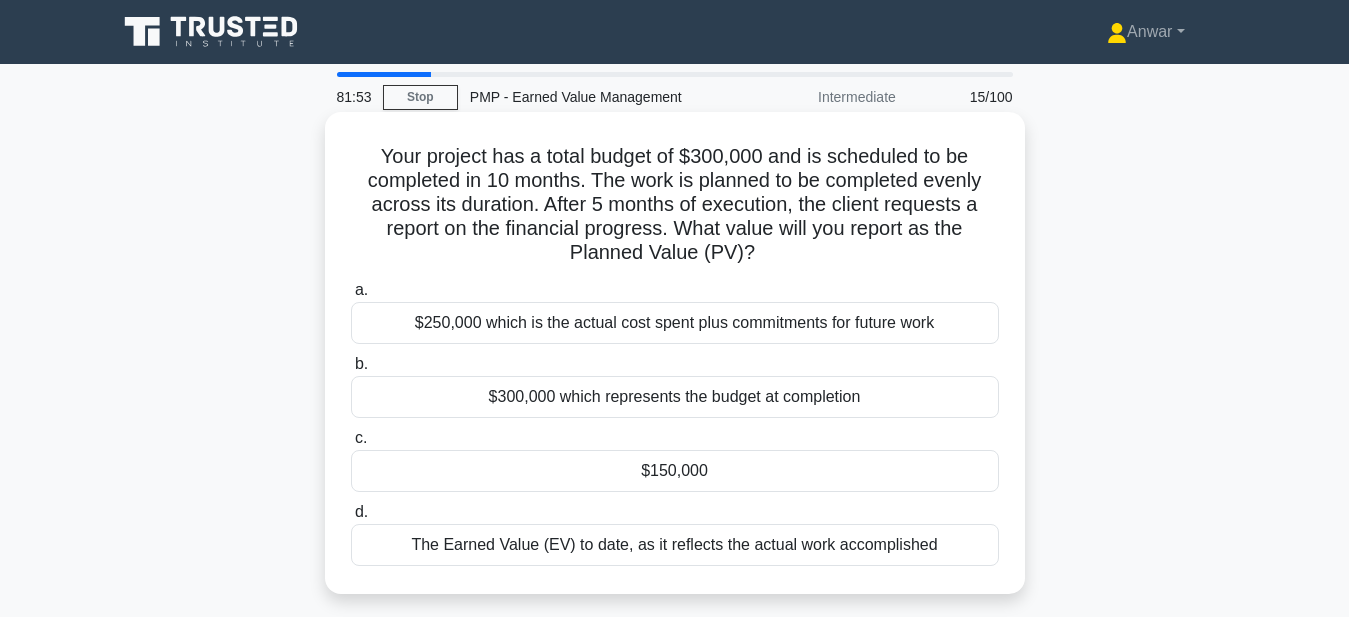 click on "$150,000" at bounding box center (675, 471) 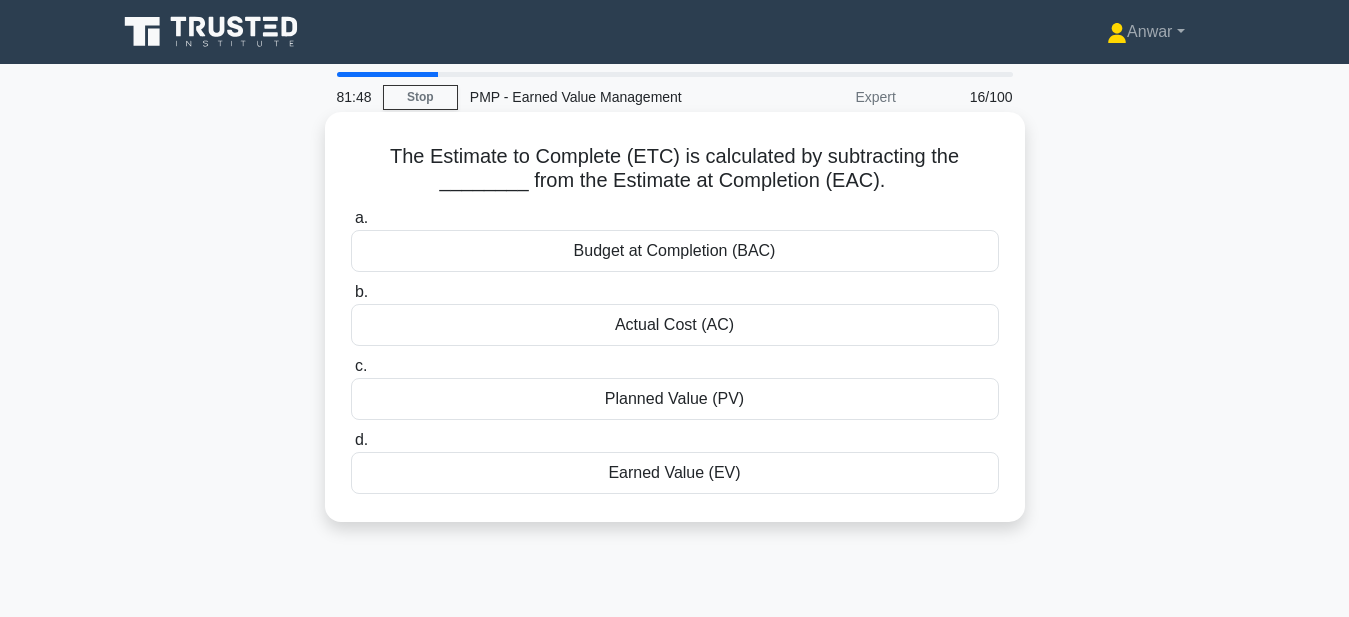 click on "Budget at Completion (BAC)" at bounding box center (675, 251) 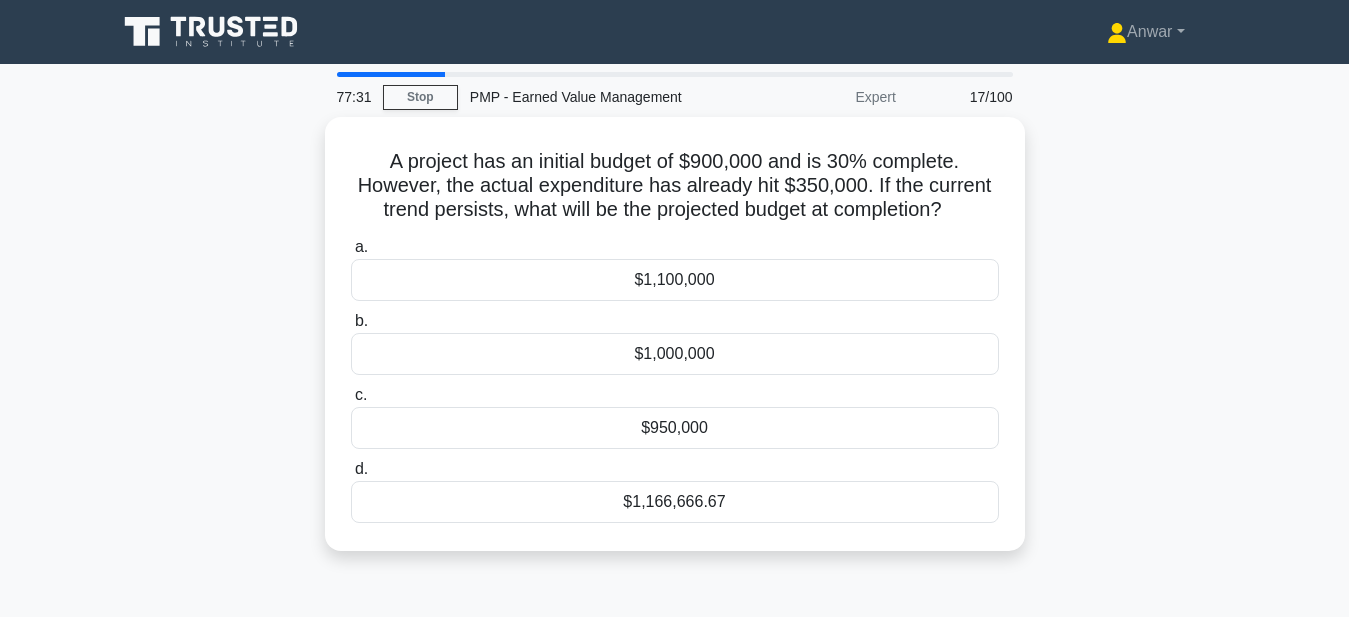 click on "A project has an initial budget of $900,000 and is 30% complete. However, the actual expenditure has already hit $350,000. If the current trend persists, what will be the projected budget at completion?
.spinner_0XTQ{transform-origin:center;animation:spinner_y6GP .75s linear infinite}@keyframes spinner_y6GP{100%{transform:rotate(360deg)}}
a.
$1,100,000
b. c. d." at bounding box center [675, 346] 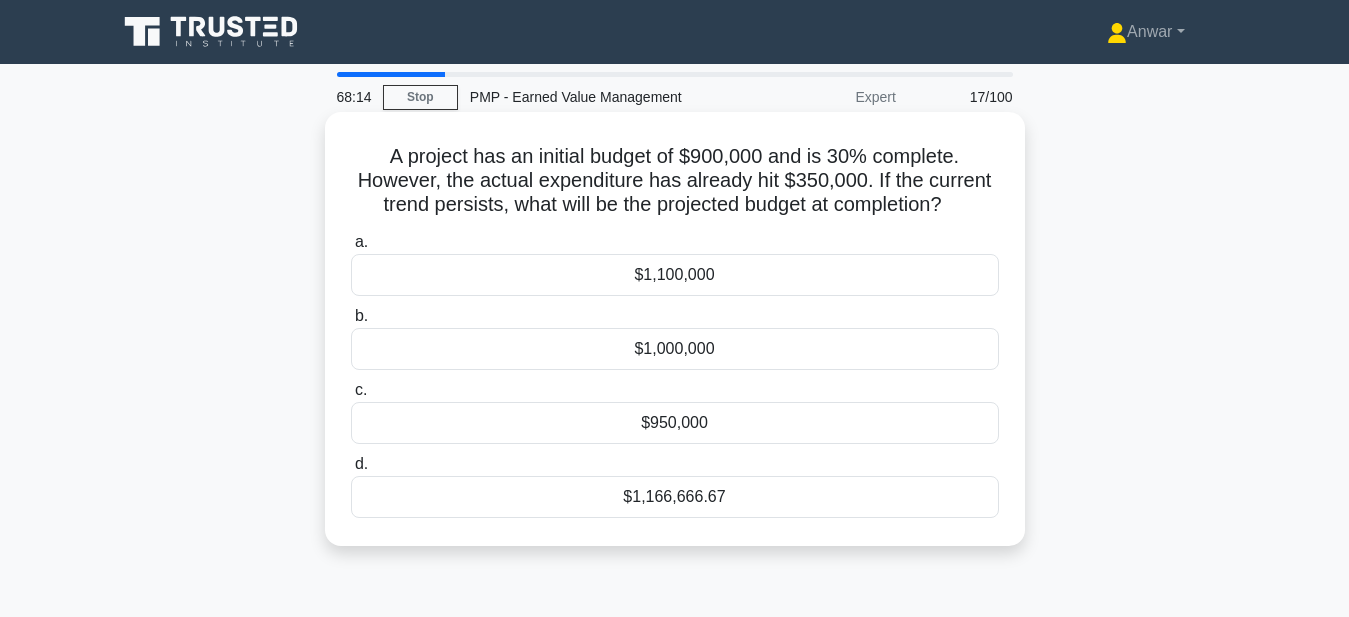 click on "$1,166,666.67" at bounding box center (675, 497) 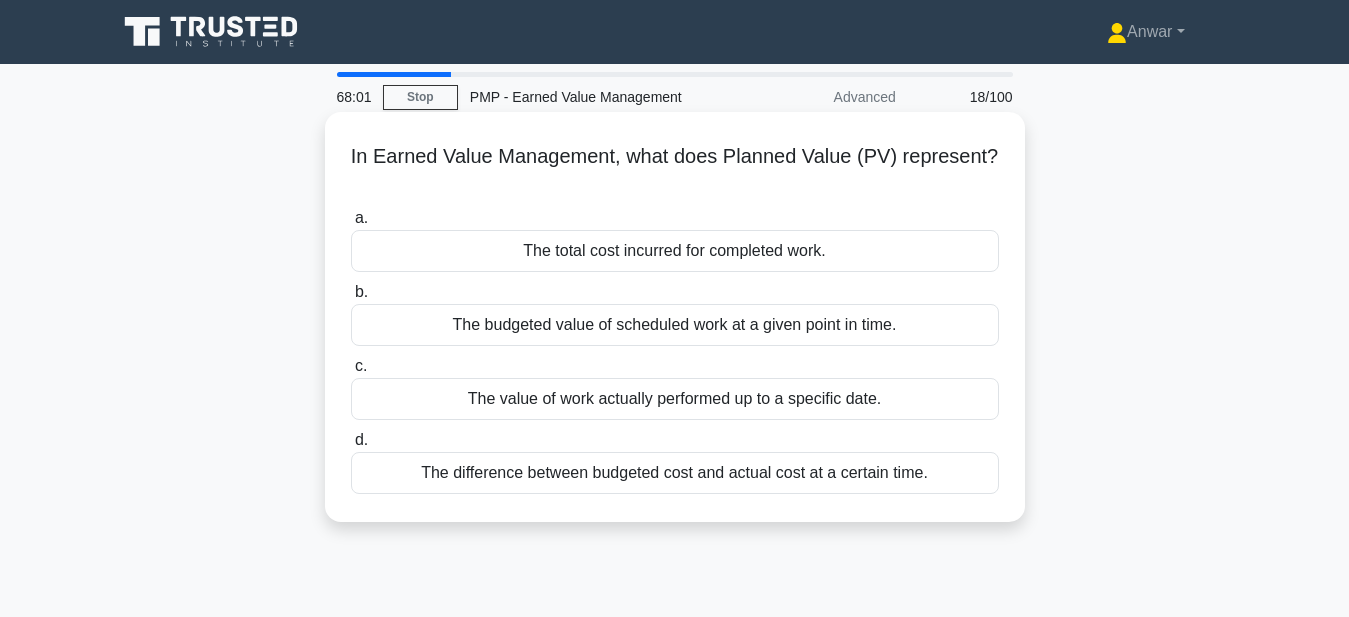 click on "a.
The total cost incurred for completed work.
b.
The budgeted value of scheduled work at a given point in time.
c. d." at bounding box center [675, 350] 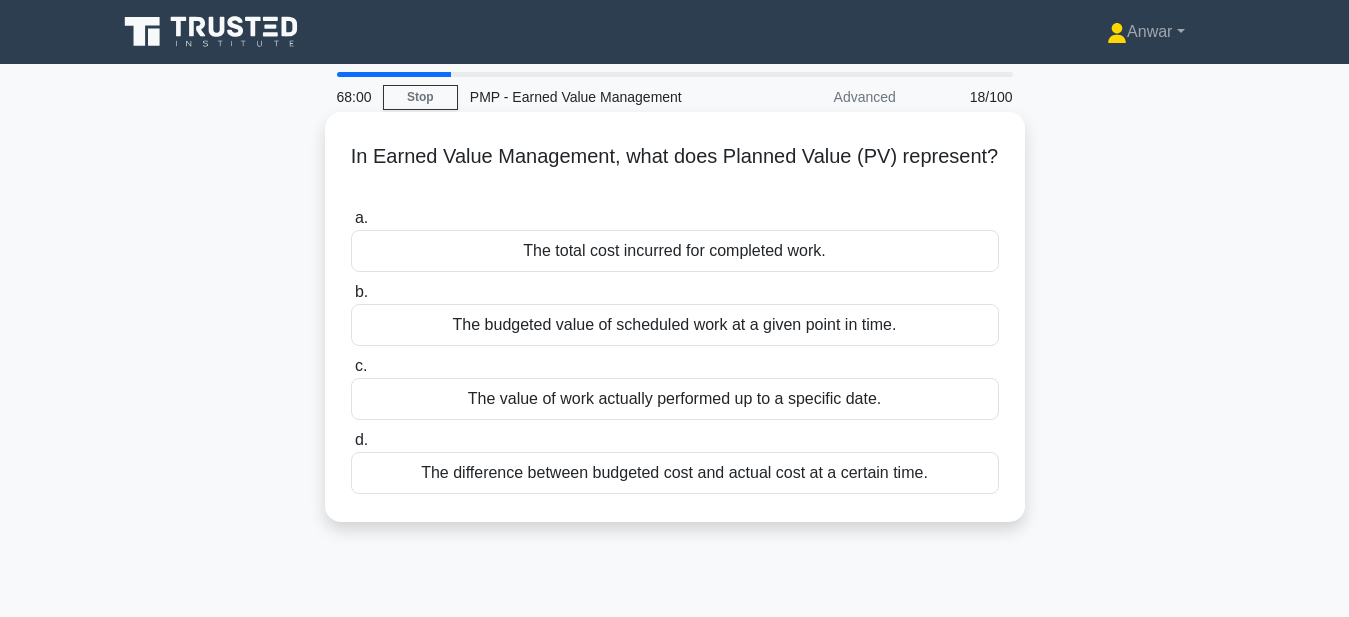 click on "The value of work actually performed up to a specific date." at bounding box center [675, 399] 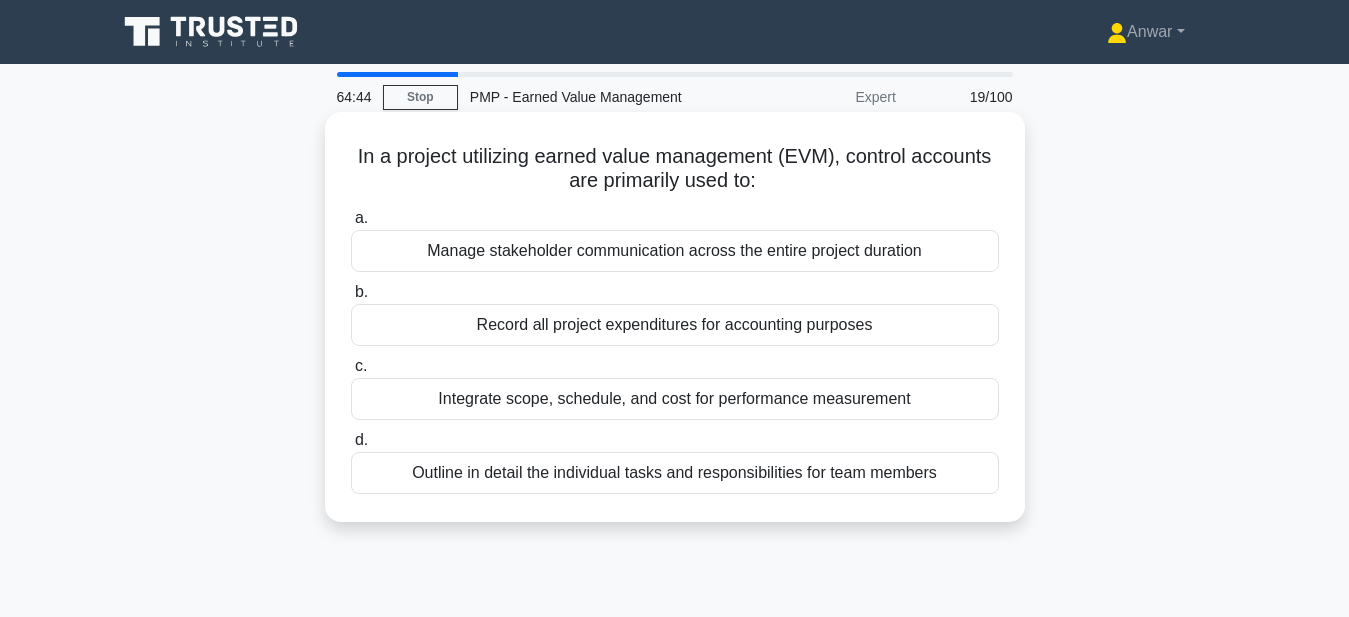 click on "Outline in detail the individual tasks and responsibilities for team members" at bounding box center [675, 473] 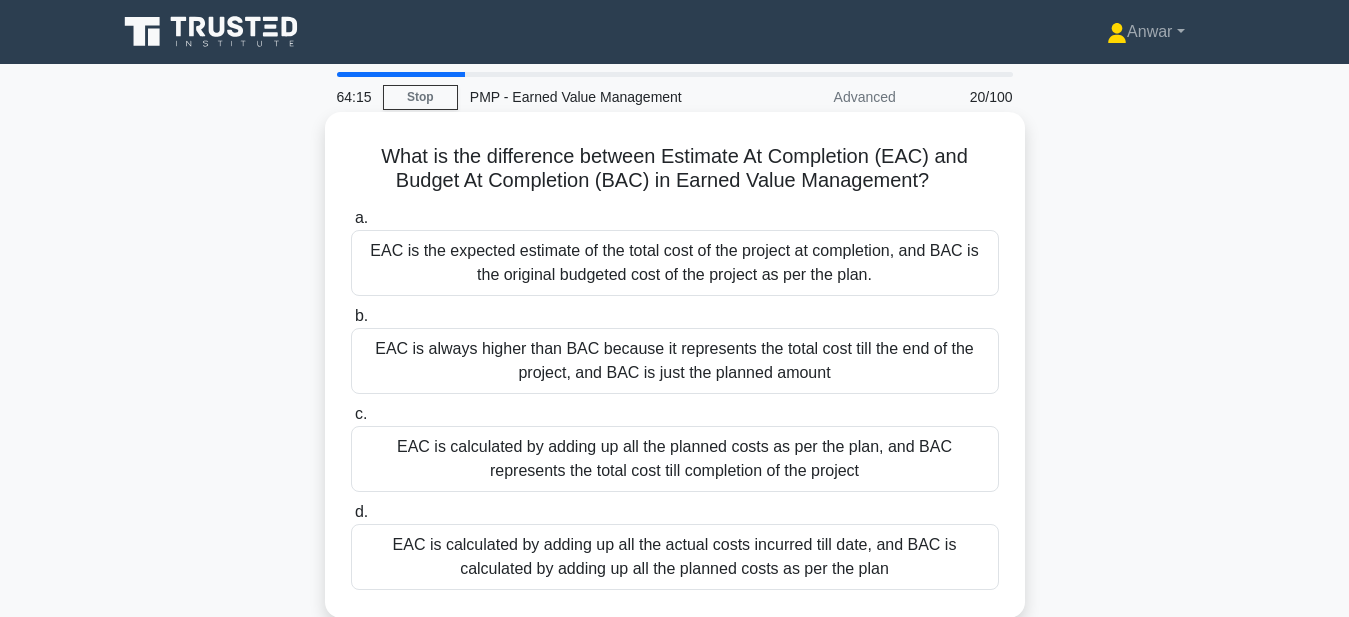 click on "EAC is the expected estimate of the total cost of the project at completion, and BAC is the original budgeted cost of the project as per the plan." at bounding box center (675, 263) 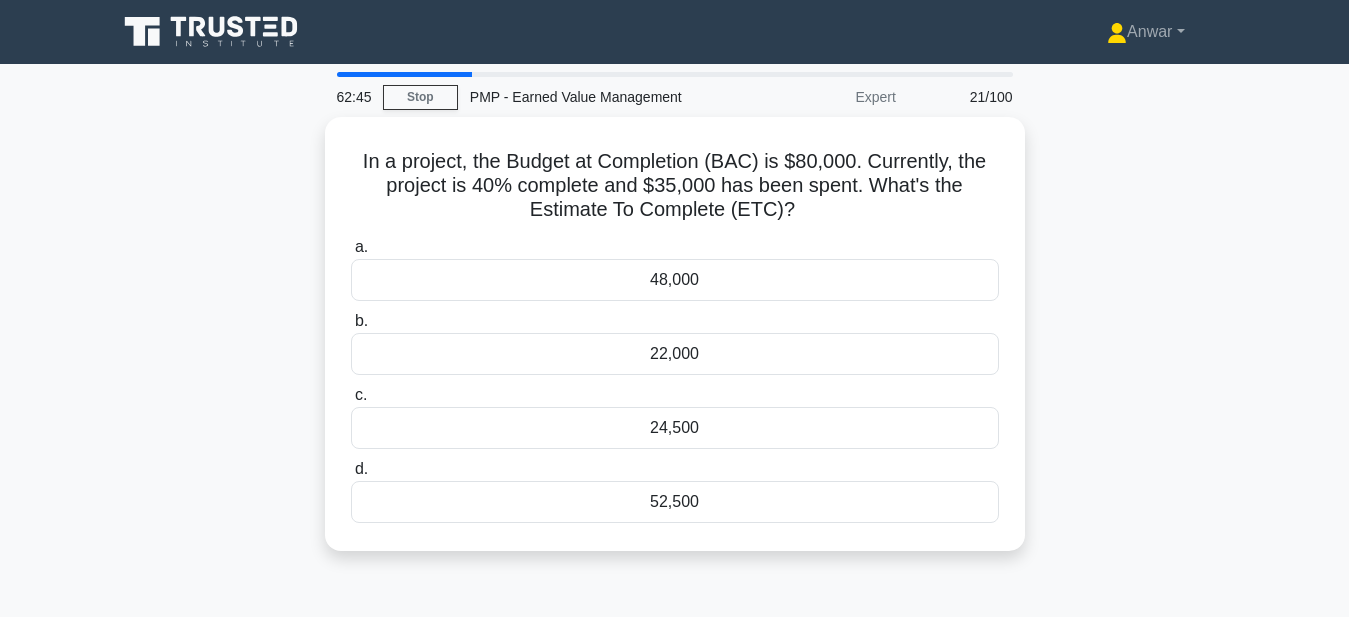 click on "In a project, the Budget at Completion (BAC) is $80,000. Currently, the project is 40% complete and $35,000 has been spent. What's the Estimate To Complete (ETC)?
.spinner_0XTQ{transform-origin:center;animation:spinner_y6GP .75s linear infinite}@keyframes spinner_y6GP{100%{transform:rotate(360deg)}}
a.
48,000
b." at bounding box center (675, 346) 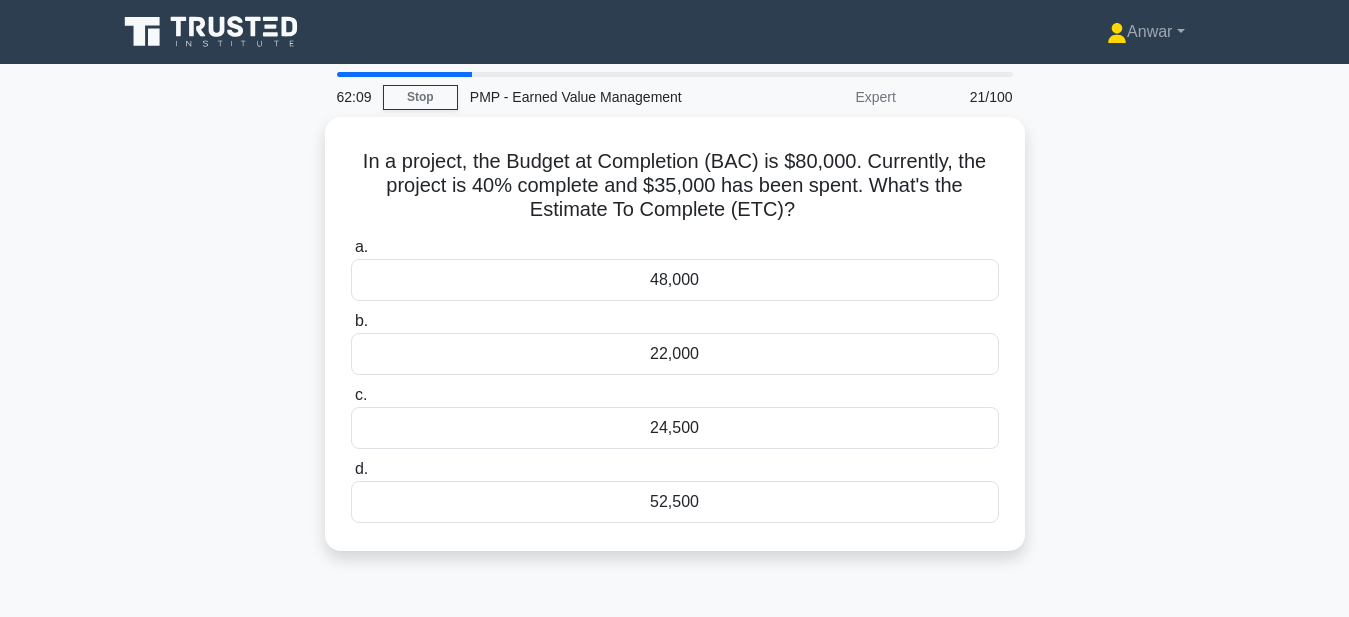 click on "In a project, the Budget at Completion (BAC) is $80,000. Currently, the project is 40% complete and $35,000 has been spent. What's the Estimate To Complete (ETC)?
.spinner_0XTQ{transform-origin:center;animation:spinner_y6GP .75s linear infinite}@keyframes spinner_y6GP{100%{transform:rotate(360deg)}}
a.
48,000
b." at bounding box center (675, 346) 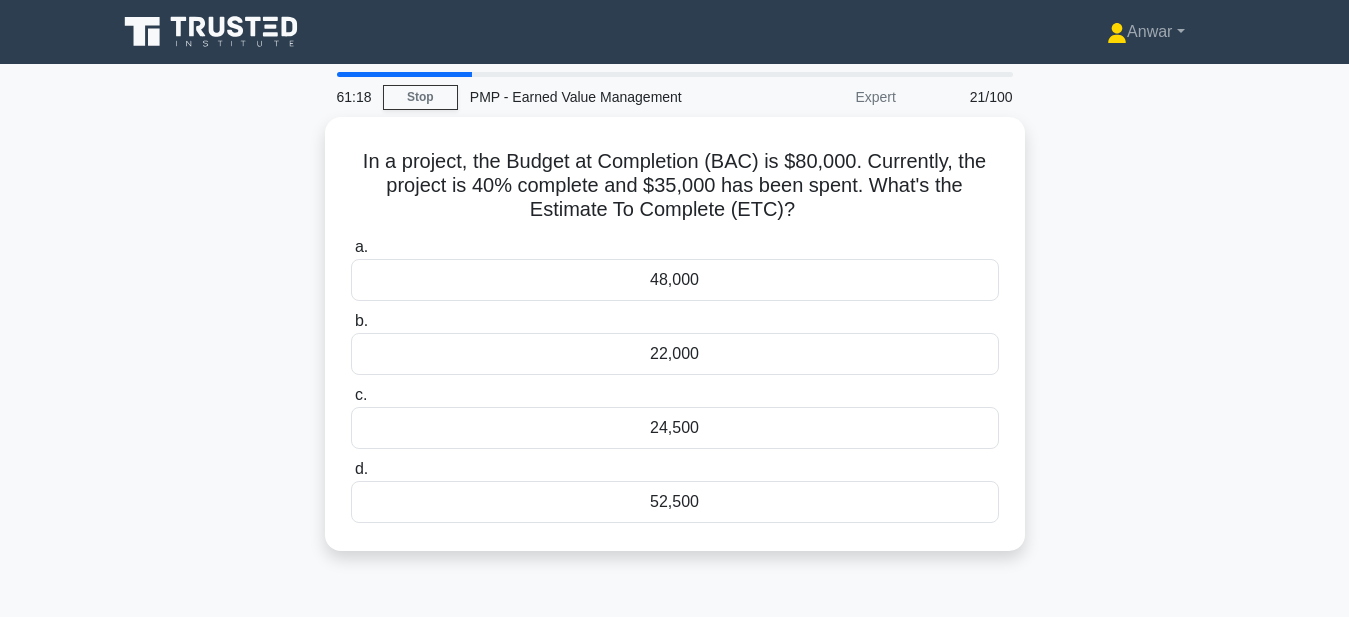 click on "In a project, the Budget at Completion (BAC) is $80,000. Currently, the project is 40% complete and $35,000 has been spent. What's the Estimate To Complete (ETC)?
.spinner_0XTQ{transform-origin:center;animation:spinner_y6GP .75s linear infinite}@keyframes spinner_y6GP{100%{transform:rotate(360deg)}}
a.
48,000
b." at bounding box center [675, 346] 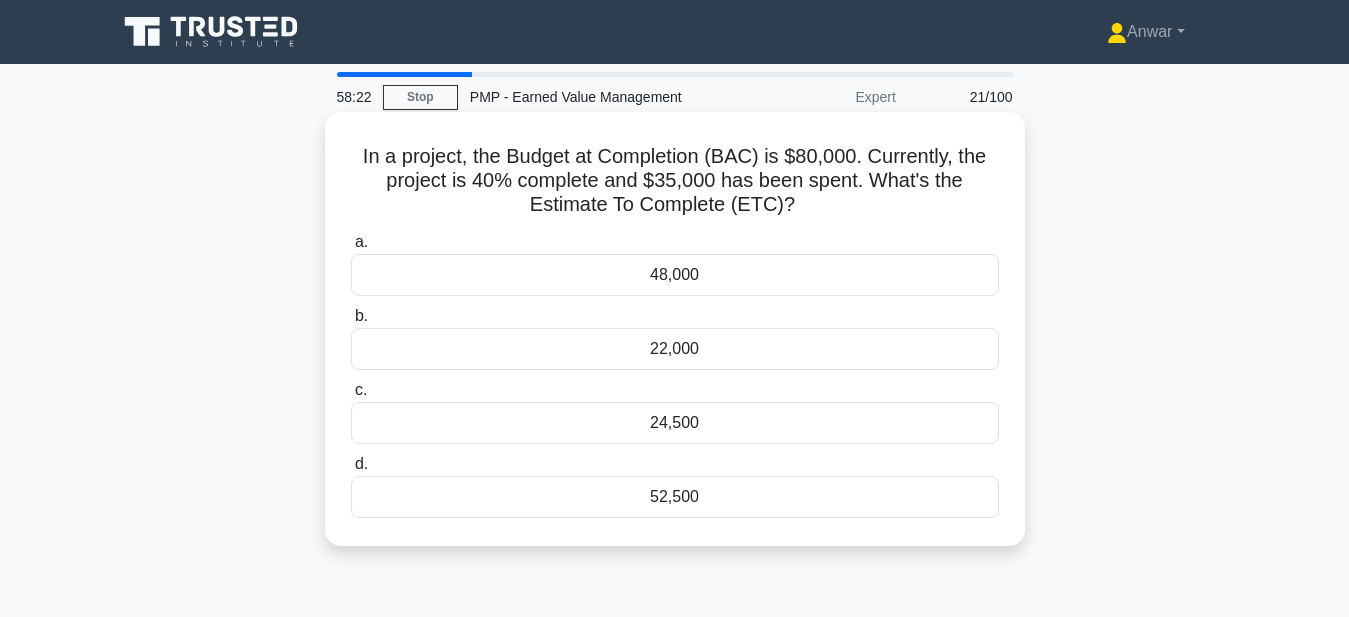 click on "52,500" at bounding box center [675, 497] 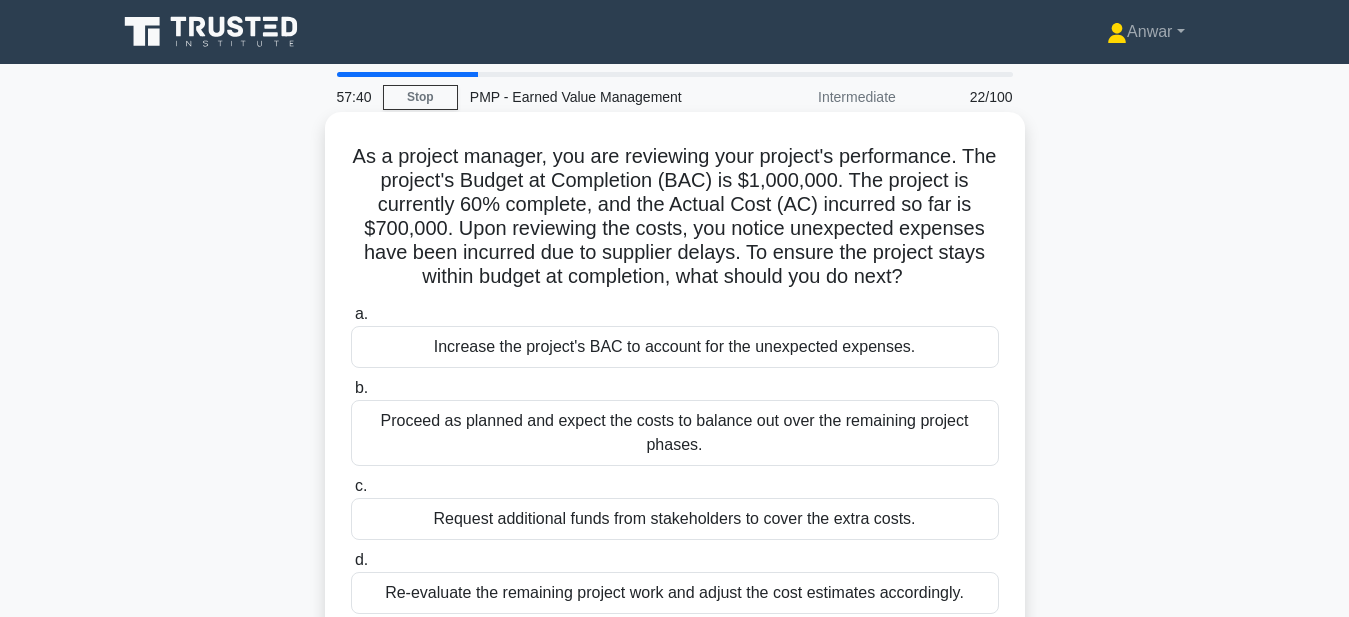 click on "Re-evaluate the remaining project work and adjust the cost estimates accordingly." at bounding box center [675, 593] 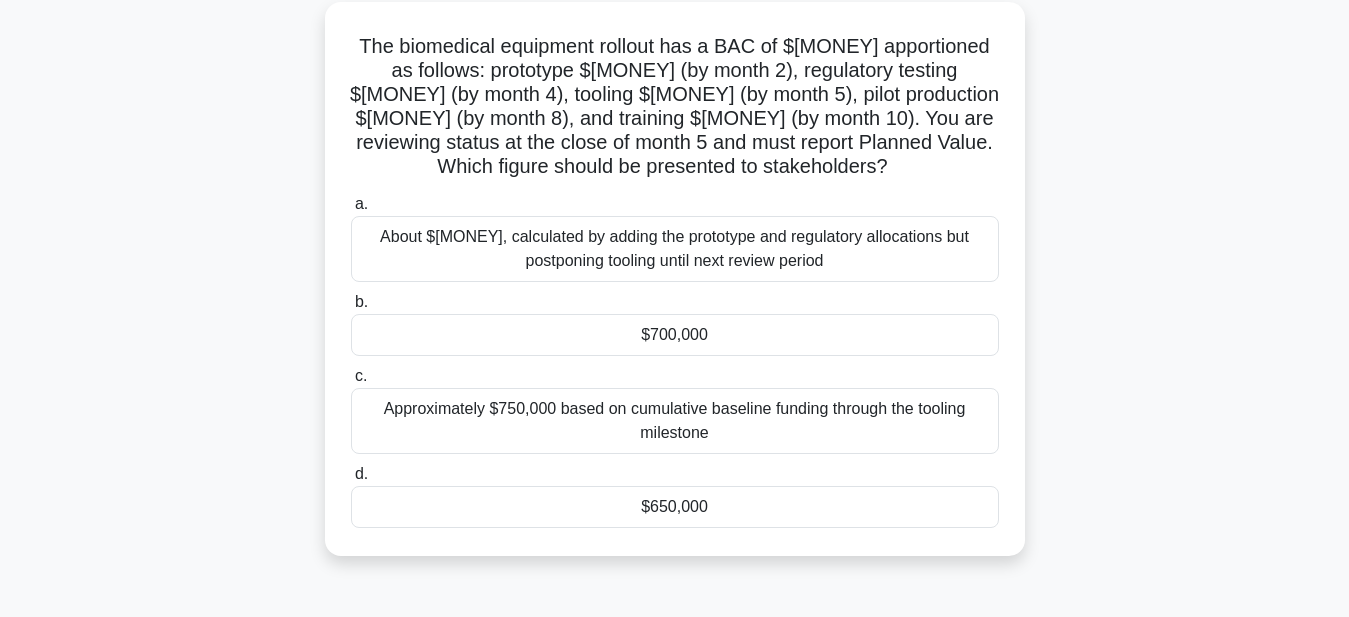 scroll, scrollTop: 117, scrollLeft: 0, axis: vertical 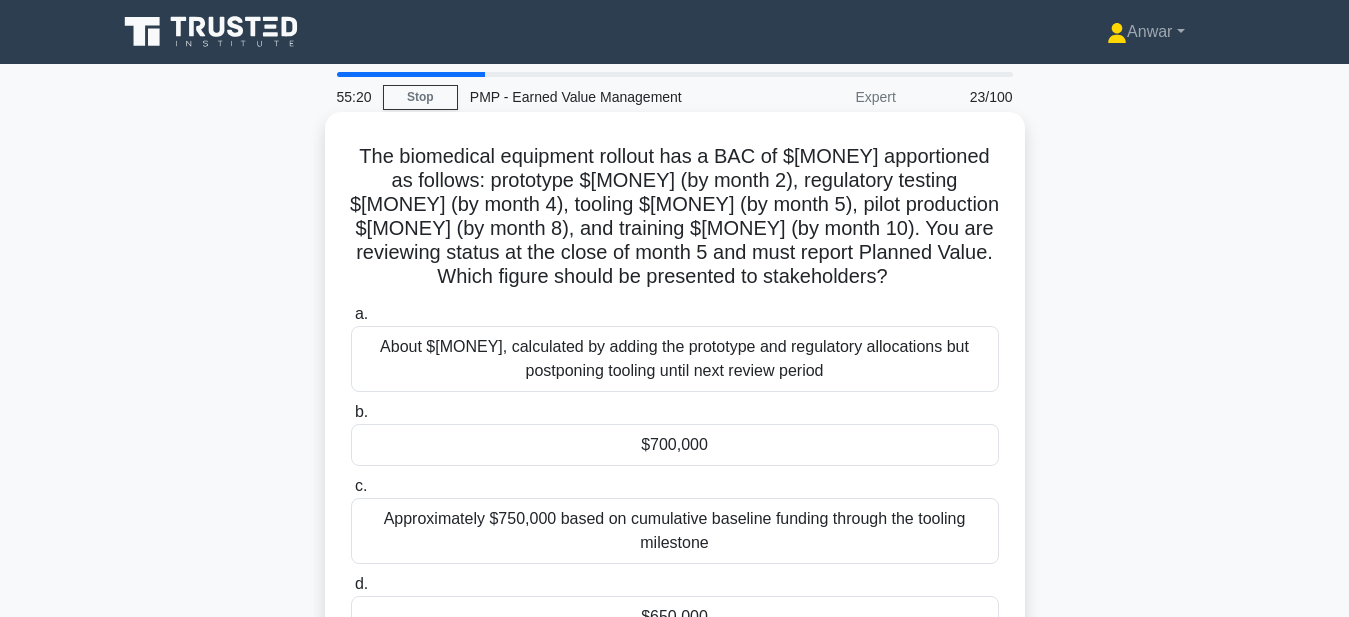click on "$700,000" at bounding box center [675, 445] 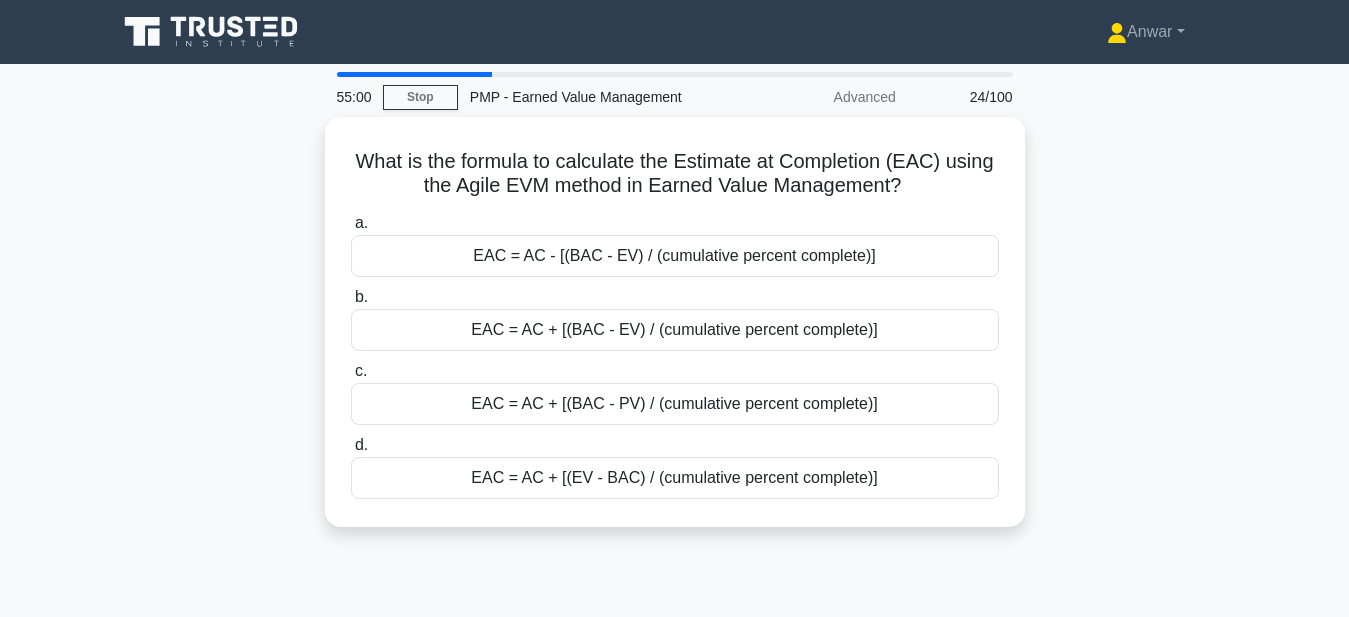 click on "What is the formula to calculate the Estimate at Completion (EAC) using the Agile EVM method in Earned Value Management?
.spinner_0XTQ{transform-origin:center;animation:spinner_y6GP .75s linear infinite}@keyframes spinner_y6GP{100%{transform:rotate(360deg)}}
a.
EAC = AC - [(BAC - EV) / (cumulative percent complete)]
b. c. d." at bounding box center (675, 334) 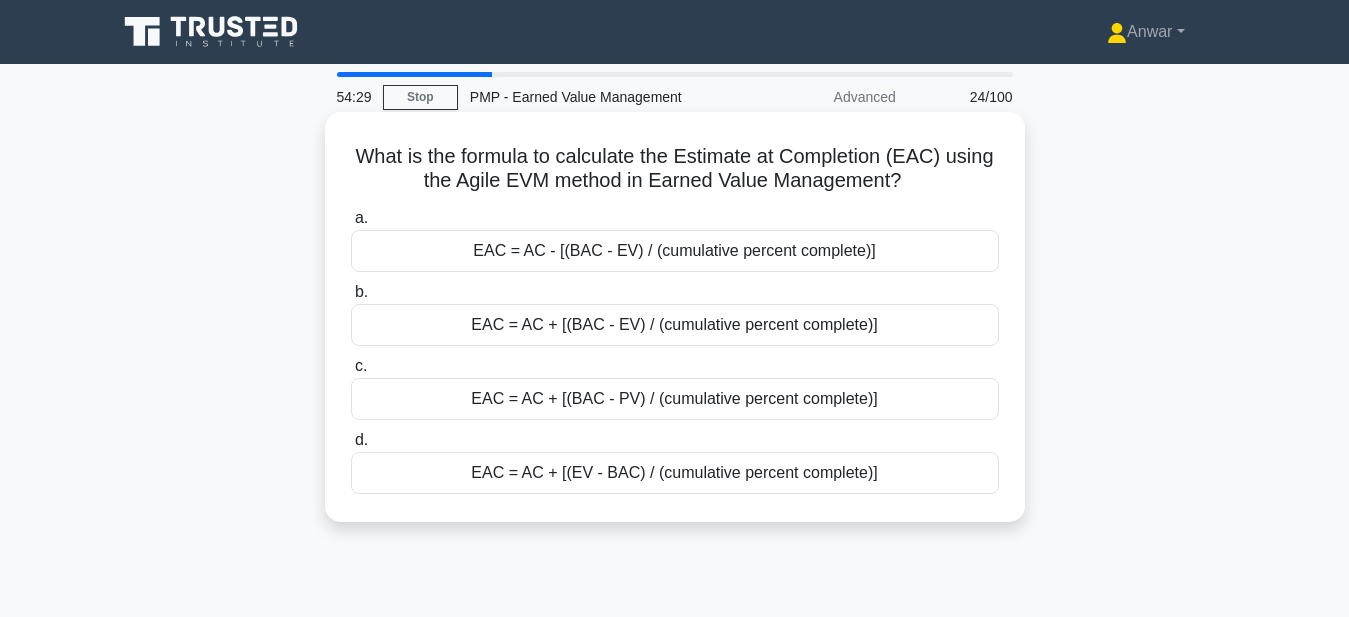 click on "EAC = AC + [(BAC - EV) / (cumulative percent complete)]" at bounding box center (675, 325) 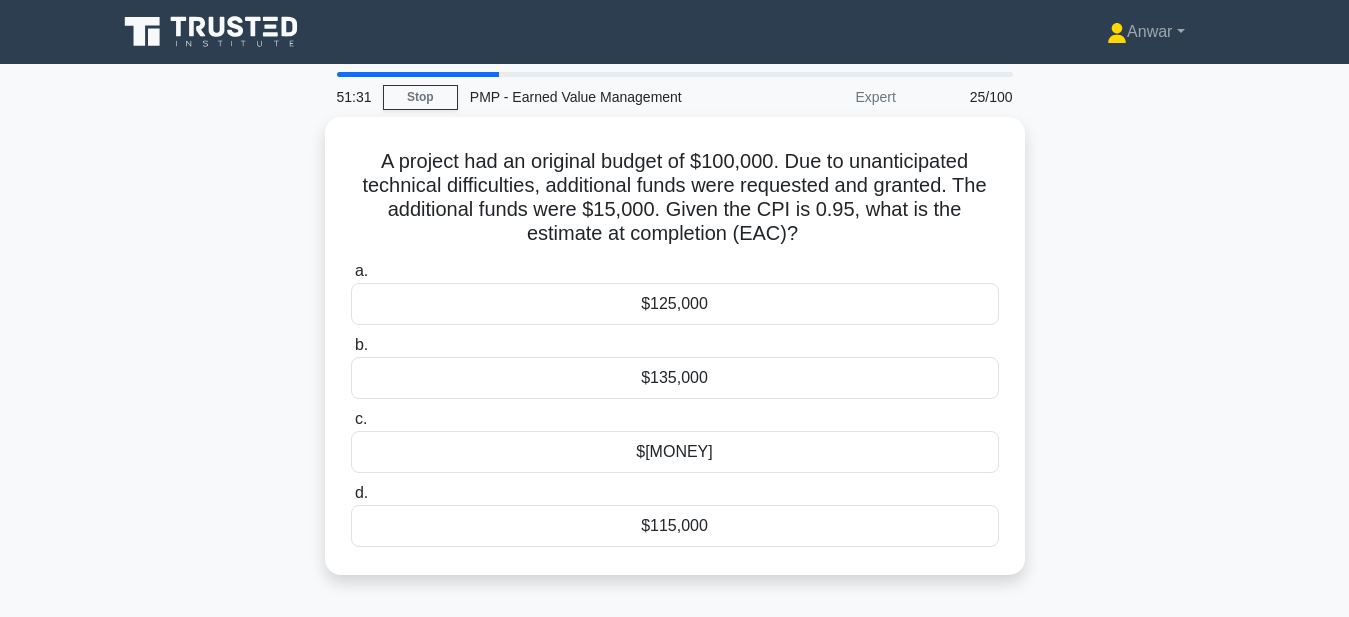 click on "A project had an original budget of $100,000. Due to unanticipated technical difficulties, additional funds were requested and granted. The additional funds were $15,000. Given the CPI is 0.95, what is the estimate at completion (EAC)?
.spinner_0XTQ{transform-origin:center;animation:spinner_y6GP .75s linear infinite}@keyframes spinner_y6GP{100%{transform:rotate(360deg)}}
a.
$125,000
b. c. d." at bounding box center [675, 358] 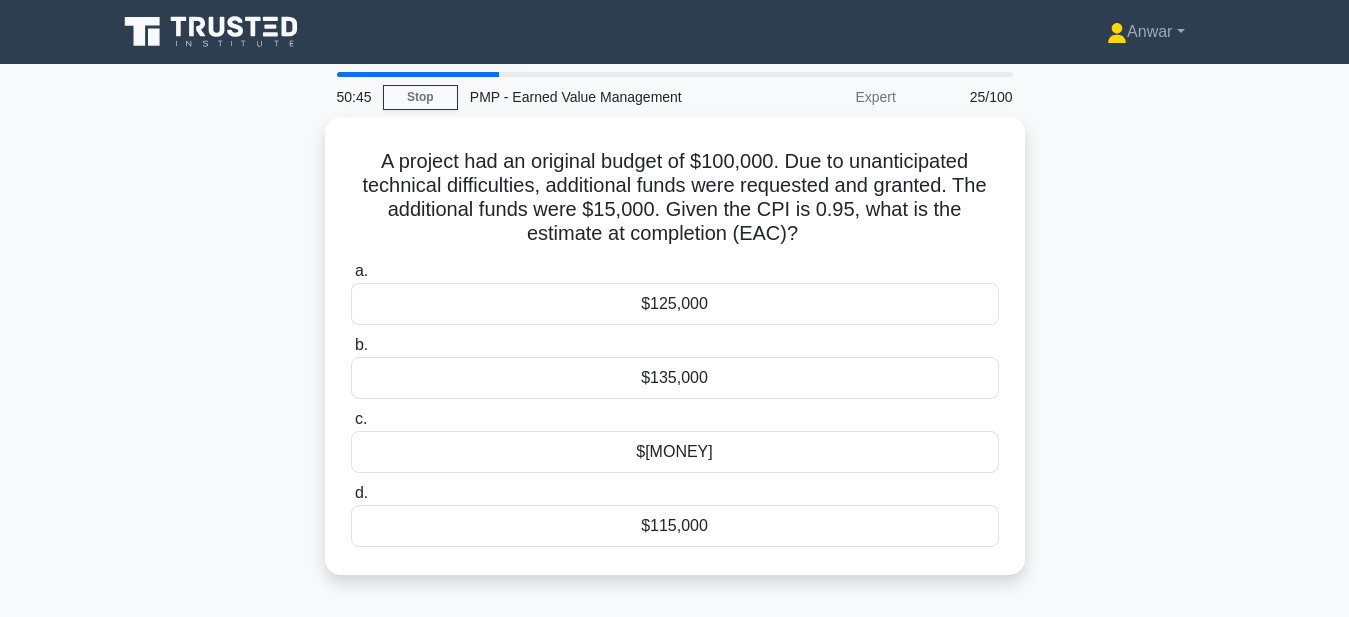 click on "A project had an original budget of $100,000. Due to unanticipated technical difficulties, additional funds were requested and granted. The additional funds were $15,000. Given the CPI is 0.95, what is the estimate at completion (EAC)?
.spinner_0XTQ{transform-origin:center;animation:spinner_y6GP .75s linear infinite}@keyframes spinner_y6GP{100%{transform:rotate(360deg)}}
a.
$125,000
b. c. d." at bounding box center [675, 358] 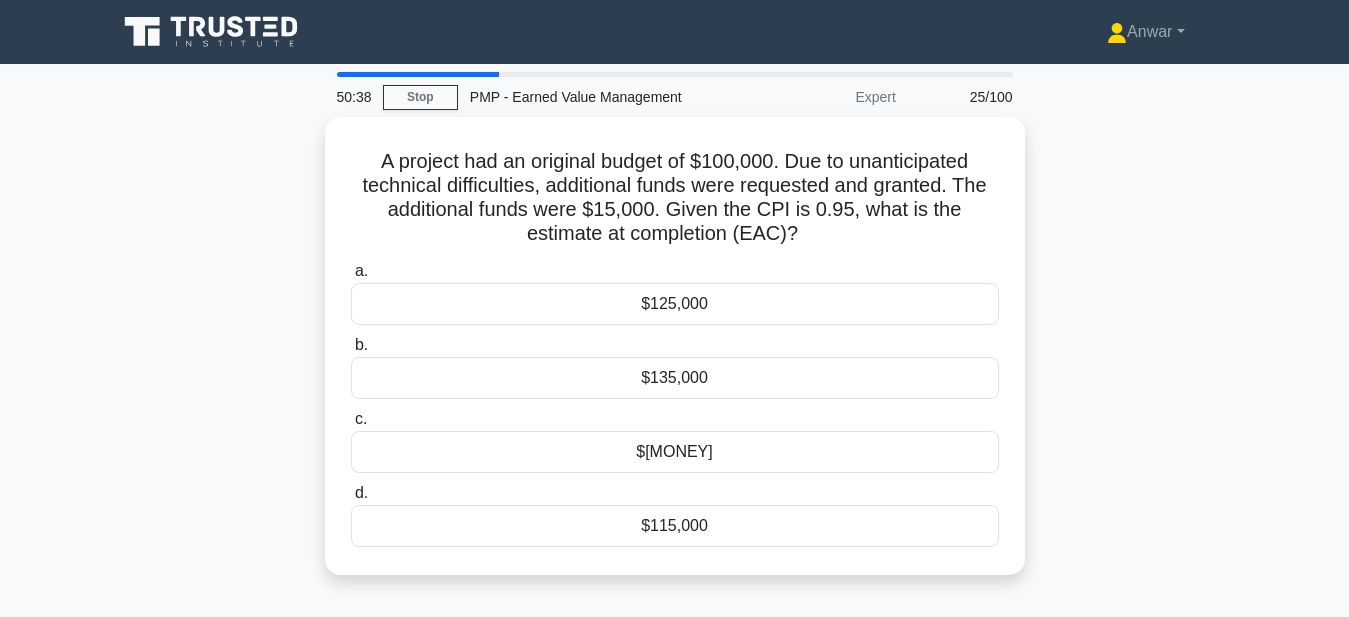 click on "A project had an original budget of $100,000. Due to unanticipated technical difficulties, additional funds were requested and granted. The additional funds were $15,000. Given the CPI is 0.95, what is the estimate at completion (EAC)?
.spinner_0XTQ{transform-origin:center;animation:spinner_y6GP .75s linear infinite}@keyframes spinner_y6GP{100%{transform:rotate(360deg)}}
a.
$125,000
b. c. d." at bounding box center (675, 358) 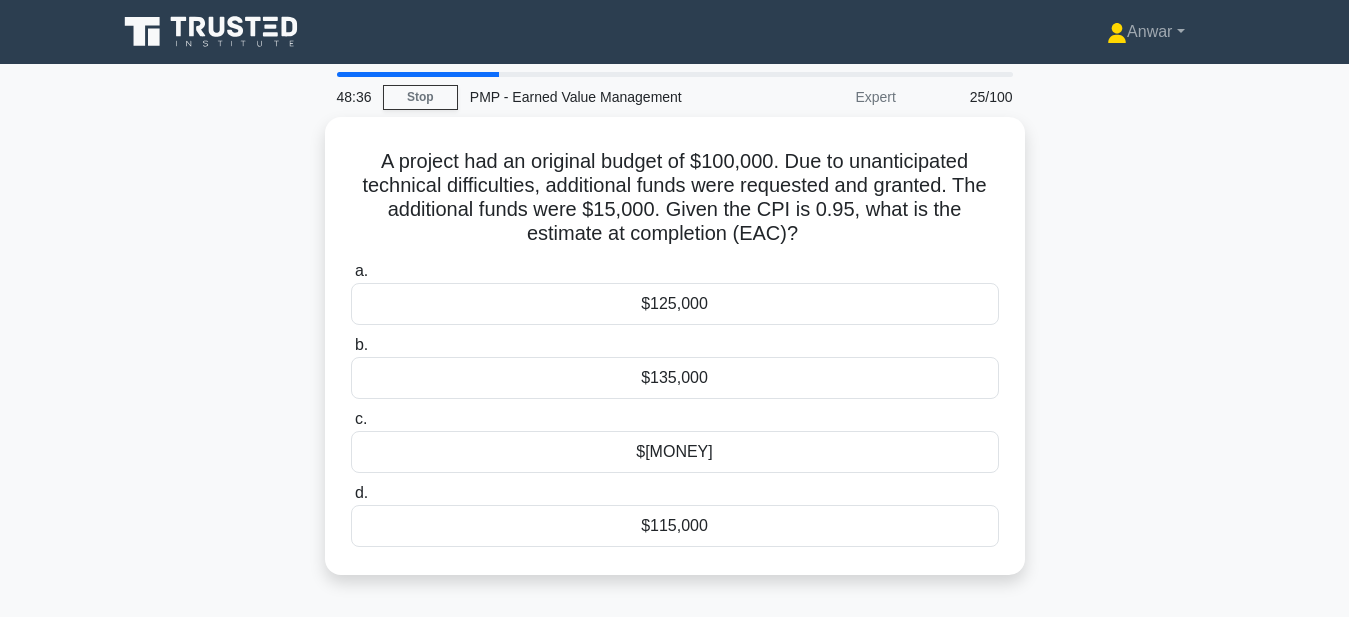 click on "A project had an original budget of $100,000. Due to unanticipated technical difficulties, additional funds were requested and granted. The additional funds were $15,000. Given the CPI is 0.95, what is the estimate at completion (EAC)?
.spinner_0XTQ{transform-origin:center;animation:spinner_y6GP .75s linear infinite}@keyframes spinner_y6GP{100%{transform:rotate(360deg)}}
a.
$125,000
b. c. d." at bounding box center [675, 358] 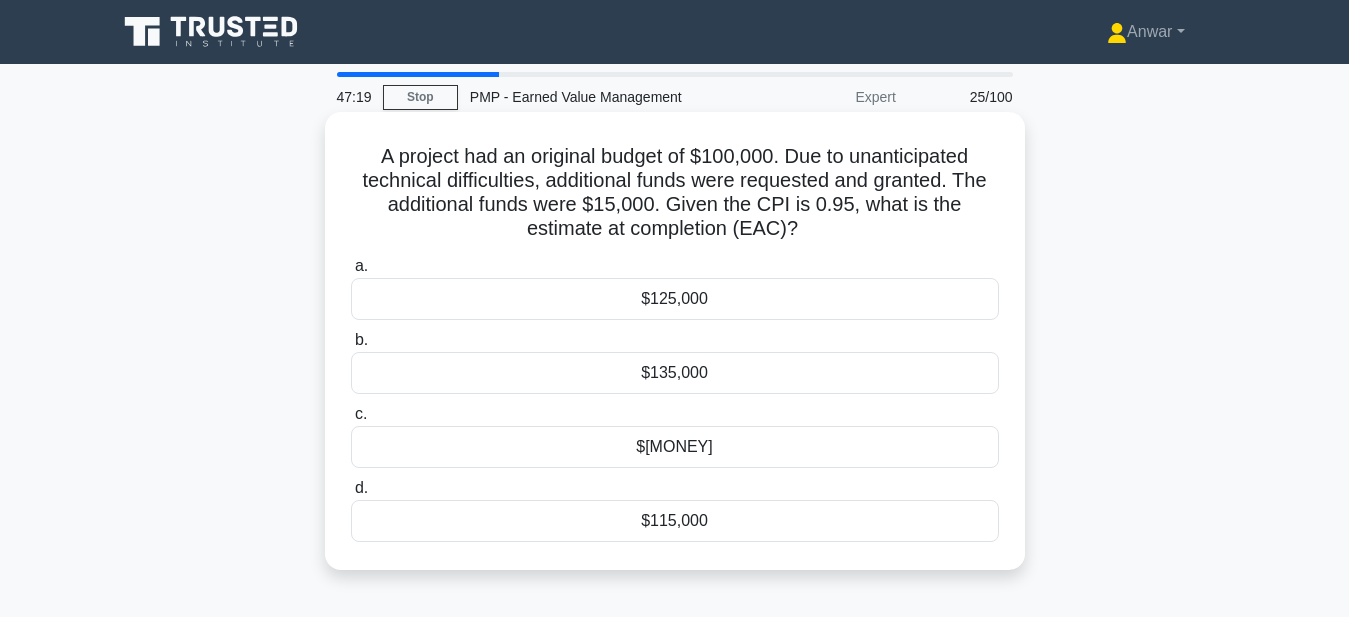 click on "$121,053" at bounding box center [675, 447] 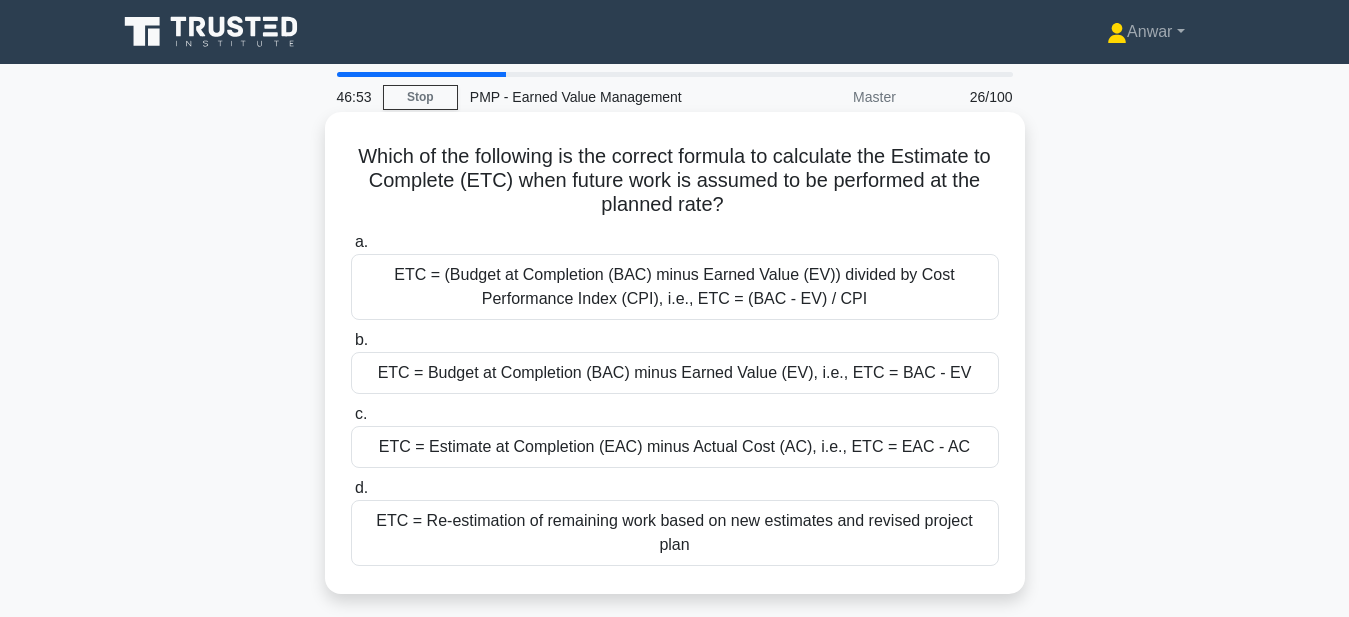 click on "ETC = Estimate at Completion (EAC) minus Actual Cost (AC), i.e., ETC = EAC - AC" at bounding box center (675, 447) 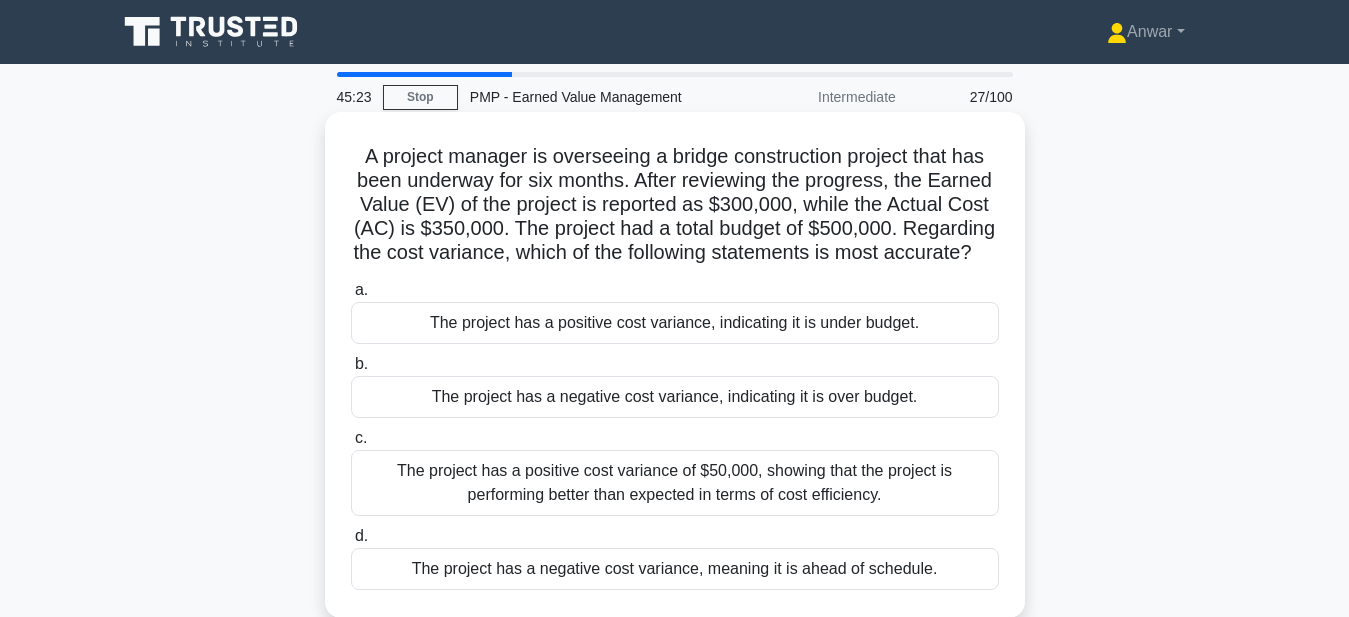 click on "The project has a negative cost variance, indicating it is over budget." at bounding box center [675, 397] 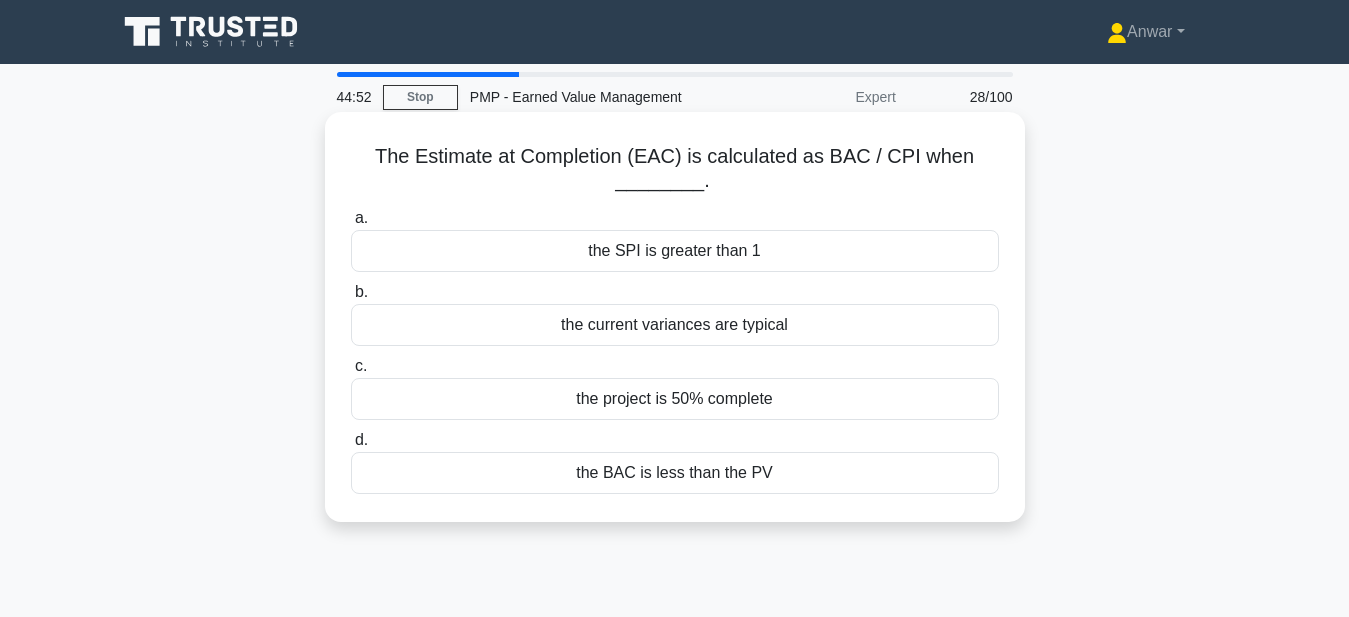 click on "the current variances are typical" at bounding box center [675, 325] 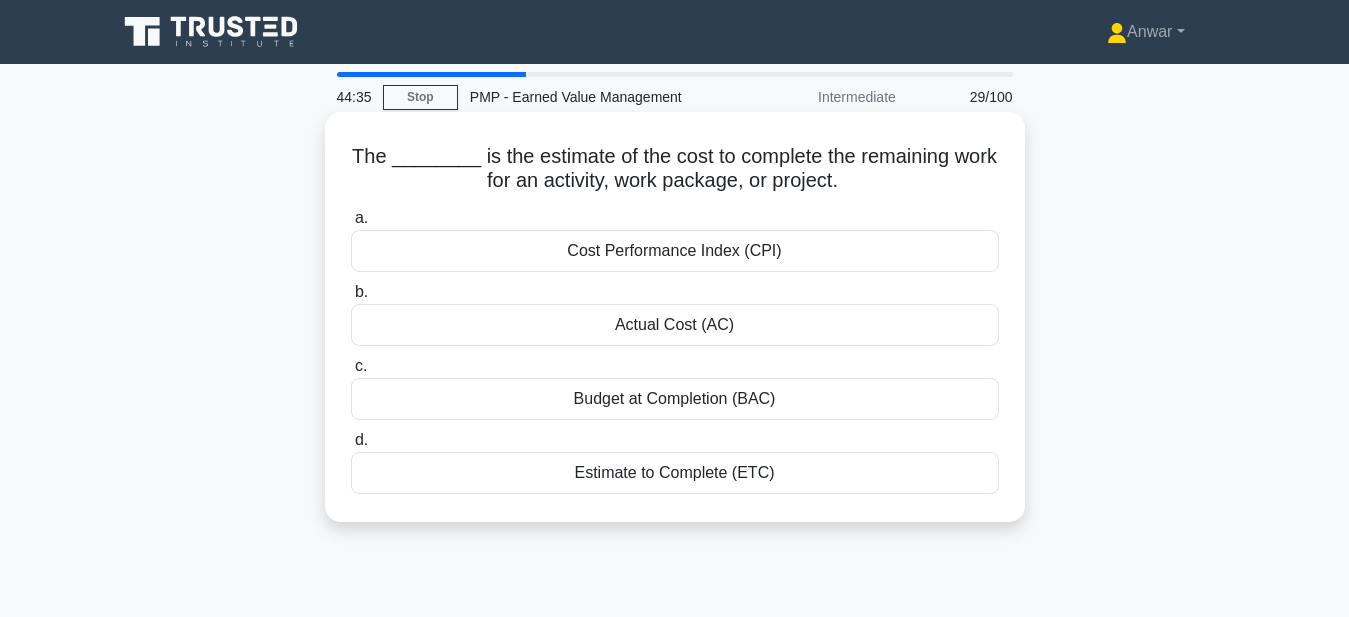 click on "Estimate to Complete (ETC)" at bounding box center (675, 473) 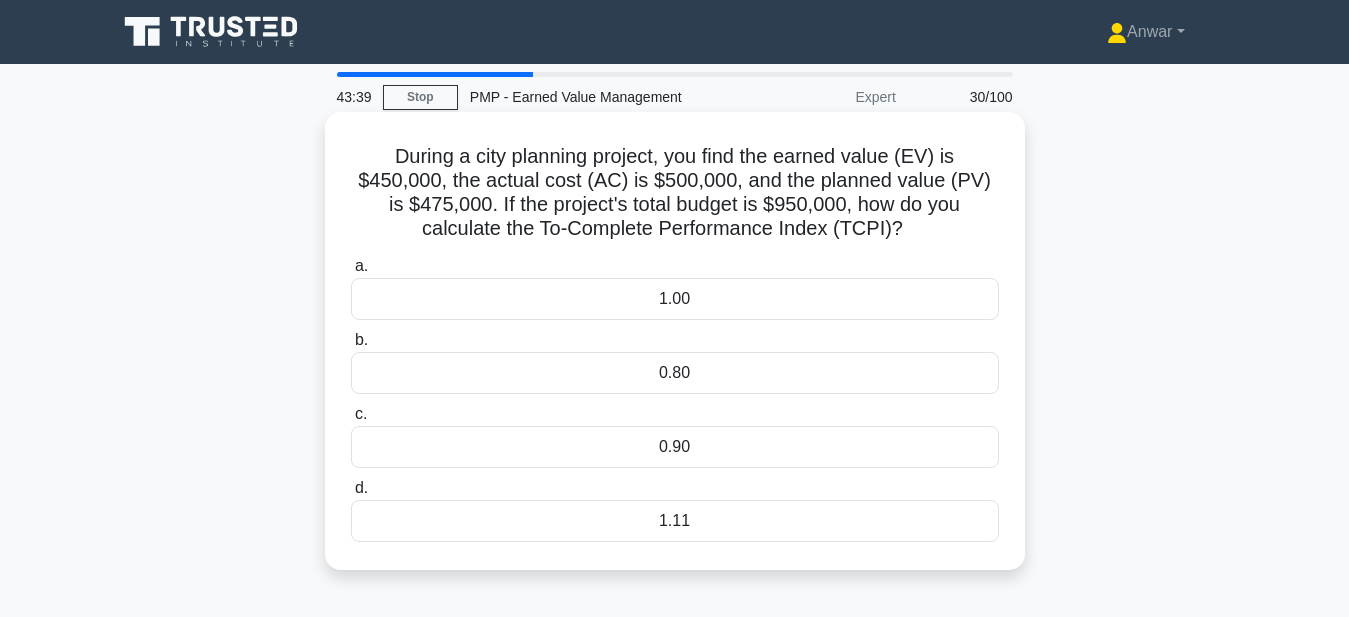 click on "1.11" at bounding box center [675, 521] 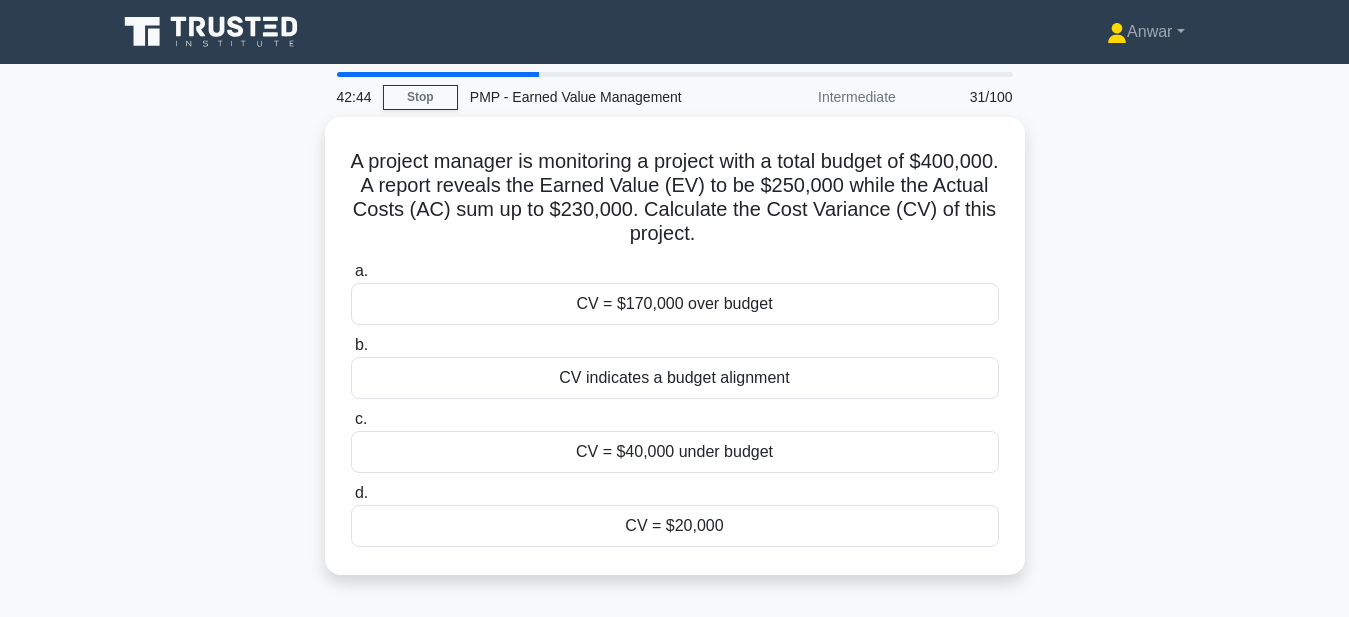 click on "A project manager is monitoring a project with a total budget of $400,000. A report reveals the Earned Value (EV) to be $250,000 while the Actual Costs (AC) sum up to $230,000. Calculate the Cost Variance (CV) of this project.
.spinner_0XTQ{transform-origin:center;animation:spinner_y6GP .75s linear infinite}@keyframes spinner_y6GP{100%{transform:rotate(360deg)}}
a.
CV = $170,000 over budget
b. c." at bounding box center [675, 358] 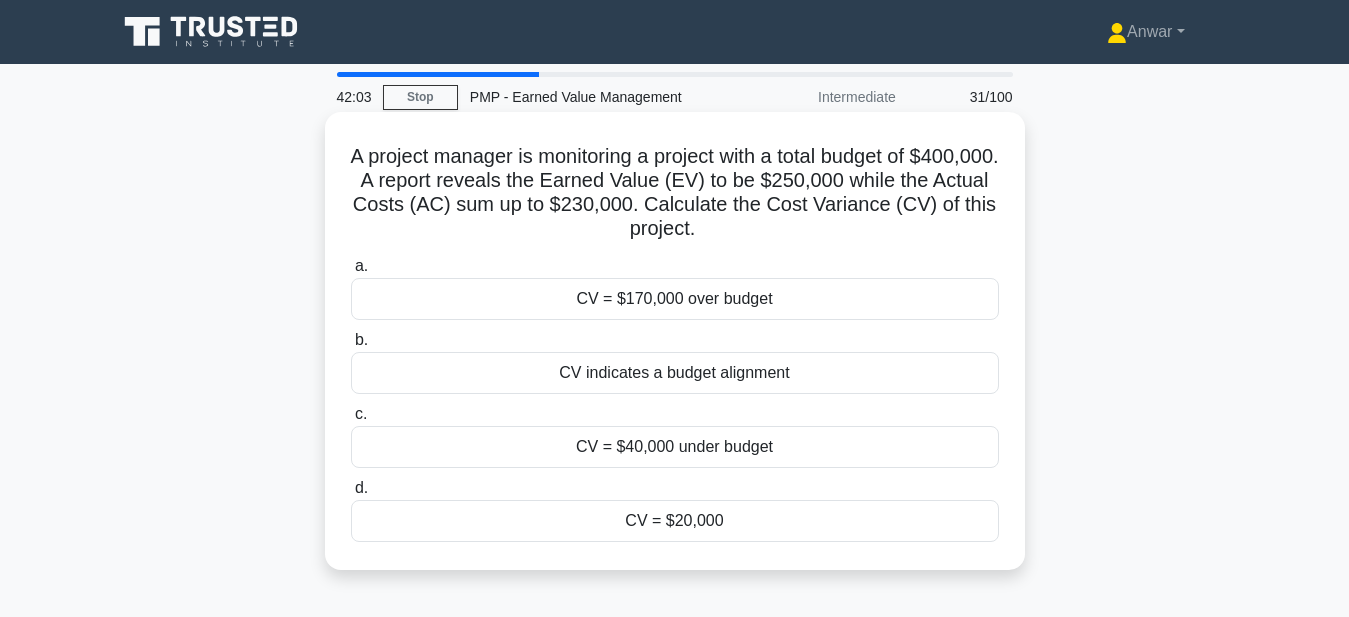 click on "CV = $20,000" at bounding box center (675, 521) 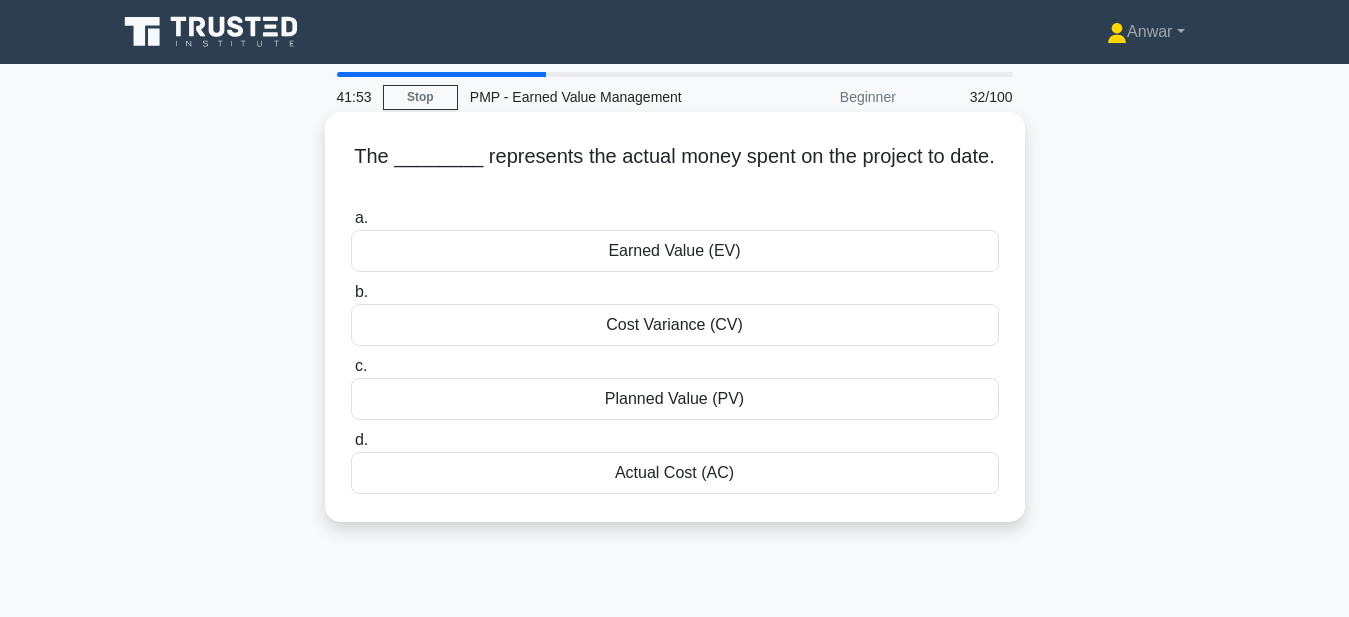 click on "Actual Cost (AC)" at bounding box center [675, 473] 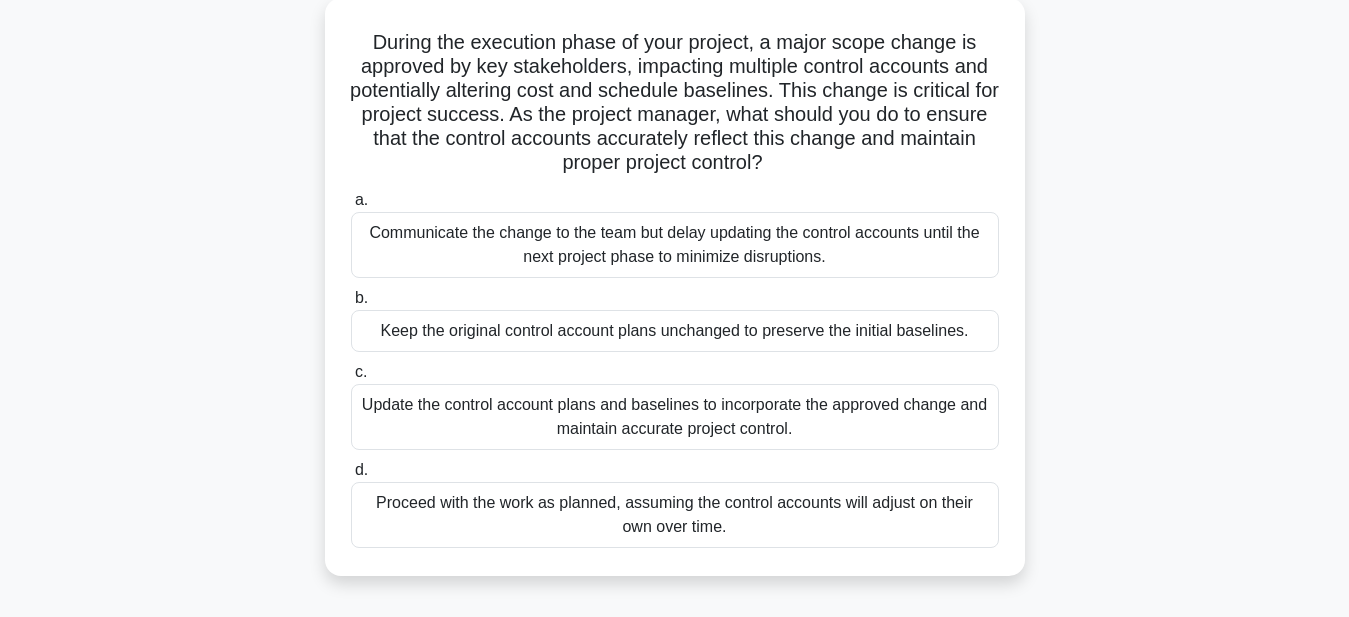 scroll, scrollTop: 120, scrollLeft: 0, axis: vertical 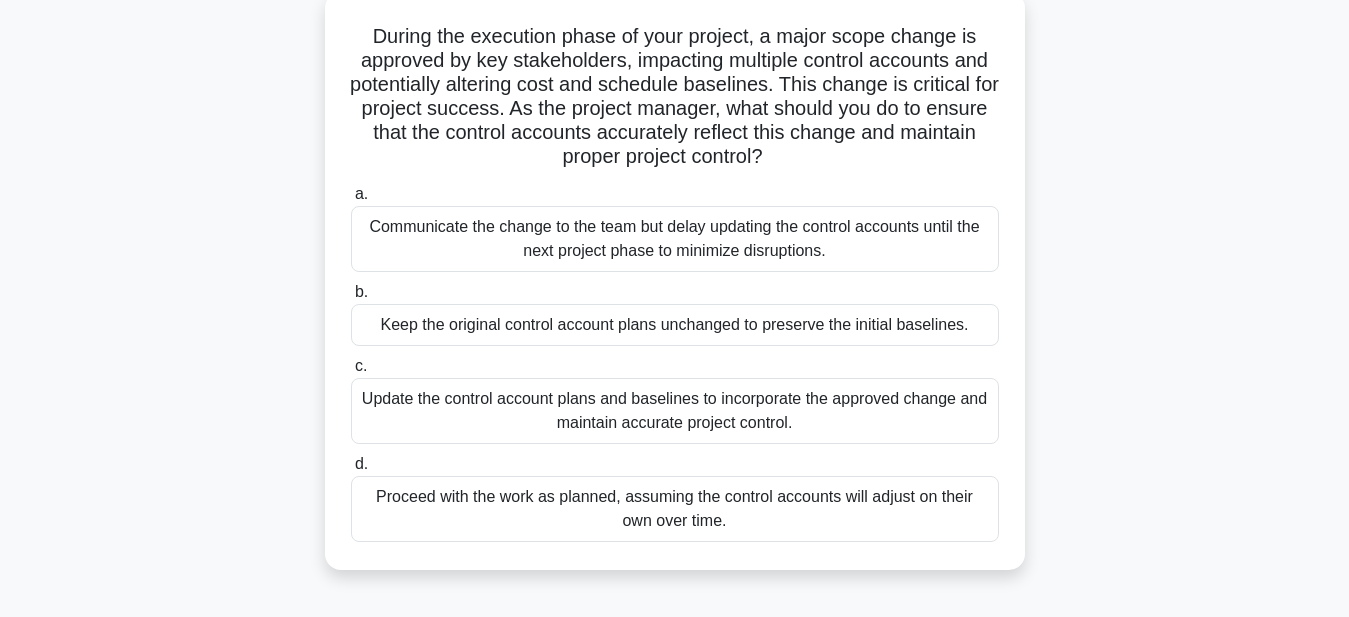 click on "Update the control account plans and baselines to incorporate the approved change and maintain accurate project control." at bounding box center [675, 411] 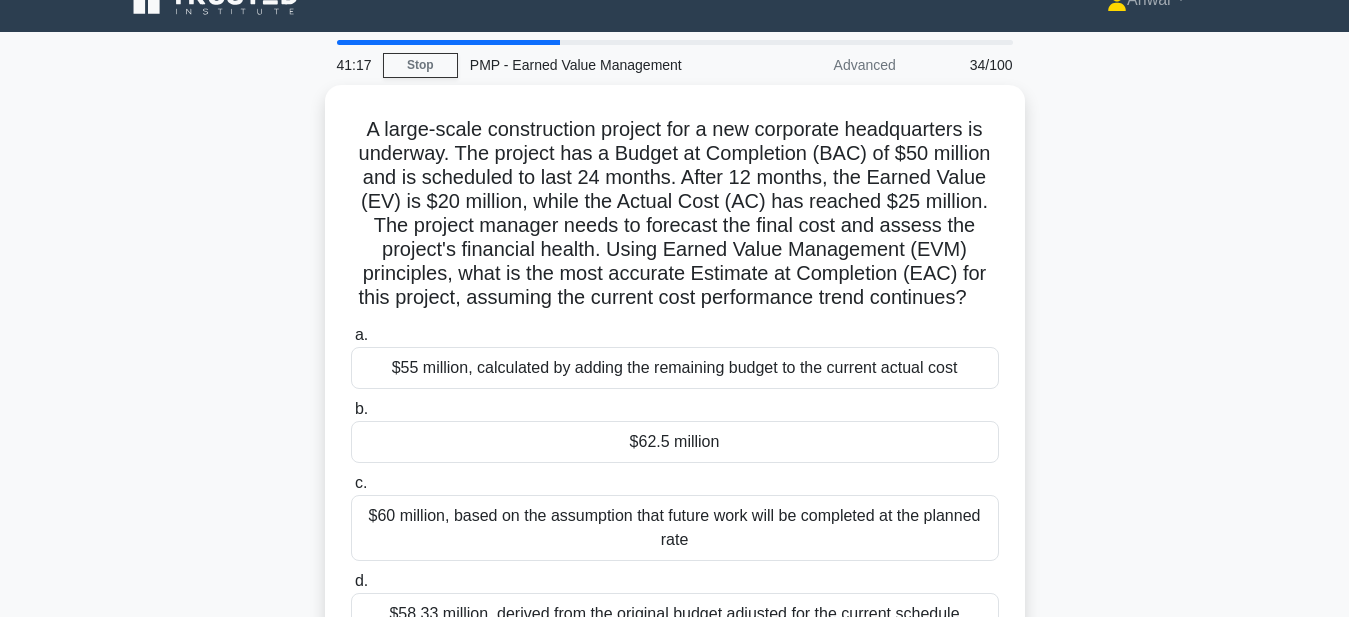 scroll, scrollTop: 0, scrollLeft: 0, axis: both 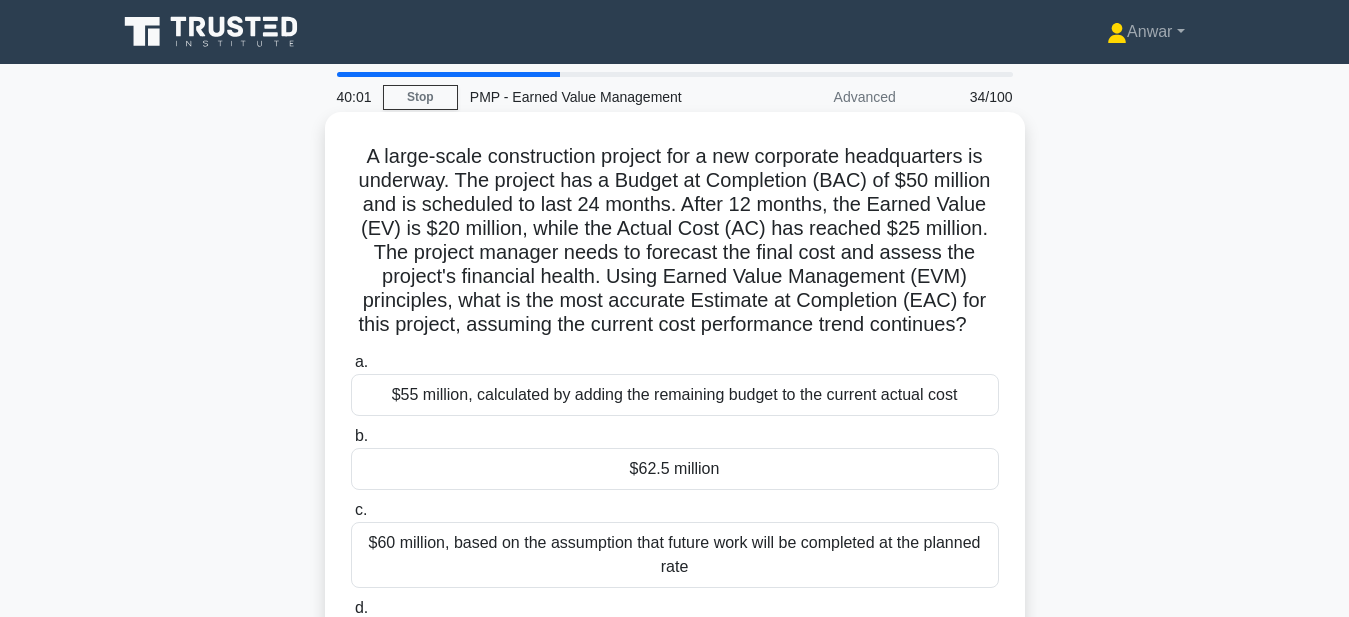 click on "a.
$55 million, calculated by adding the remaining budget to the current actual cost
b.
$62.5 million" at bounding box center (675, 518) 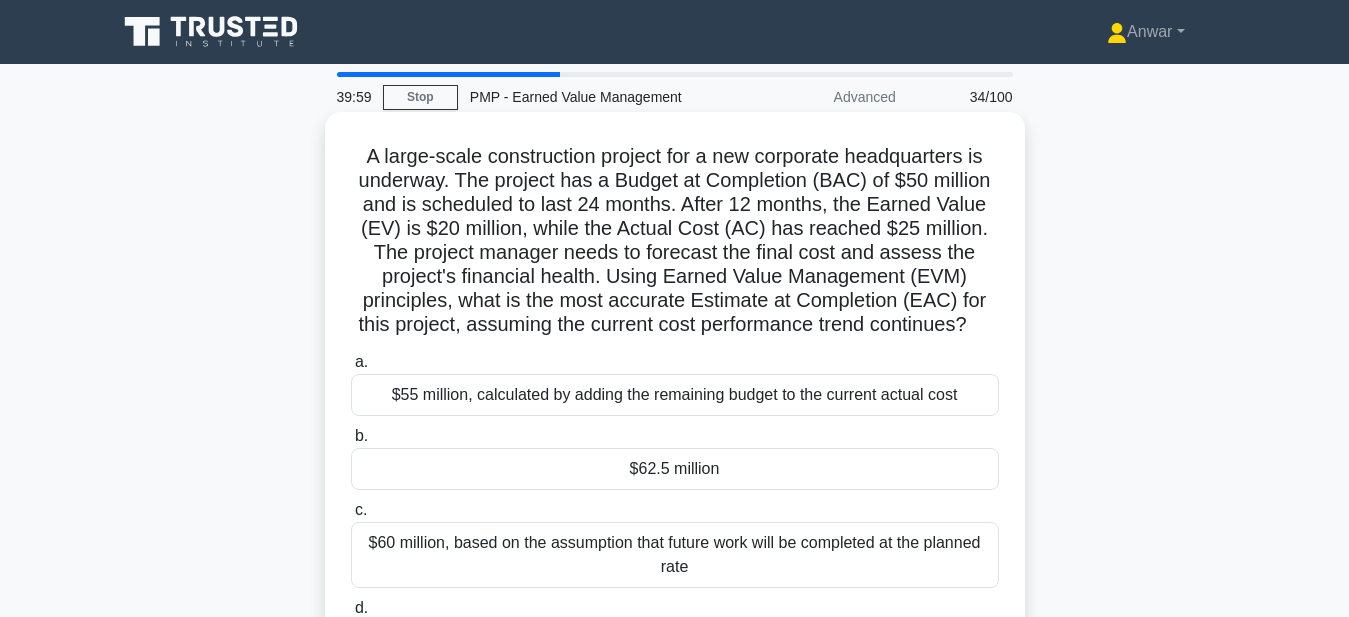 click on "$62.5 million" at bounding box center (675, 469) 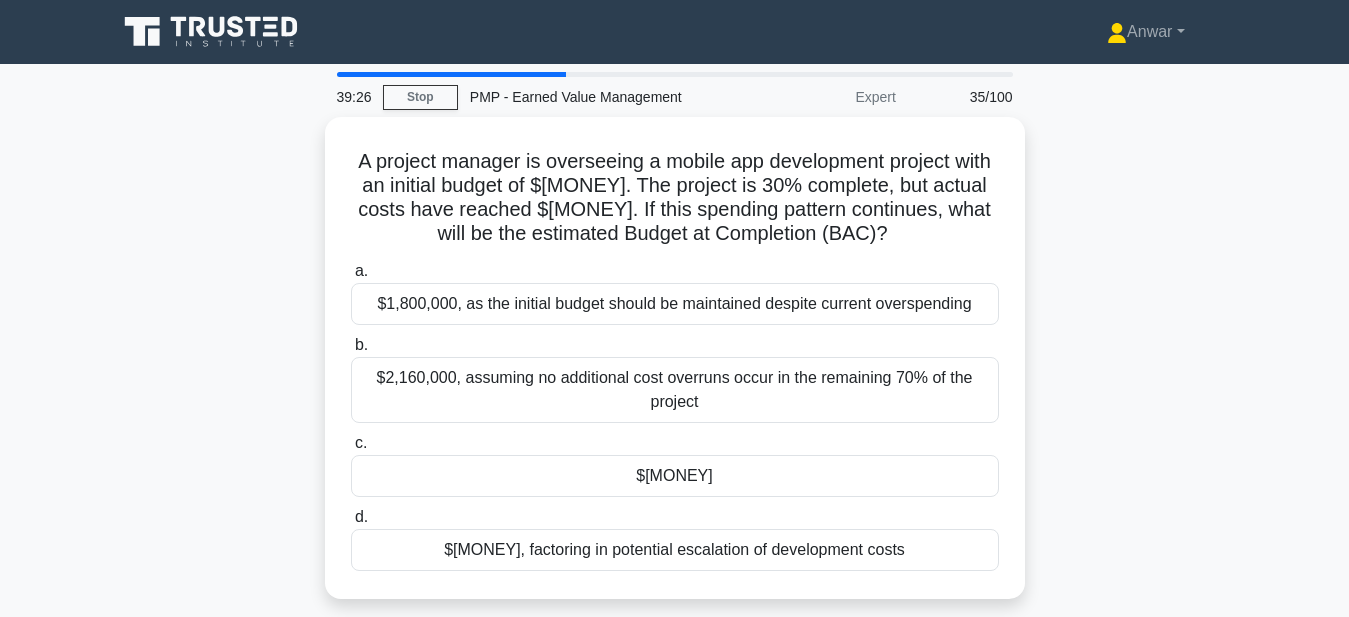 click on "39:26
Stop
PMP  - Earned Value Management
Expert
35/100
A project manager is overseeing a mobile app development project with an initial budget of $1,800,000. The project is 30% complete, but actual costs have reached $720,000. If this spending pattern continues, what will be the estimated Budget at Completion (BAC)?
.spinner_0XTQ{transform-origin:center;animation:spinner_y6GP .75s linear infinite}@keyframes spinner_y6GP{100%{transform:rotate(360deg)}}
a. b. c. d." at bounding box center (674, 572) 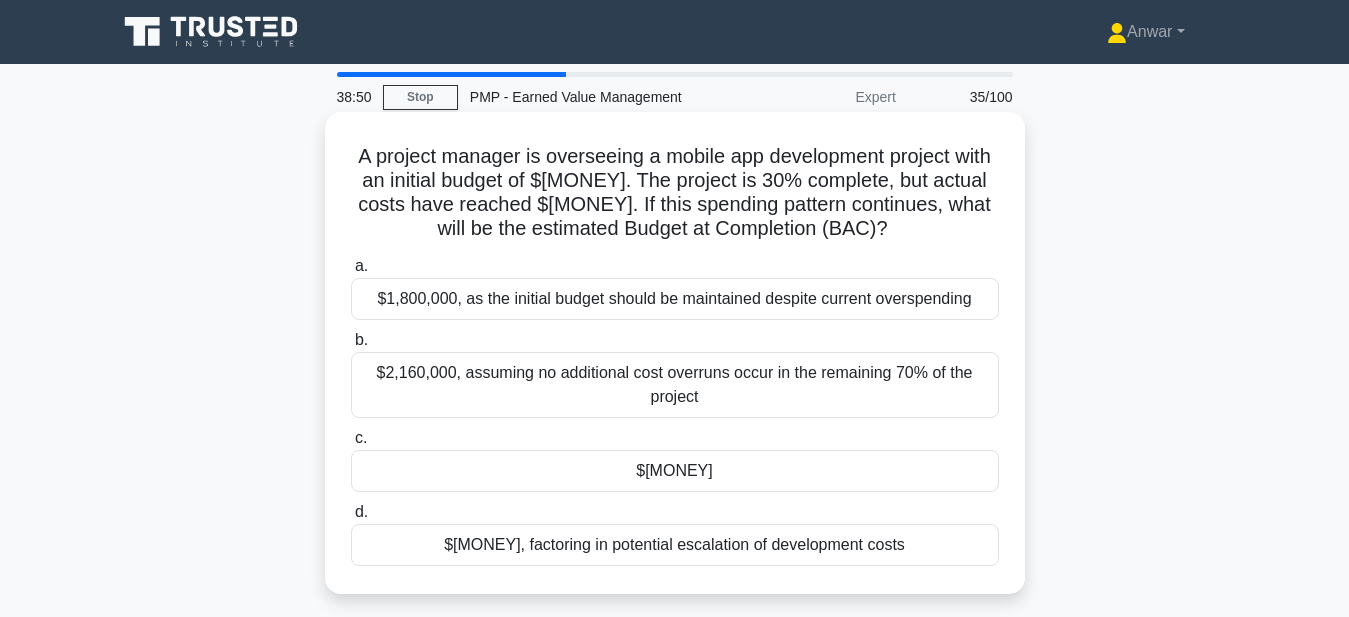 click on "$2,400,000" at bounding box center (675, 471) 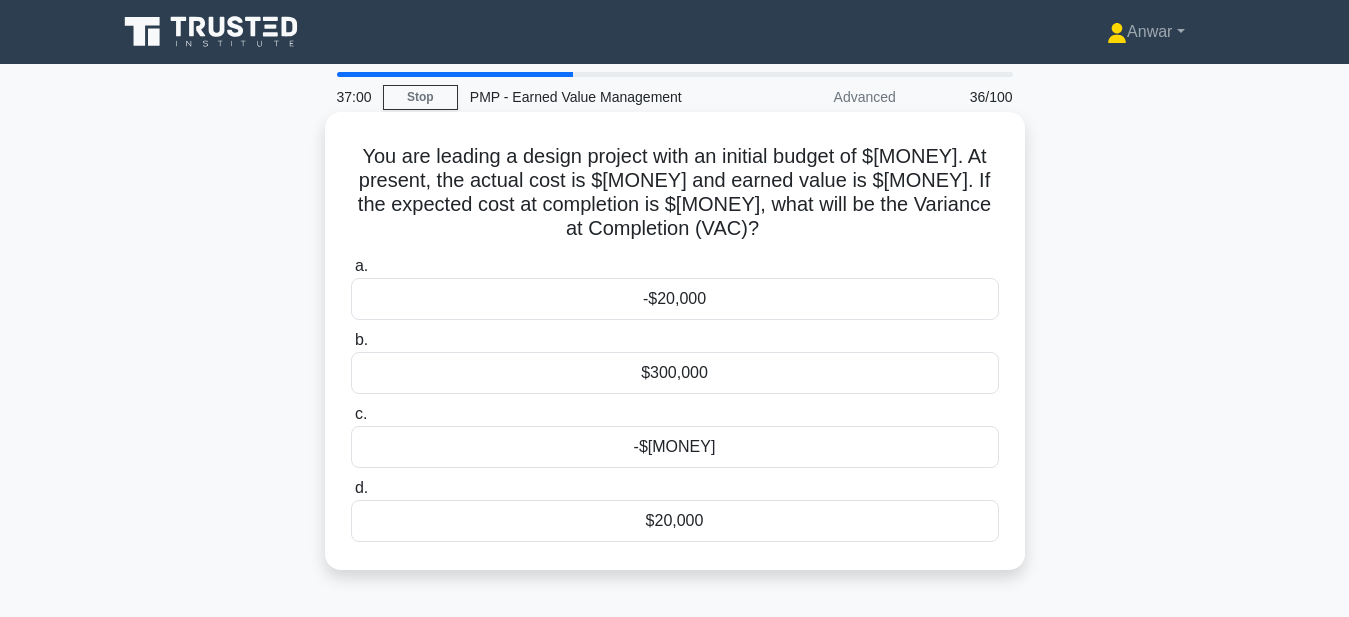 click on "-$20,000" at bounding box center (675, 299) 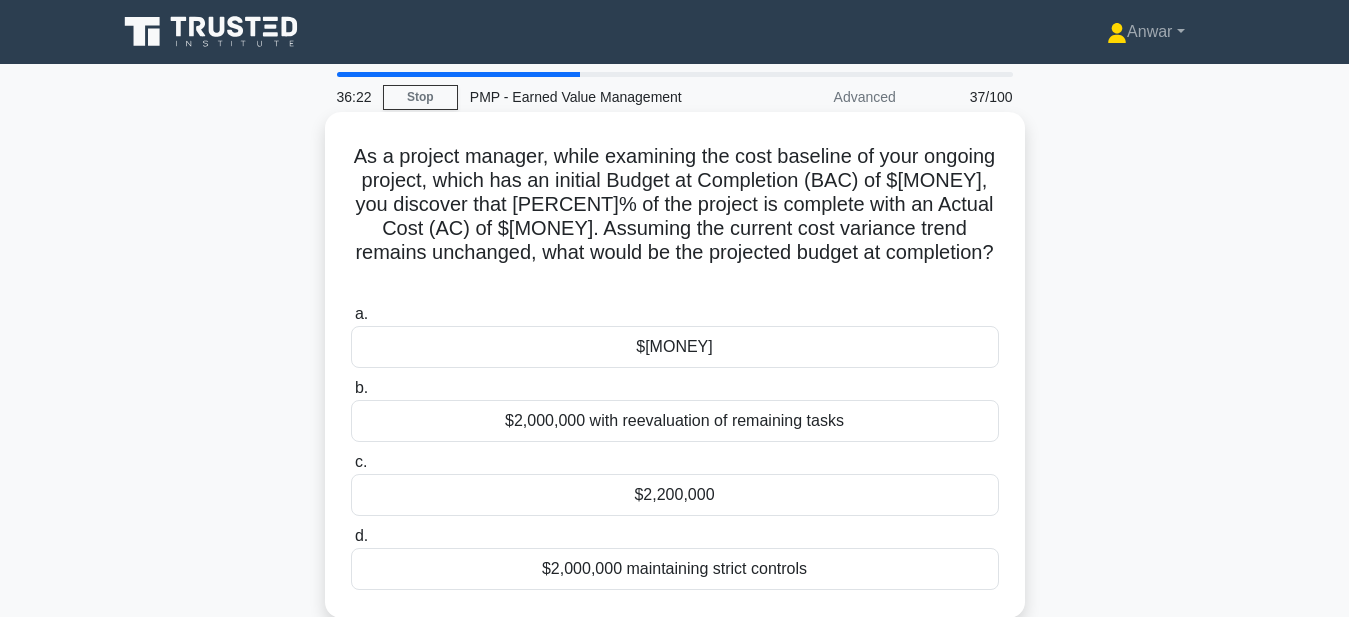 click on "$2,400,000" at bounding box center (675, 347) 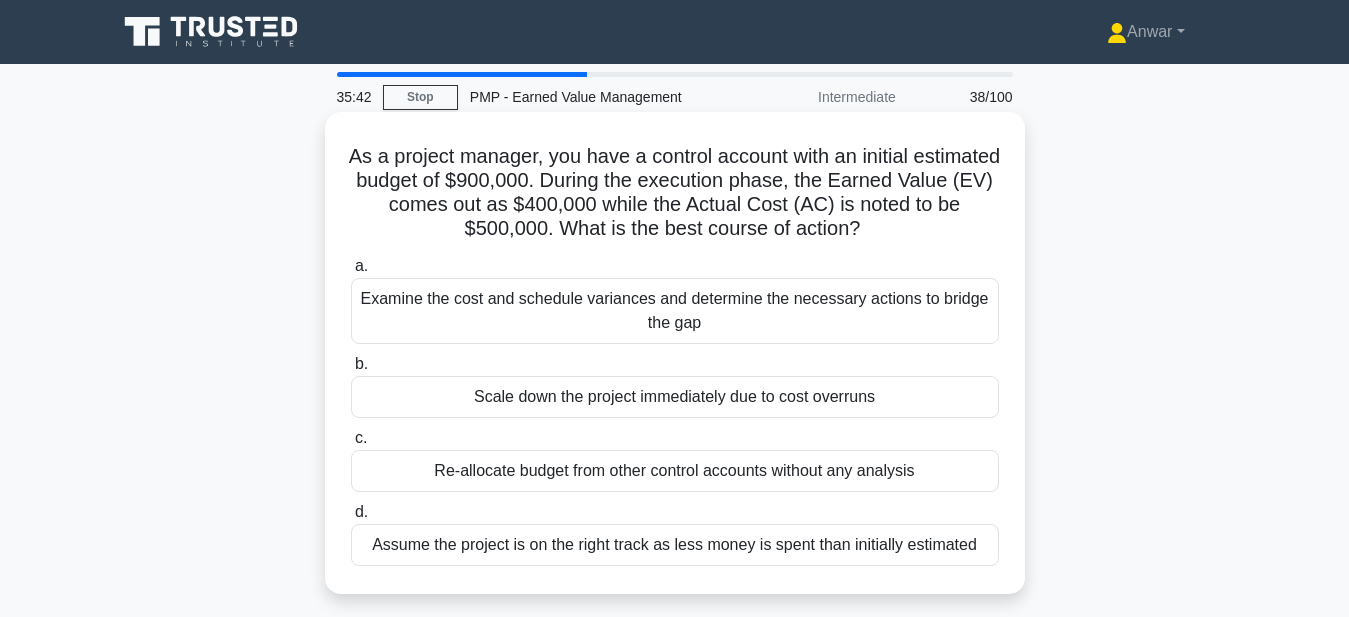 click on "Scale down the project immediately due to cost overruns" at bounding box center [675, 397] 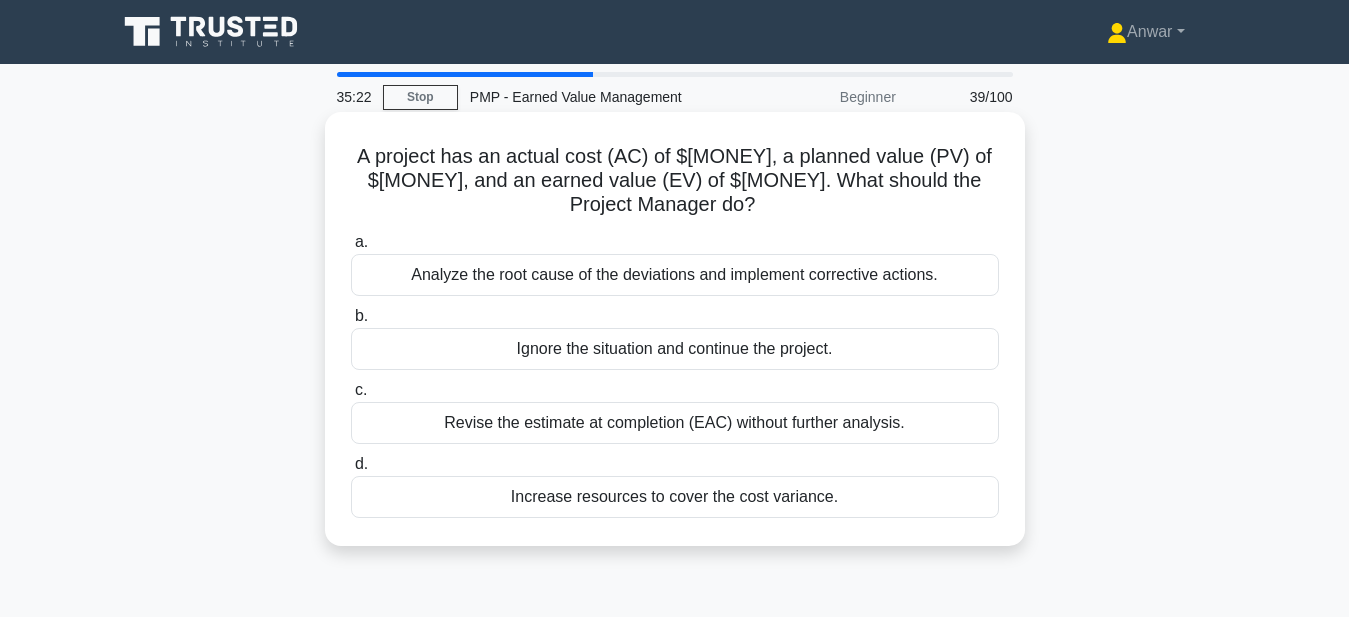click on "Analyze the root cause of the deviations and implement corrective actions." at bounding box center (675, 275) 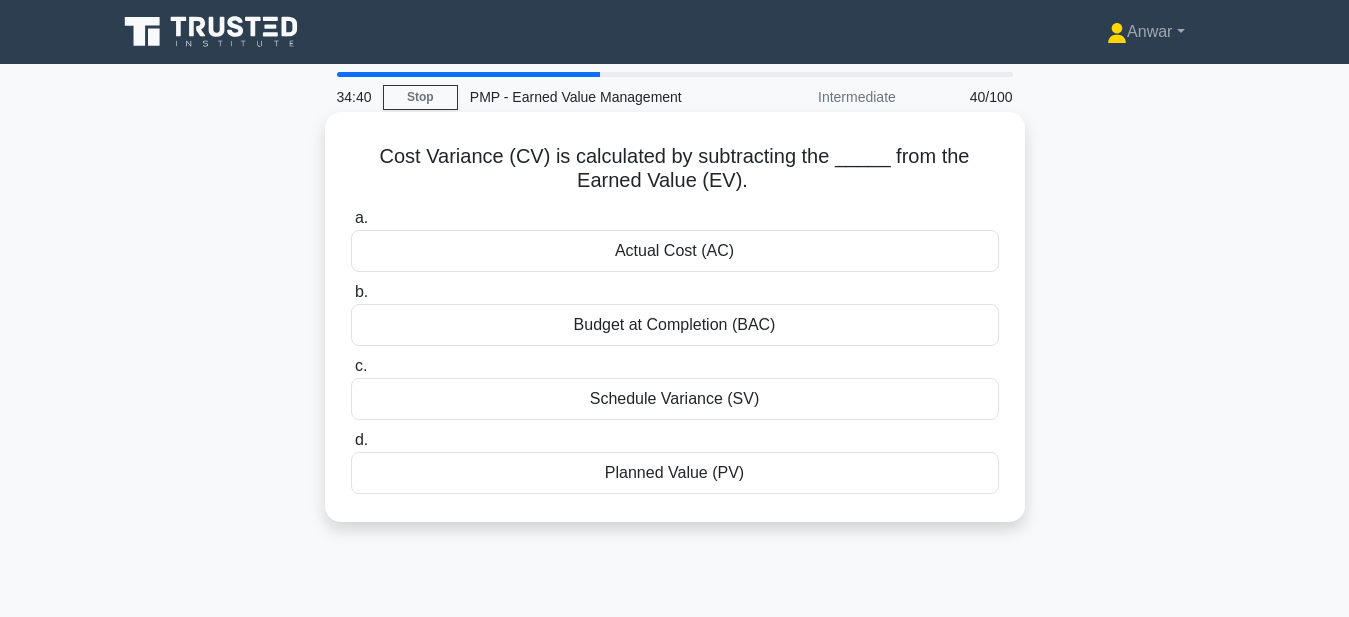 click on "Budget at Completion (BAC)" at bounding box center (675, 325) 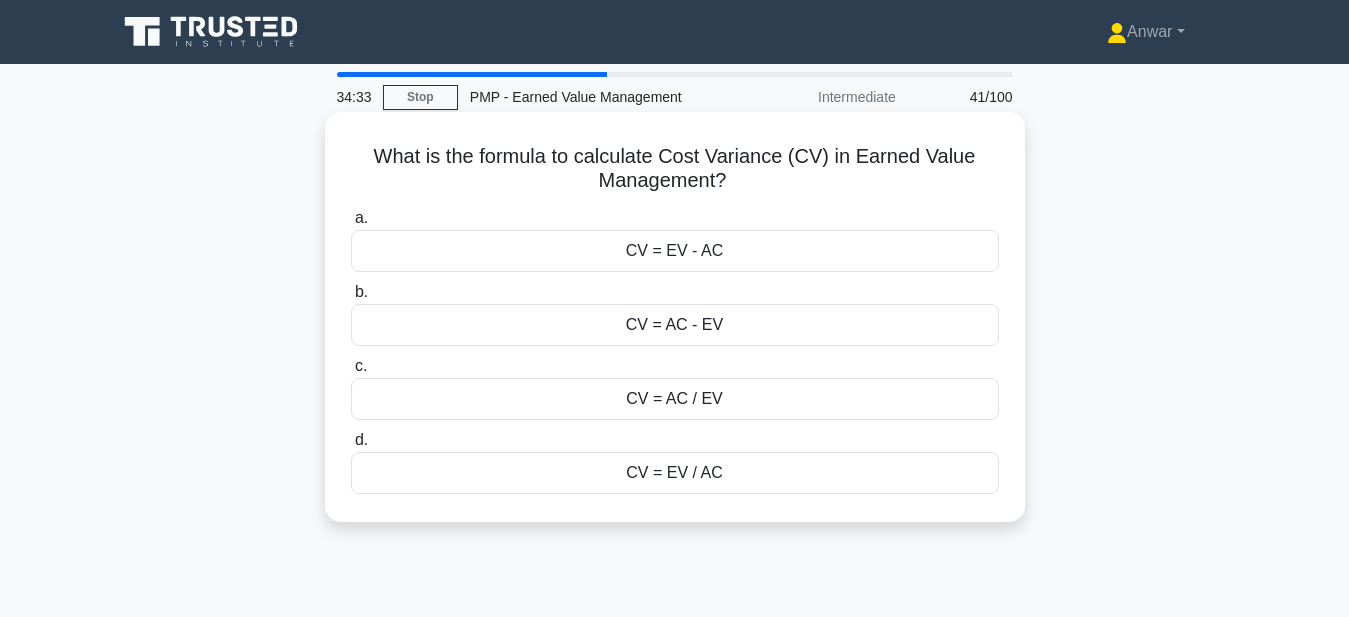 click on "CV = EV - AC" at bounding box center [675, 251] 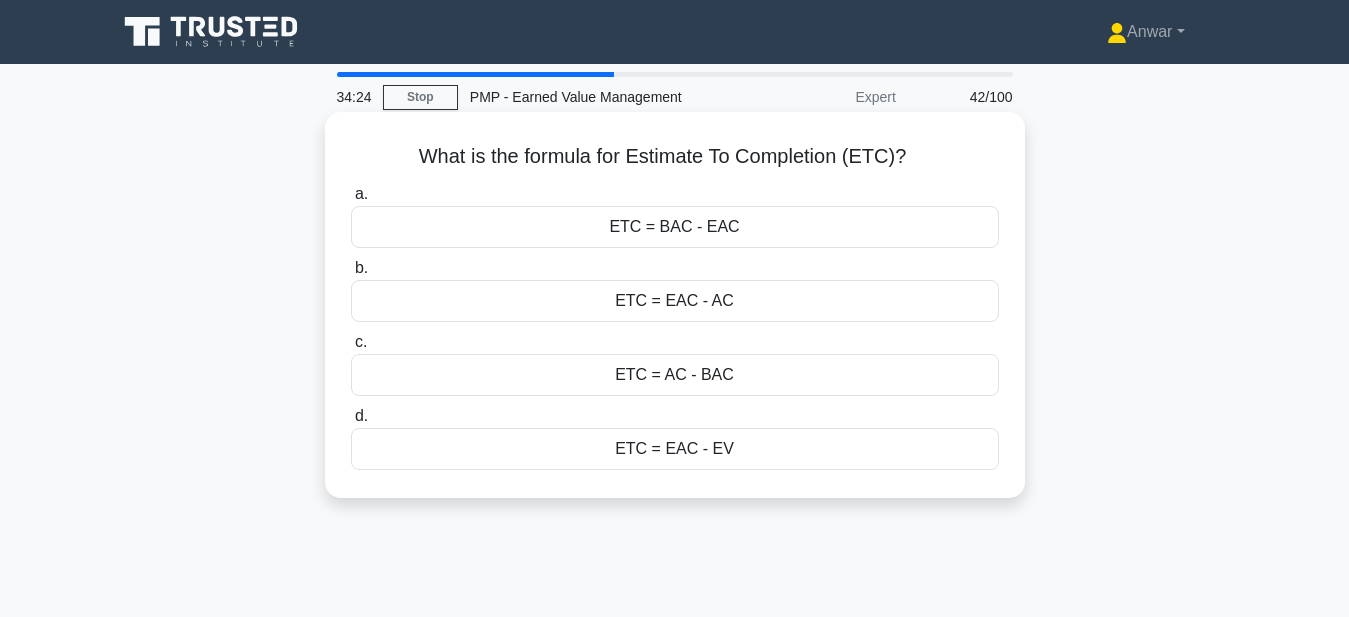 click on "ETC = EAC - AC" at bounding box center [675, 301] 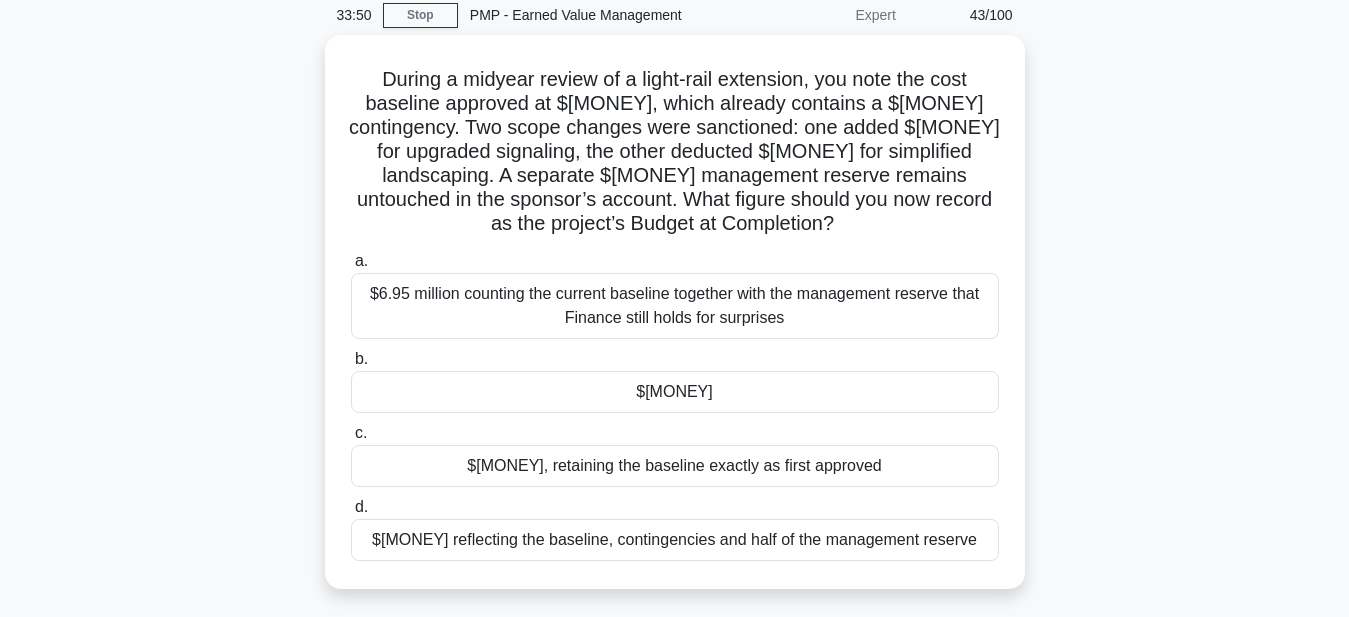scroll, scrollTop: 120, scrollLeft: 0, axis: vertical 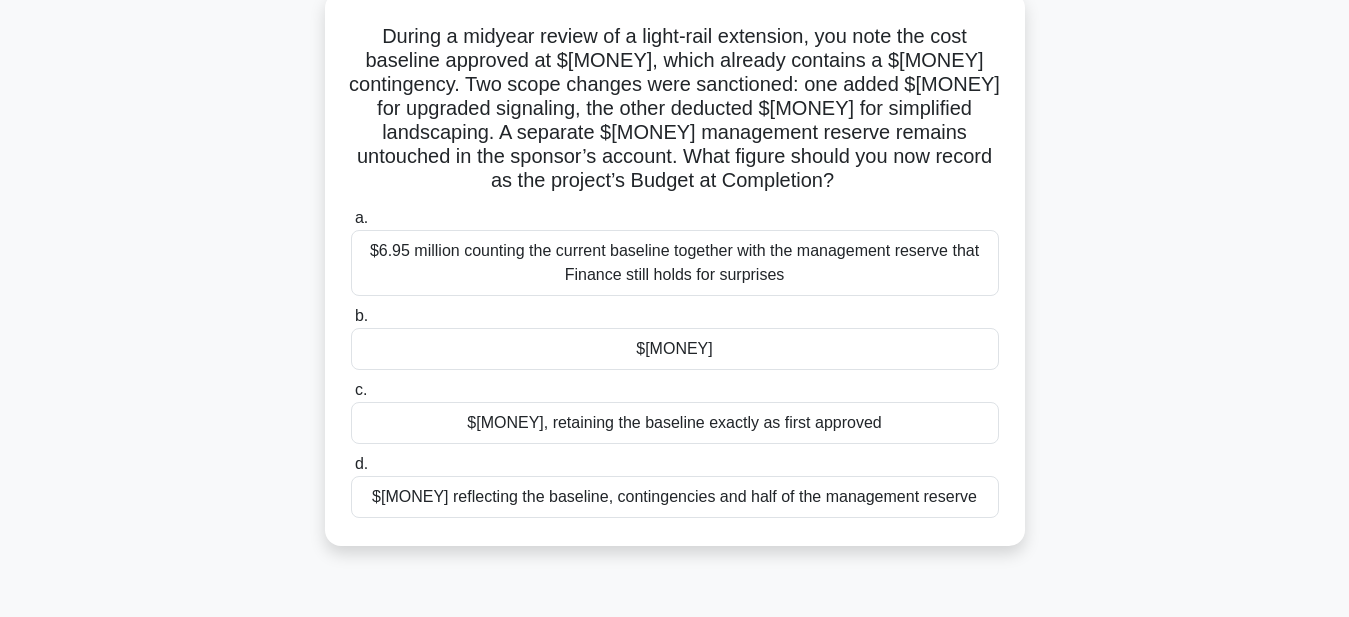 click on "$6.20 million, retaining the baseline exactly as first approved" at bounding box center (675, 423) 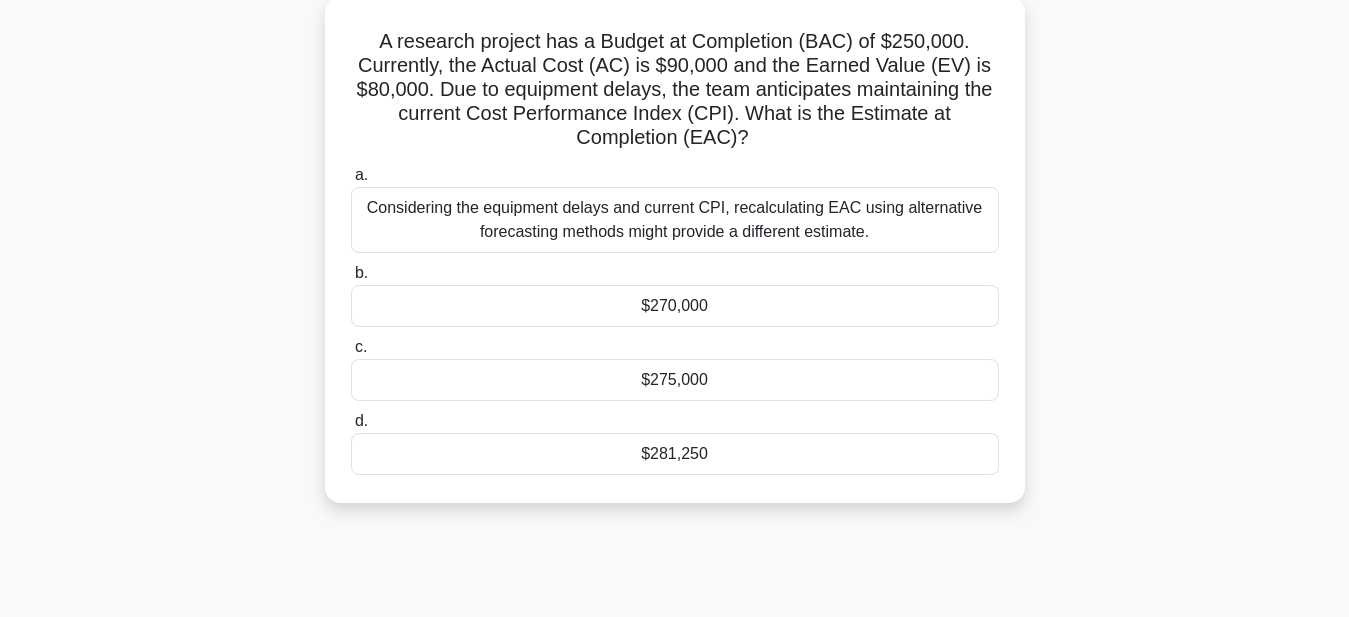 scroll, scrollTop: 0, scrollLeft: 0, axis: both 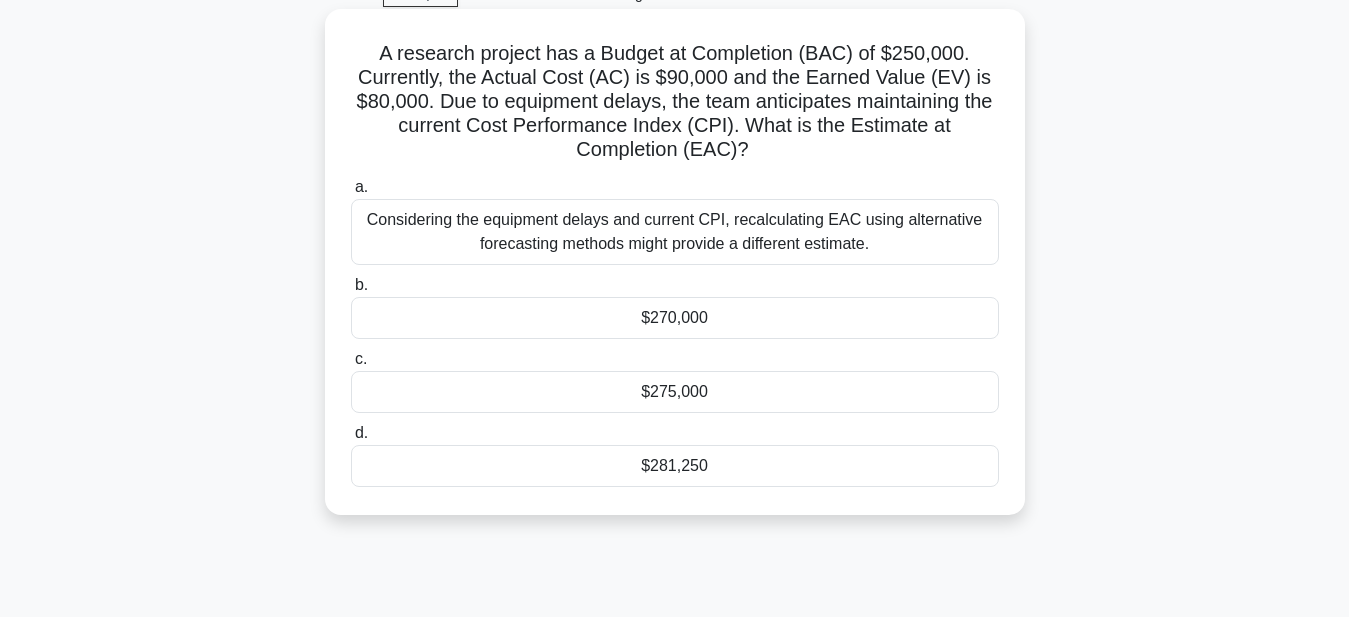 click on "$281,250" at bounding box center [675, 466] 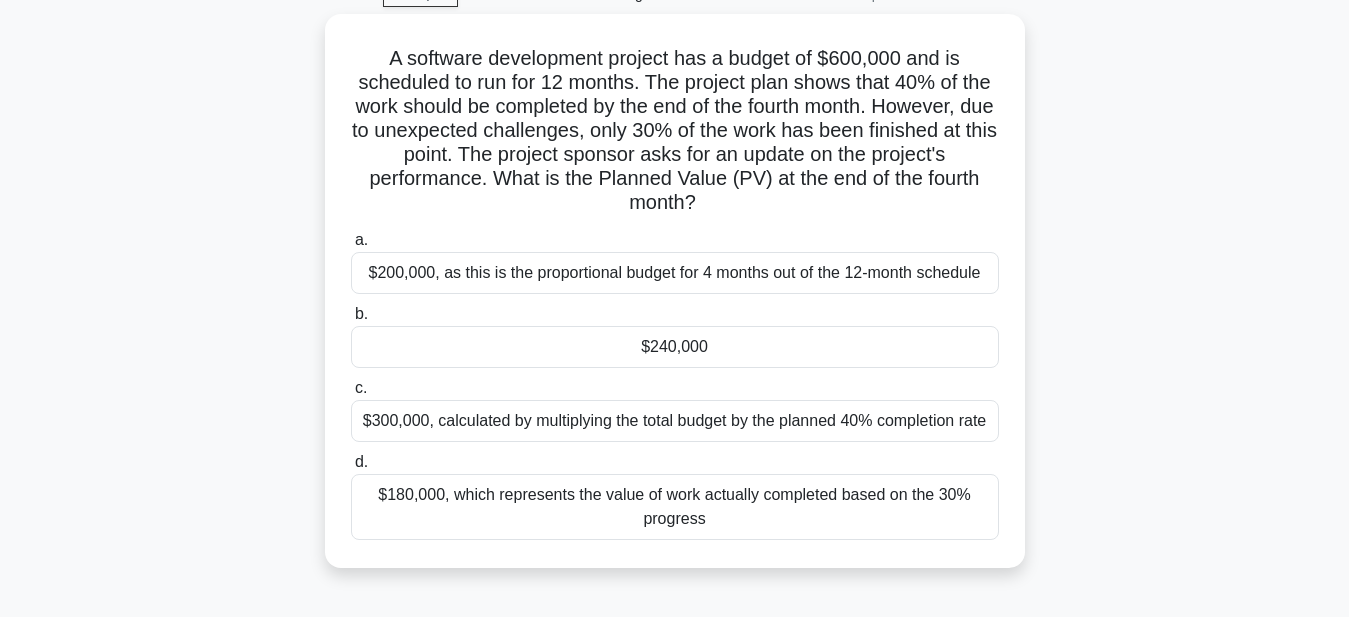 scroll, scrollTop: 0, scrollLeft: 0, axis: both 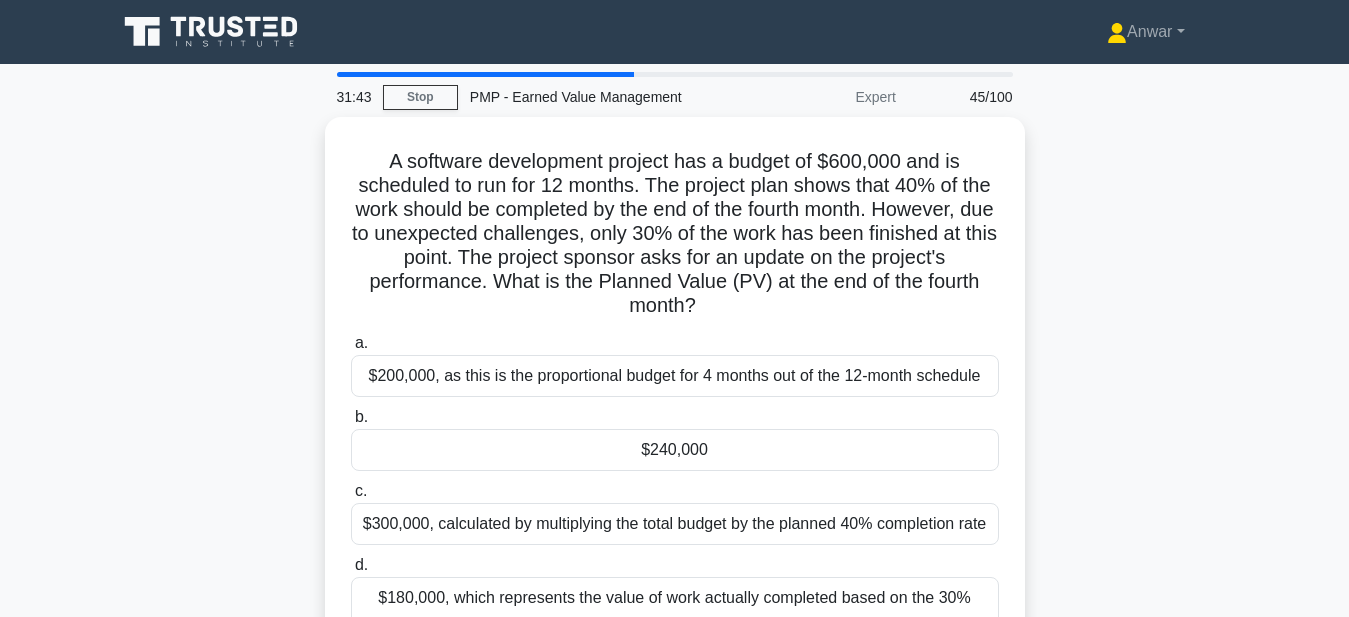 click on "A software development project has a budget of $600,000 and is scheduled to run for 12 months. The project plan shows that 40% of the work should be completed by the end of the fourth month. However, due to unexpected challenges, only 30% of the work has been finished at this point. The project sponsor asks for an update on the project's performance. What is the Planned Value (PV) at the end of the fourth month?
.spinner_0XTQ{transform-origin:center;animation:spinner_y6GP .75s linear infinite}@keyframes spinner_y6GP{100%{transform:rotate(360deg)}}
a.
b. c. d." at bounding box center (675, 406) 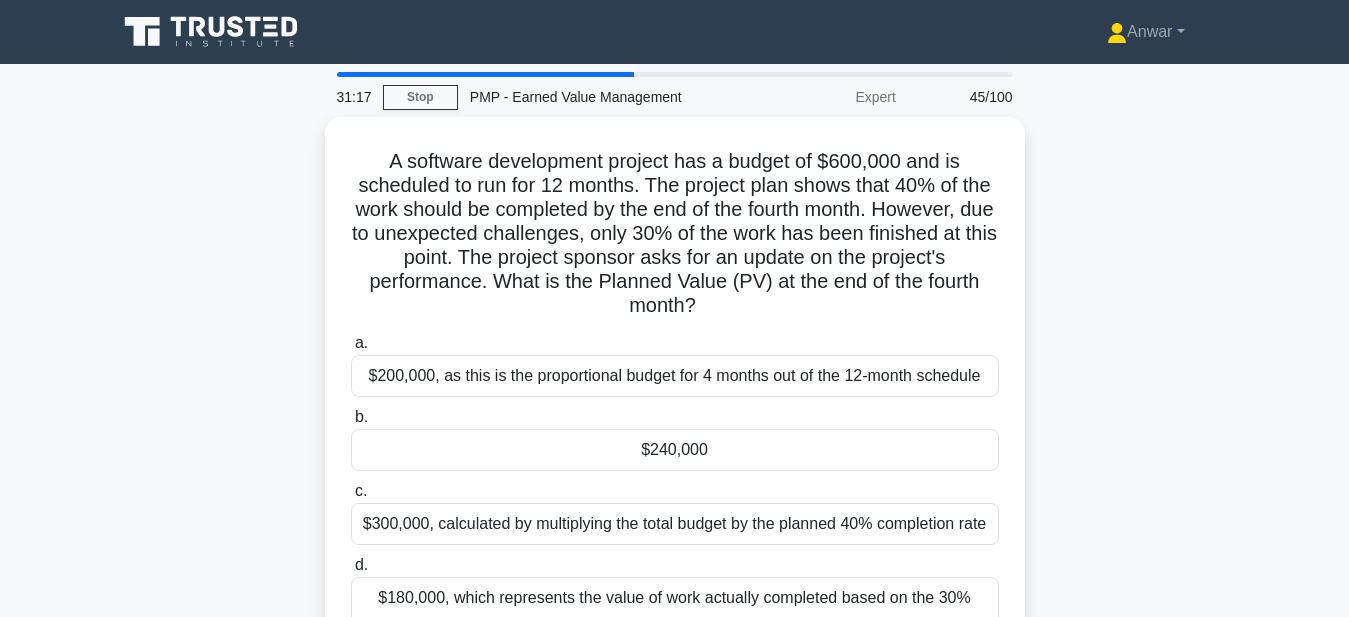 click on "A software development project has a budget of $600,000 and is scheduled to run for 12 months. The project plan shows that 40% of the work should be completed by the end of the fourth month. However, due to unexpected challenges, only 30% of the work has been finished at this point. The project sponsor asks for an update on the project's performance. What is the Planned Value (PV) at the end of the fourth month?
.spinner_0XTQ{transform-origin:center;animation:spinner_y6GP .75s linear infinite}@keyframes spinner_y6GP{100%{transform:rotate(360deg)}}
a.
b. c. d." at bounding box center (675, 406) 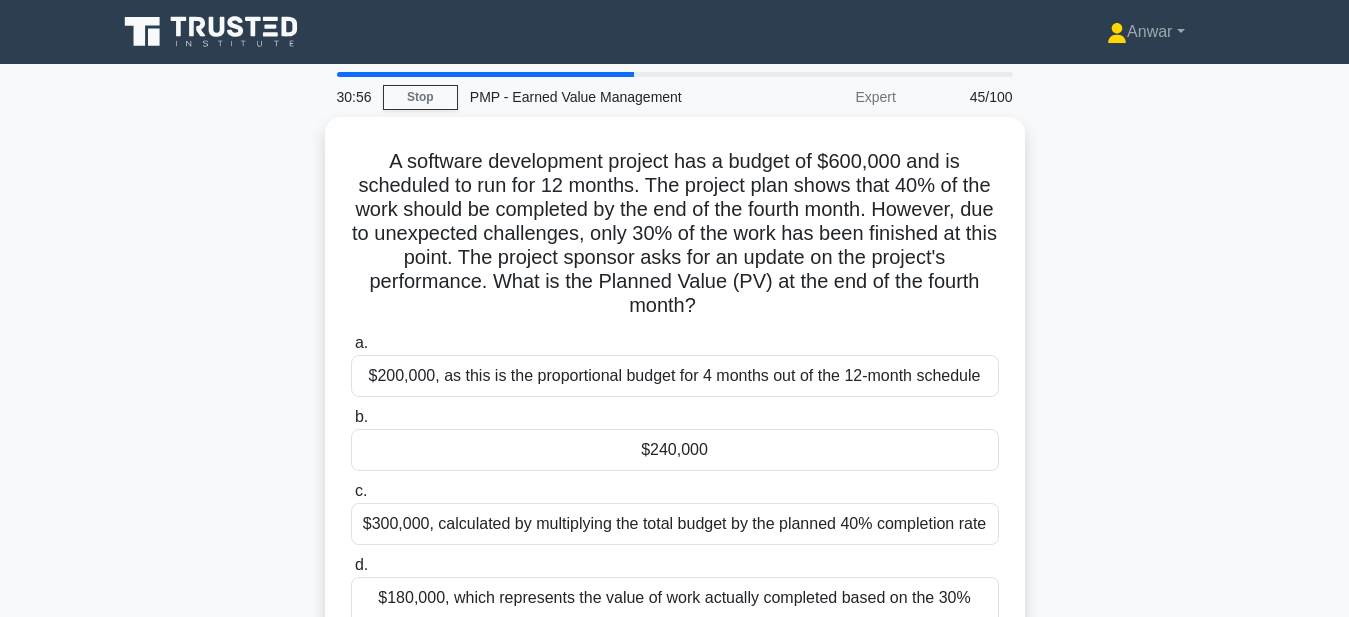 click on "A software development project has a budget of $600,000 and is scheduled to run for 12 months. The project plan shows that 40% of the work should be completed by the end of the fourth month. However, due to unexpected challenges, only 30% of the work has been finished at this point. The project sponsor asks for an update on the project's performance. What is the Planned Value (PV) at the end of the fourth month?
.spinner_0XTQ{transform-origin:center;animation:spinner_y6GP .75s linear infinite}@keyframes spinner_y6GP{100%{transform:rotate(360deg)}}
a.
b. c. d." at bounding box center [675, 406] 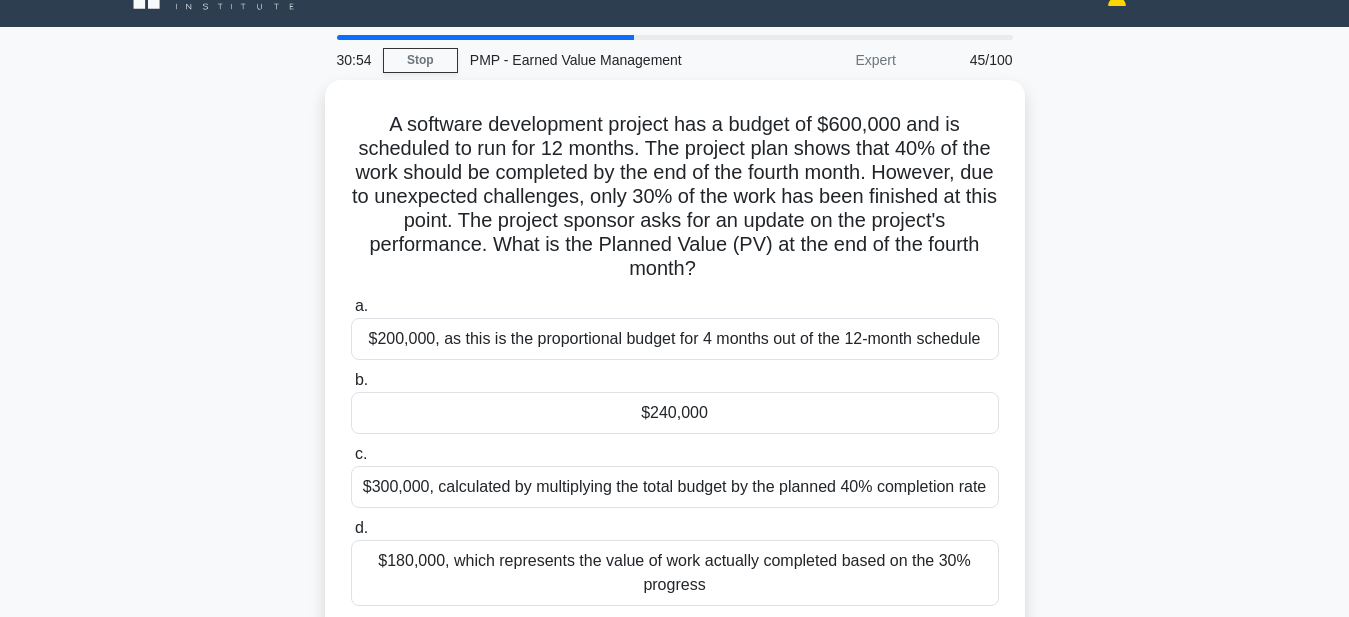 scroll, scrollTop: 40, scrollLeft: 0, axis: vertical 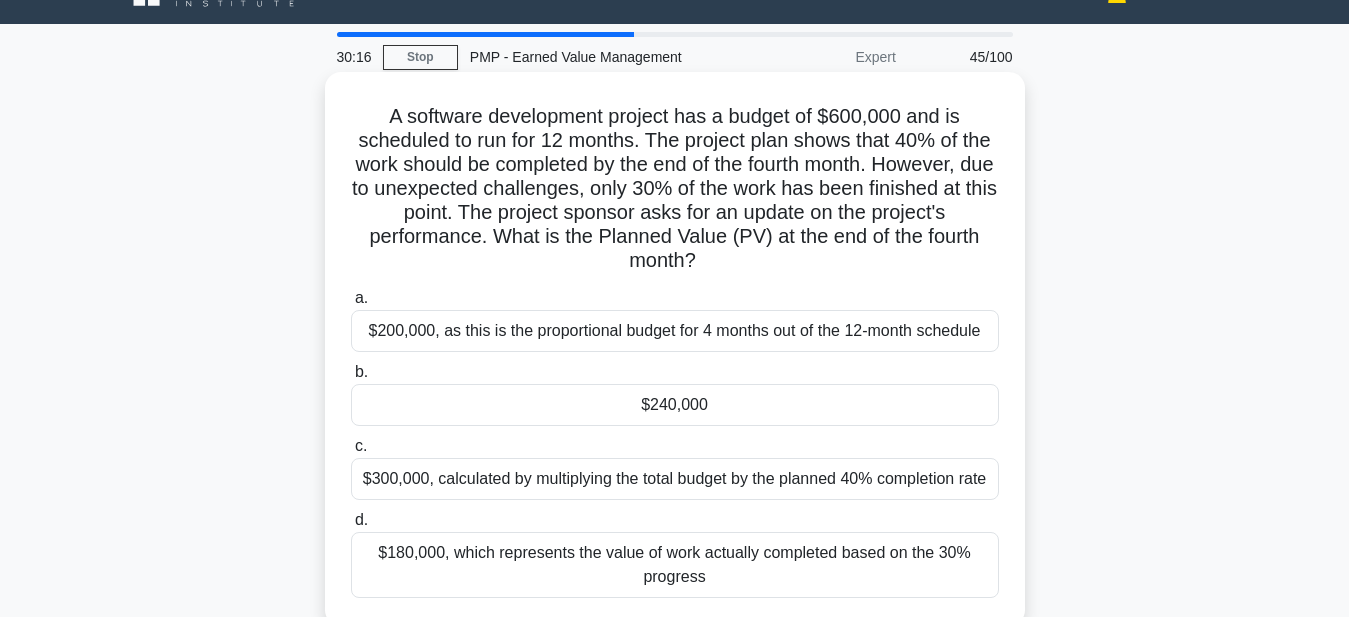 click on "$180,000, which represents the value of work actually completed based on the 30% progress" at bounding box center (675, 565) 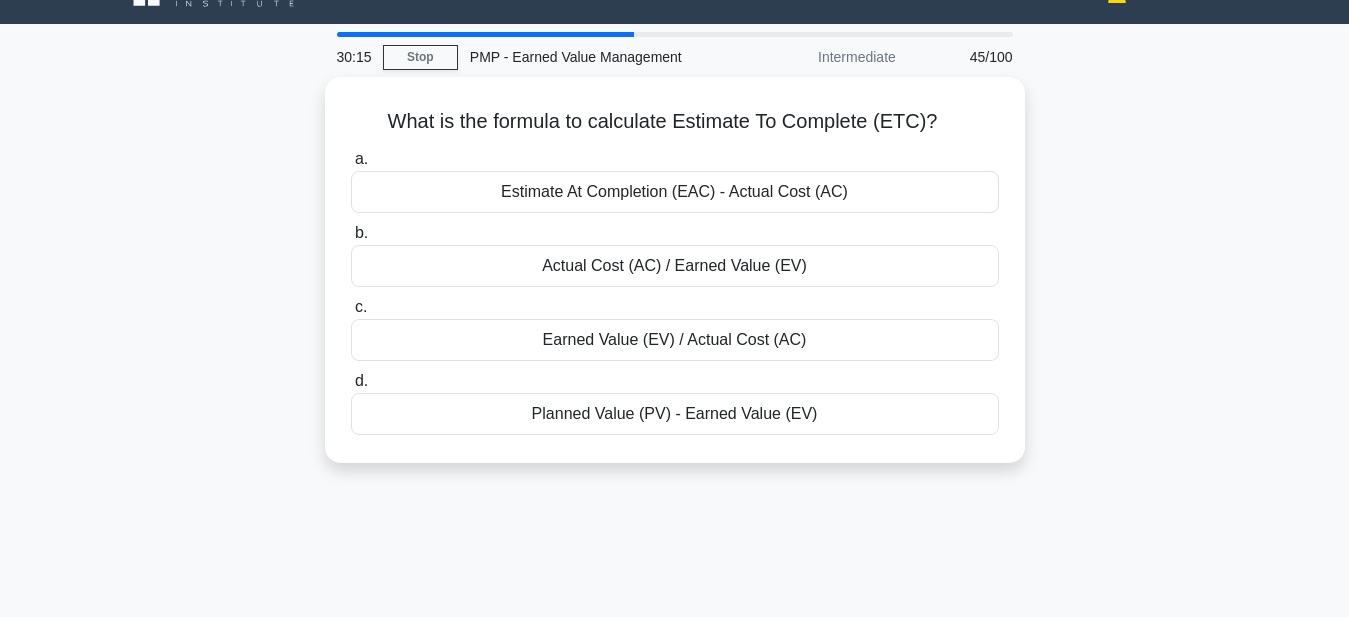 scroll, scrollTop: 0, scrollLeft: 0, axis: both 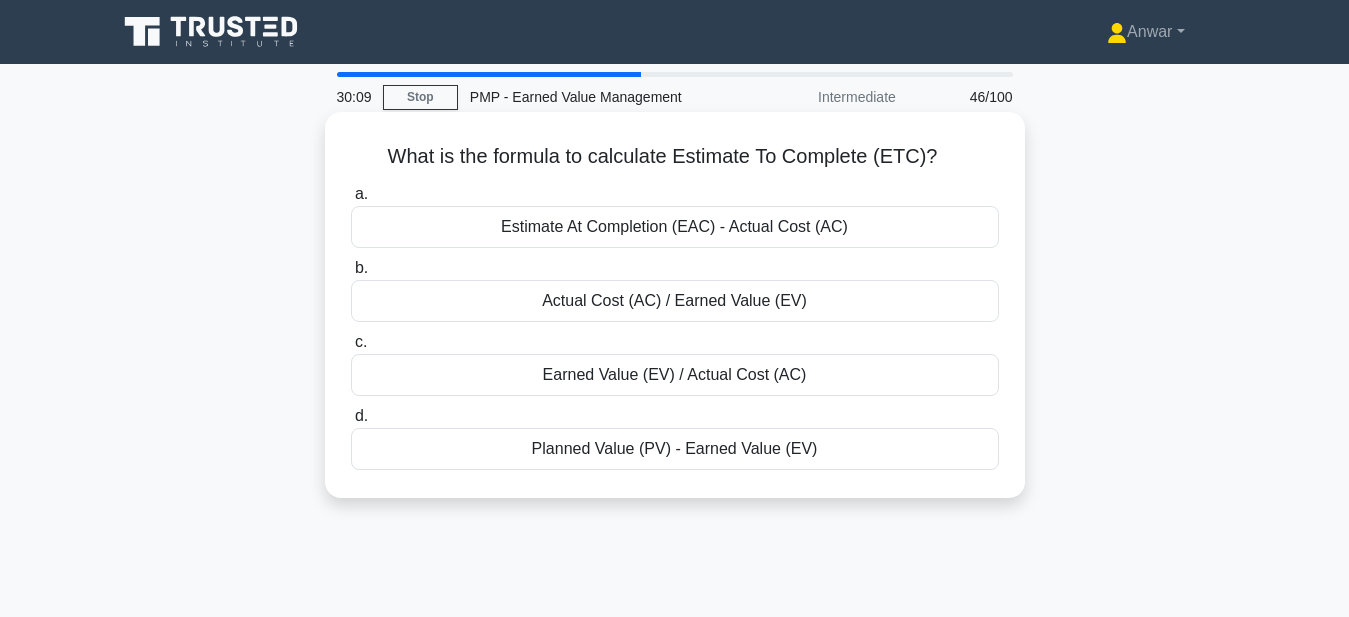 click on "Estimate At Completion (EAC) - Actual Cost (AC)" at bounding box center (675, 227) 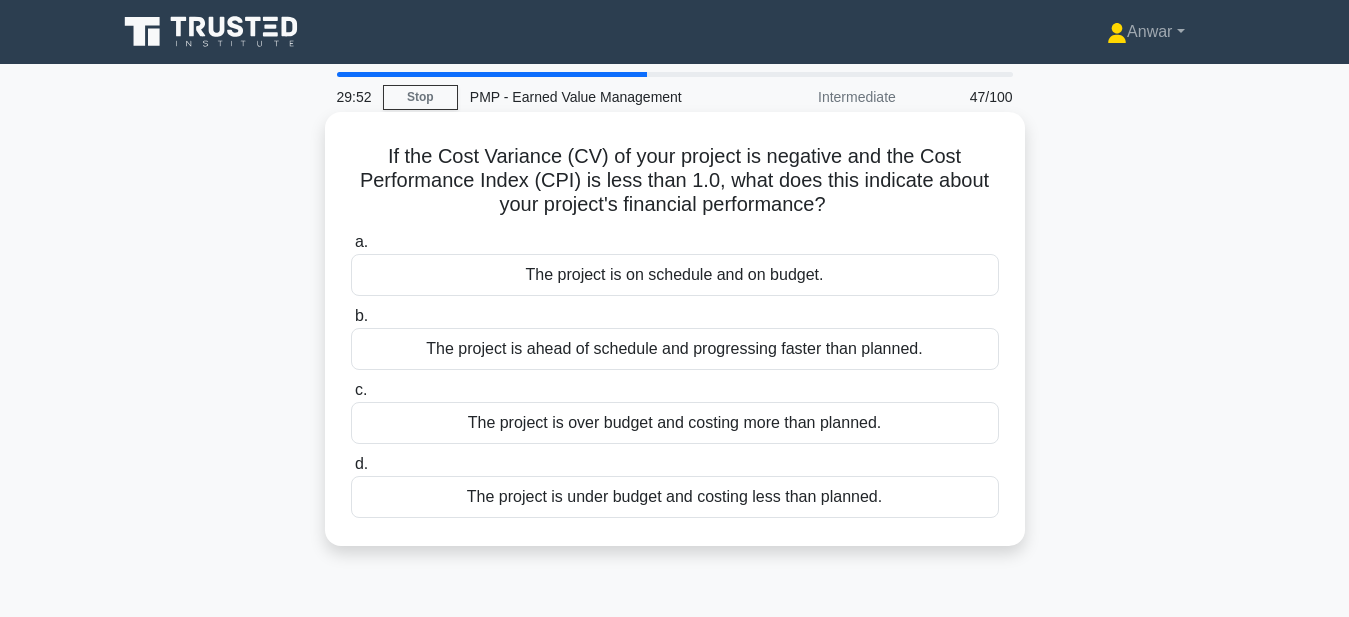 click on "The project is over budget and costing more than planned." at bounding box center [675, 423] 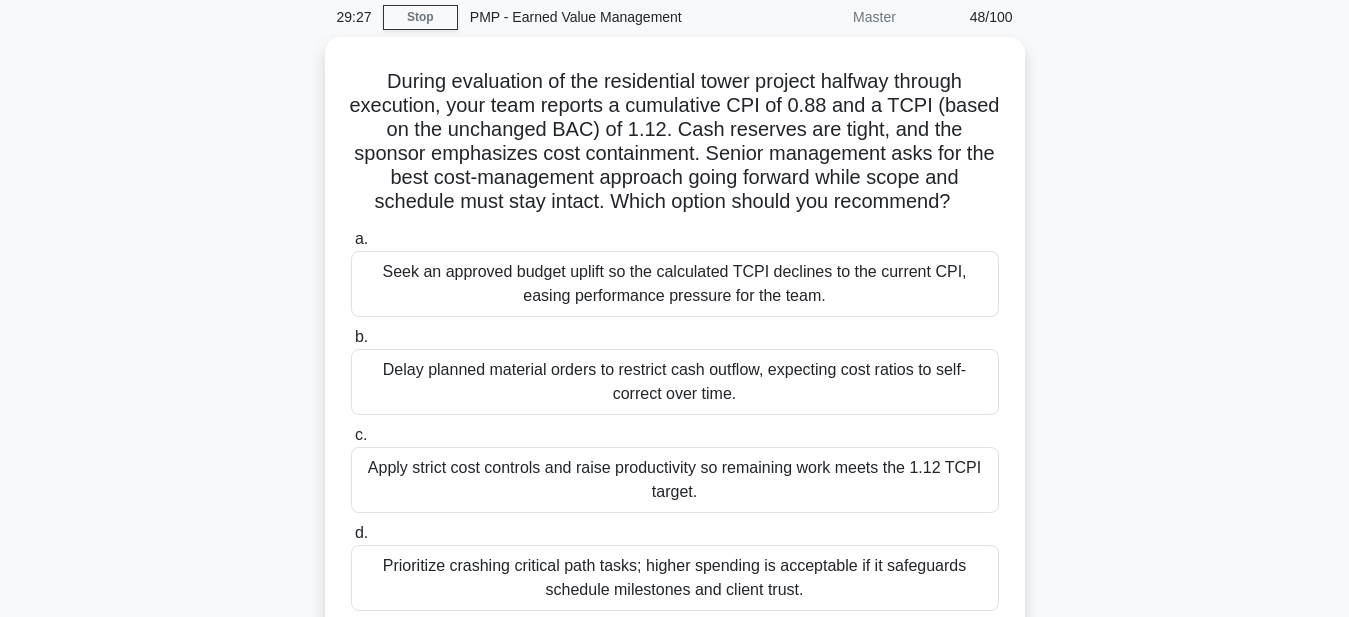 scroll, scrollTop: 120, scrollLeft: 0, axis: vertical 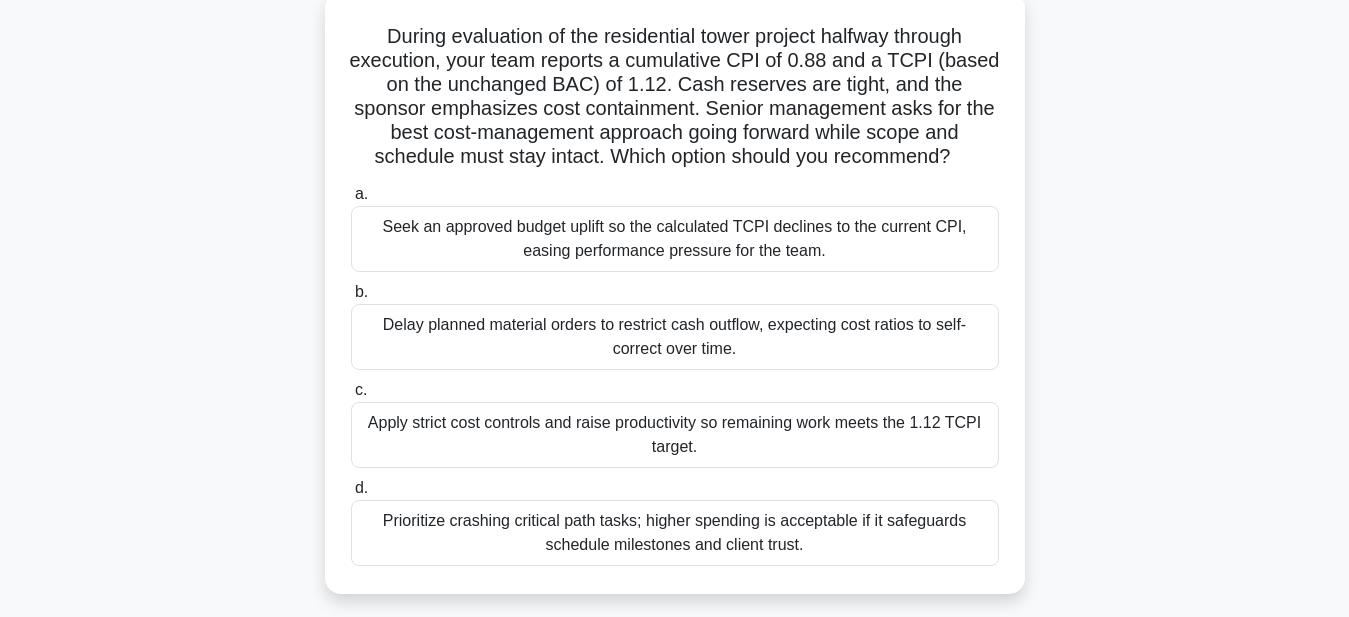 click on "Seek an approved budget uplift so the calculated TCPI declines to the current CPI, easing performance pressure for the team." at bounding box center (675, 239) 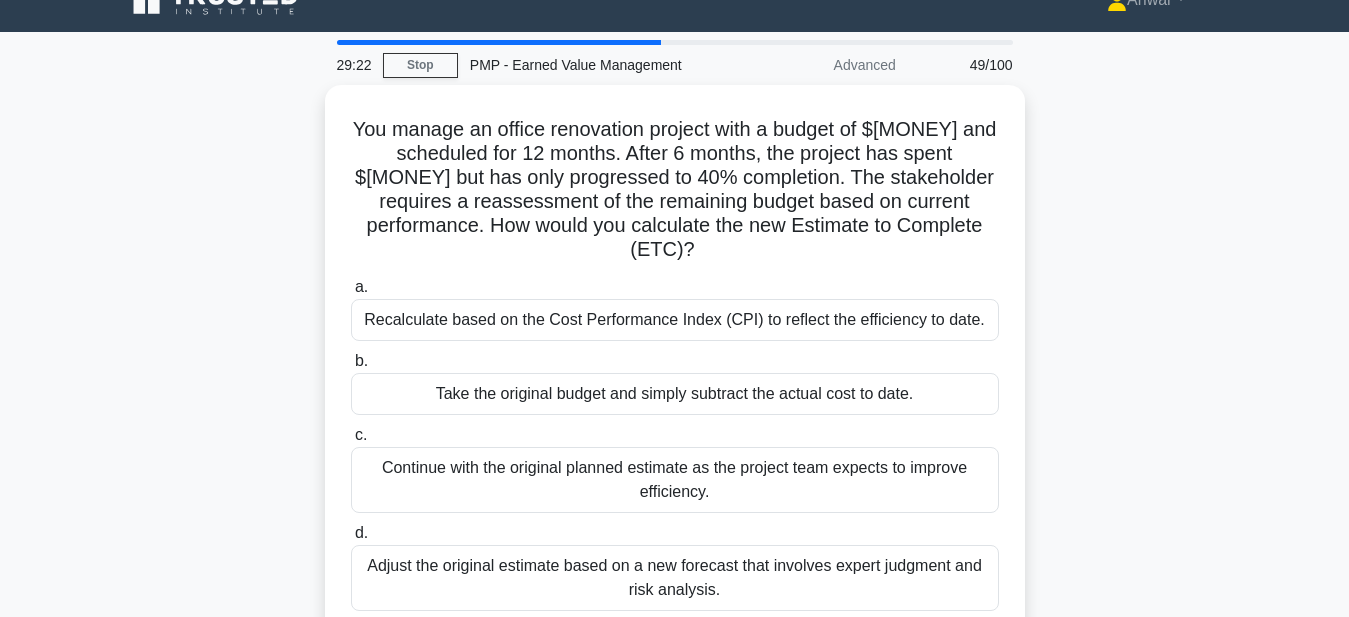 scroll, scrollTop: 0, scrollLeft: 0, axis: both 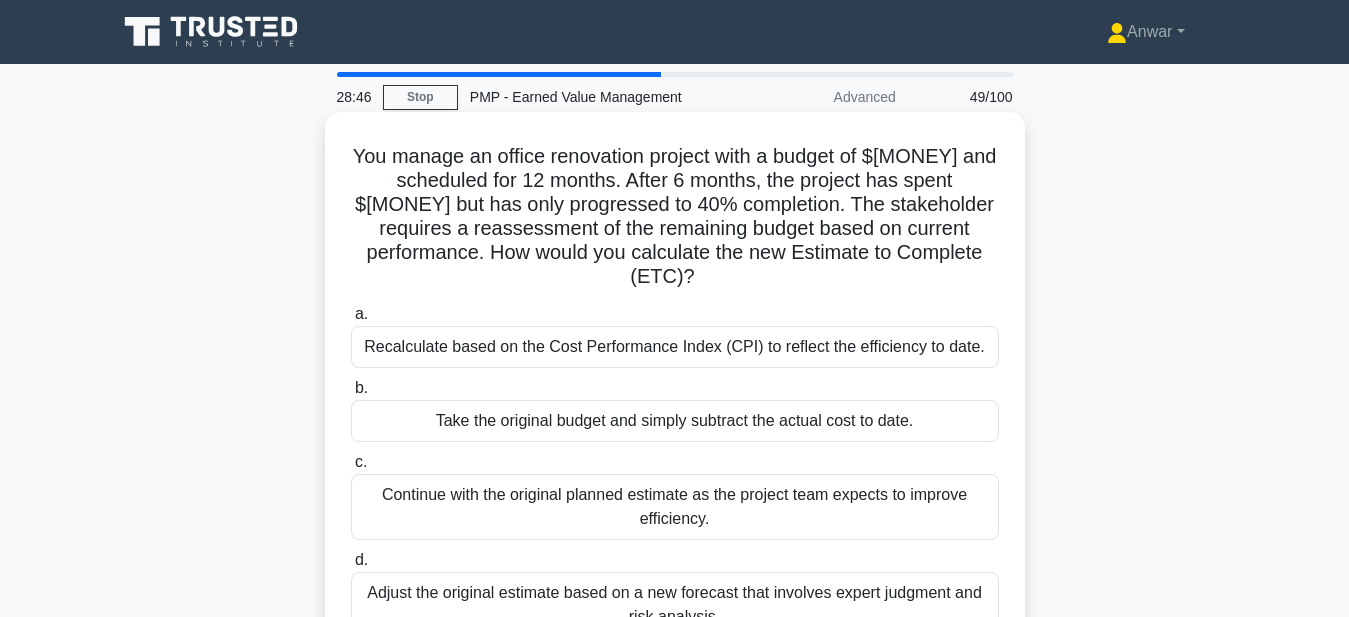 click on "Recalculate based on the Cost Performance Index (CPI) to reflect the efficiency to date." at bounding box center [675, 347] 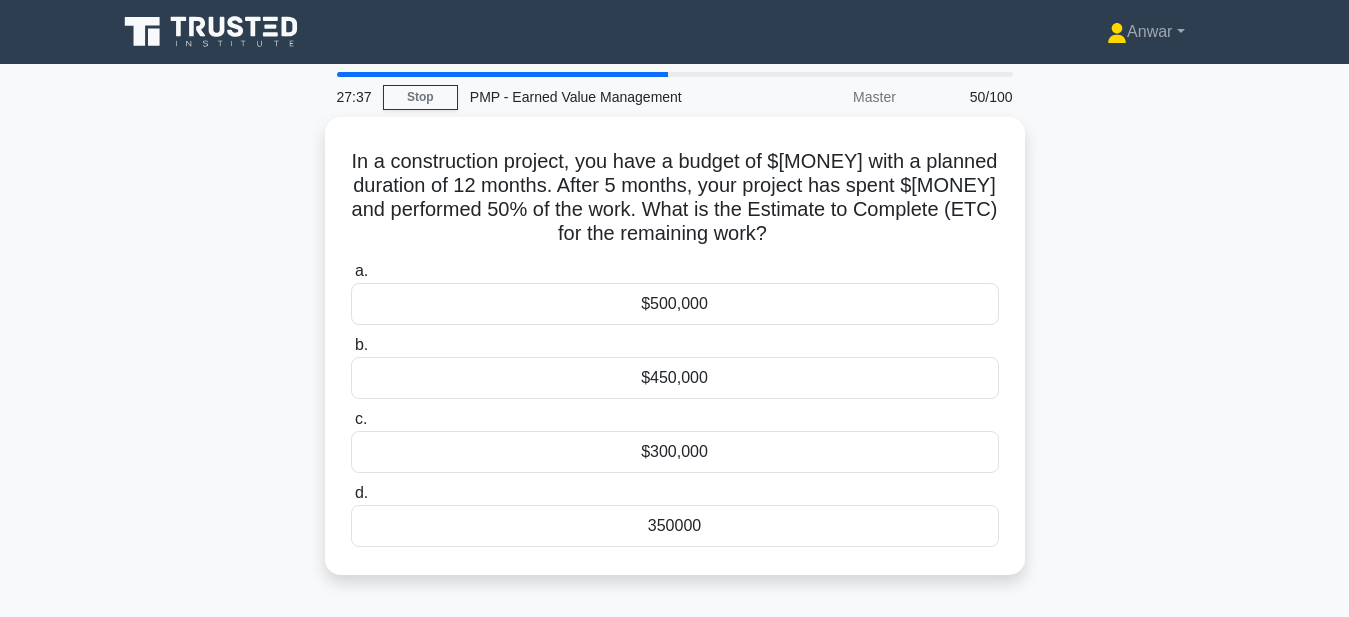click on "In a construction project, you have a budget of $800,000 with a planned duration of 12 months. After 5 months, your project has spent $350,000 and performed 50% of the work. What is the Estimate to Complete (ETC) for the remaining work?
.spinner_0XTQ{transform-origin:center;animation:spinner_y6GP .75s linear infinite}@keyframes spinner_y6GP{100%{transform:rotate(360deg)}}
a.
$500,000
b. c. d." at bounding box center (675, 358) 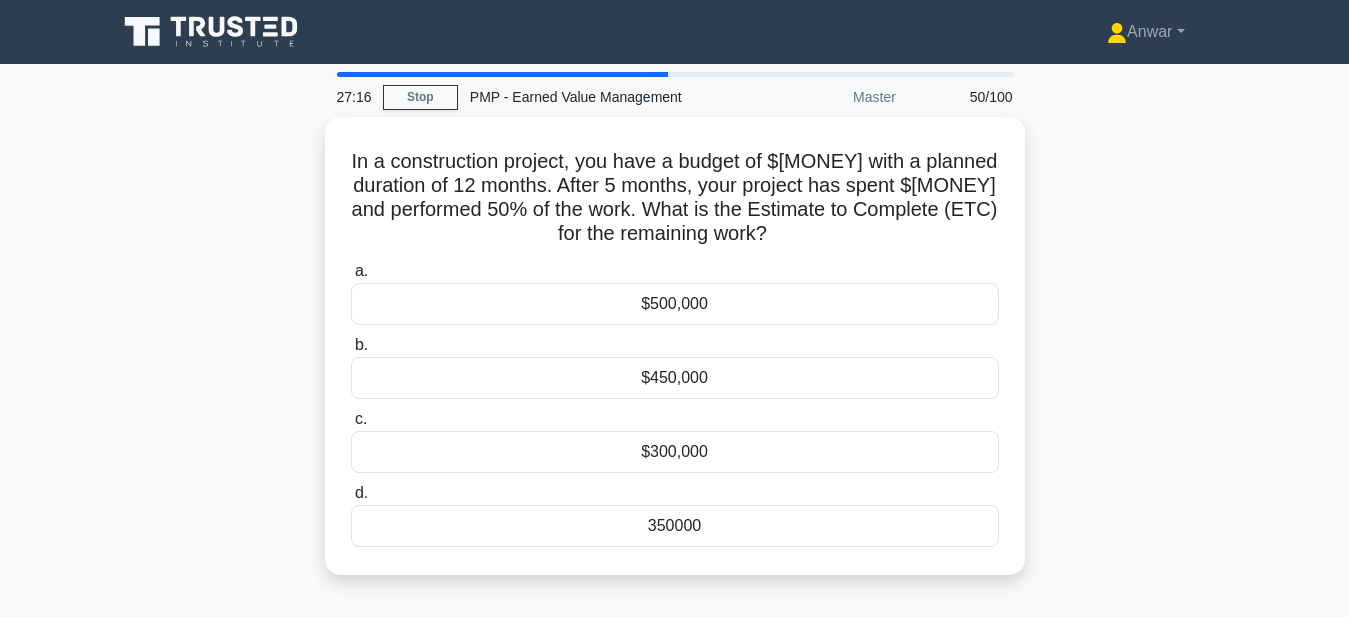 click on "In a construction project, you have a budget of $800,000 with a planned duration of 12 months. After 5 months, your project has spent $350,000 and performed 50% of the work. What is the Estimate to Complete (ETC) for the remaining work?
.spinner_0XTQ{transform-origin:center;animation:spinner_y6GP .75s linear infinite}@keyframes spinner_y6GP{100%{transform:rotate(360deg)}}
a.
$500,000
b. c. d." at bounding box center (675, 358) 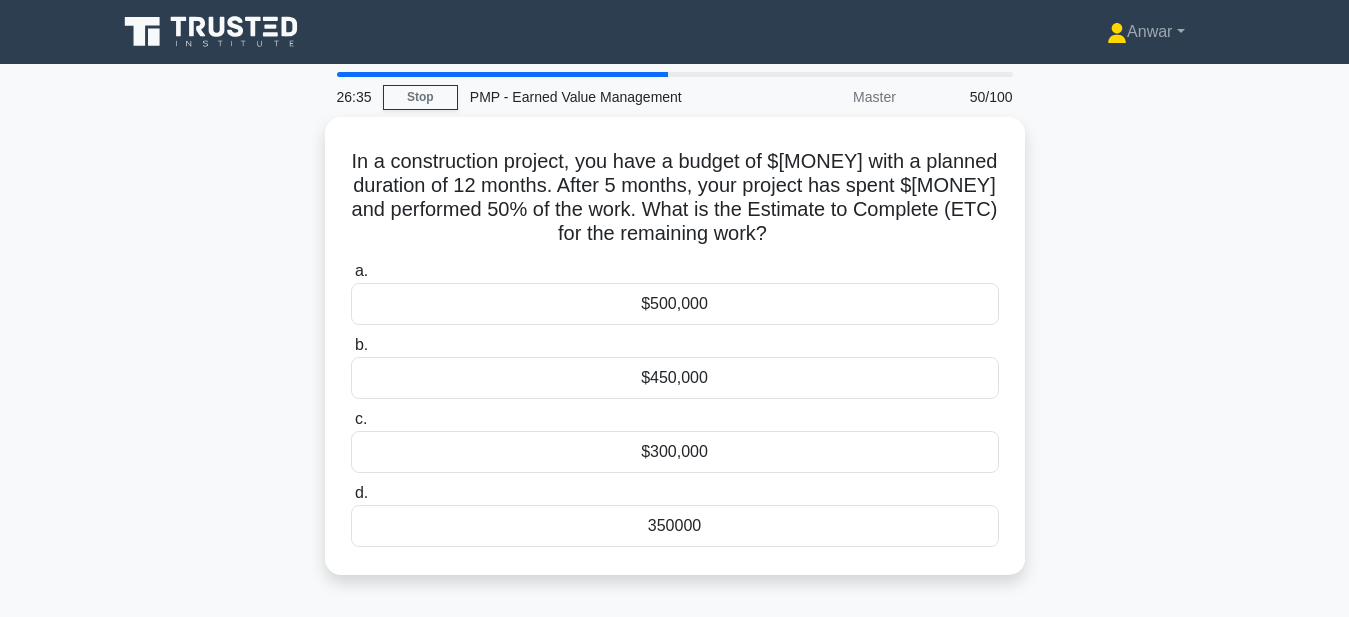 click on "In a construction project, you have a budget of $800,000 with a planned duration of 12 months. After 5 months, your project has spent $350,000 and performed 50% of the work. What is the Estimate to Complete (ETC) for the remaining work?
.spinner_0XTQ{transform-origin:center;animation:spinner_y6GP .75s linear infinite}@keyframes spinner_y6GP{100%{transform:rotate(360deg)}}
a.
$500,000
b. c. d." at bounding box center [675, 358] 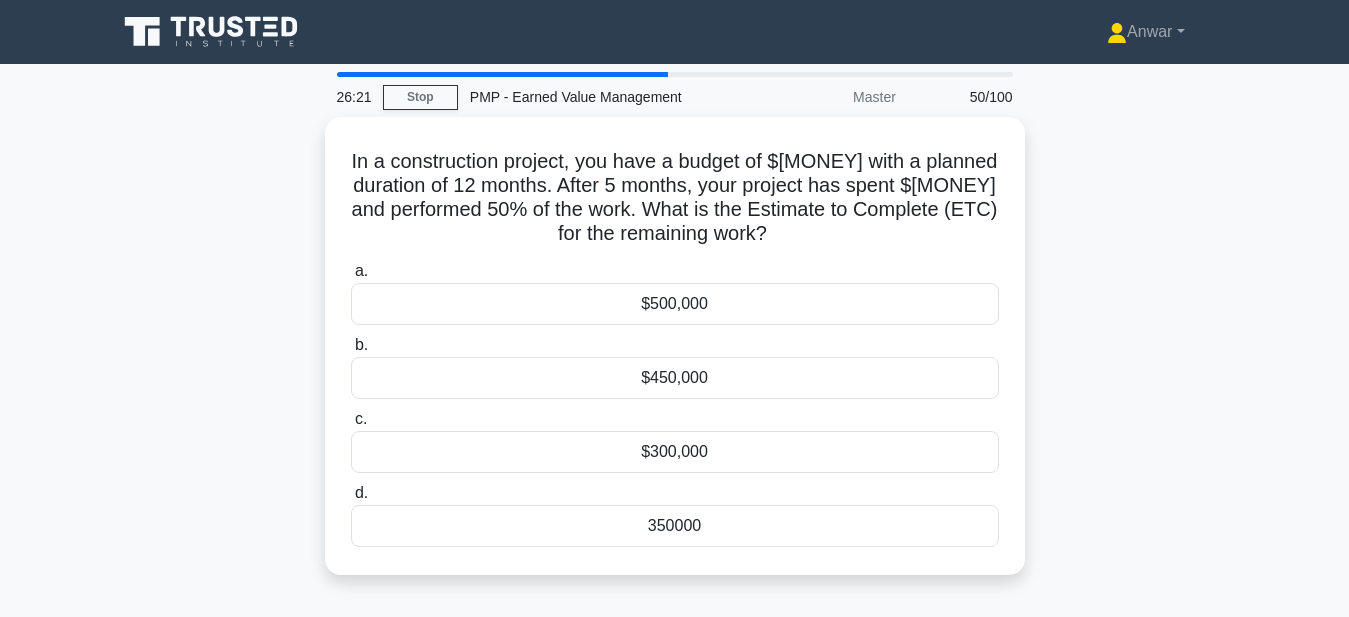 click on "In a construction project, you have a budget of $800,000 with a planned duration of 12 months. After 5 months, your project has spent $350,000 and performed 50% of the work. What is the Estimate to Complete (ETC) for the remaining work?
.spinner_0XTQ{transform-origin:center;animation:spinner_y6GP .75s linear infinite}@keyframes spinner_y6GP{100%{transform:rotate(360deg)}}
a.
$500,000
b. c. d." at bounding box center [675, 358] 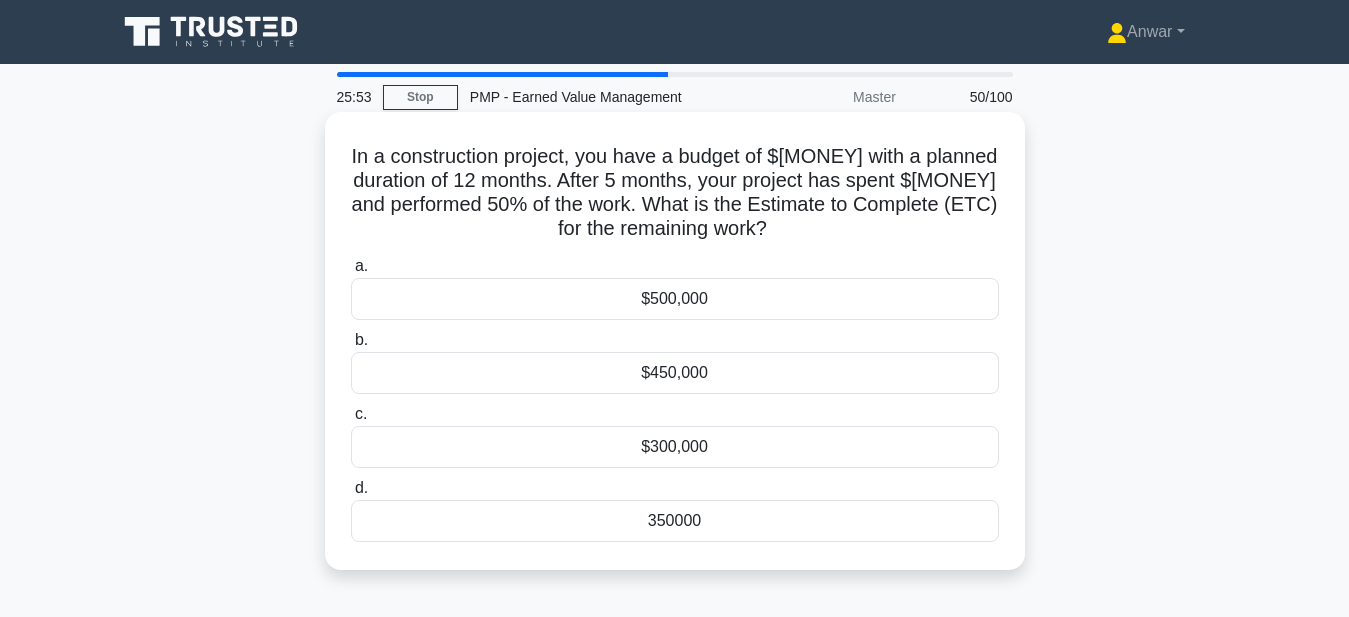 click on "$450,000" at bounding box center (675, 373) 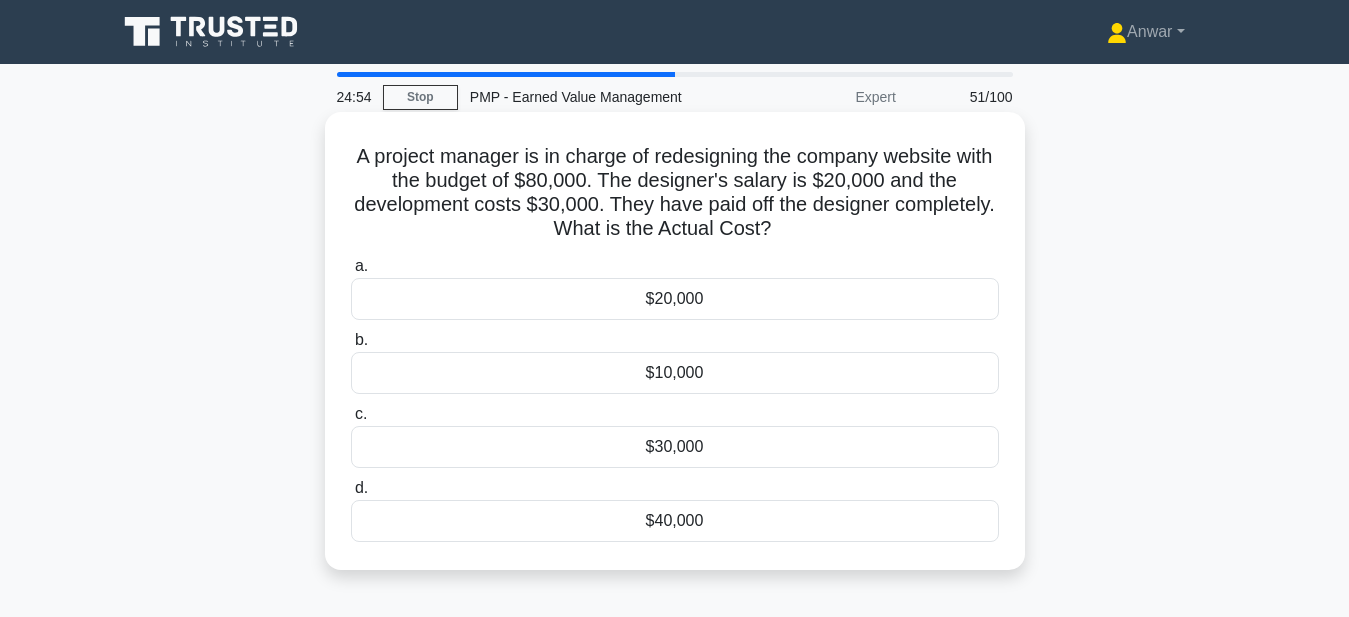 click on "$30,000" at bounding box center [675, 447] 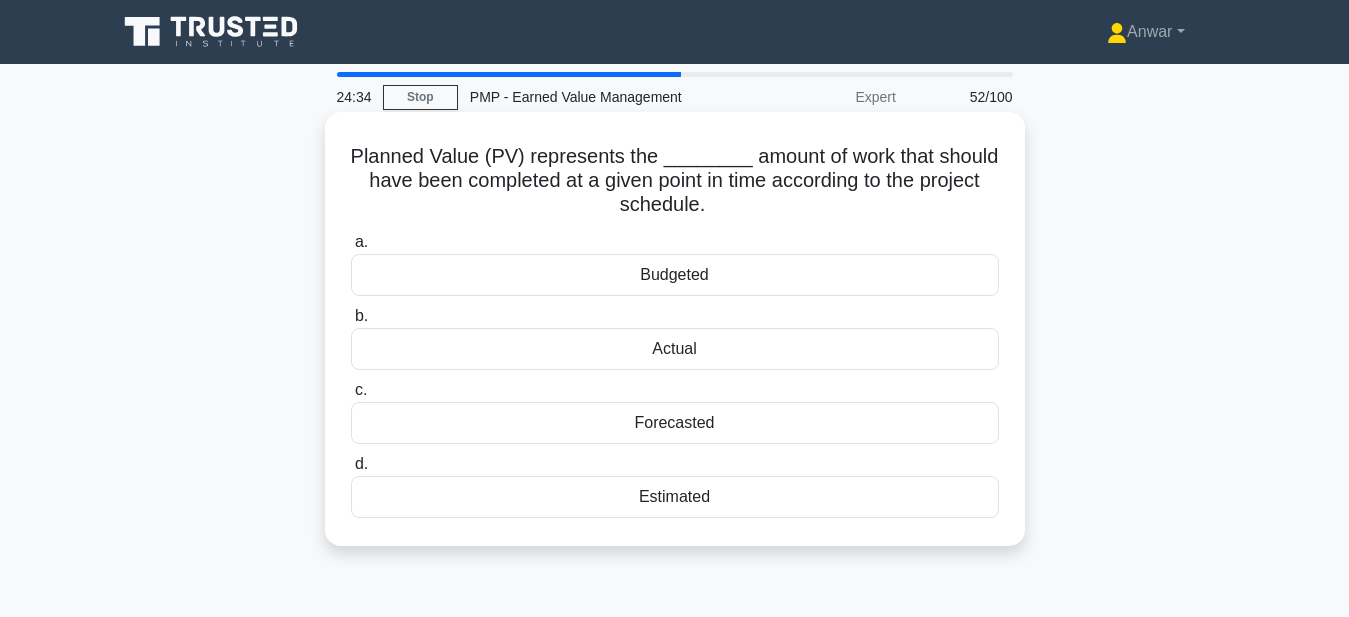 click on "Forecasted" at bounding box center (675, 423) 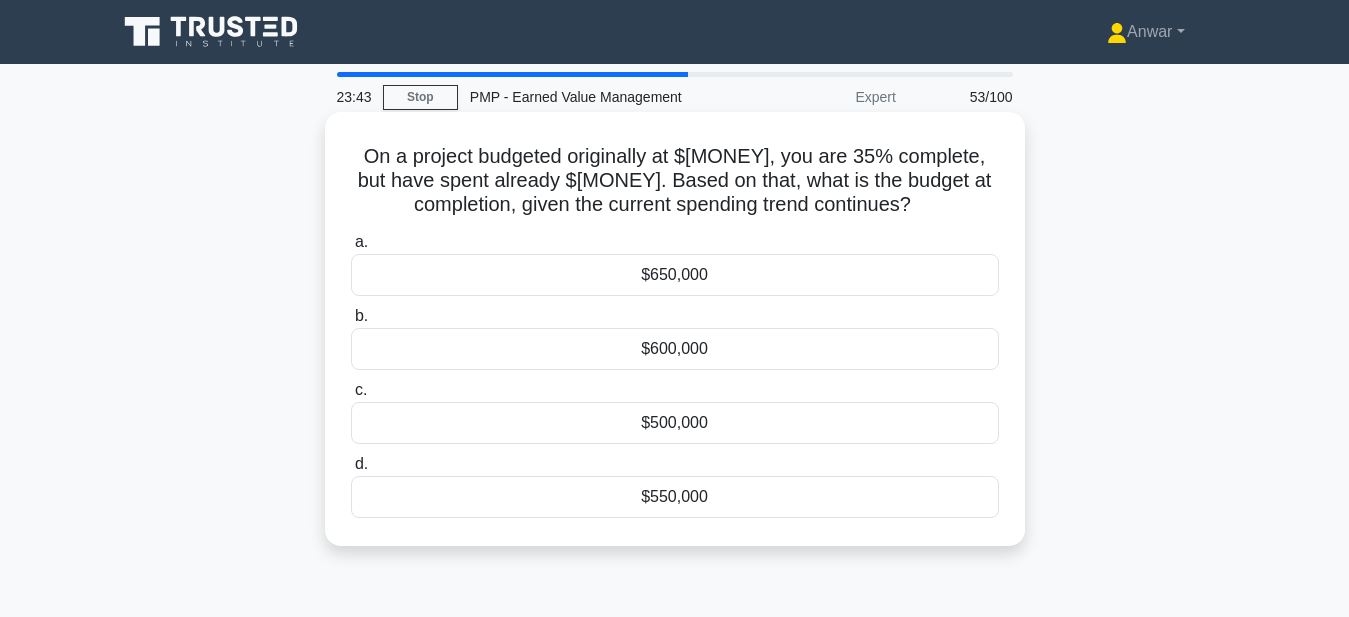 click on "$600,000" at bounding box center [675, 349] 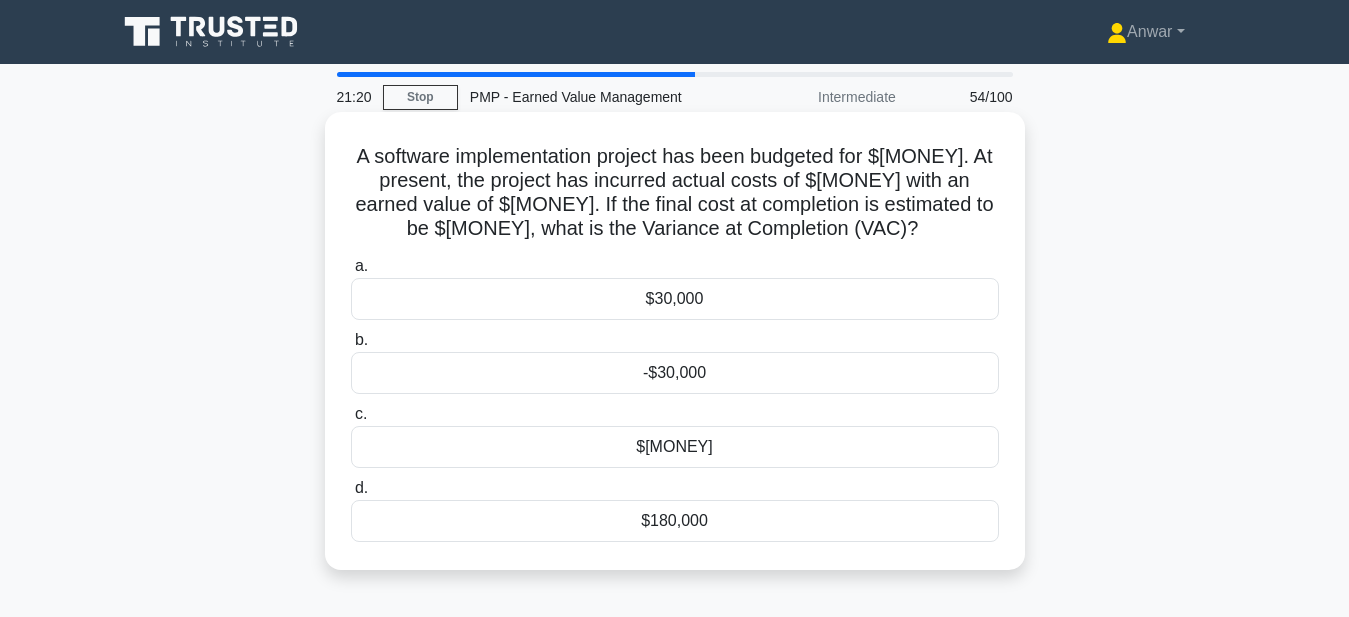 click on "$30,000" at bounding box center [675, 299] 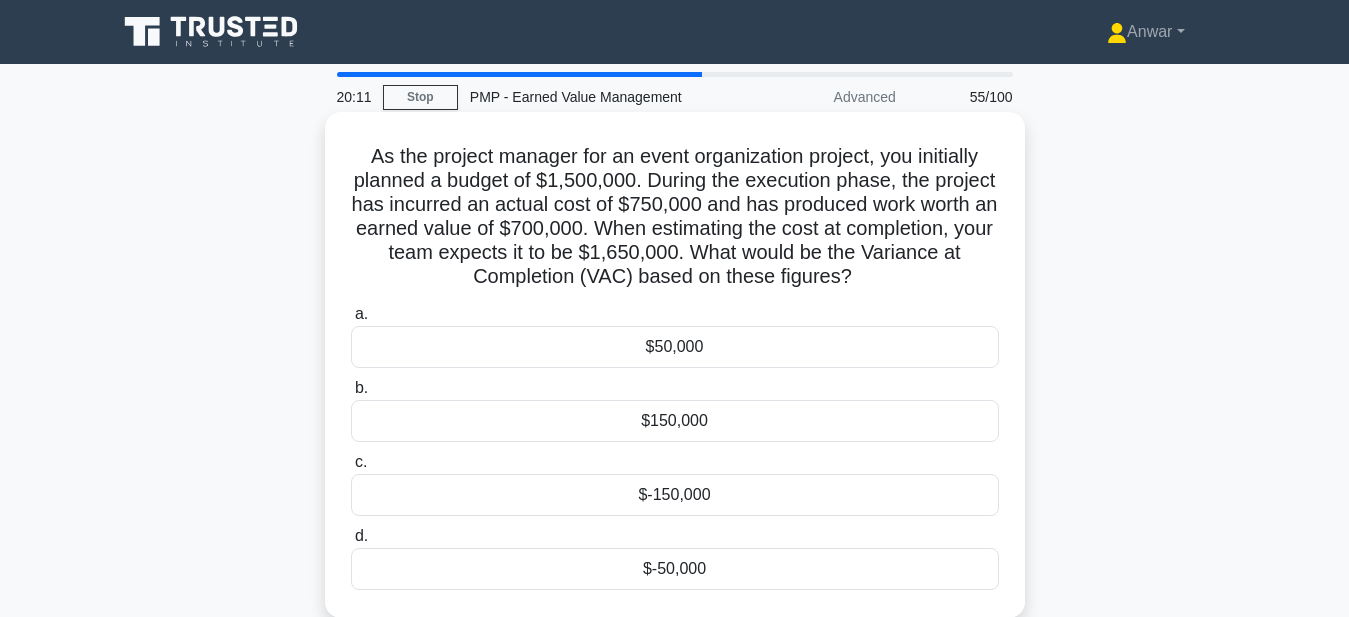 click on "$150,000" at bounding box center [675, 421] 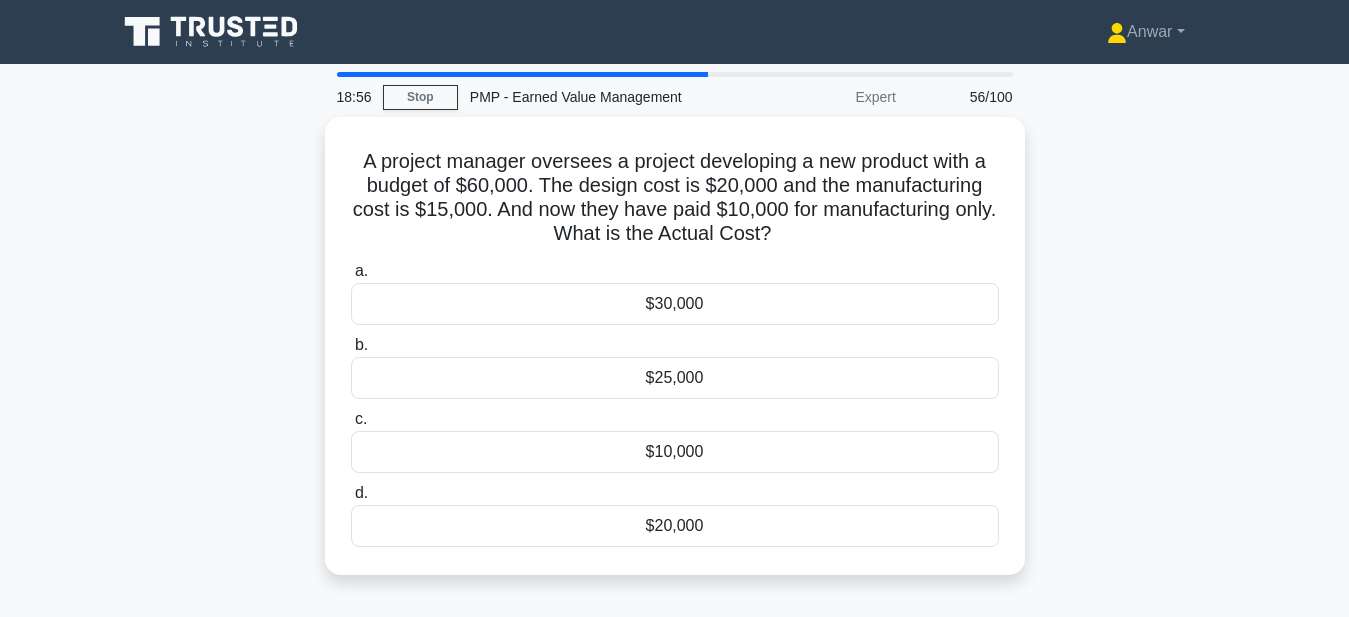 click on "A project manager oversees a project developing a new product with a budget of $60,000. The design cost is $20,000 and the manufacturing cost is $15,000. And now they have paid $10,000 for manufacturing only. What is the Actual Cost?
.spinner_0XTQ{transform-origin:center;animation:spinner_y6GP .75s linear infinite}@keyframes spinner_y6GP{100%{transform:rotate(360deg)}}
a.
$30,000
b. c. d." at bounding box center [675, 358] 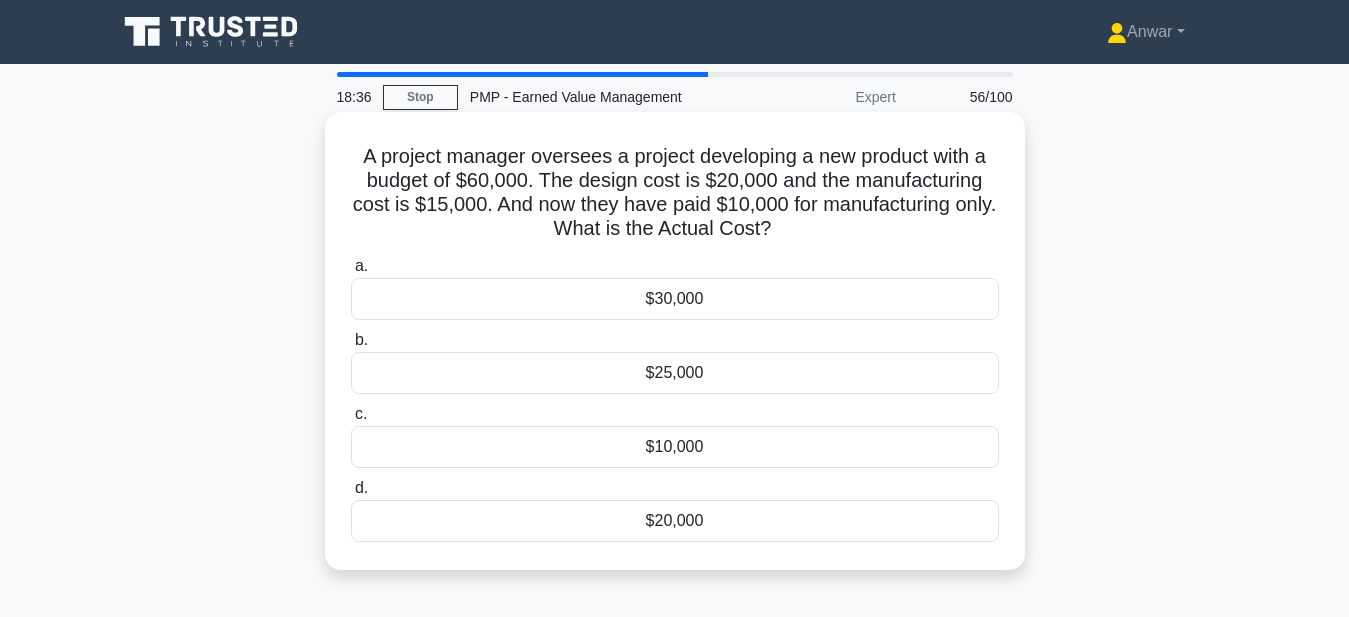 click on "$10,000" at bounding box center [675, 447] 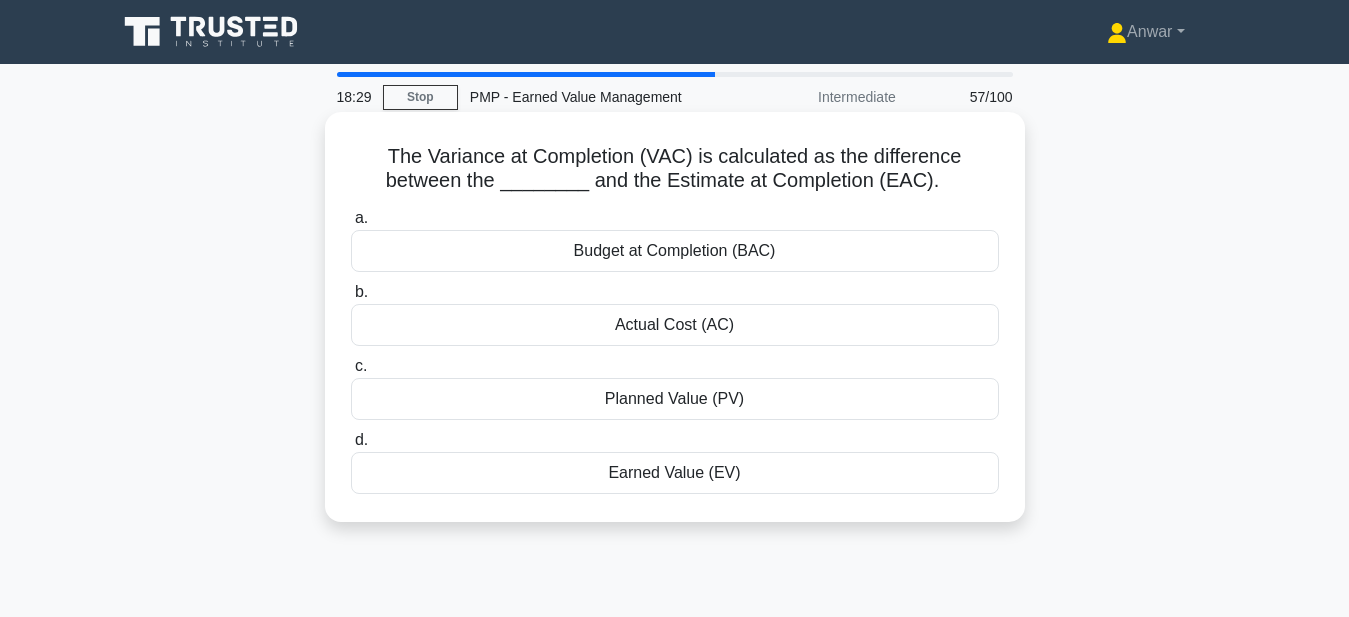 click on "b.
Actual Cost (AC)" at bounding box center [675, 313] 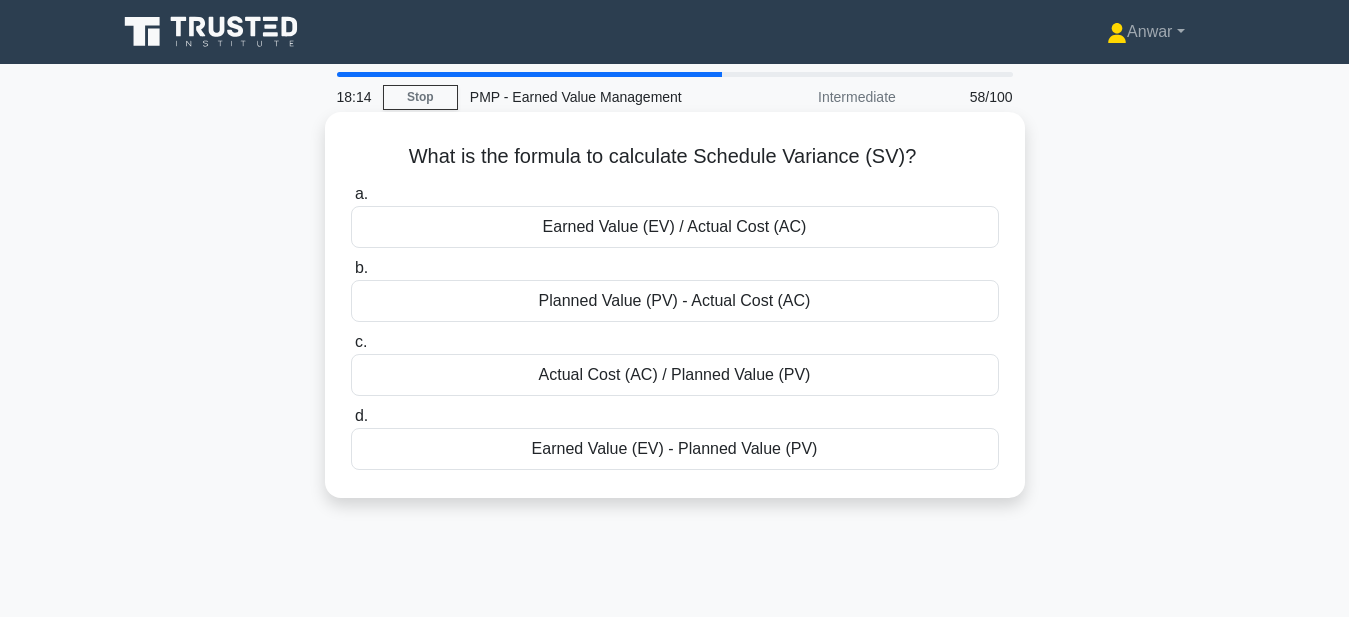 click on "Earned Value (EV) - Planned Value (PV)" at bounding box center [675, 449] 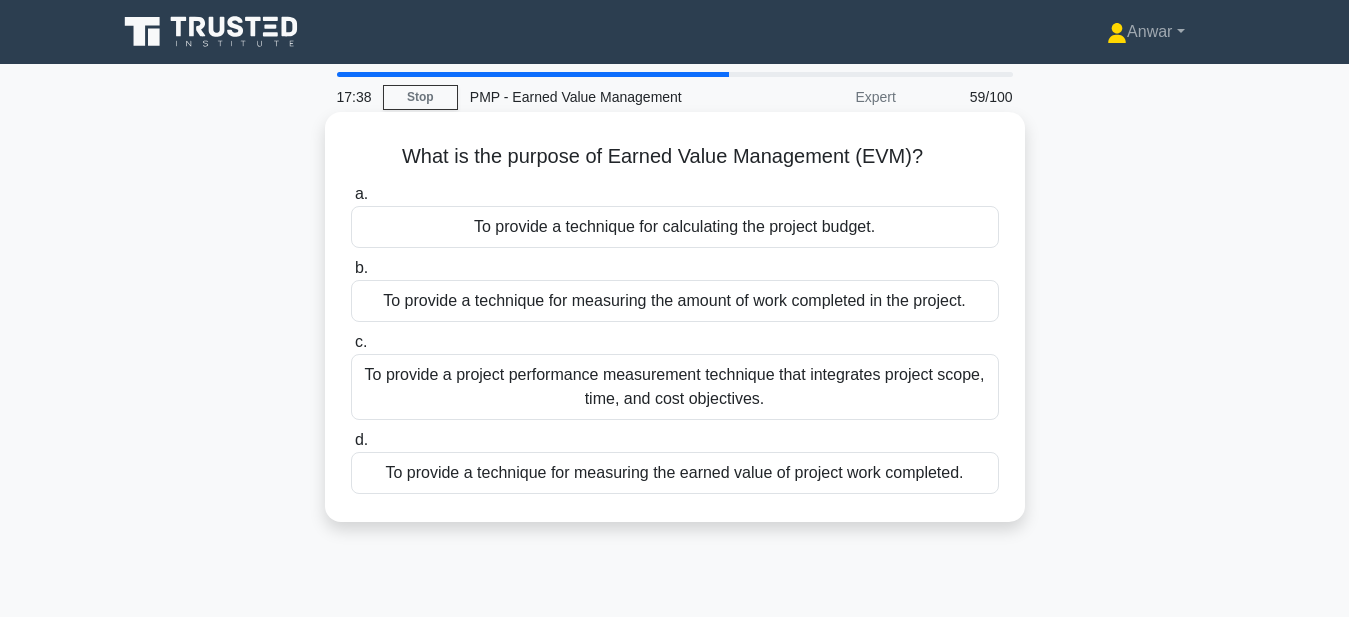 click on "To provide a technique for measuring the earned value of project work completed." at bounding box center (675, 473) 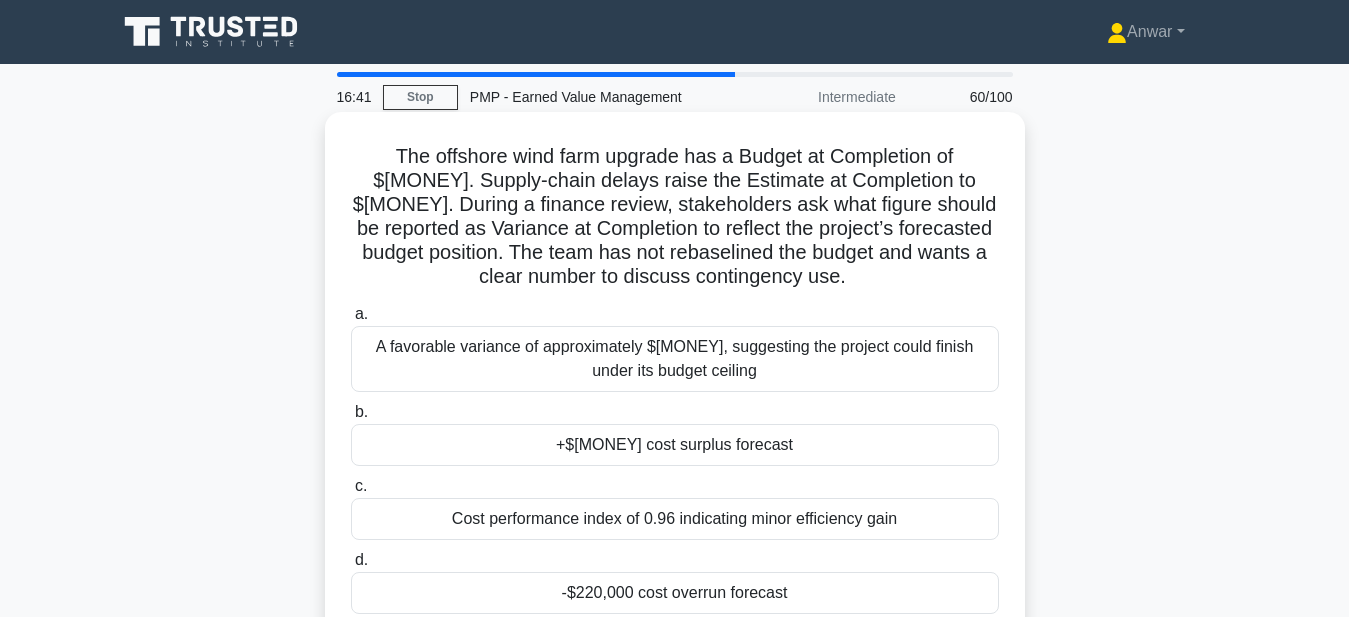click on "Cost performance index of 0.96 indicating minor efficiency gain" at bounding box center (675, 519) 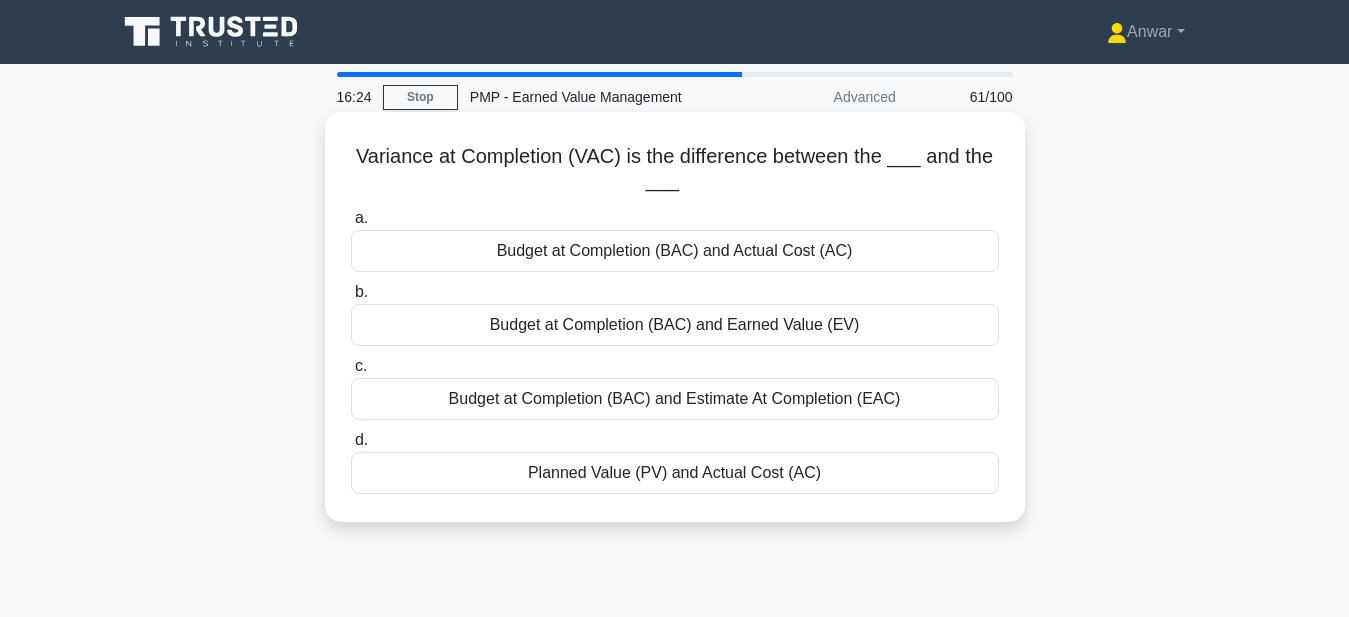 click on "Budget at Completion (BAC) and Estimate At Completion (EAC)" at bounding box center (675, 399) 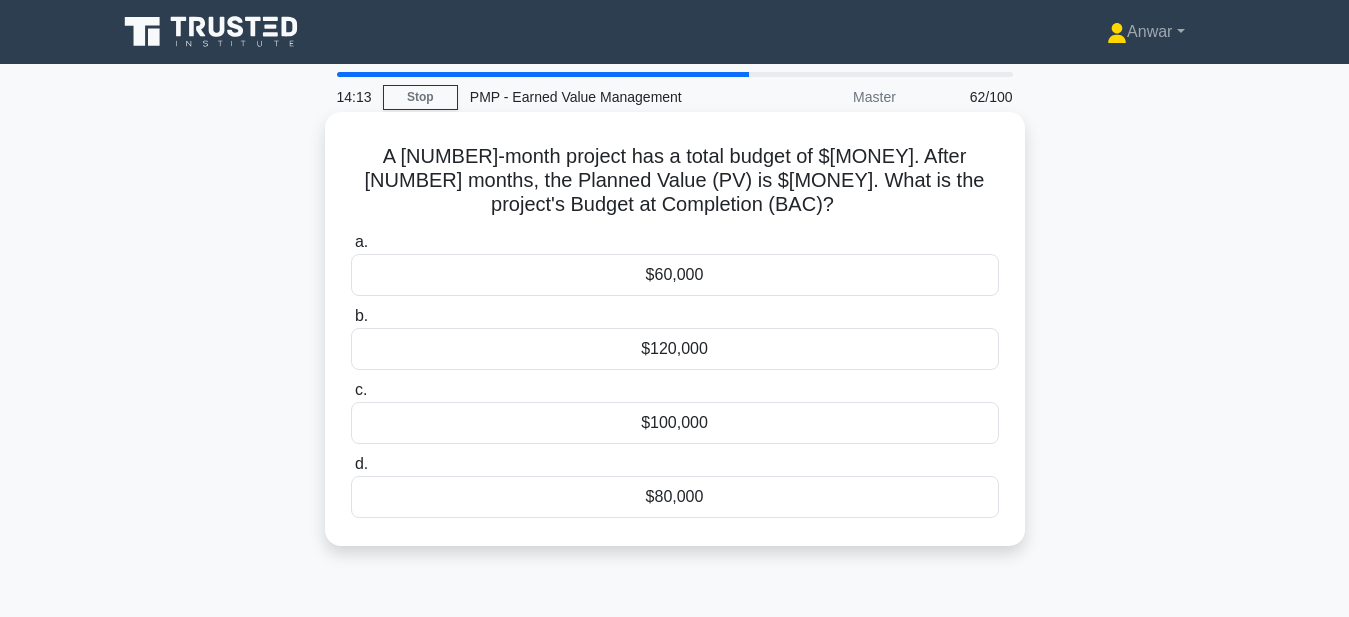 click on "$120,000" at bounding box center (675, 349) 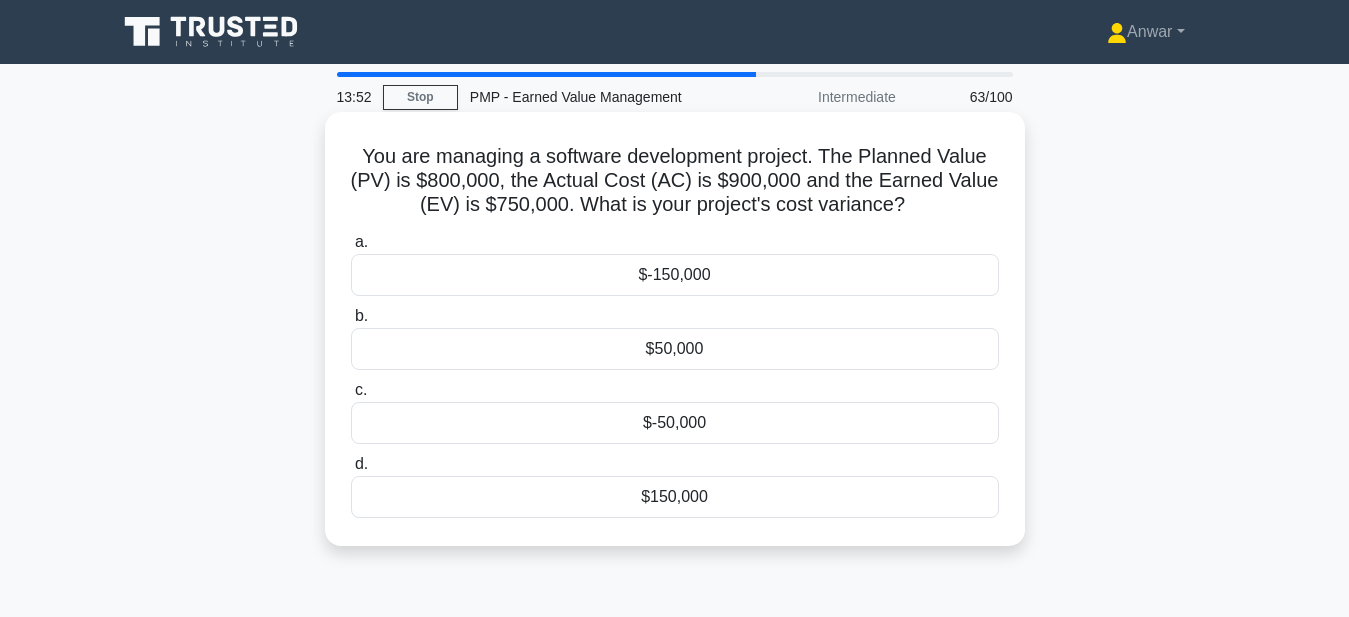click on "$-150,000" at bounding box center [675, 275] 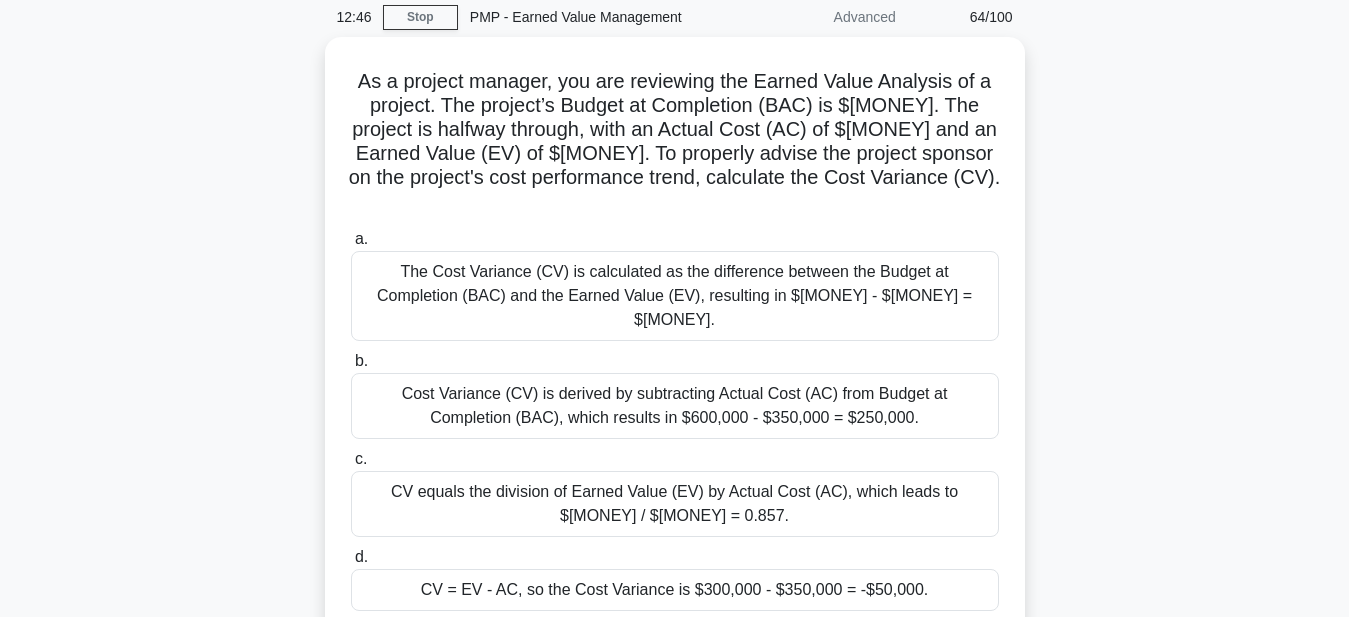 scroll, scrollTop: 120, scrollLeft: 0, axis: vertical 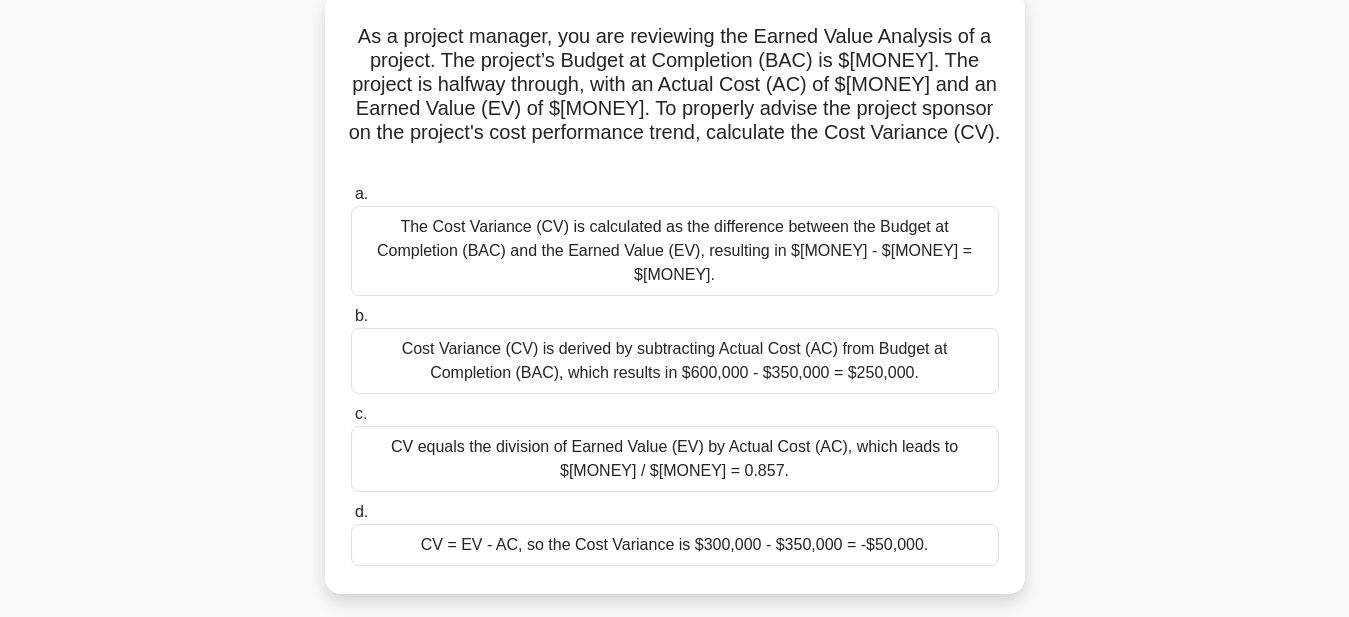 click on "CV = EV - AC, so the Cost Variance is $300,000 - $350,000 = -$50,000." at bounding box center (675, 545) 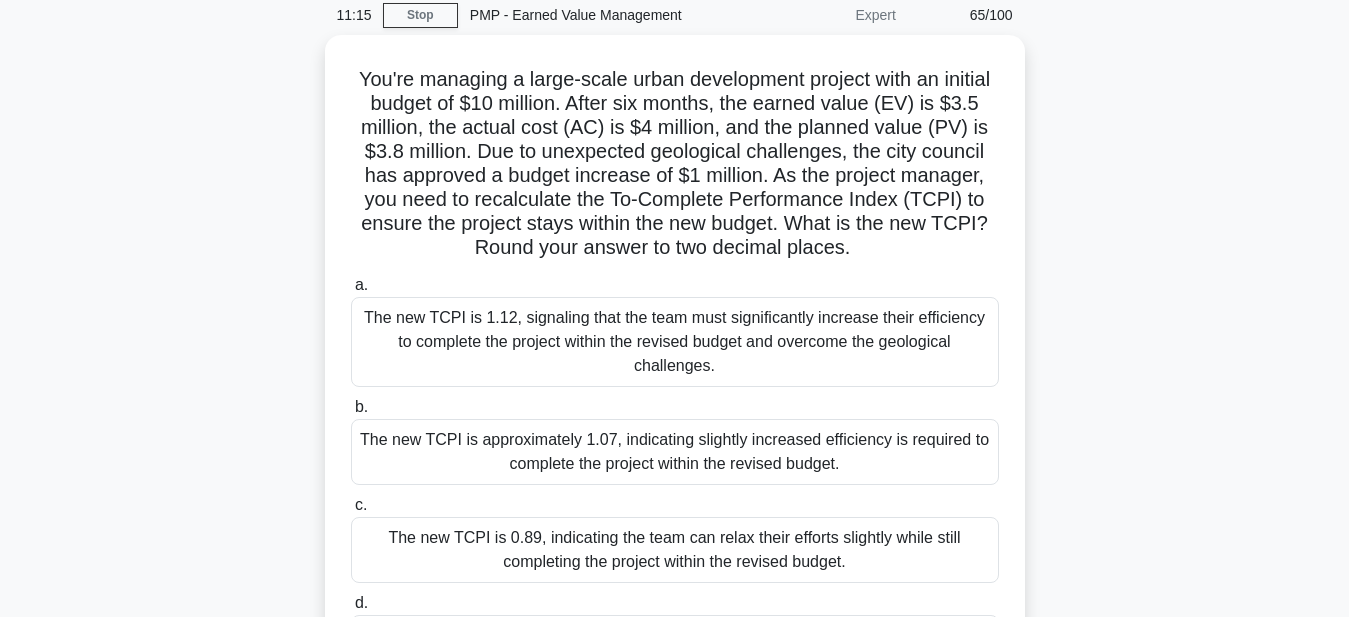 scroll, scrollTop: 80, scrollLeft: 0, axis: vertical 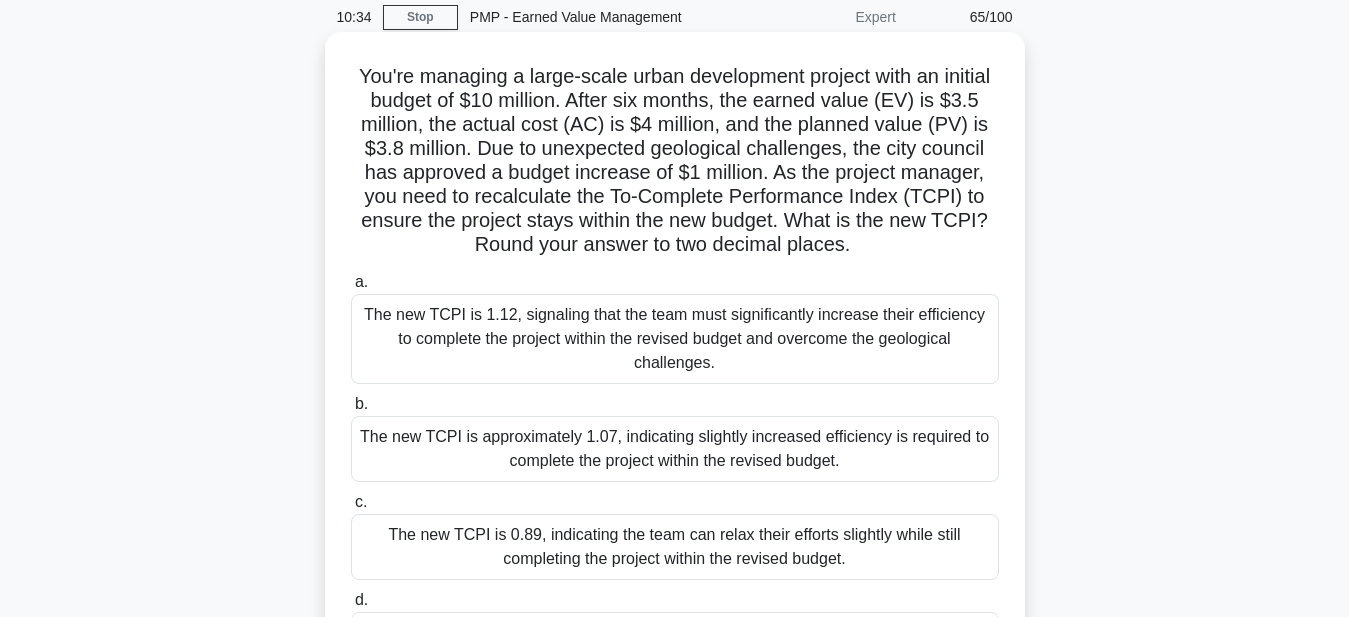click on "The new TCPI is 1.12, signaling that the team must significantly increase their efficiency to complete the project within the revised budget and overcome the geological challenges." at bounding box center [675, 339] 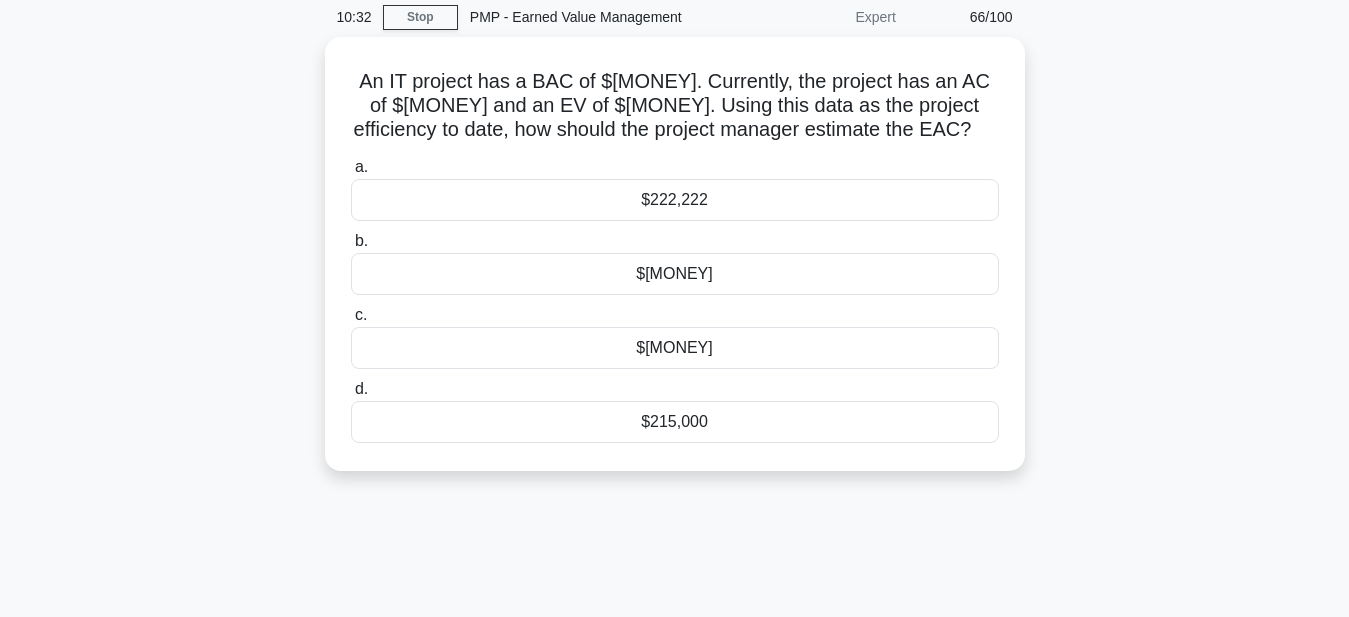 scroll, scrollTop: 0, scrollLeft: 0, axis: both 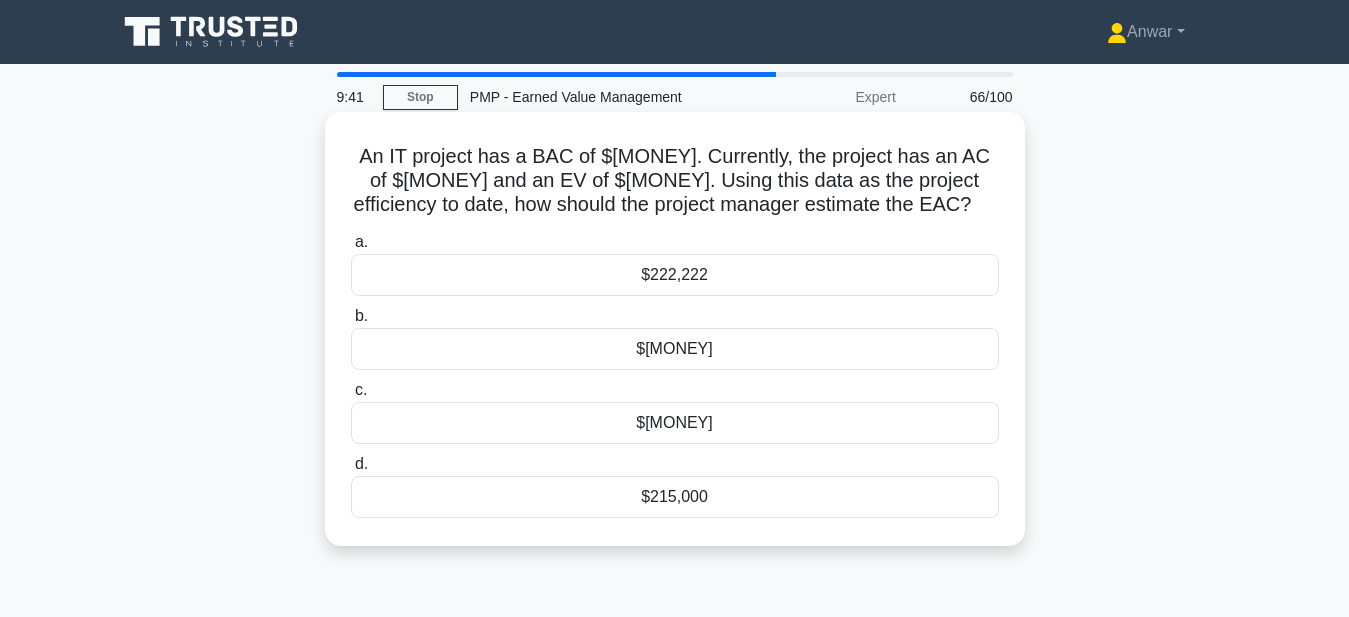 click on "$222,222" at bounding box center [675, 275] 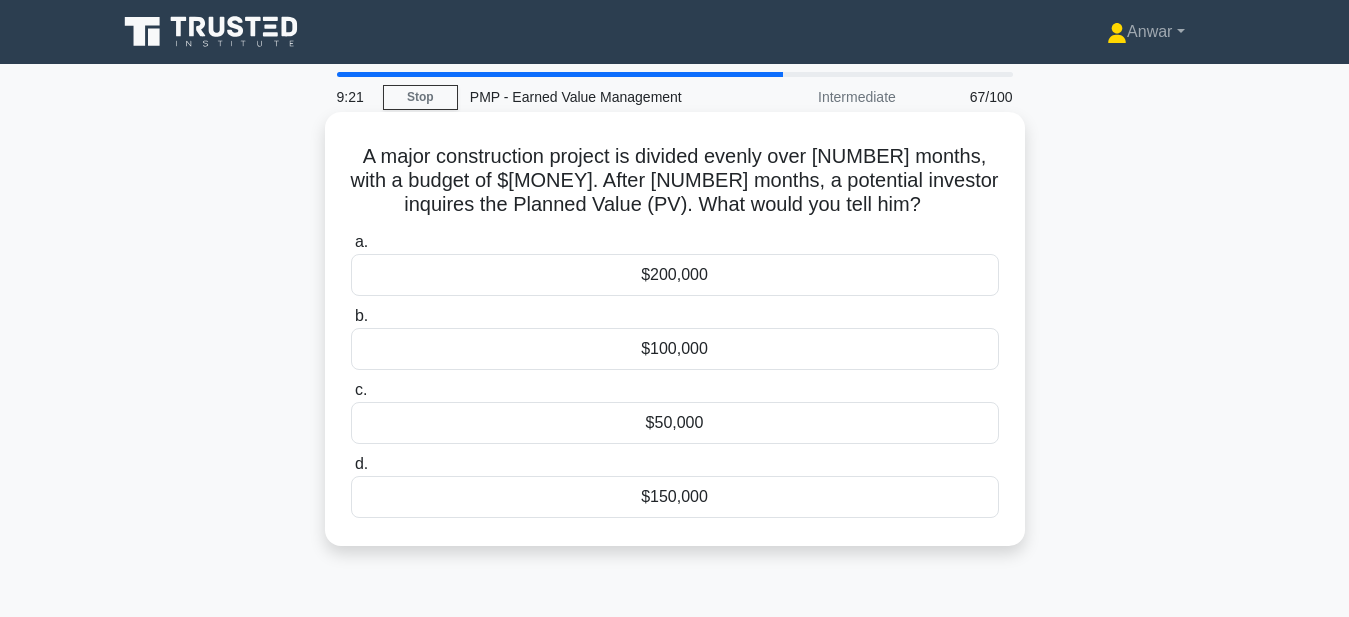 click on "$150,000" at bounding box center [675, 497] 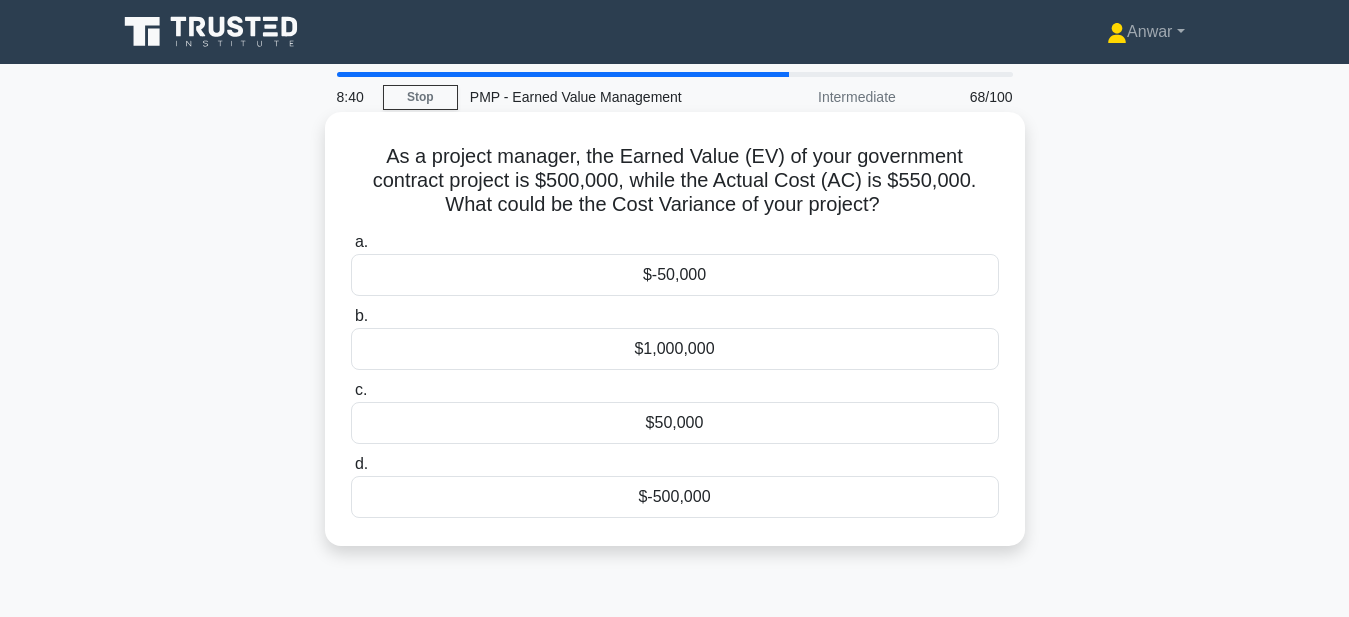 click on "$-50,000" at bounding box center [675, 275] 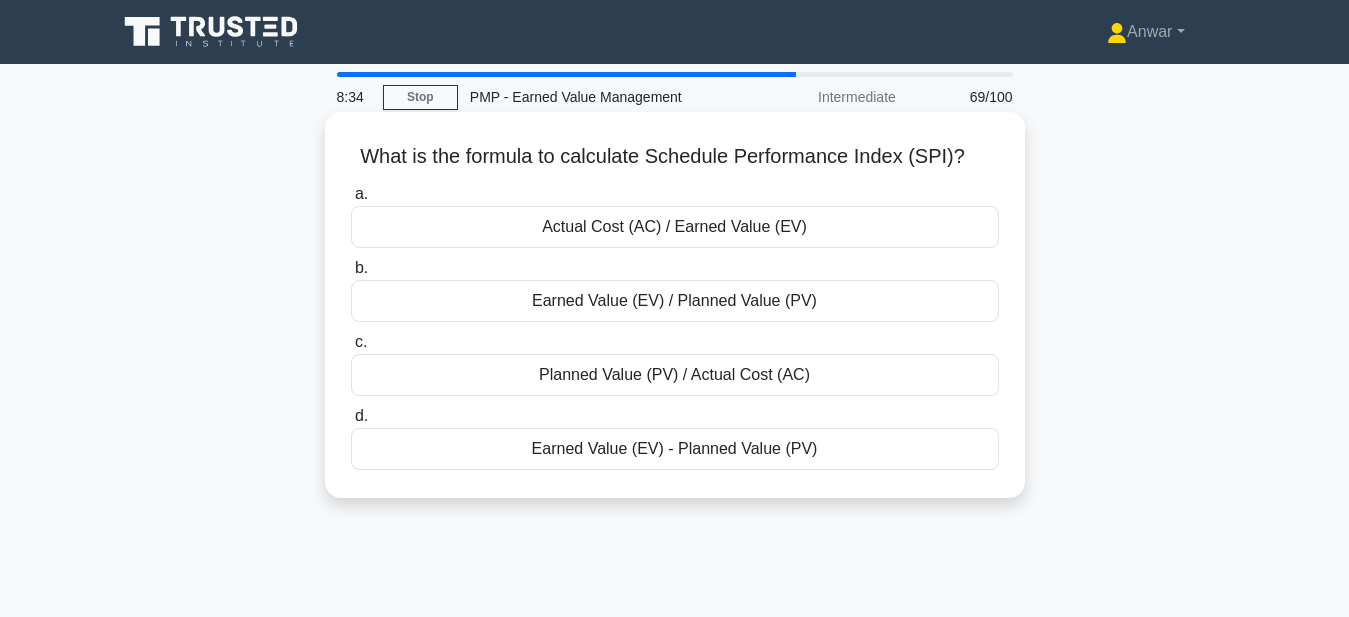 click on "Earned Value (EV) / Planned Value (PV)" at bounding box center (675, 301) 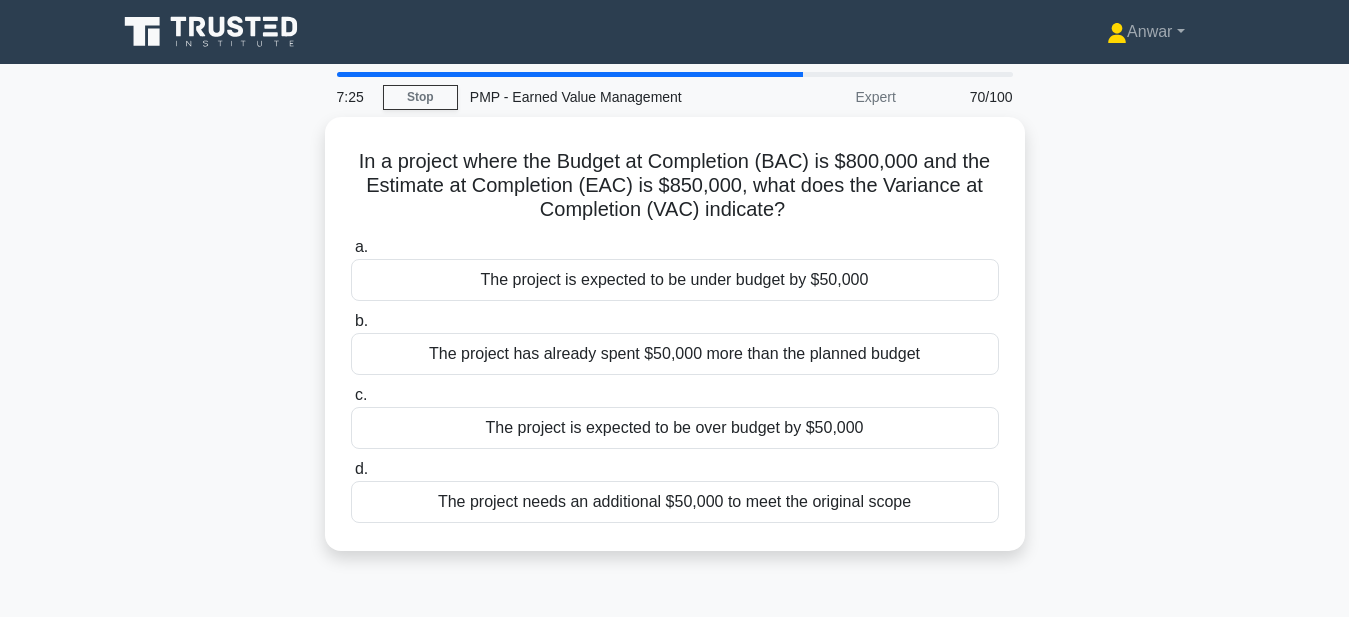click on "In a project where the Budget at Completion (BAC) is $800,000 and the Estimate at Completion (EAC) is $850,000, what does the Variance at Completion (VAC) indicate?
.spinner_0XTQ{transform-origin:center;animation:spinner_y6GP .75s linear infinite}@keyframes spinner_y6GP{100%{transform:rotate(360deg)}}
a.
The project is expected to be under budget by $50,000
b. c. d." at bounding box center [675, 346] 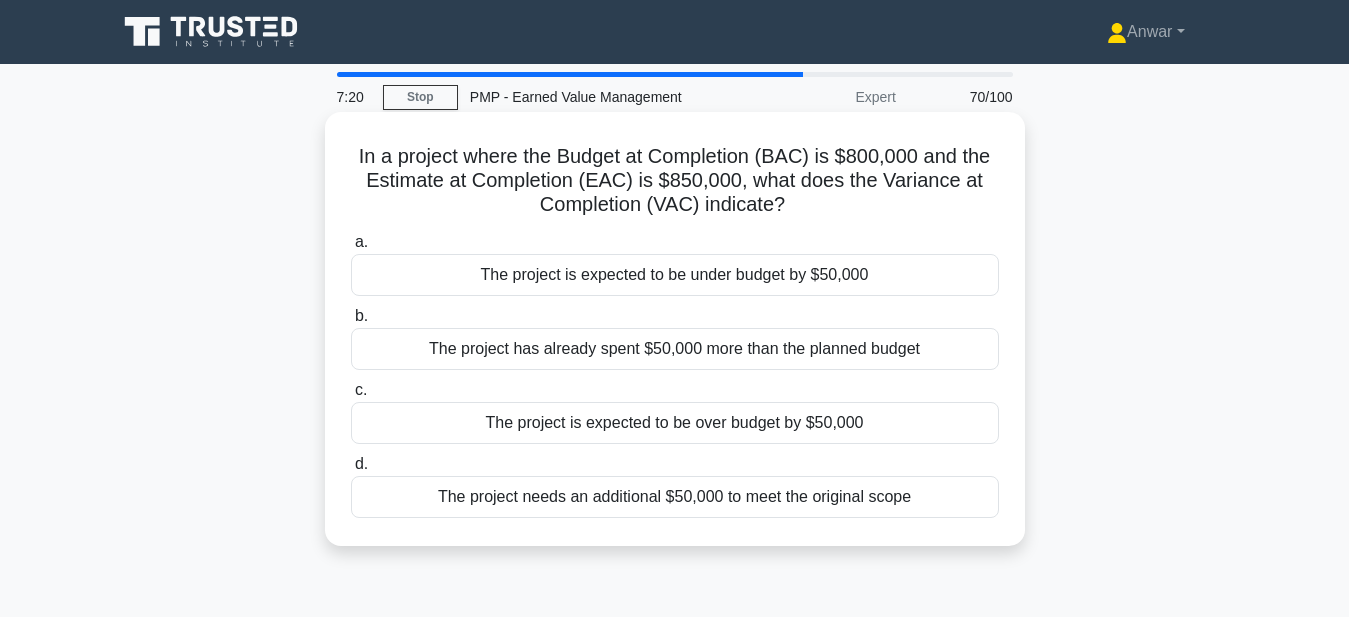 click on "The project has already spent $50,000 more than the planned budget" at bounding box center [675, 349] 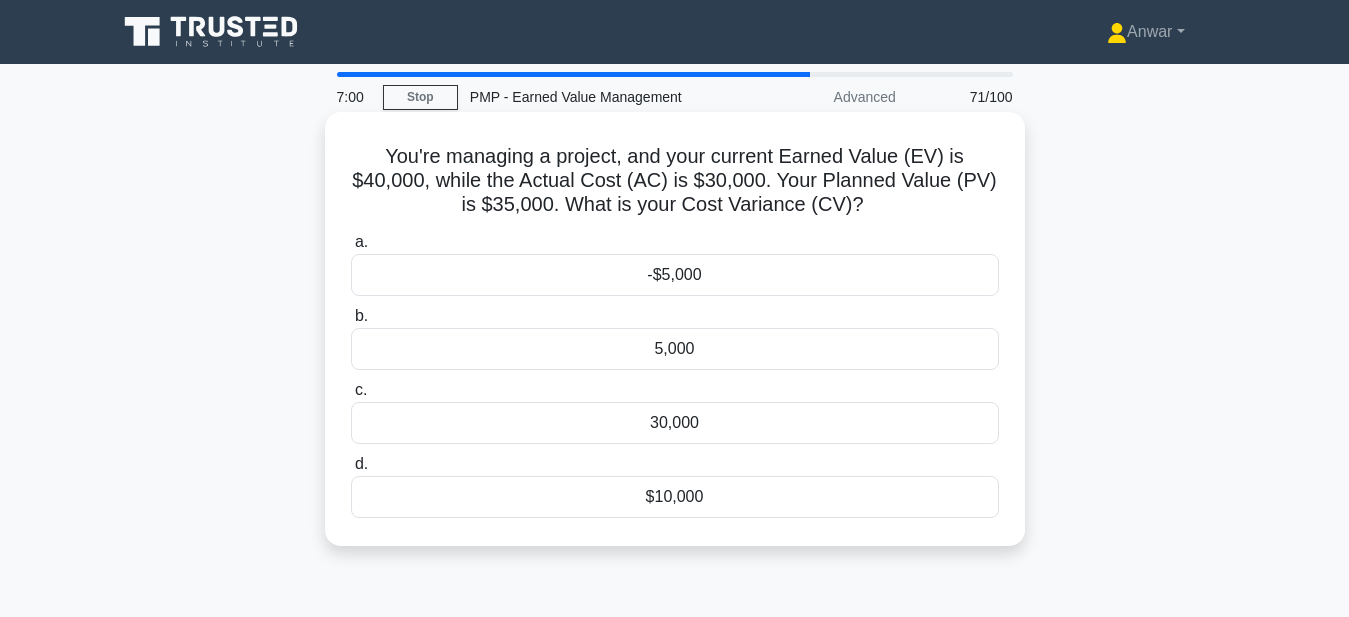 click on "$10,000" at bounding box center (675, 497) 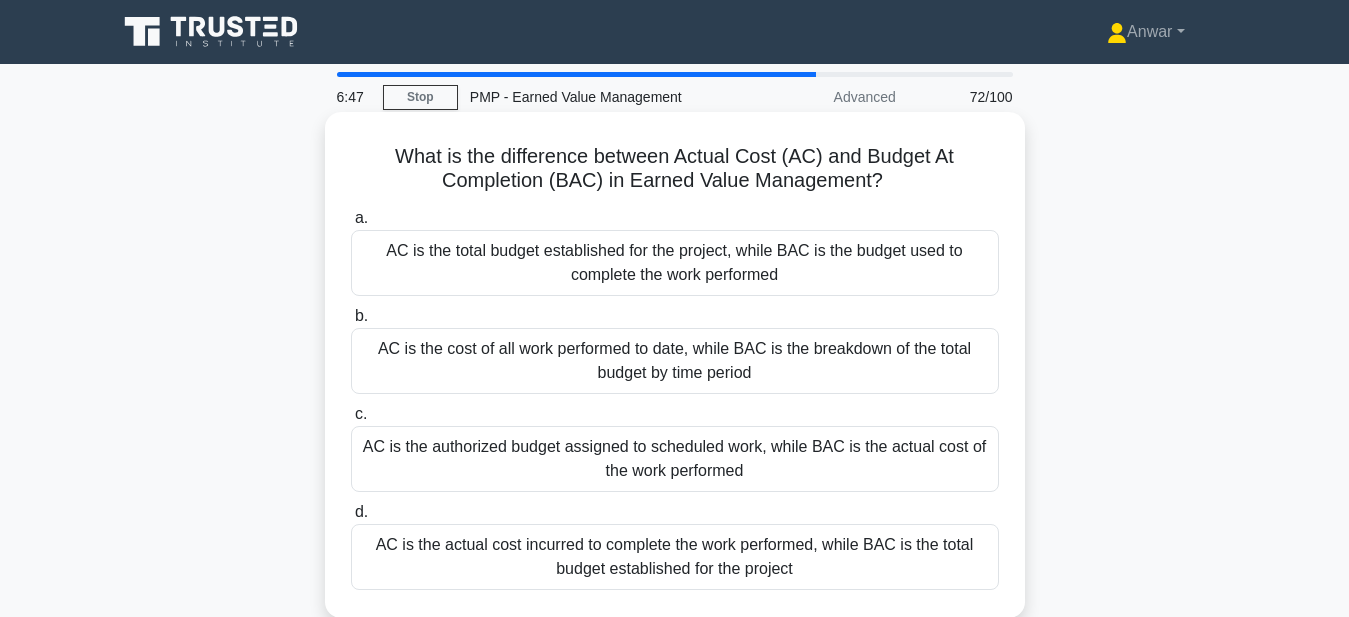 click on "AC is the actual cost incurred to complete the work performed, while BAC is the total budget established for the project" at bounding box center (675, 557) 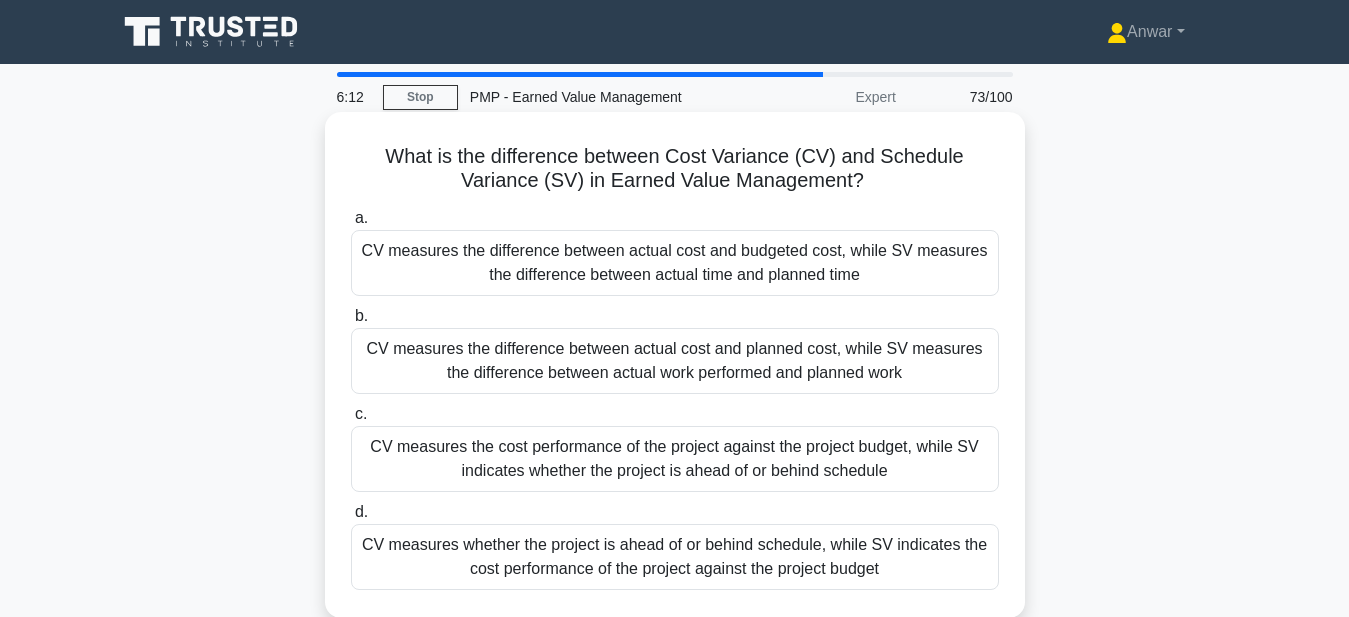 click on "CV measures the cost performance of the project against the project budget, while SV indicates whether the project is ahead of or behind schedule" at bounding box center [675, 459] 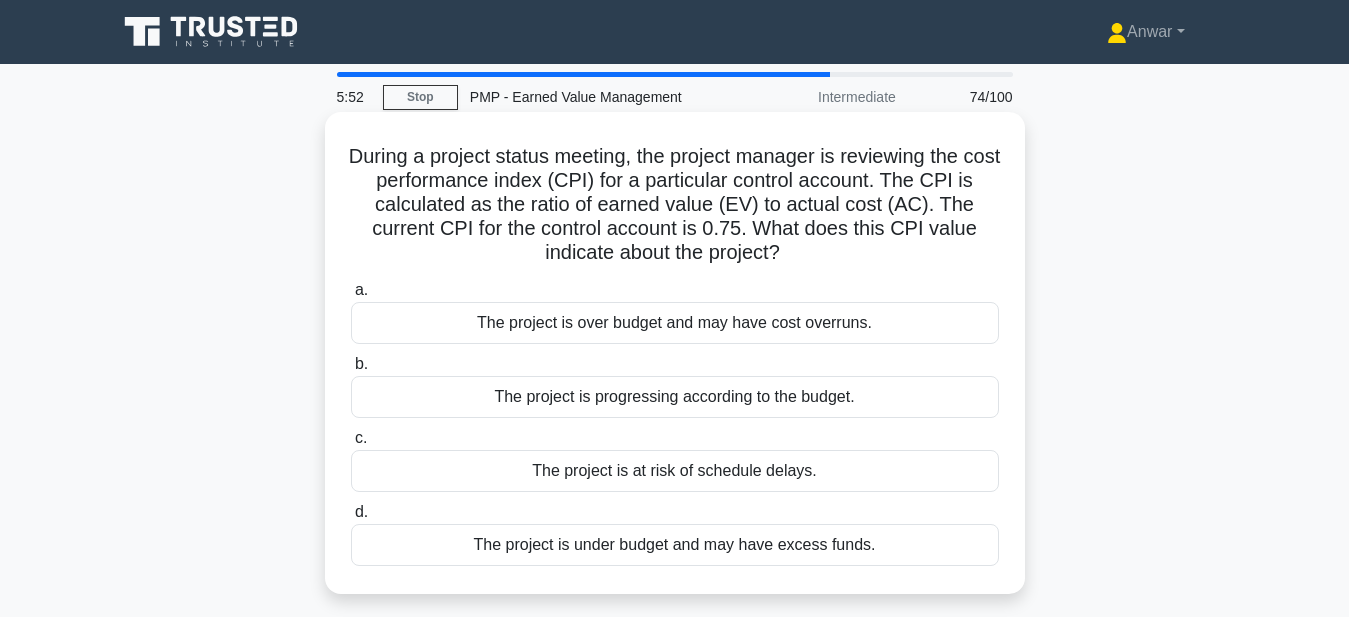 click on "The project is over budget and may have cost overruns." at bounding box center [675, 323] 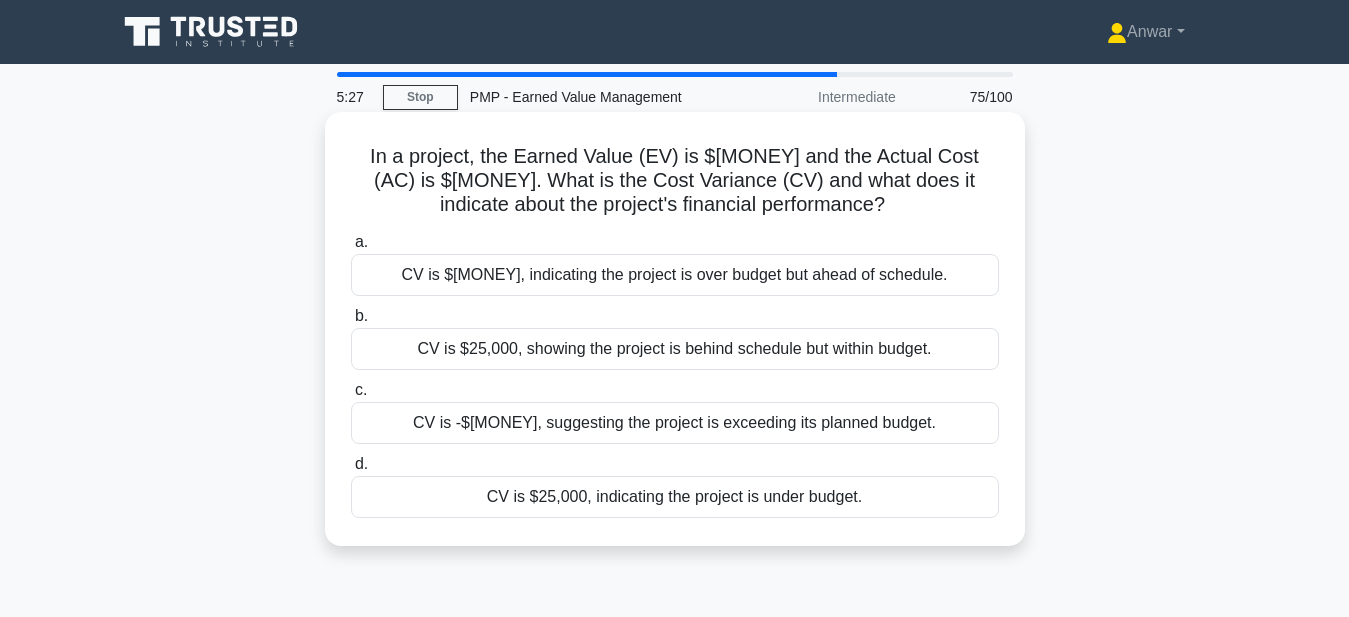 click on "CV is $25,000, indicating the project is over budget but ahead of schedule." at bounding box center (675, 275) 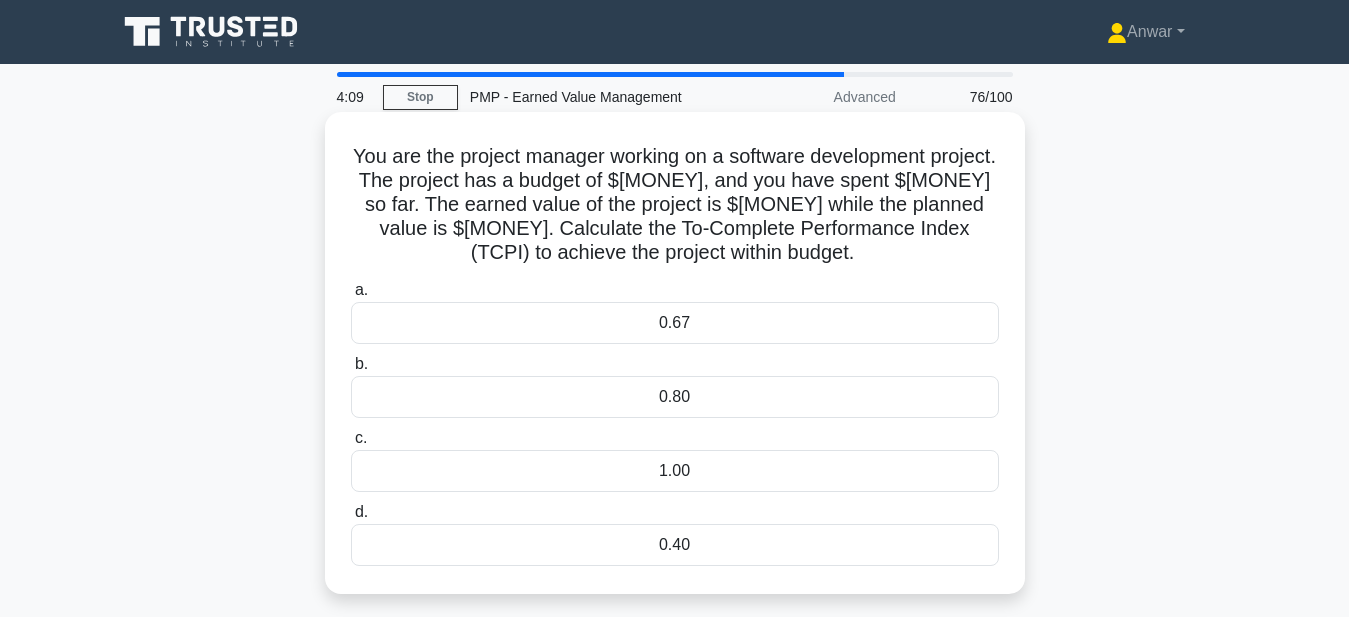 click on "a.
0.67" at bounding box center (675, 311) 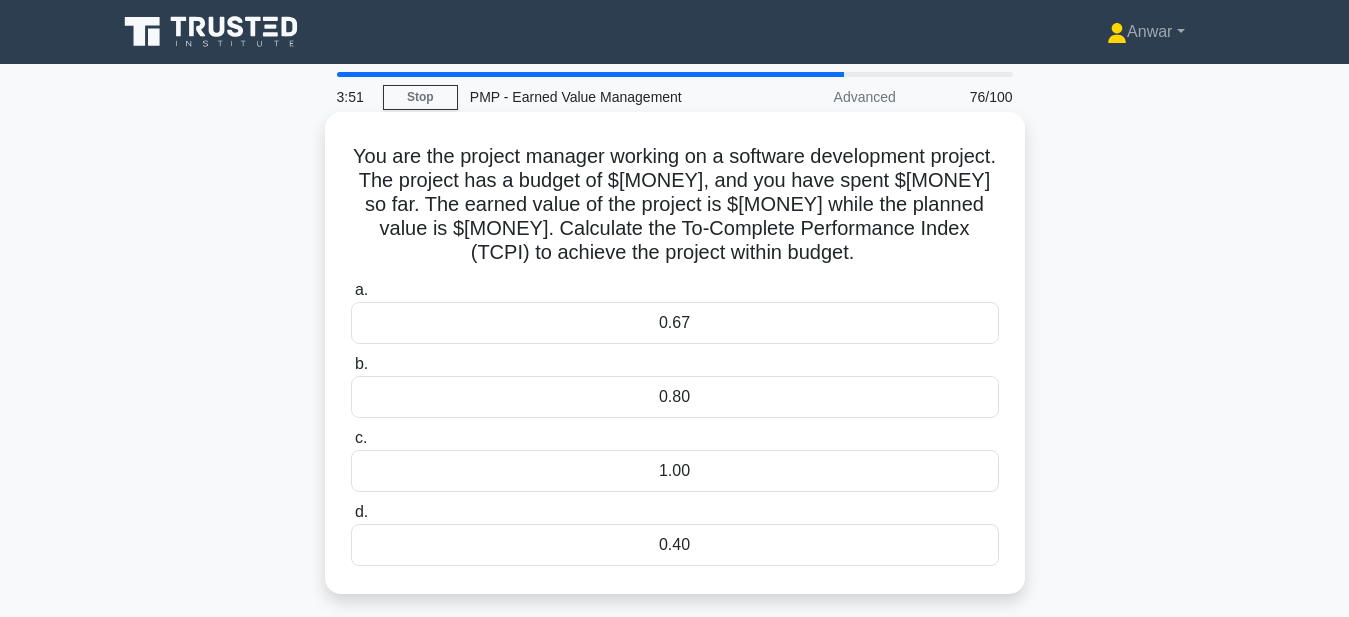 click on "0.80" at bounding box center [675, 397] 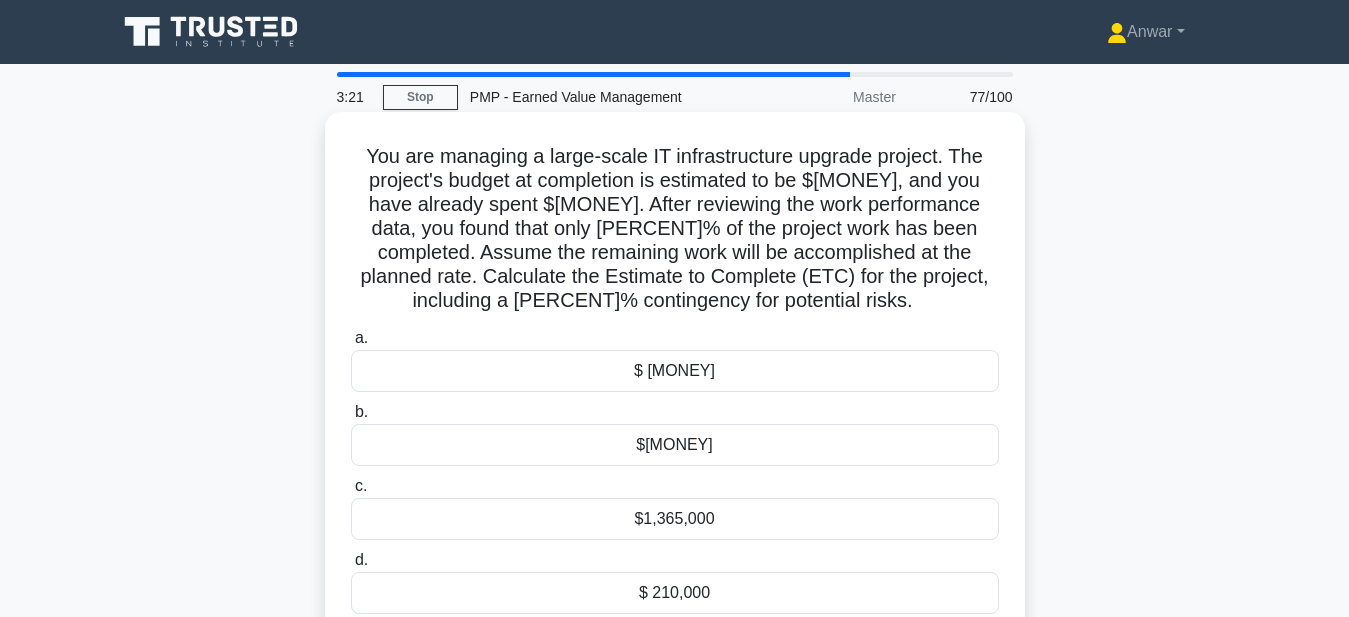 click on "$1,365,000" at bounding box center (675, 519) 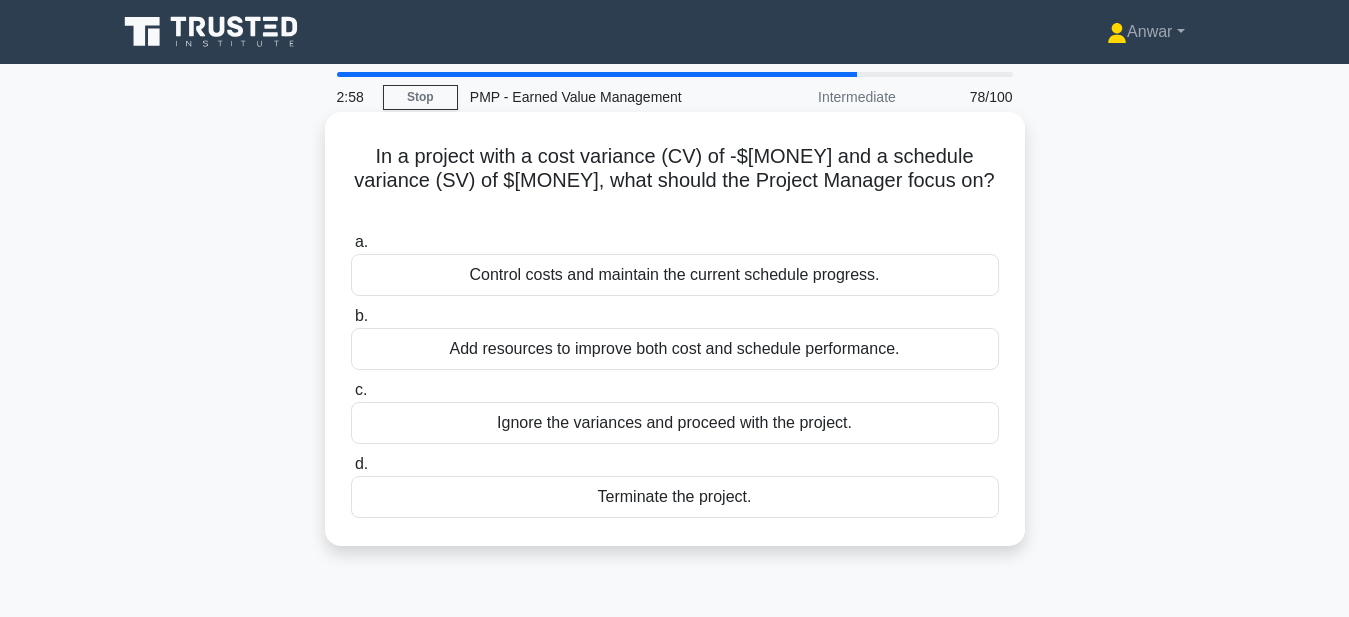 click on "Control costs and maintain the current schedule progress." at bounding box center (675, 275) 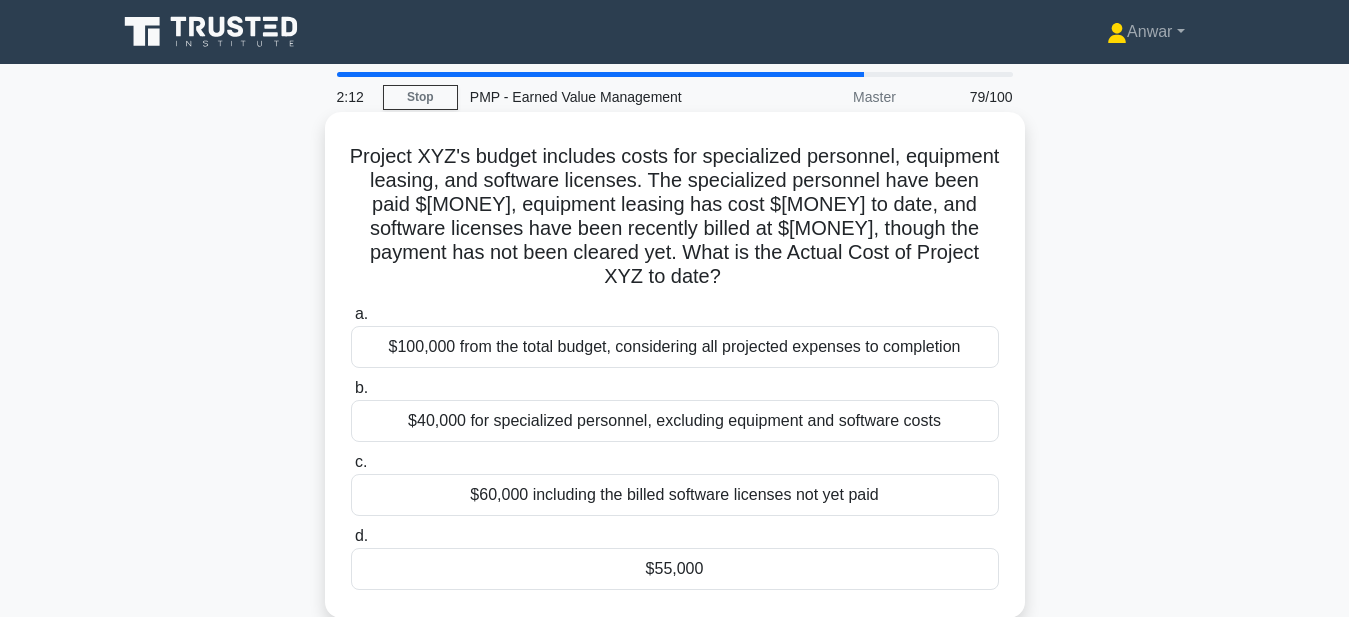 click on "$60,000 including the billed software licenses not yet paid" at bounding box center [675, 495] 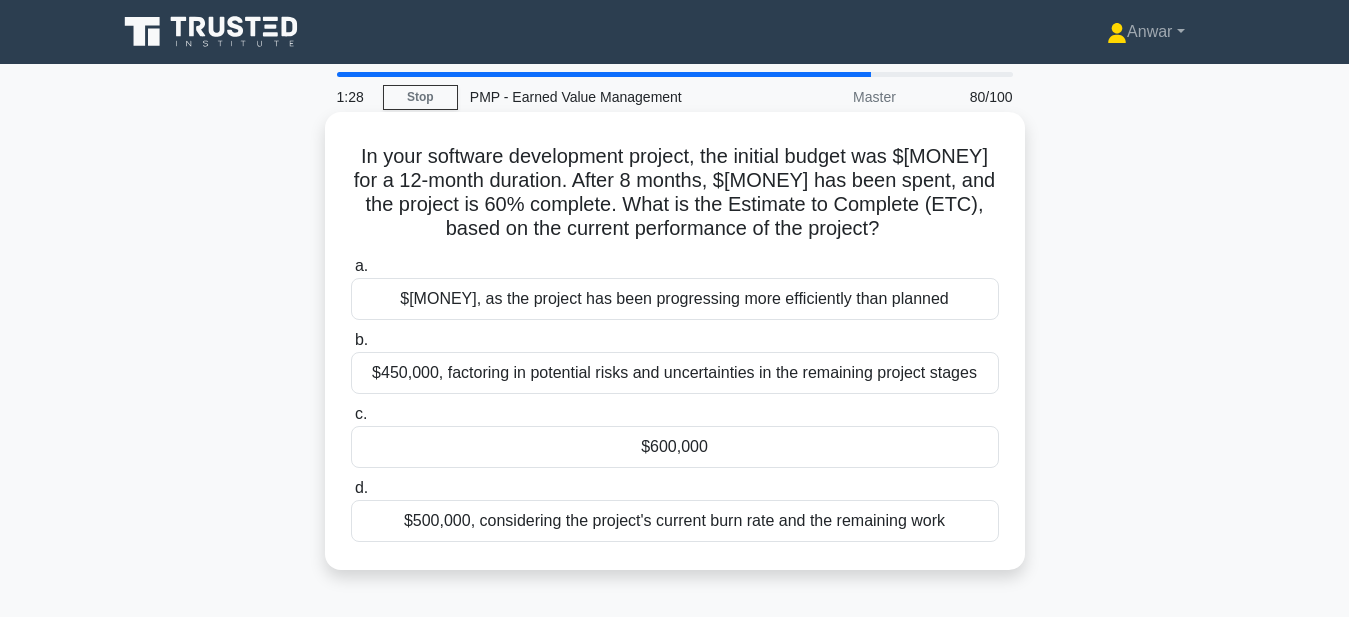 click on "$300,000, as the project has been progressing more efficiently than planned" at bounding box center (675, 299) 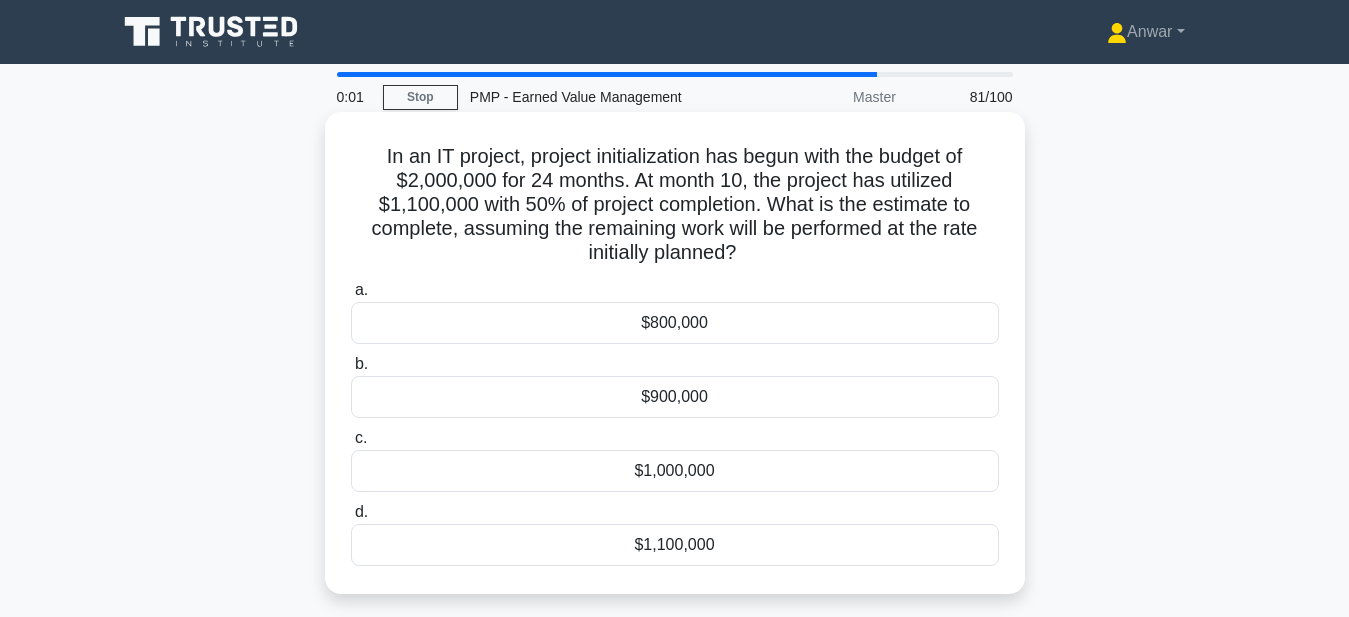 click on "$1,100,000" at bounding box center [675, 545] 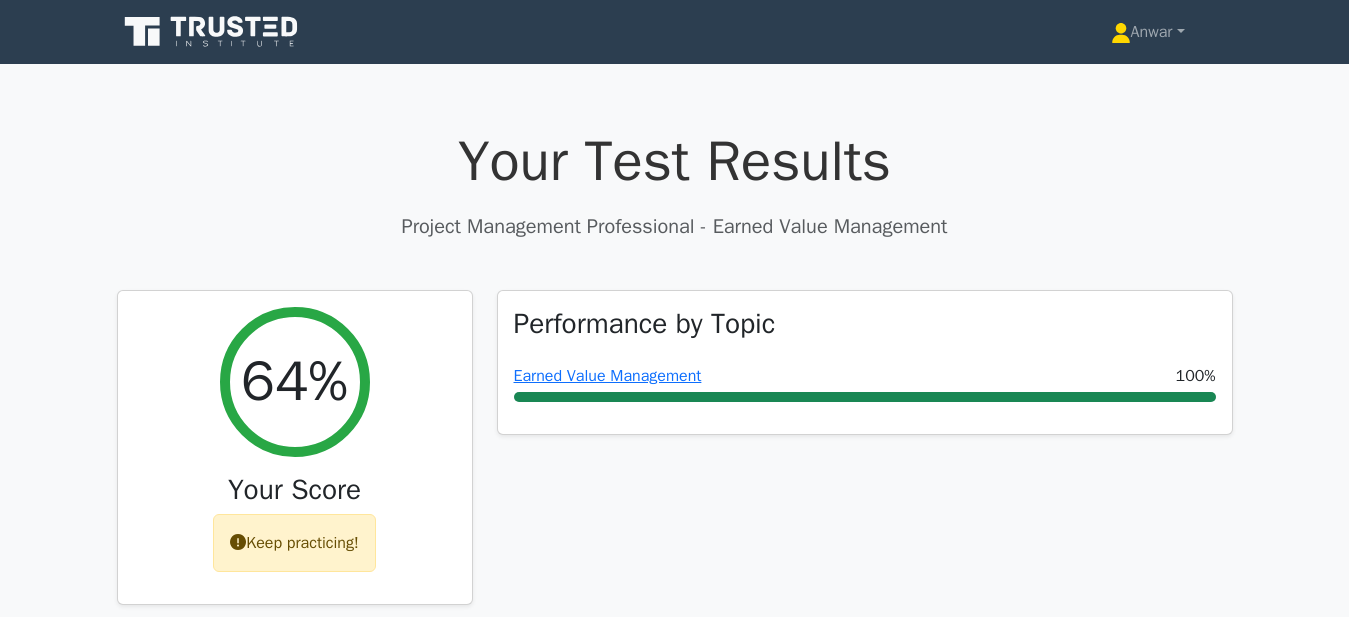scroll, scrollTop: 0, scrollLeft: 0, axis: both 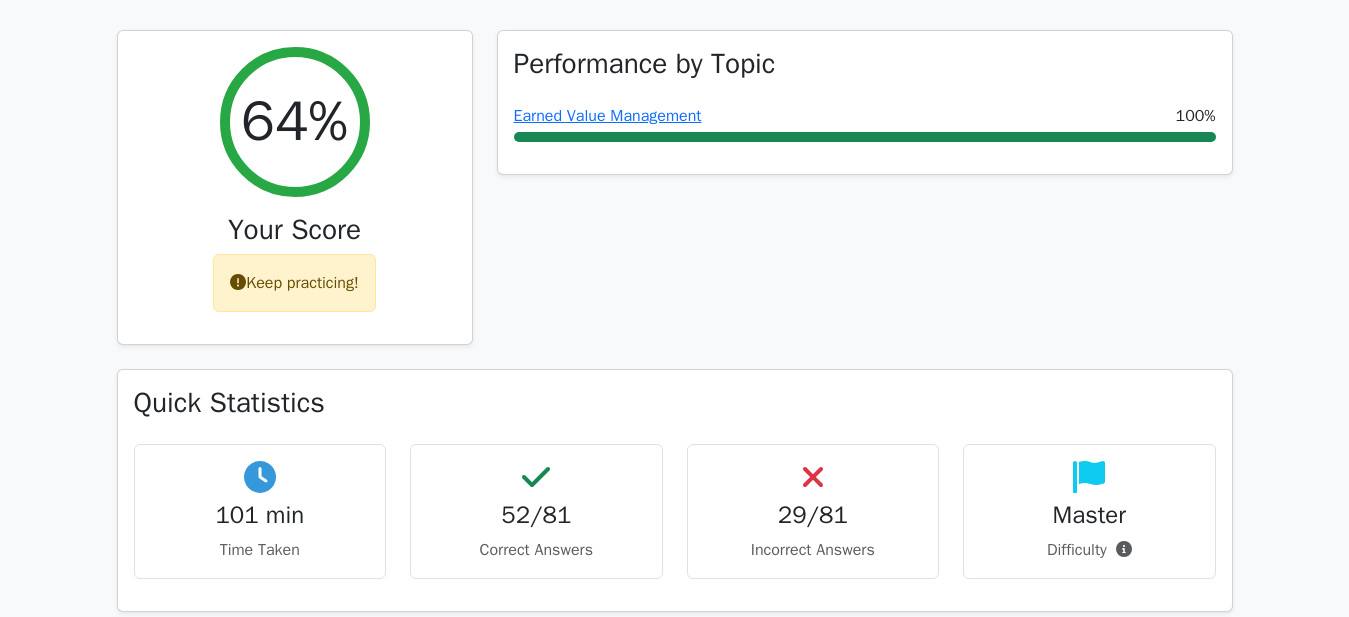 click on "Performance by Topic
Earned Value Management
100%" at bounding box center [865, 200] 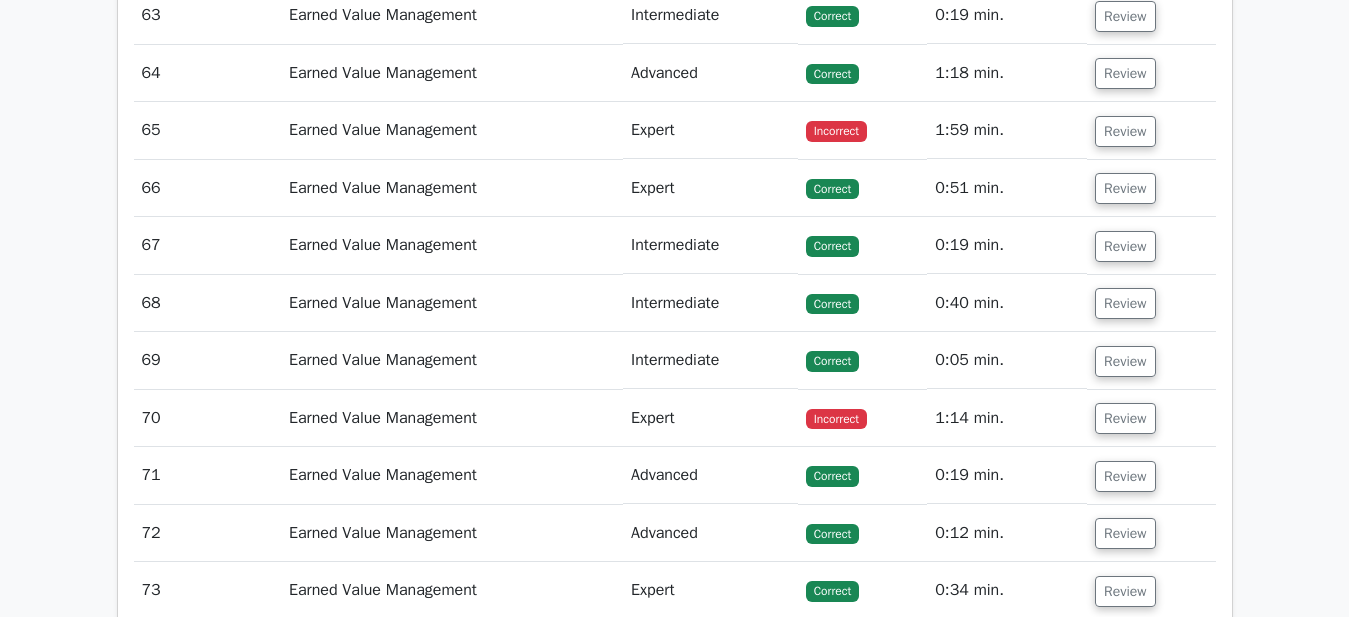 scroll, scrollTop: 5619, scrollLeft: 0, axis: vertical 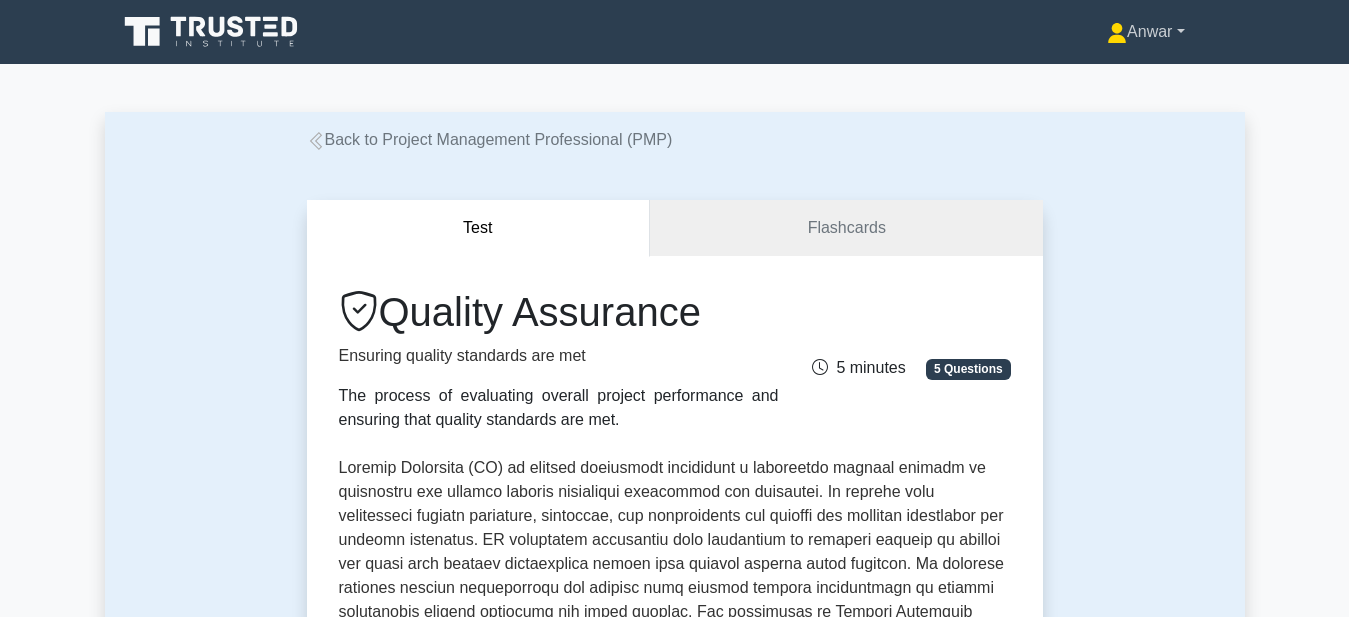click on "Anwar" at bounding box center [1145, 32] 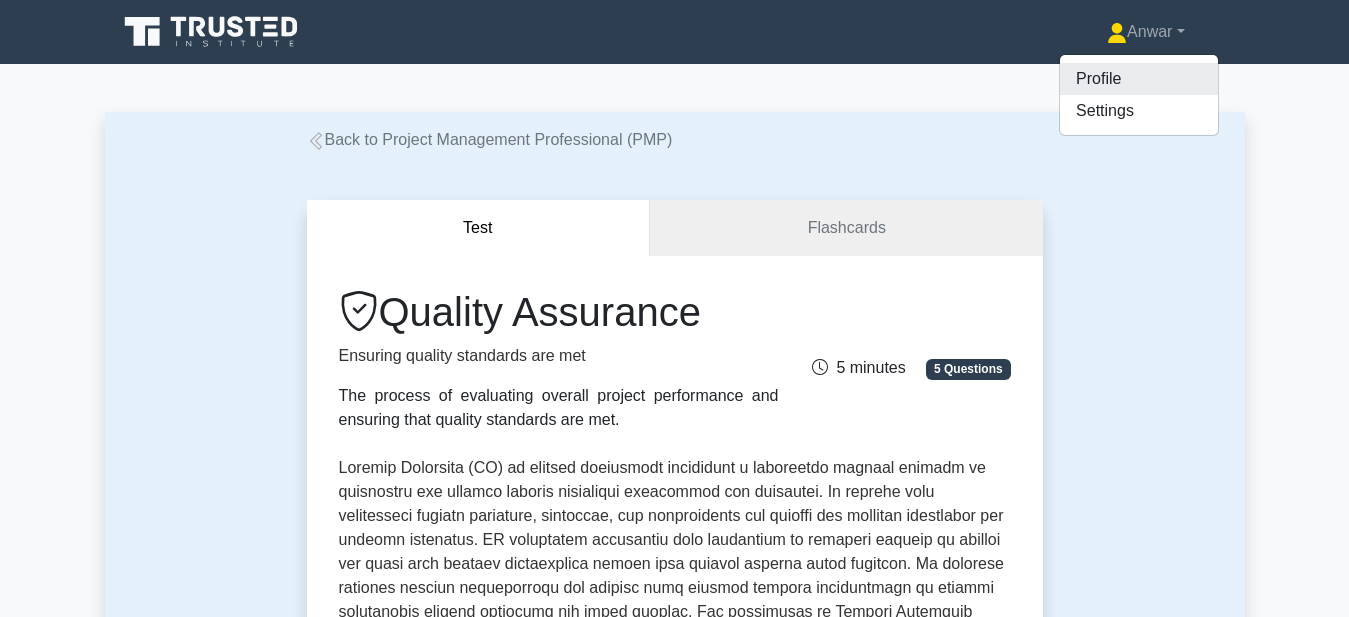 click on "Profile" at bounding box center (1139, 79) 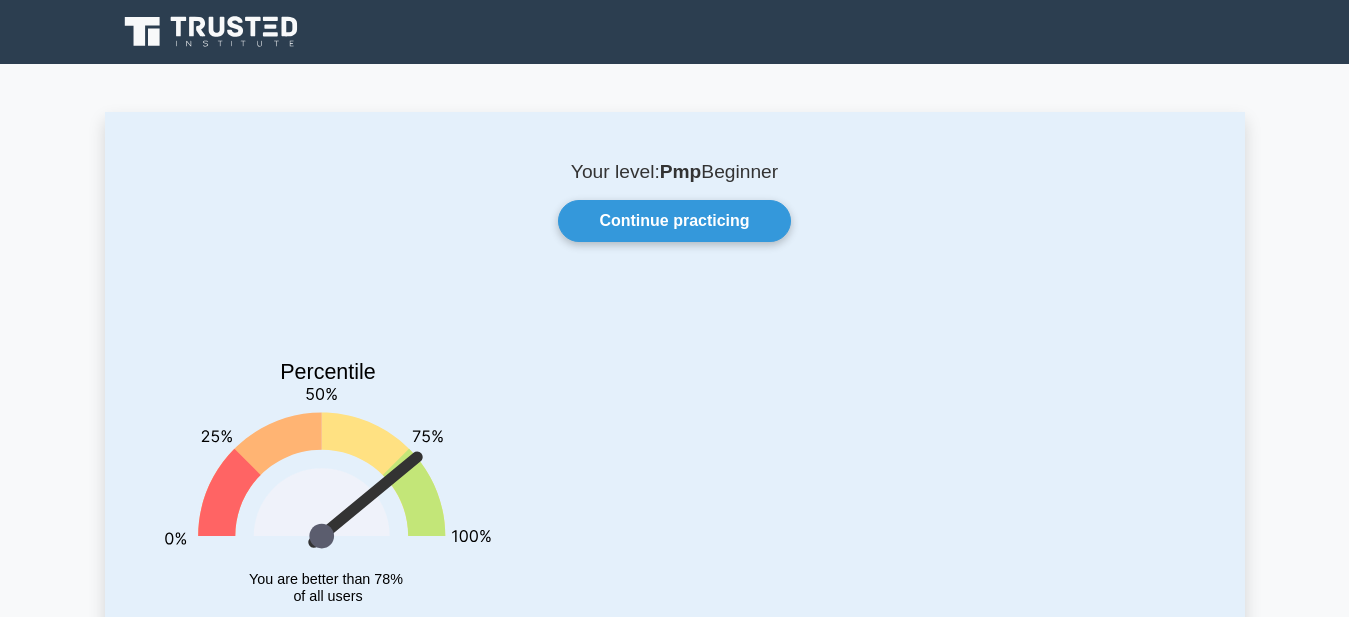 scroll, scrollTop: 0, scrollLeft: 0, axis: both 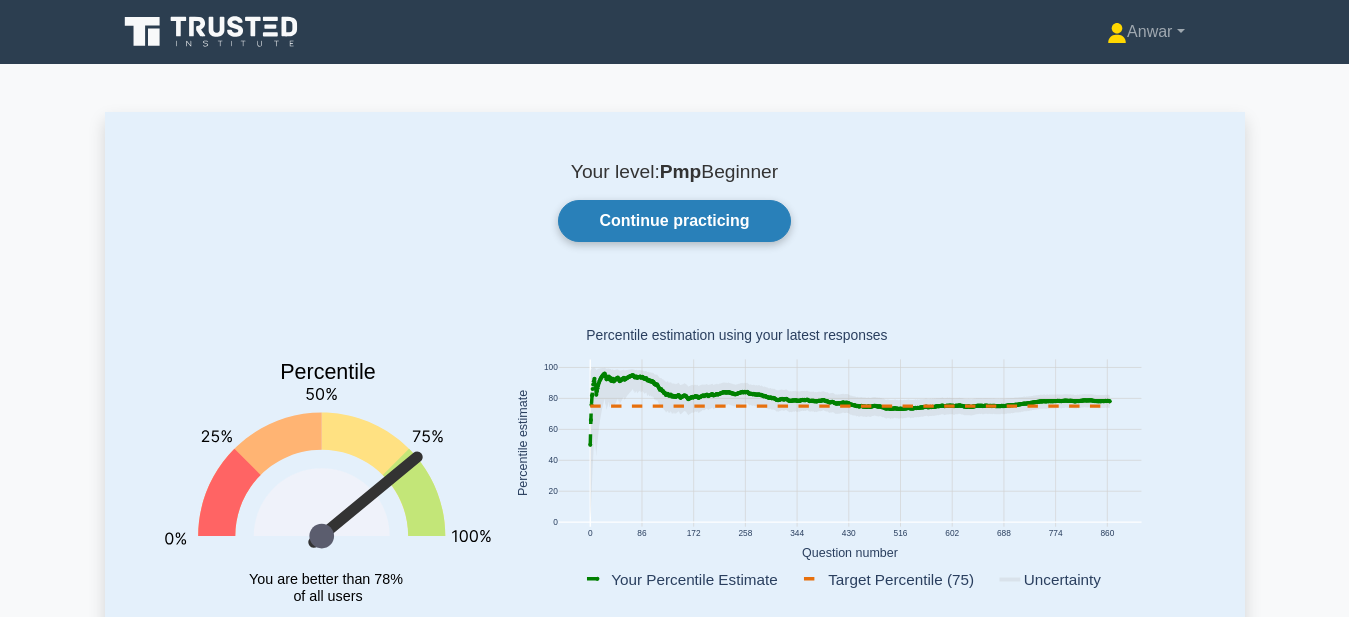 click on "Continue practicing" at bounding box center [674, 221] 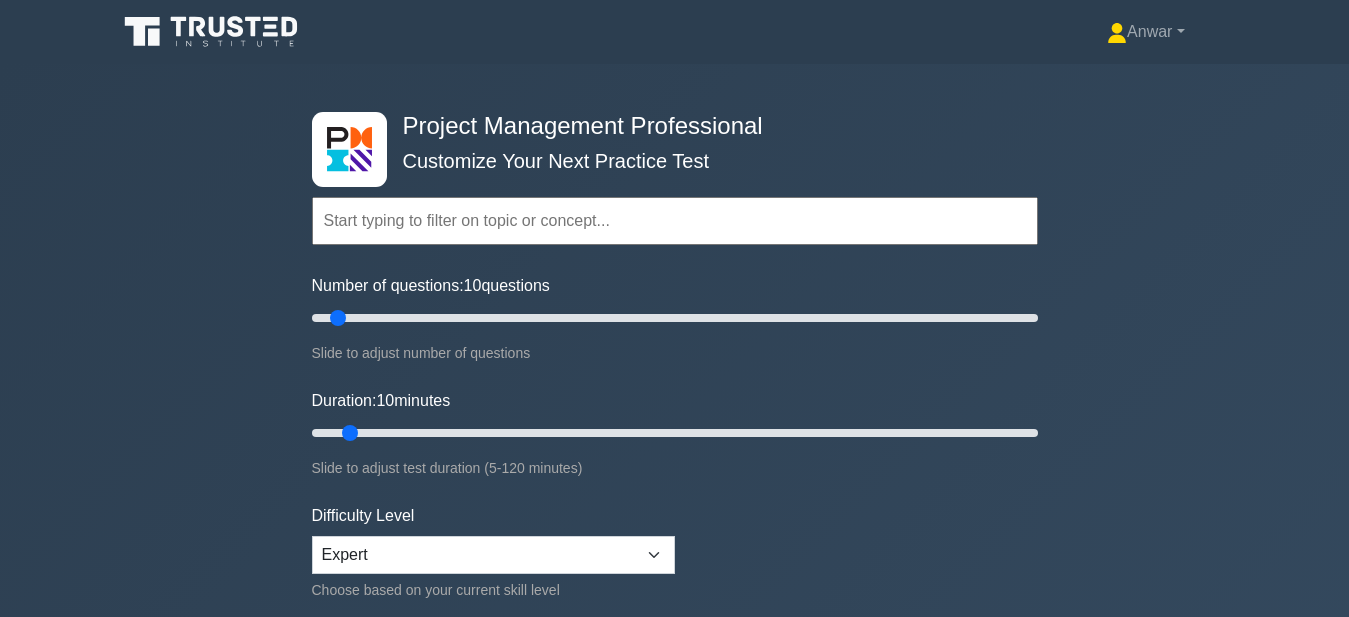 scroll, scrollTop: 0, scrollLeft: 0, axis: both 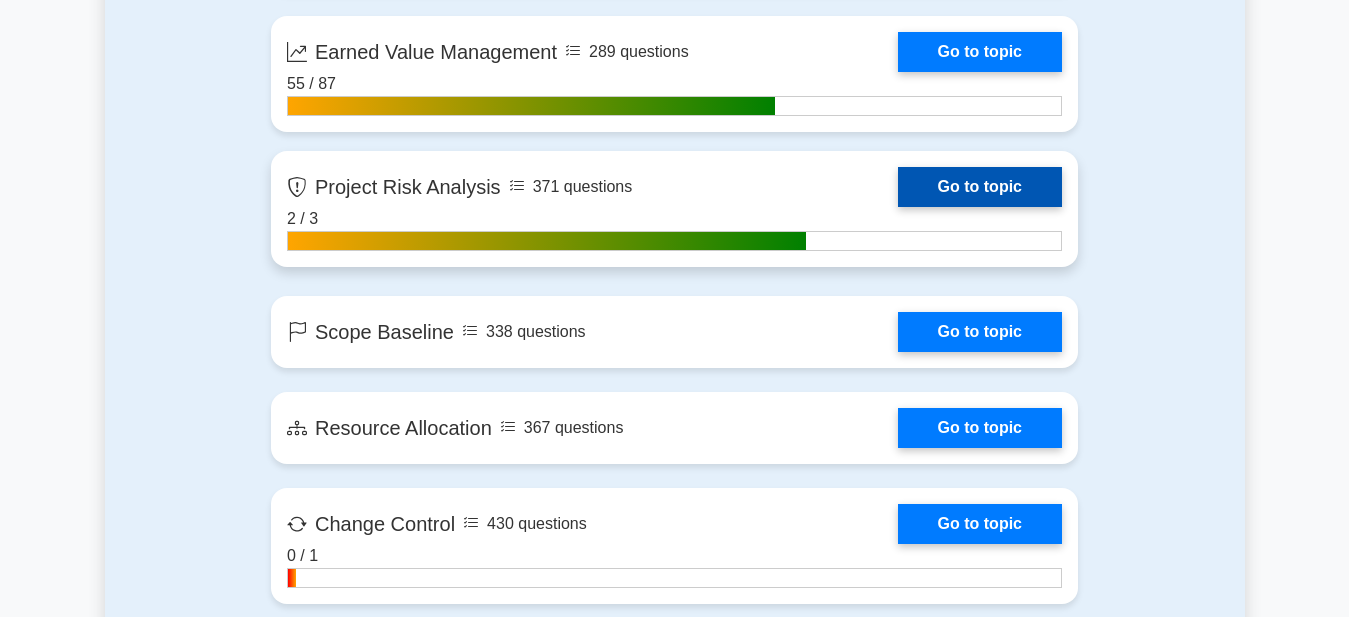 click on "Go to topic" at bounding box center [980, 187] 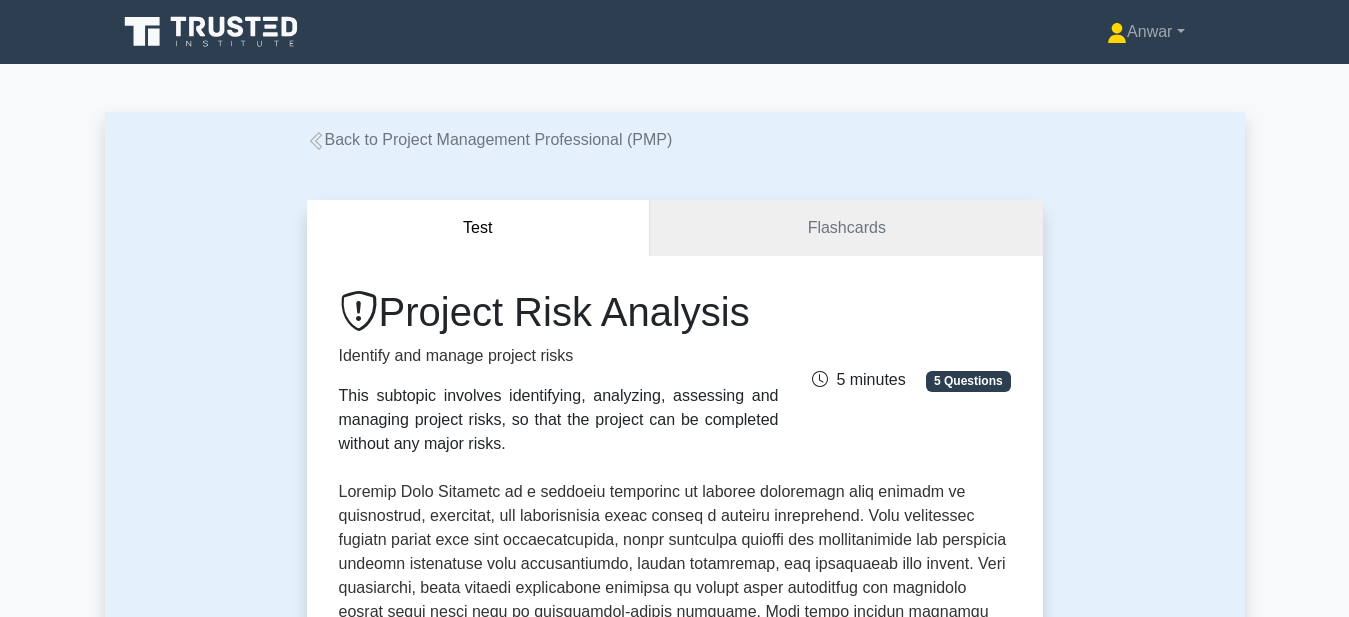 scroll, scrollTop: 0, scrollLeft: 0, axis: both 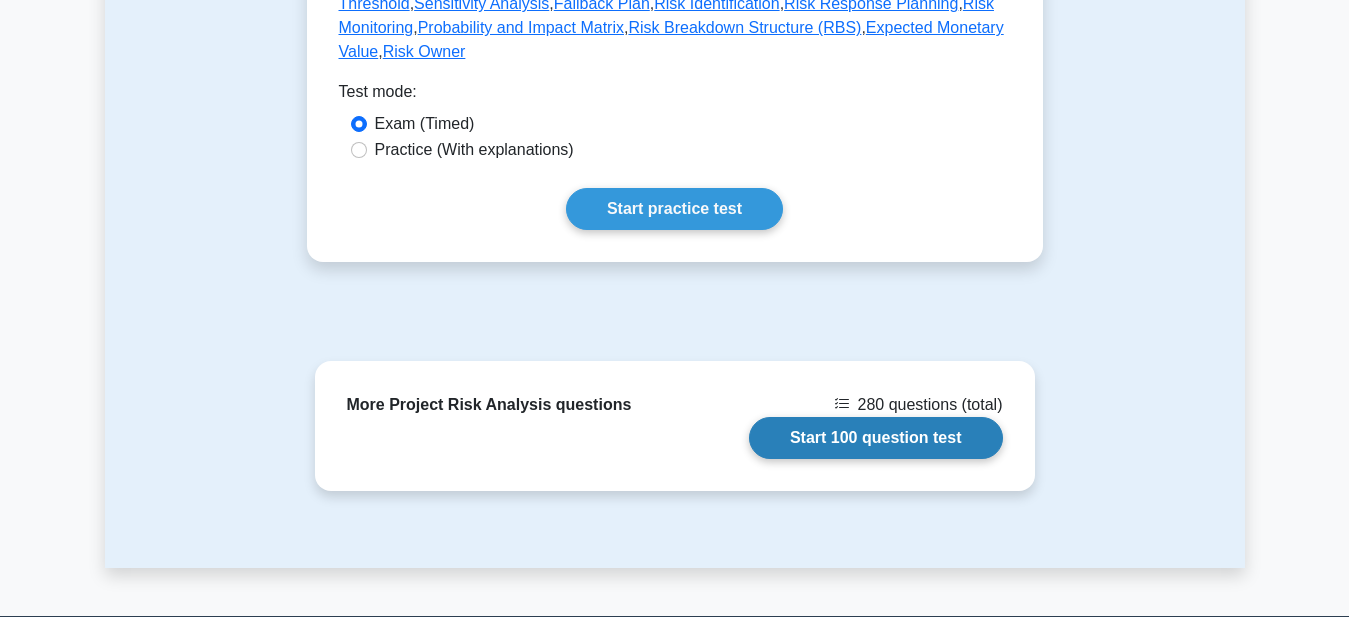 click on "Start 100 question test" at bounding box center [876, 438] 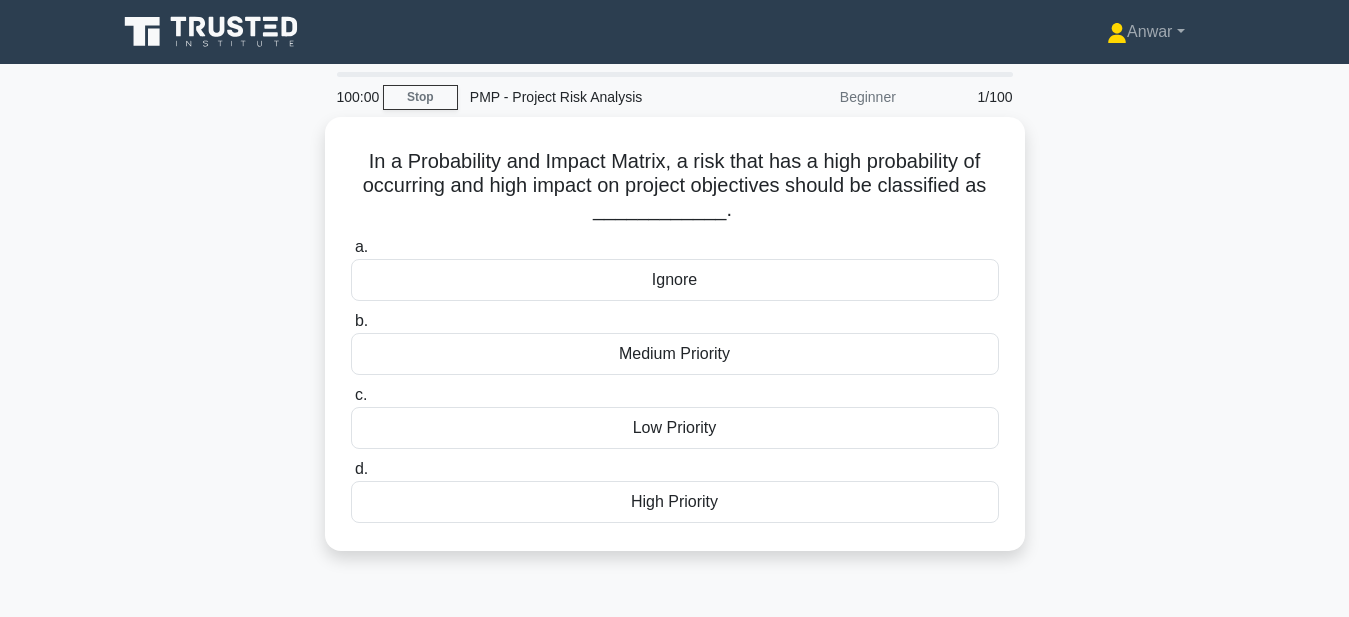 scroll, scrollTop: 0, scrollLeft: 0, axis: both 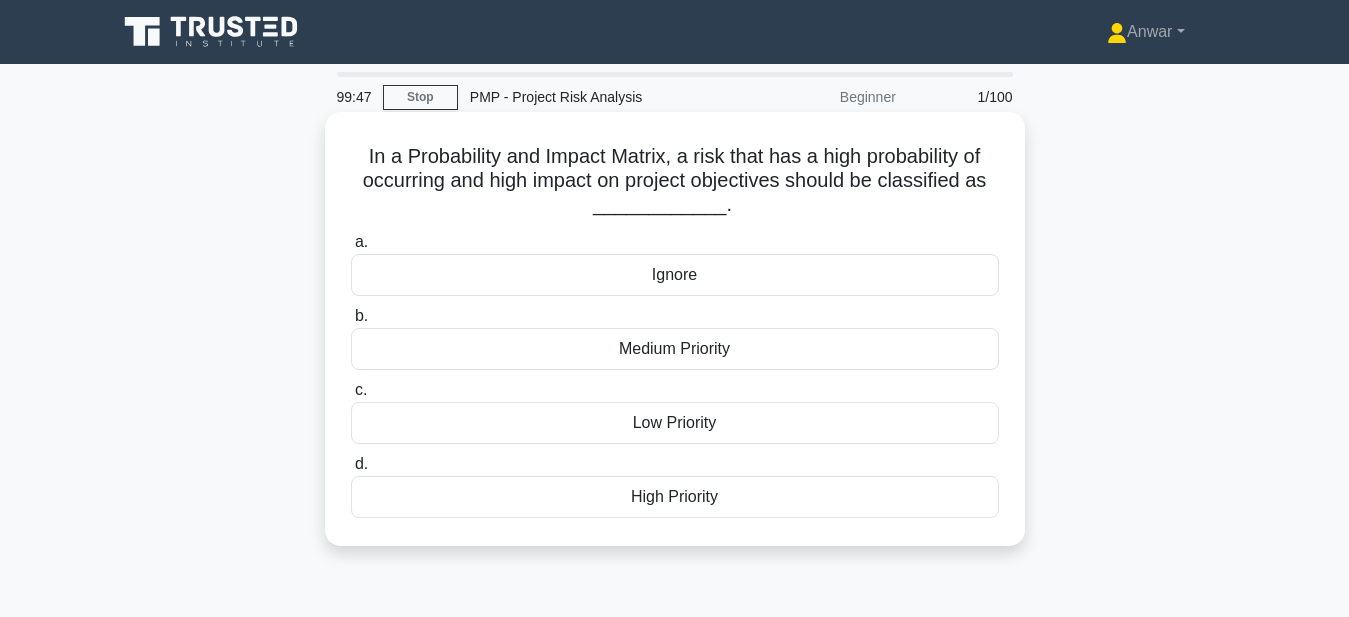 click on "High Priority" at bounding box center (675, 497) 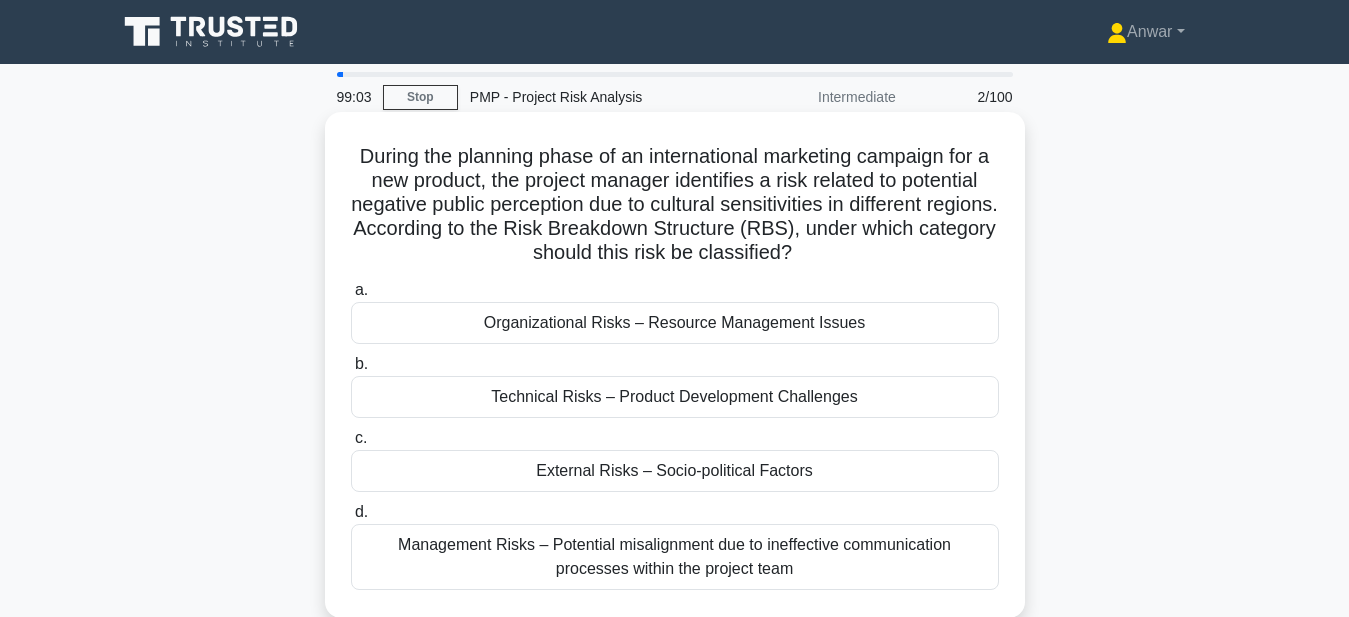 click on "External Risks – Socio-political Factors" at bounding box center (675, 471) 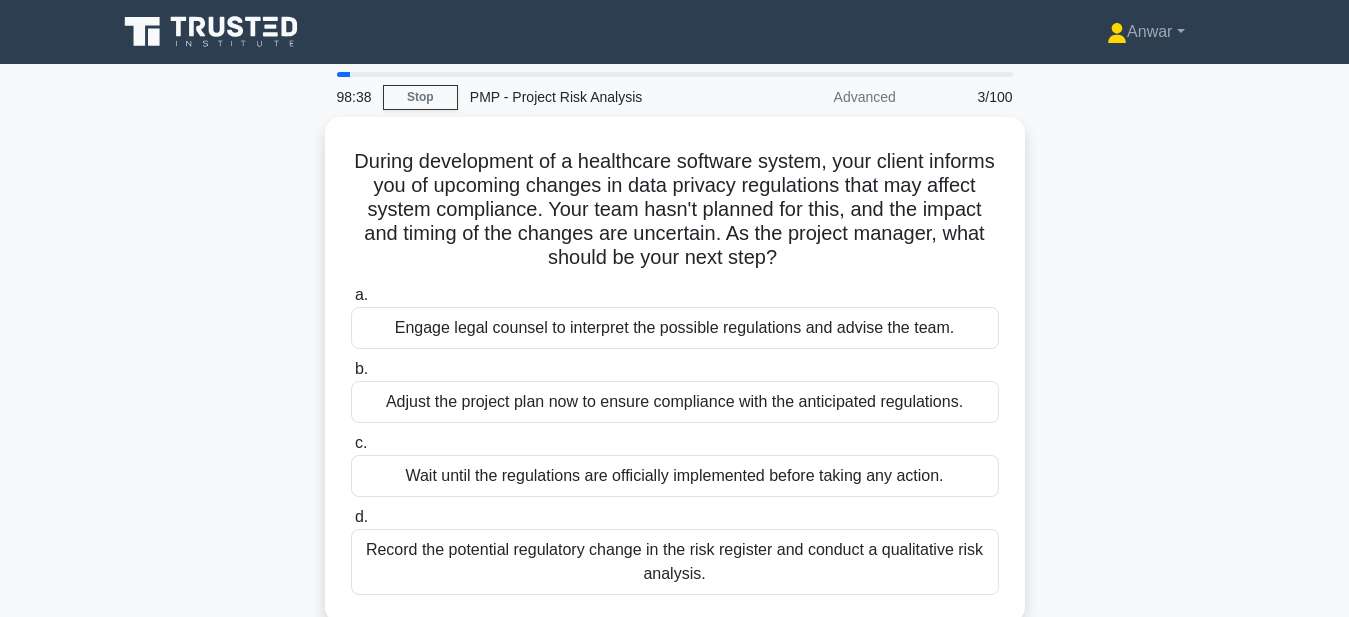 click on "During development of a healthcare software system, your client informs you of upcoming changes in data privacy regulations that may affect system compliance. Your team hasn't planned for this, and the impact and timing of the changes are uncertain. As the project manager, what should be your next step?" at bounding box center [675, 382] 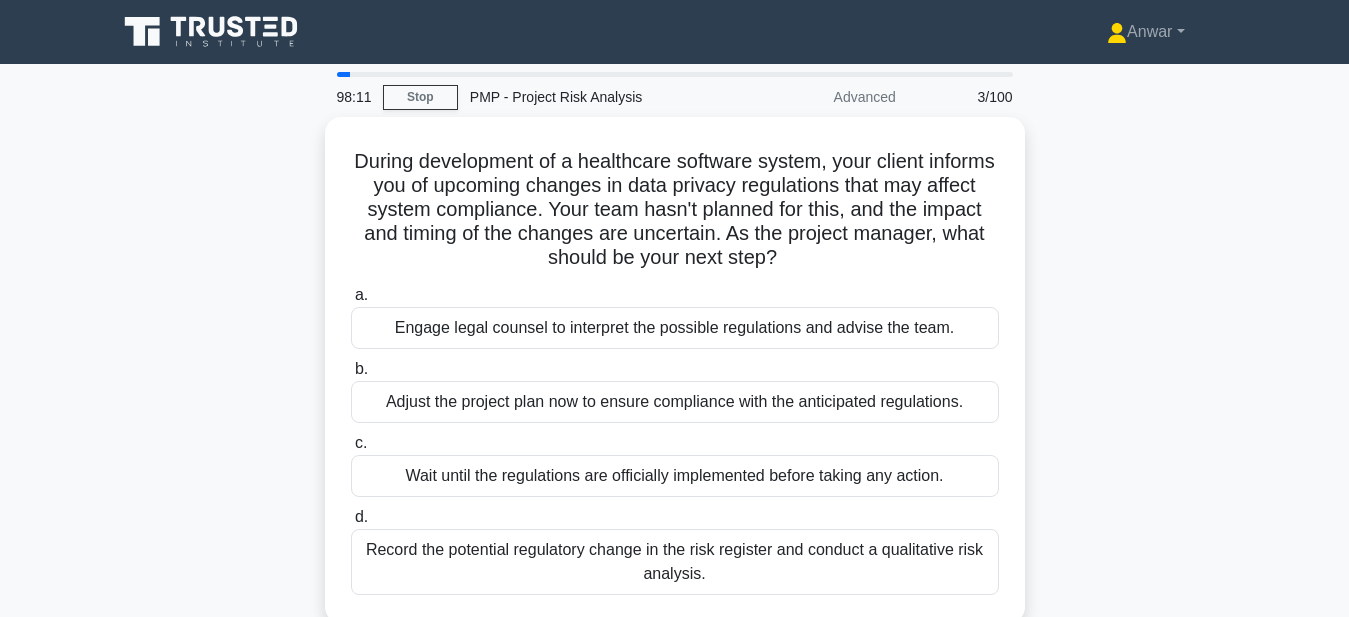 click on "During development of a healthcare software system, your client informs you of upcoming changes in data privacy regulations that may affect system compliance. Your team hasn't planned for this, and the impact and timing of the changes are uncertain. As the project manager, what should be your next step?" at bounding box center (675, 382) 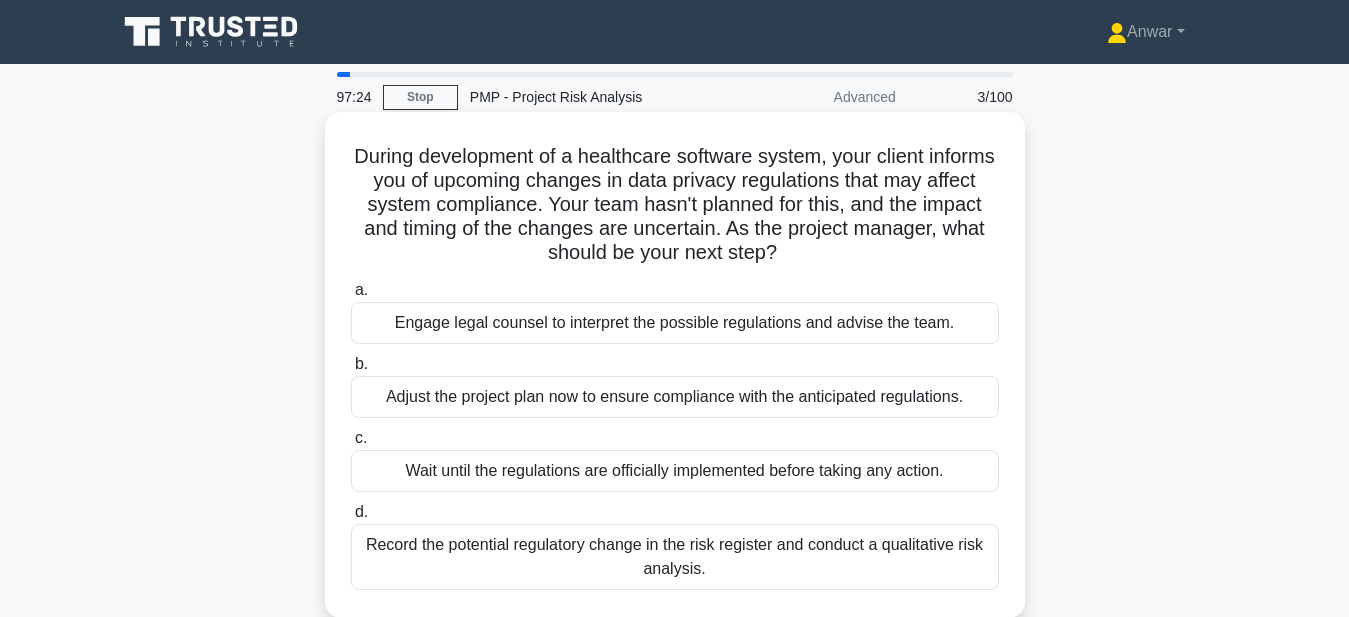 click on "Adjust the project plan now to ensure compliance with the anticipated regulations." at bounding box center [675, 397] 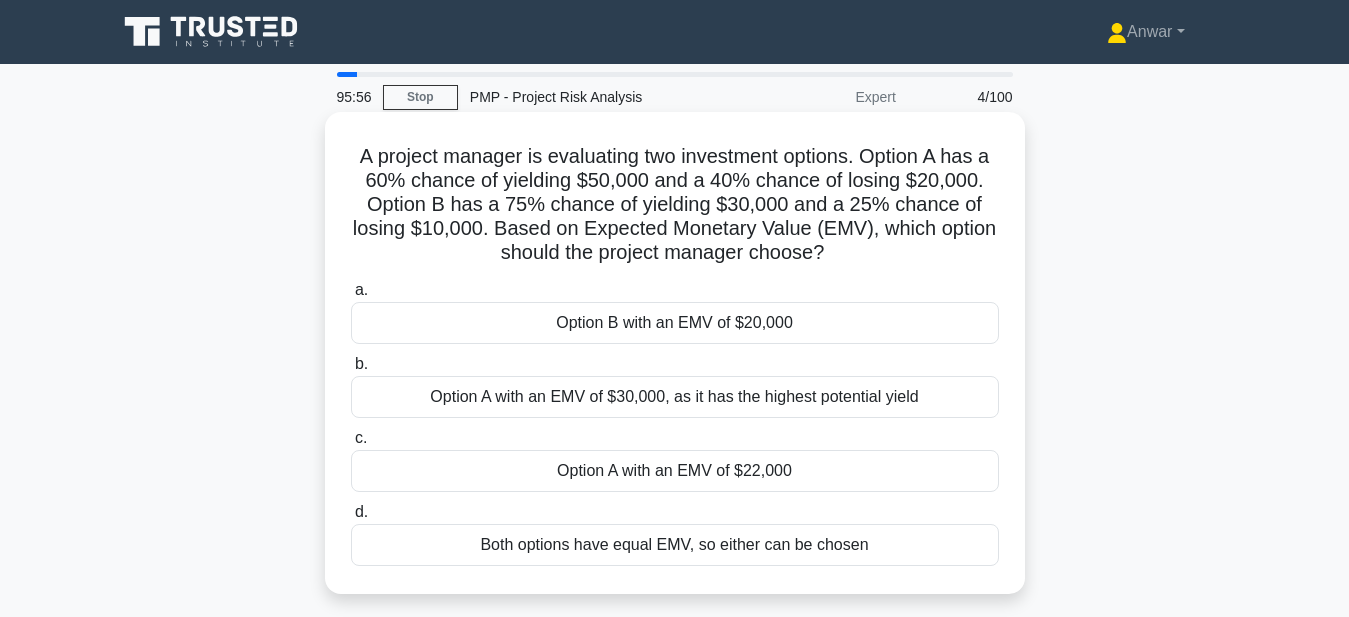 click on "Option B with an EMV of $20,000" at bounding box center (675, 323) 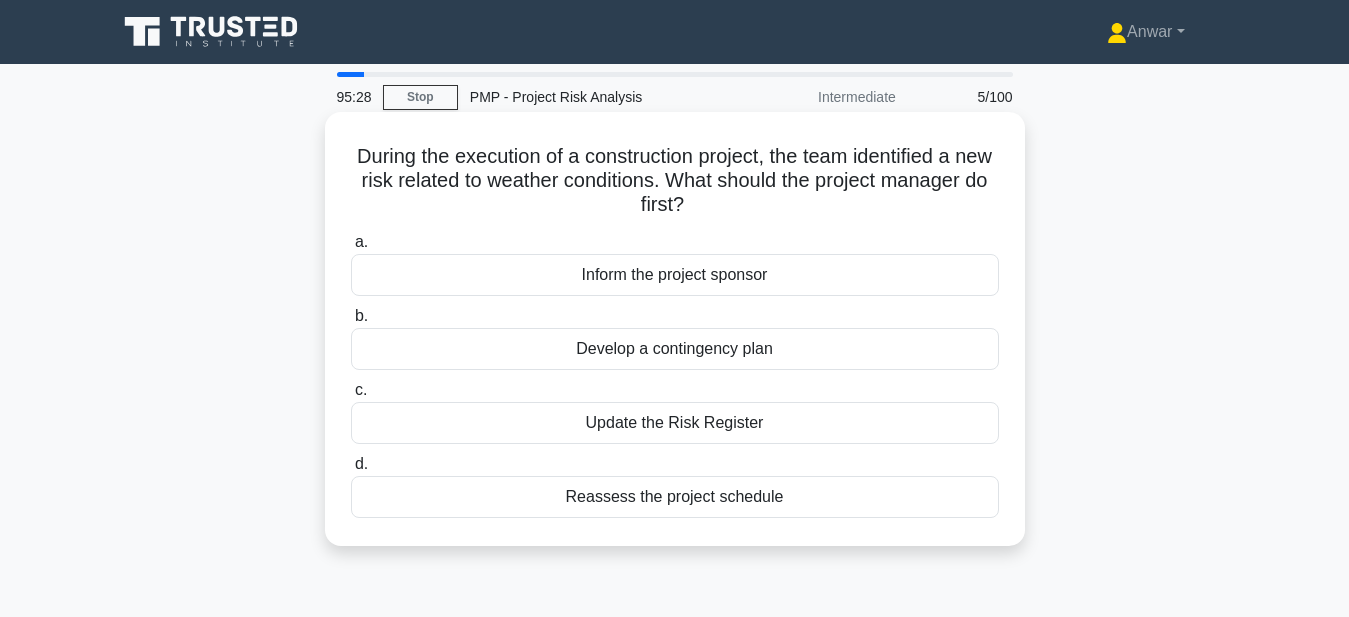click on "Develop a contingency plan" at bounding box center [675, 349] 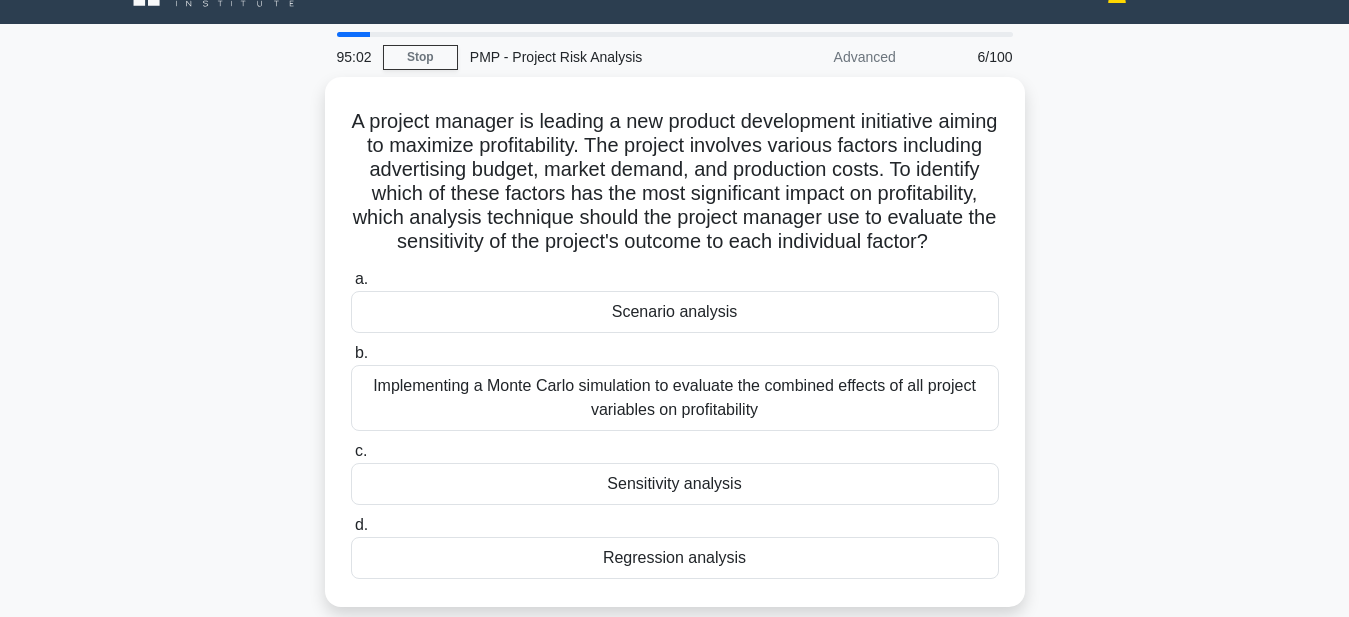 scroll, scrollTop: 80, scrollLeft: 0, axis: vertical 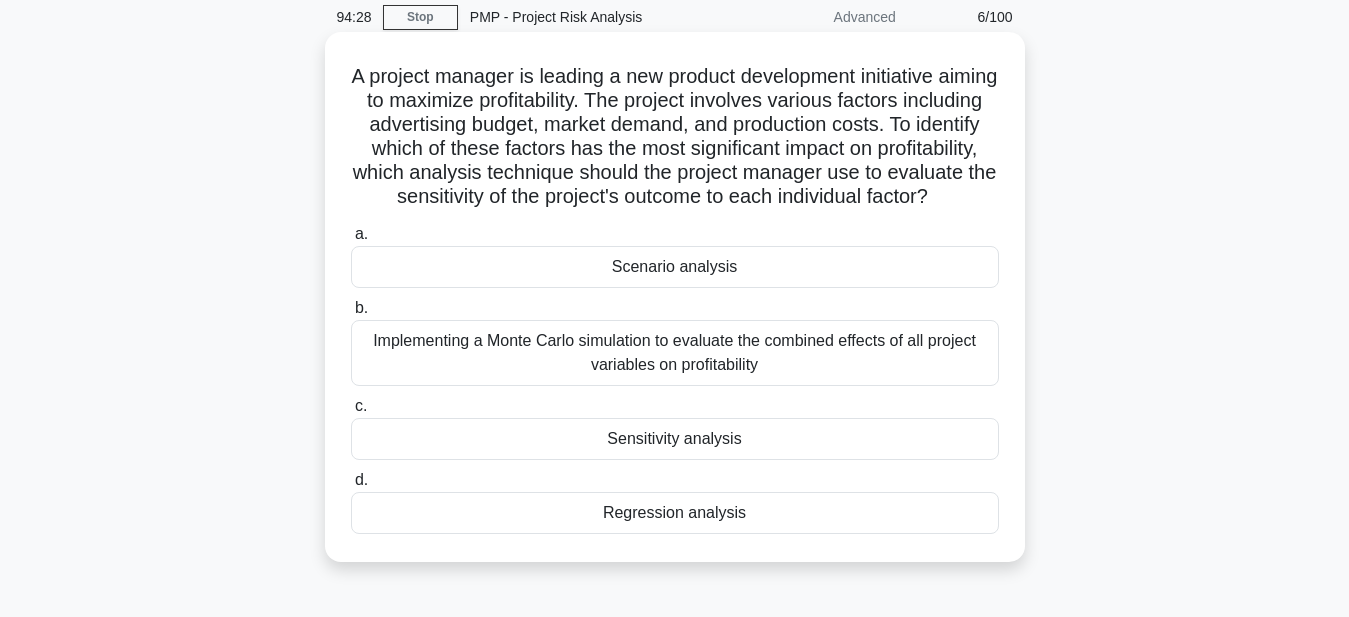 click on "Implementing a Monte Carlo simulation to evaluate the combined effects of all project variables on profitability" at bounding box center [675, 353] 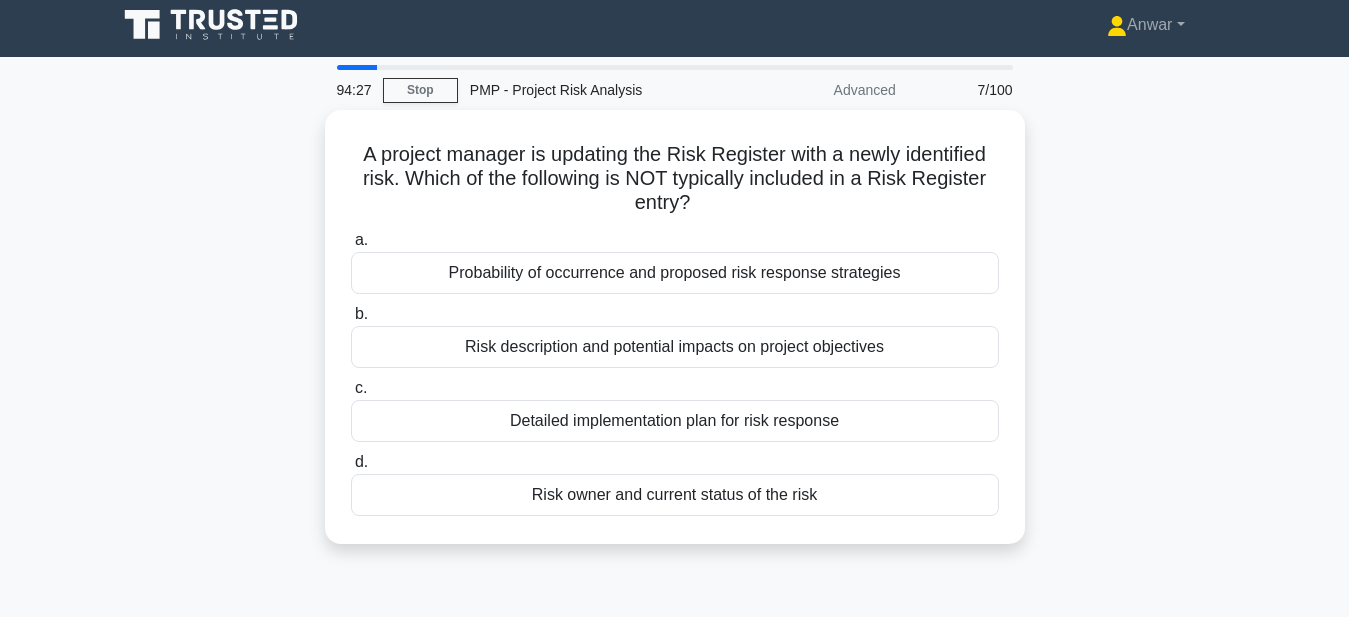 scroll, scrollTop: 0, scrollLeft: 0, axis: both 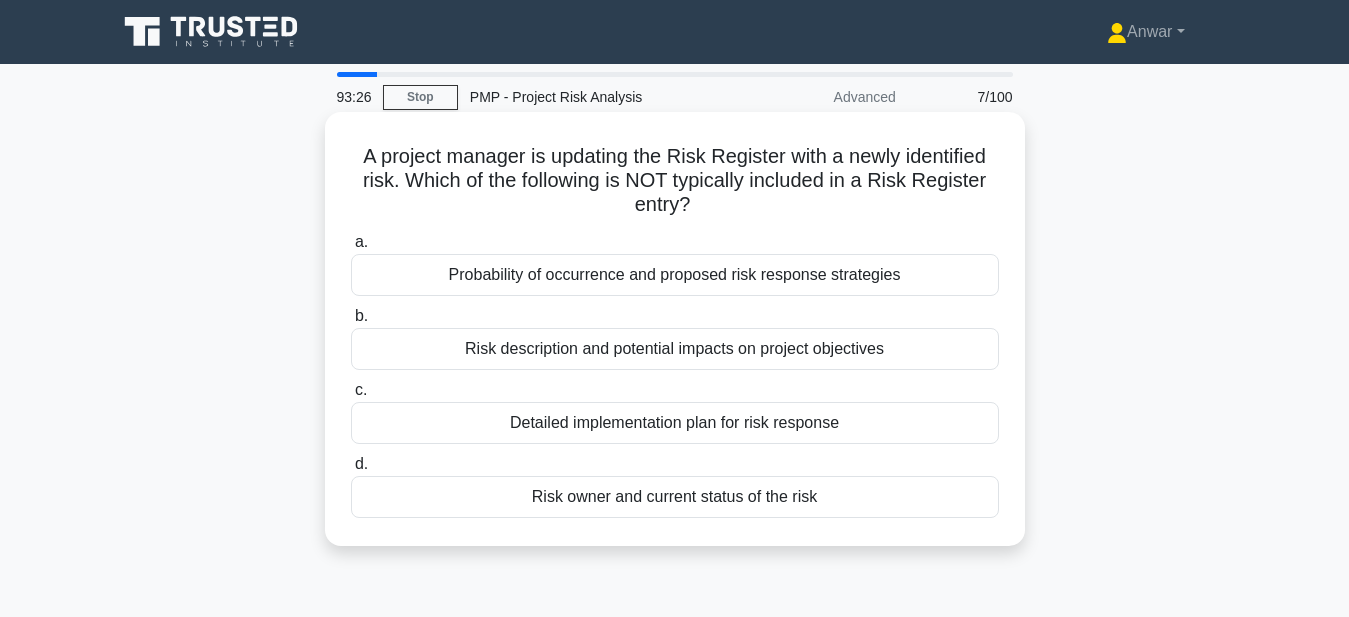 click on "Risk owner and current status of the risk" at bounding box center (675, 497) 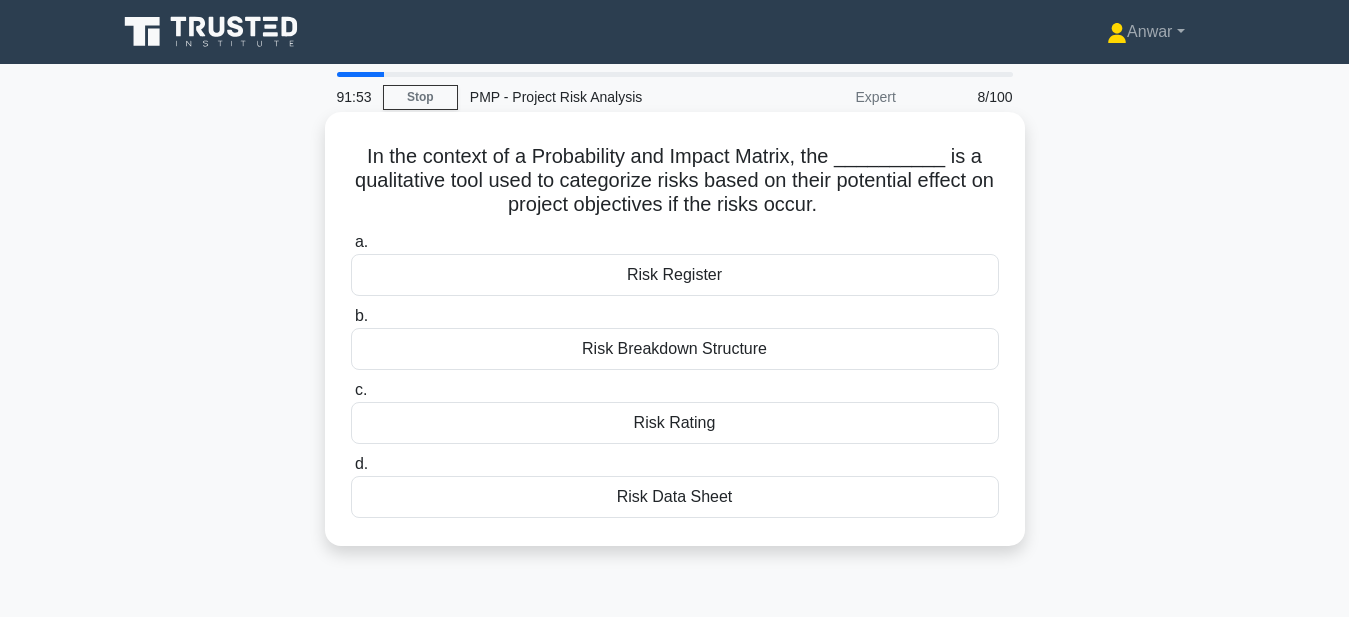 click on "Risk Register" at bounding box center [675, 275] 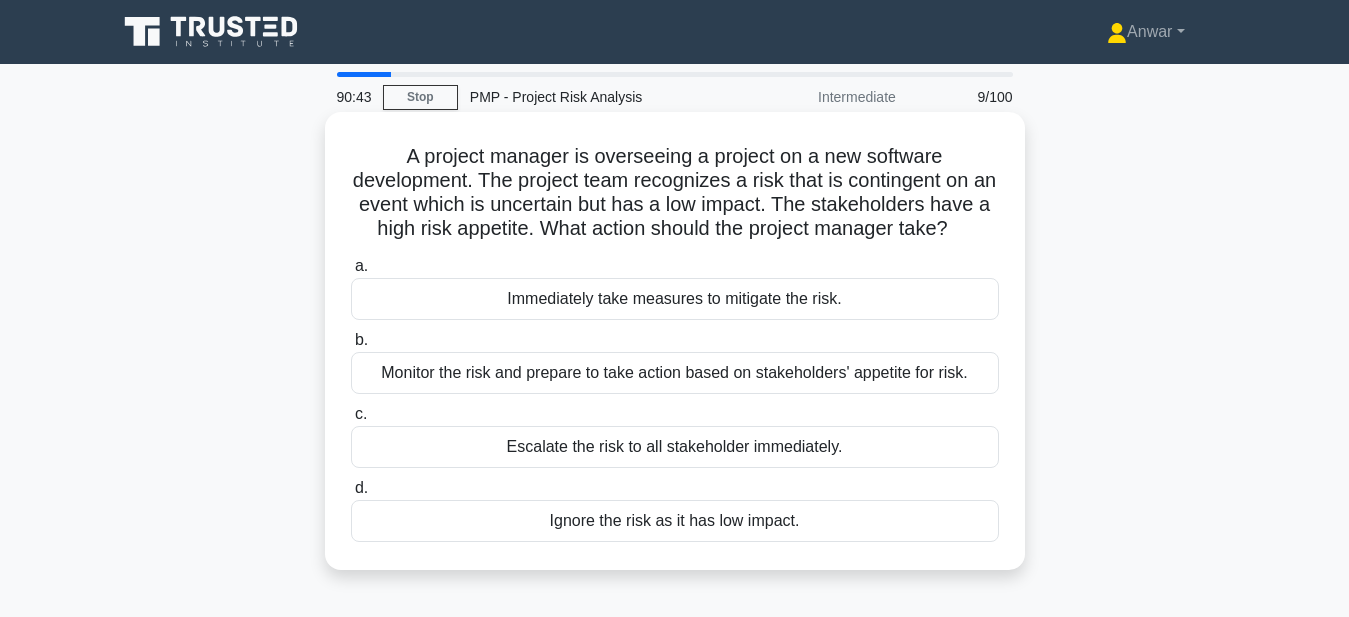 click on "Monitor the risk and prepare to take action based on stakeholders' appetite for risk." at bounding box center [675, 373] 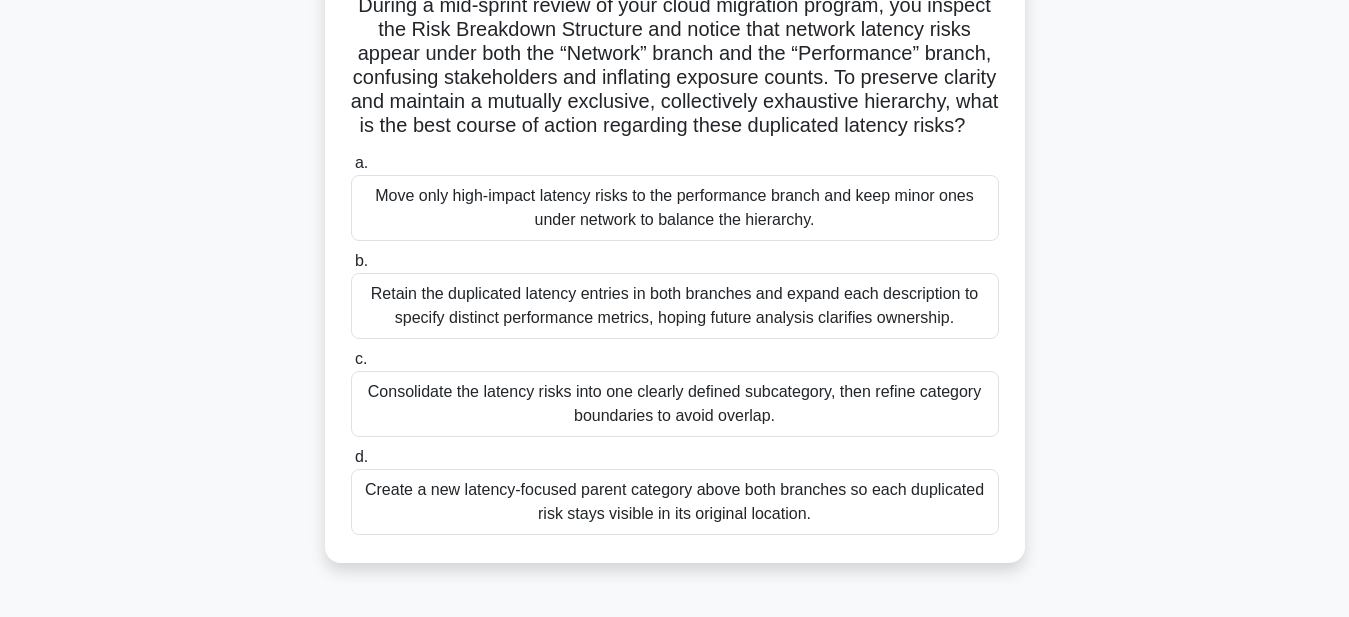 scroll, scrollTop: 160, scrollLeft: 0, axis: vertical 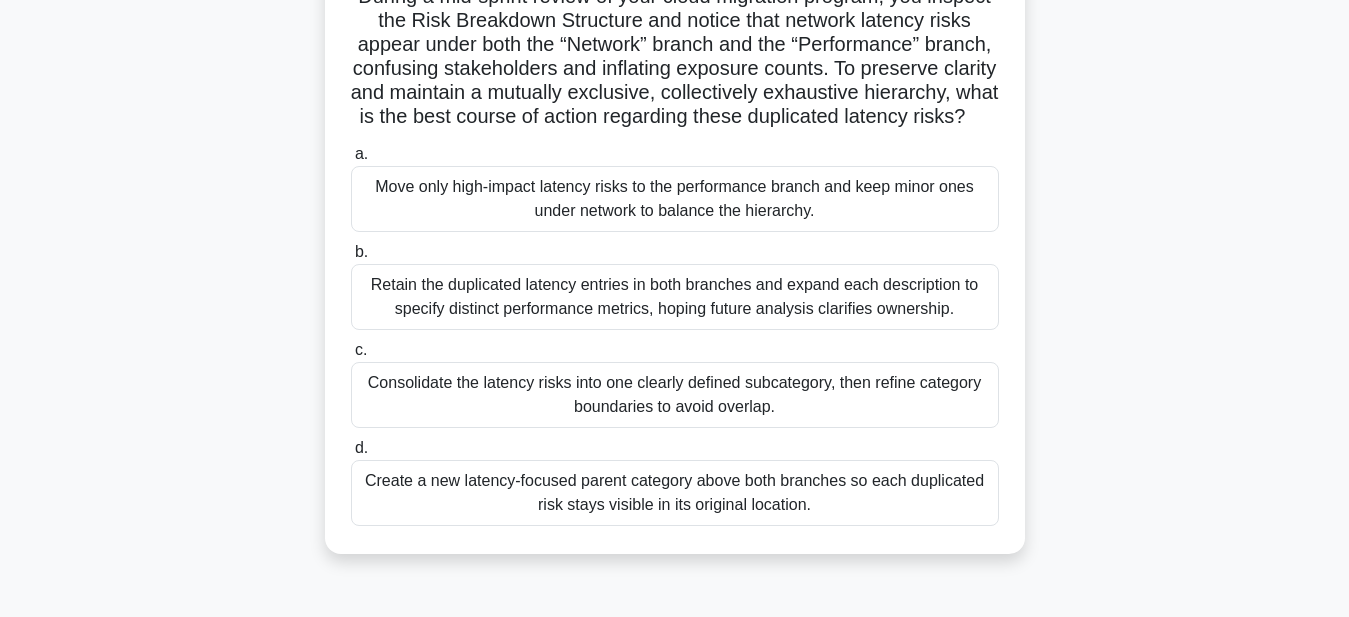 click on "Move only high-impact latency risks to the performance branch and keep minor ones under network to balance the hierarchy." at bounding box center (675, 199) 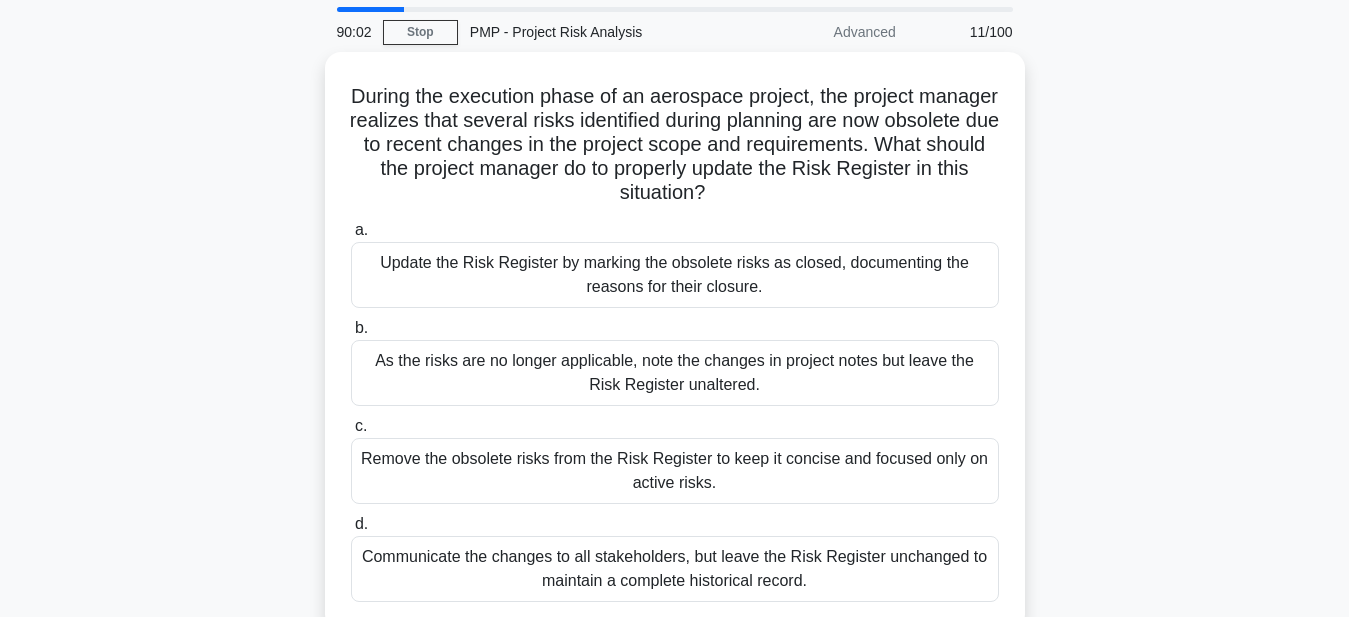 scroll, scrollTop: 0, scrollLeft: 0, axis: both 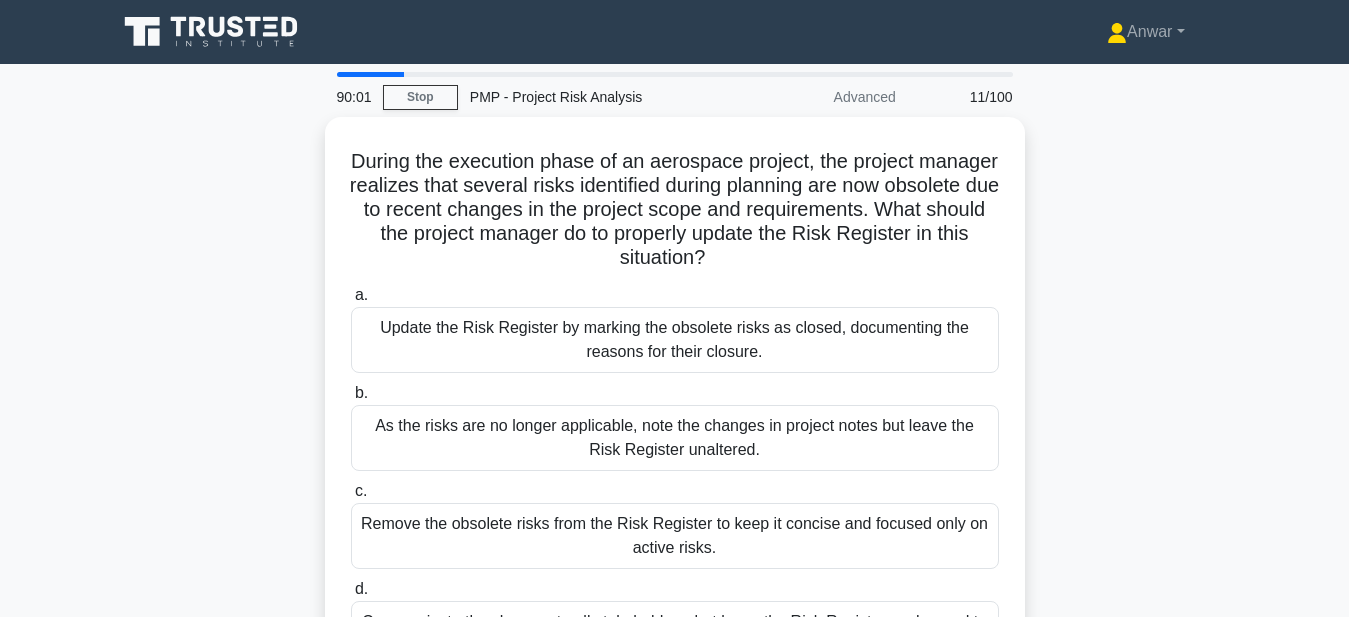 click on "During the execution phase of an aerospace project, the project manager realizes that several risks identified during planning are now obsolete due to recent changes in the project scope and requirements. What should the project manager do to properly update the Risk Register in this situation?
.spinner_0XTQ{transform-origin:center;animation:spinner_y6GP .75s linear infinite}@keyframes spinner_y6GP{100%{transform:rotate(360deg)}}
a.
b. c." at bounding box center (675, 418) 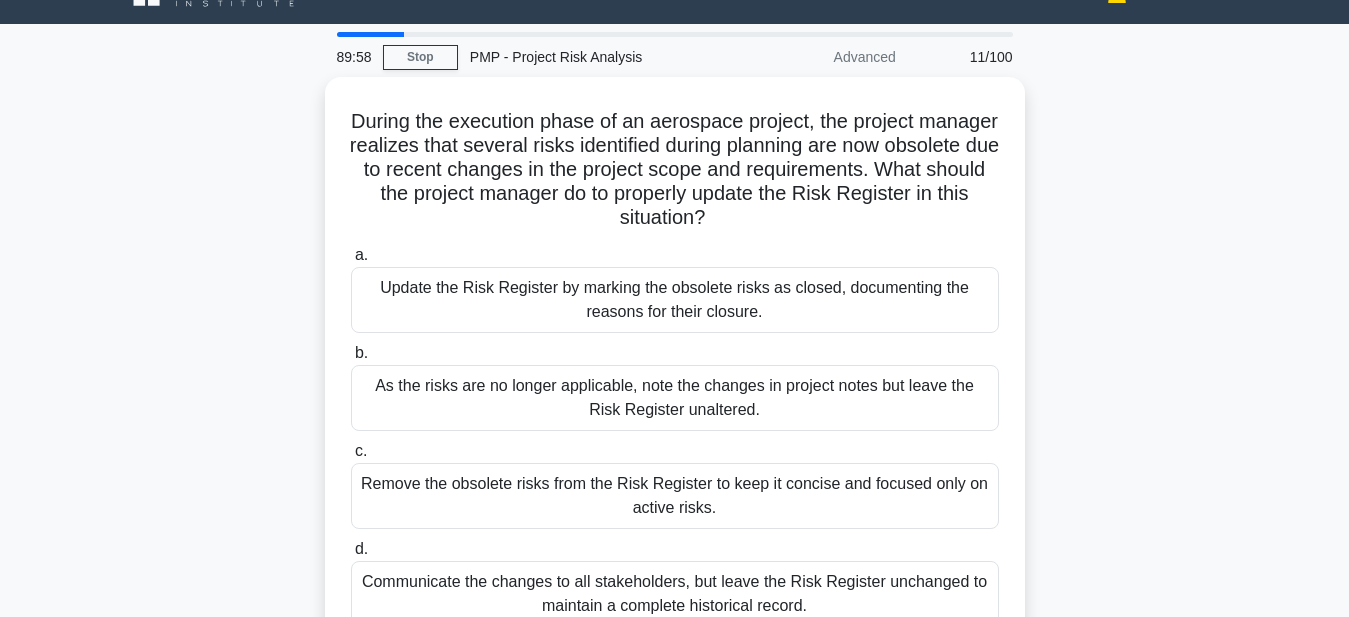 scroll, scrollTop: 80, scrollLeft: 0, axis: vertical 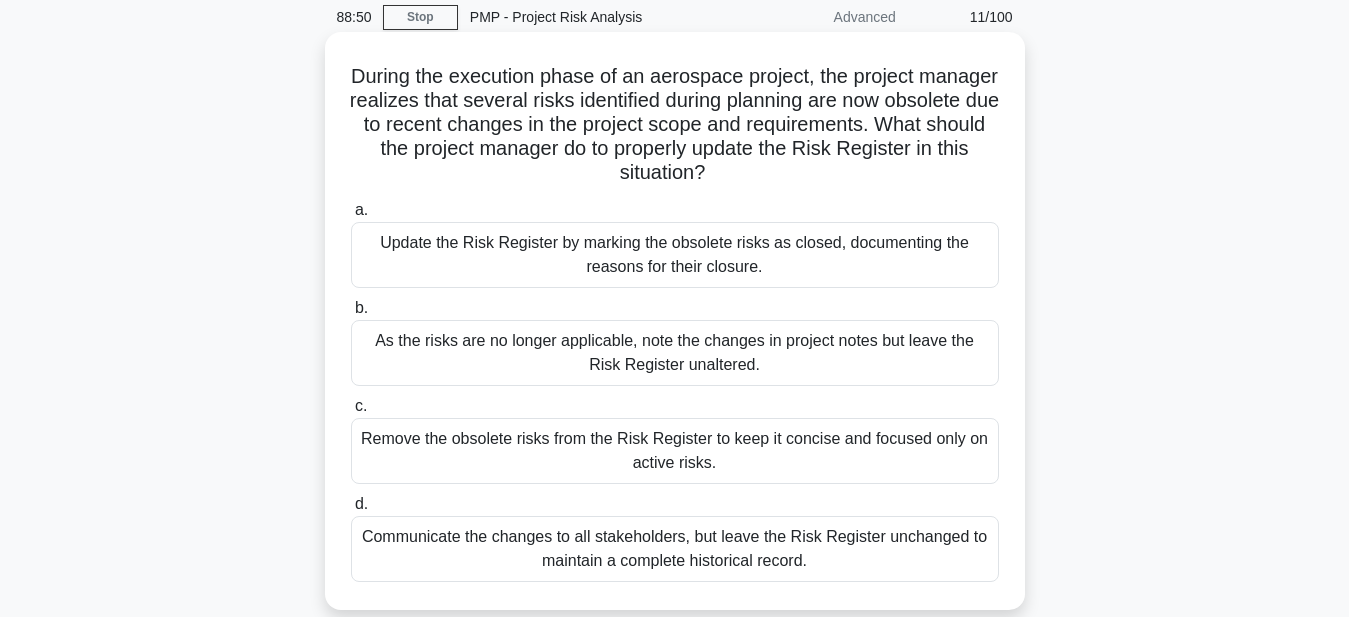 click on "Update the Risk Register by marking the obsolete risks as closed, documenting the reasons for their closure." at bounding box center (675, 255) 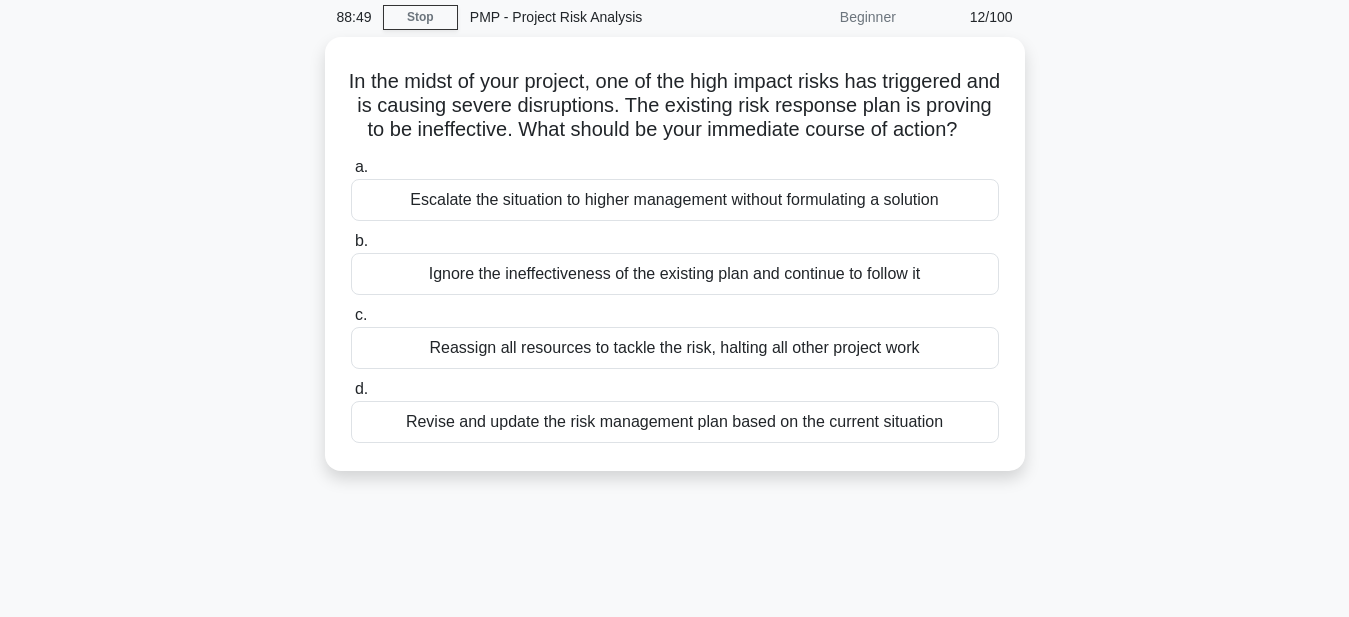 scroll, scrollTop: 0, scrollLeft: 0, axis: both 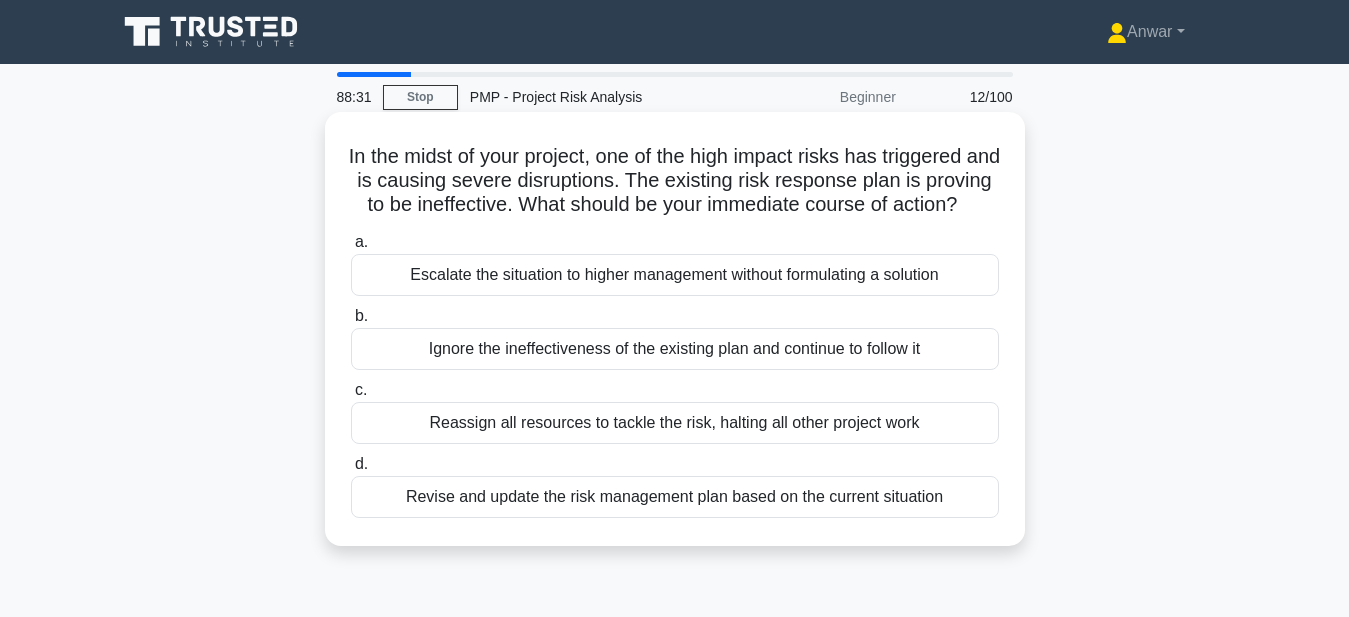 click on "Revise and update the risk management plan based on the current situation" at bounding box center [675, 497] 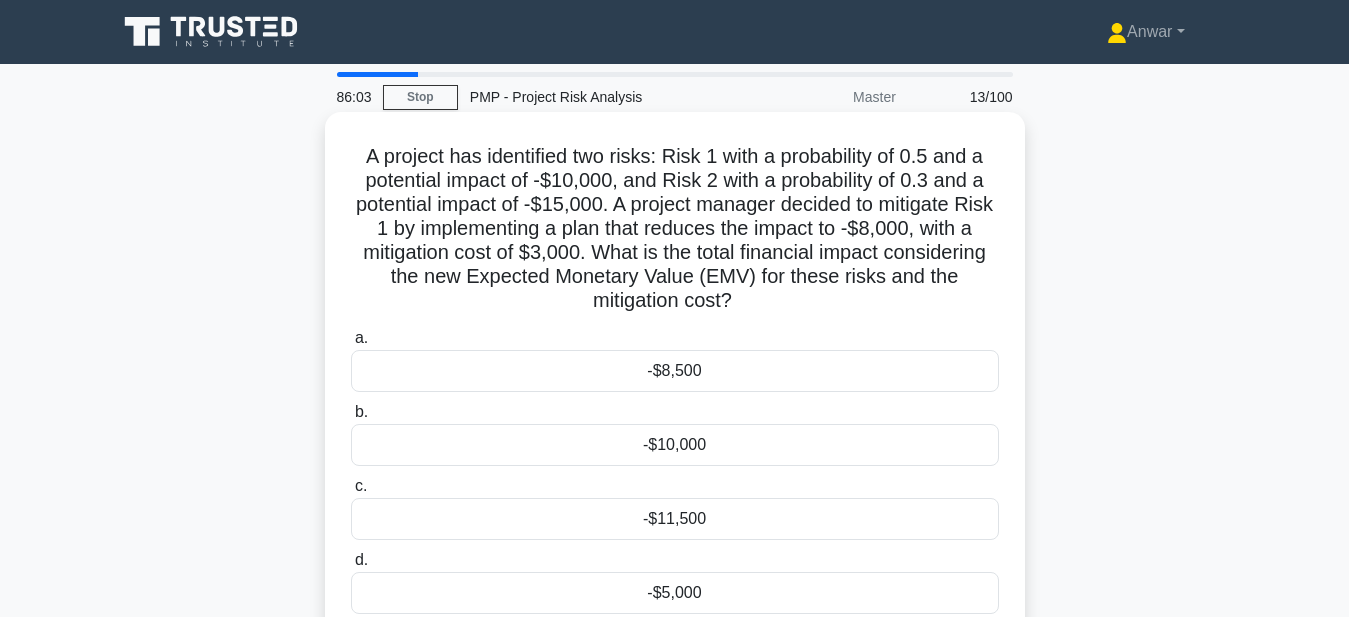 click on "-$8,500" at bounding box center [675, 371] 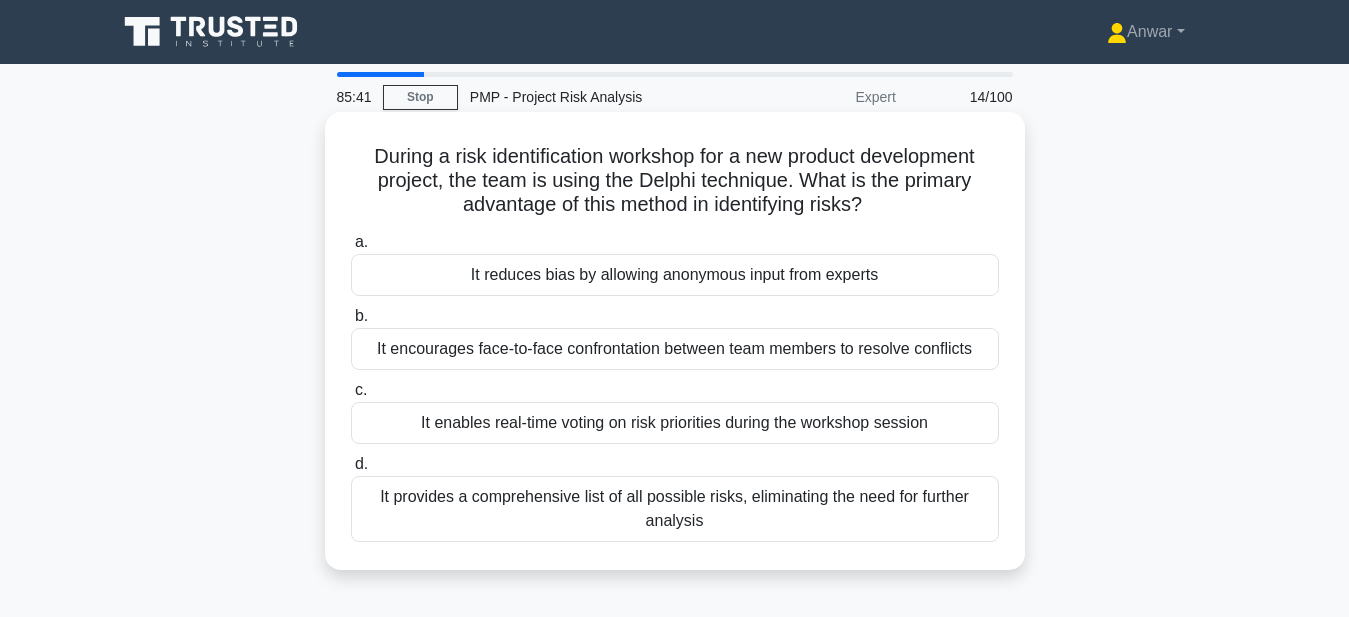 click on "It encourages face-to-face confrontation between team members to resolve conflicts" at bounding box center (675, 349) 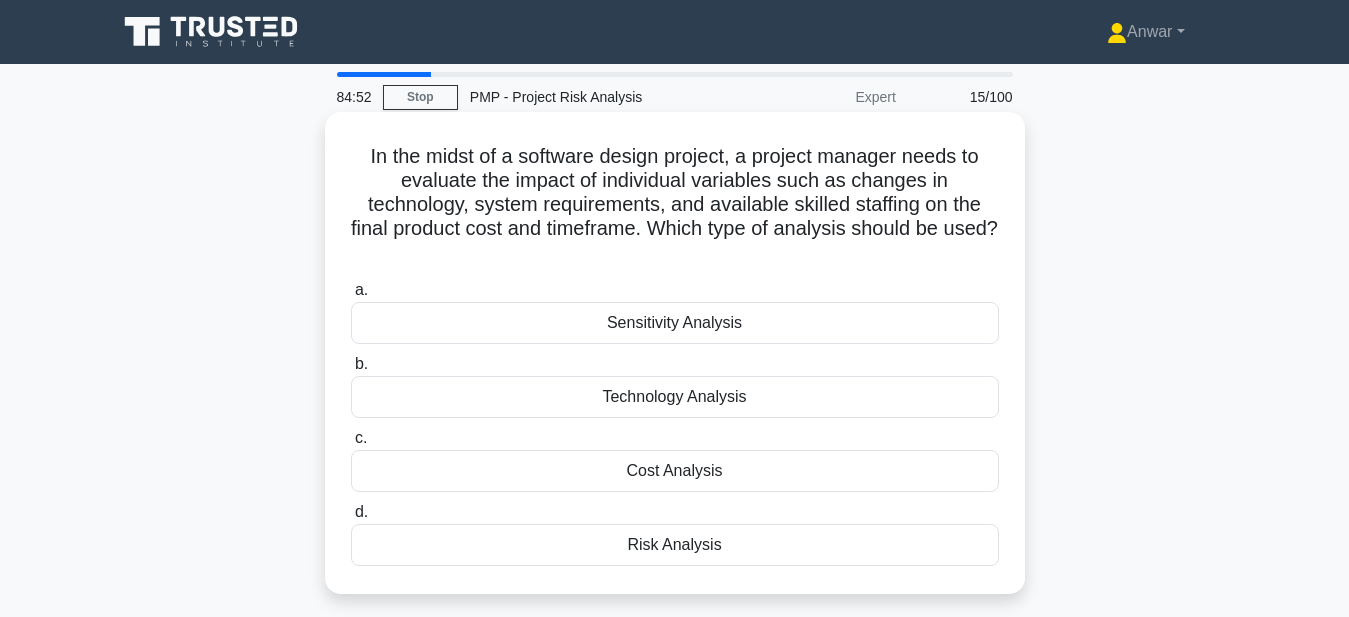 click on "Technology Analysis" at bounding box center [675, 397] 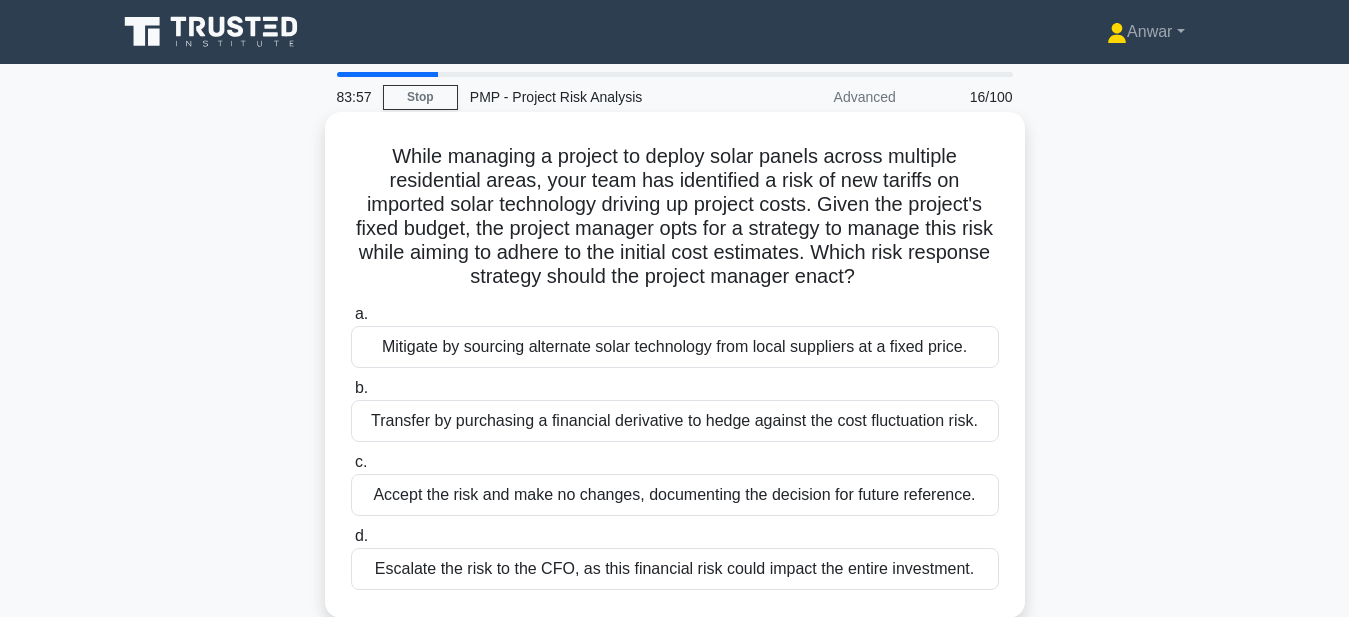 click on "Mitigate by sourcing alternate solar technology from local suppliers at a fixed price." at bounding box center [675, 347] 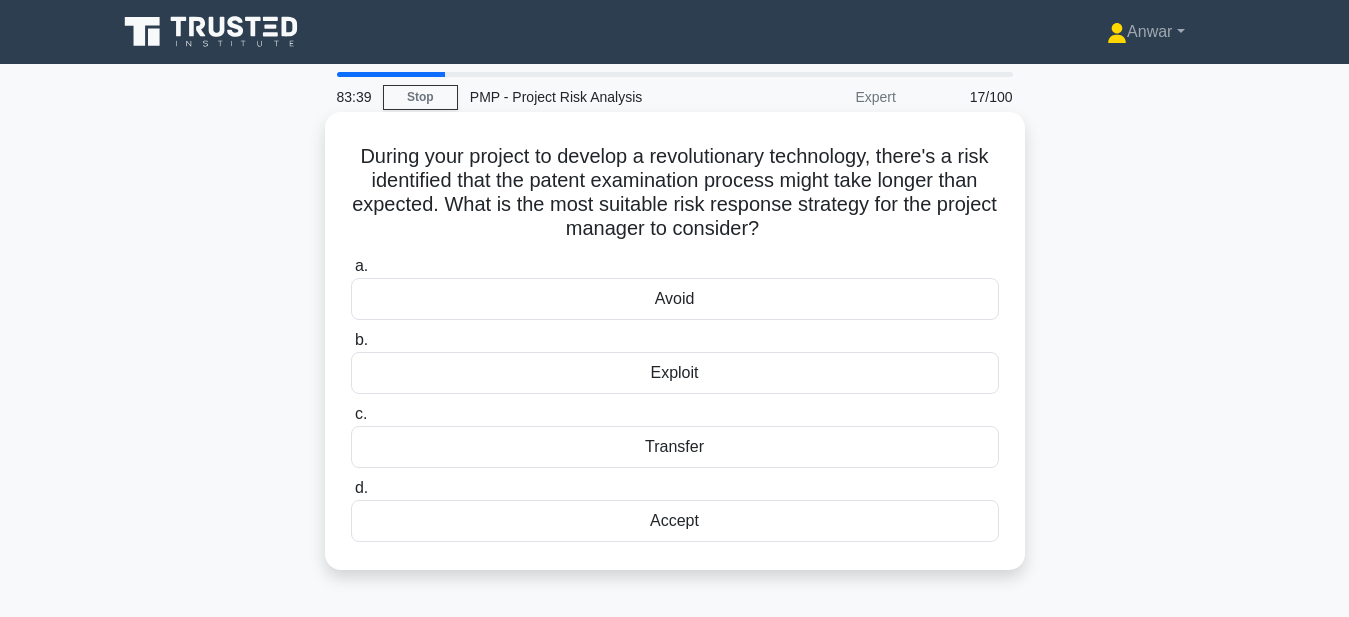 click on "Accept" at bounding box center [675, 521] 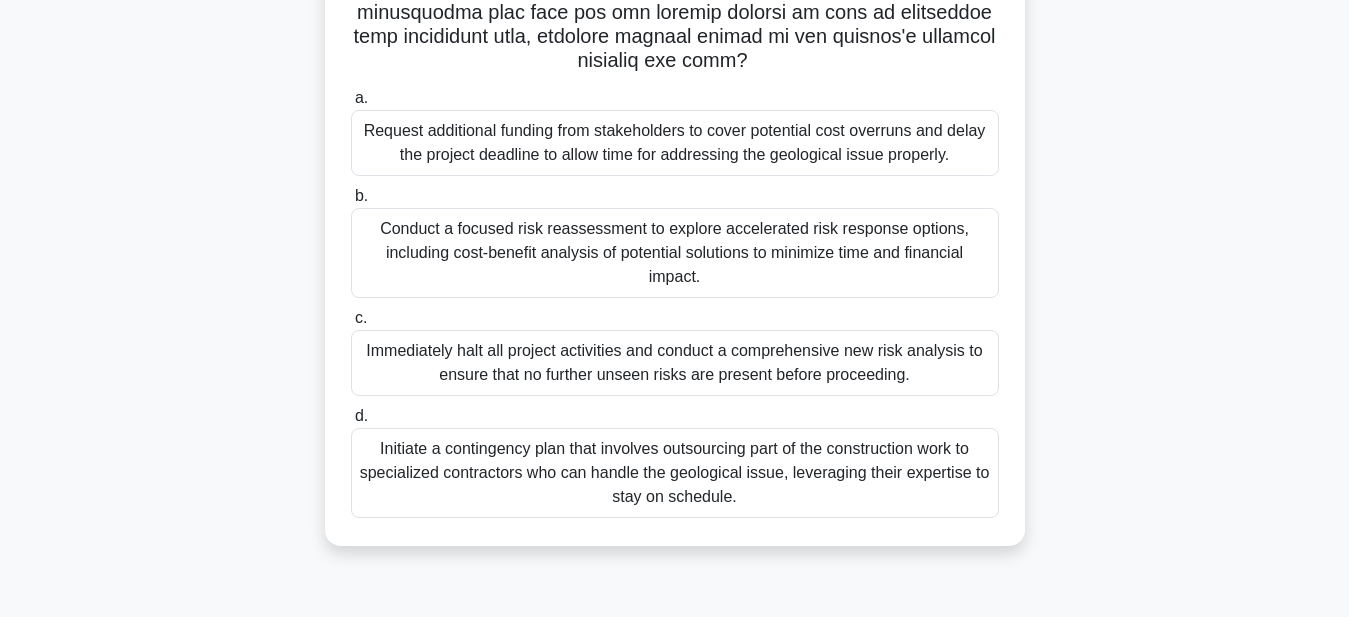 scroll, scrollTop: 463, scrollLeft: 0, axis: vertical 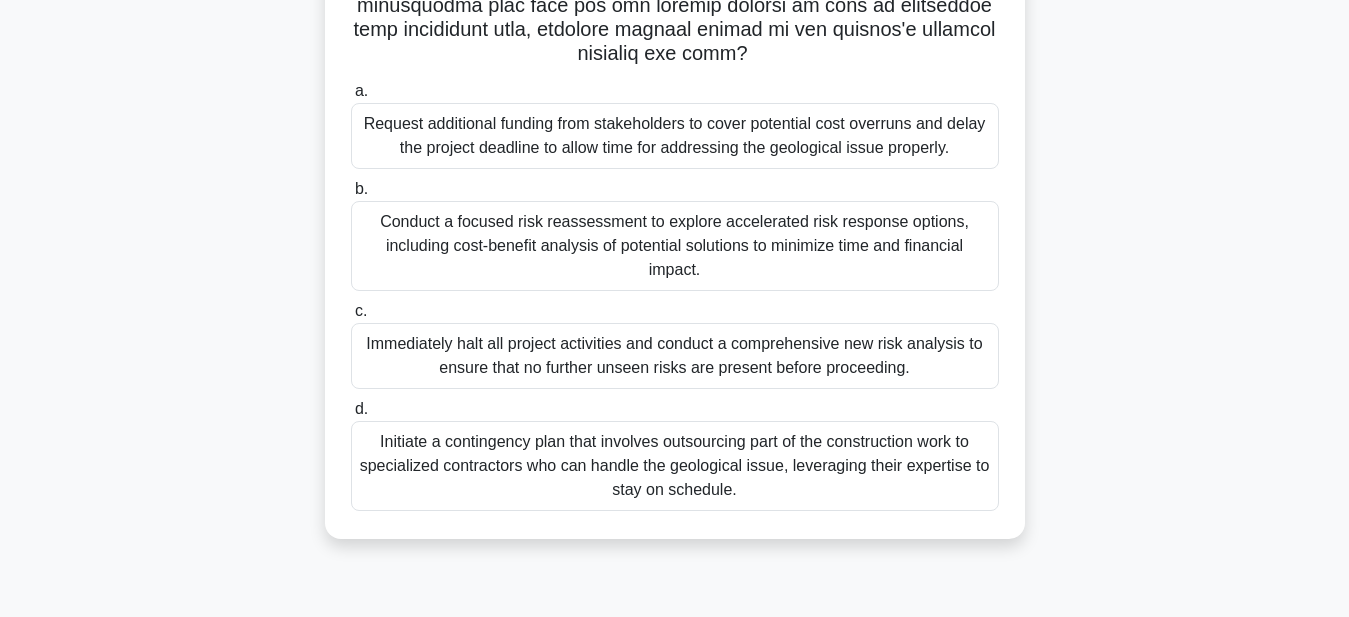 click on "Conduct a focused risk reassessment to explore accelerated risk response options, including cost-benefit analysis of potential solutions to minimize time and financial impact." at bounding box center (675, 246) 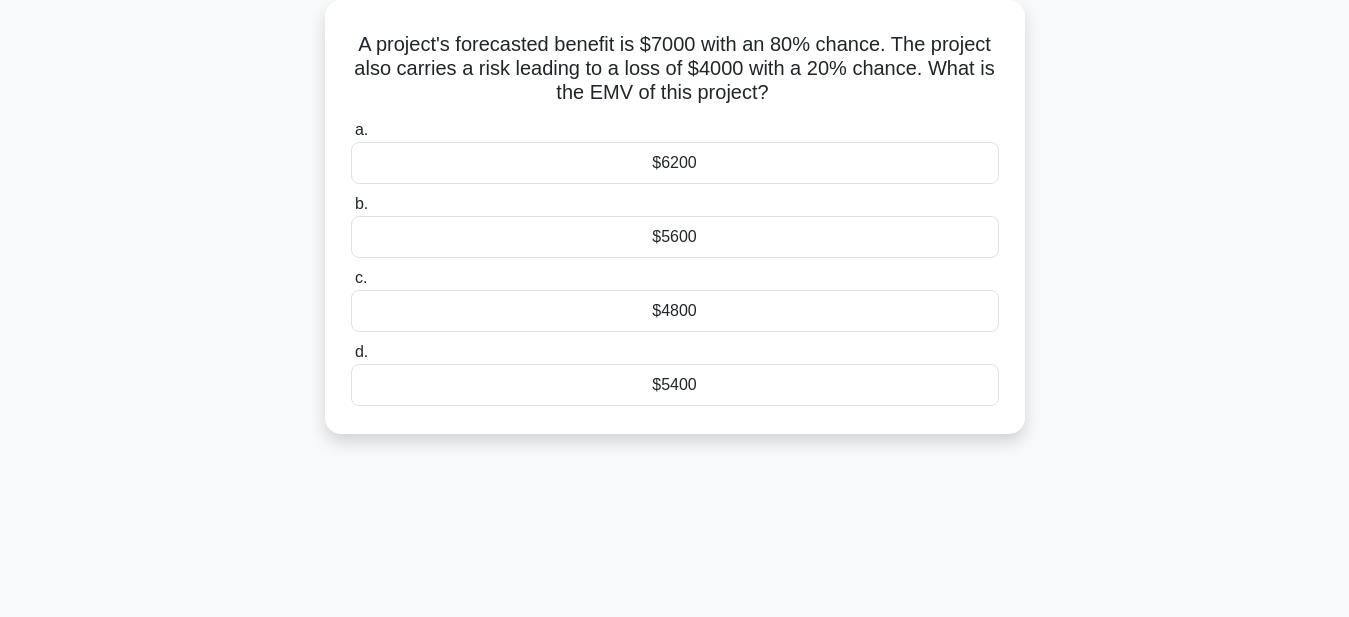 scroll, scrollTop: 0, scrollLeft: 0, axis: both 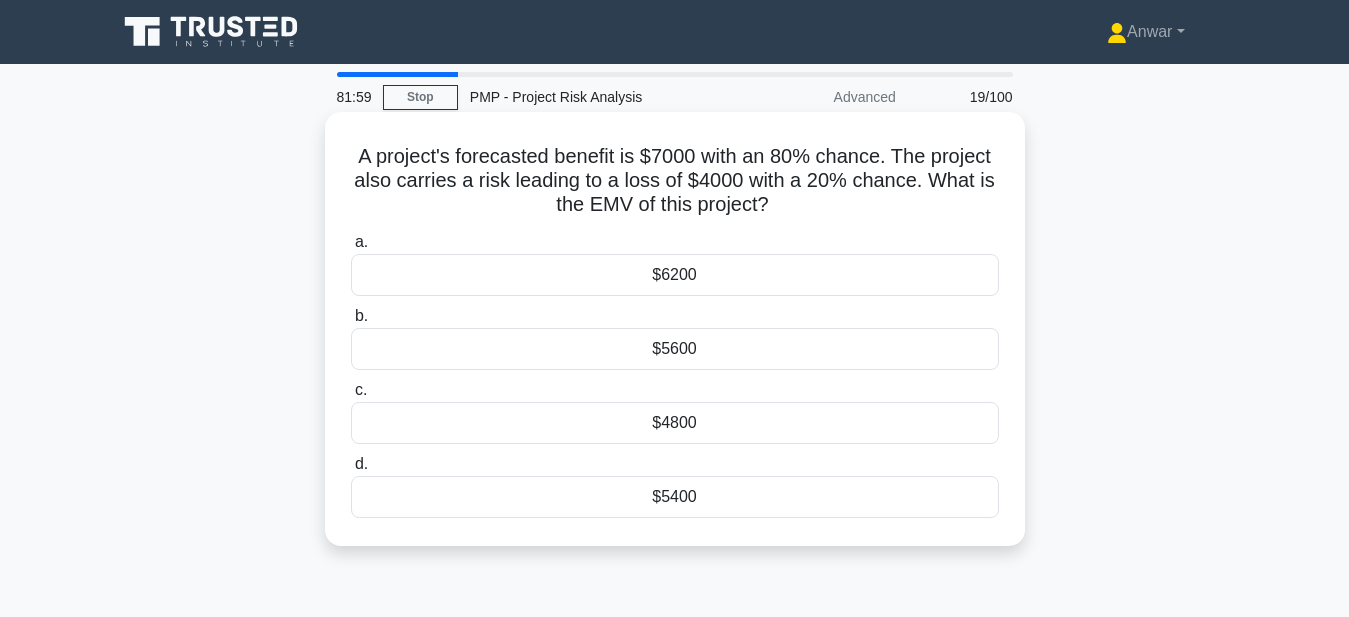 click on "$4800" at bounding box center (675, 423) 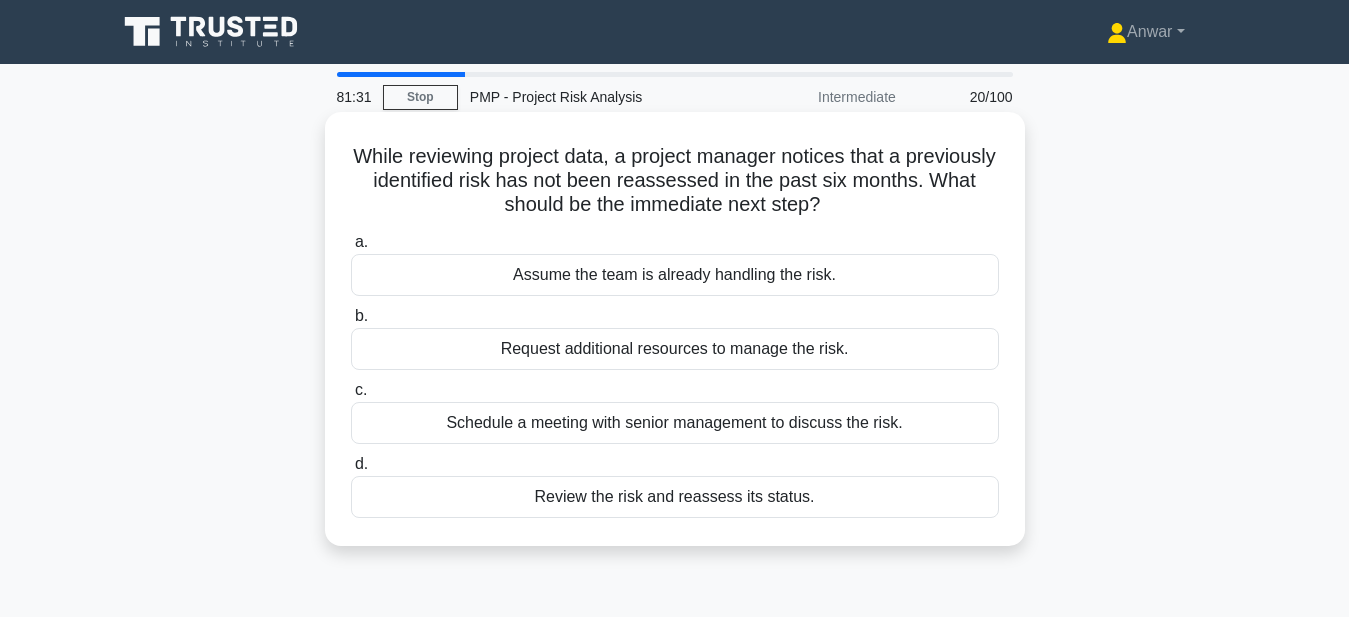 click on "Review the risk and reassess its status." at bounding box center (675, 497) 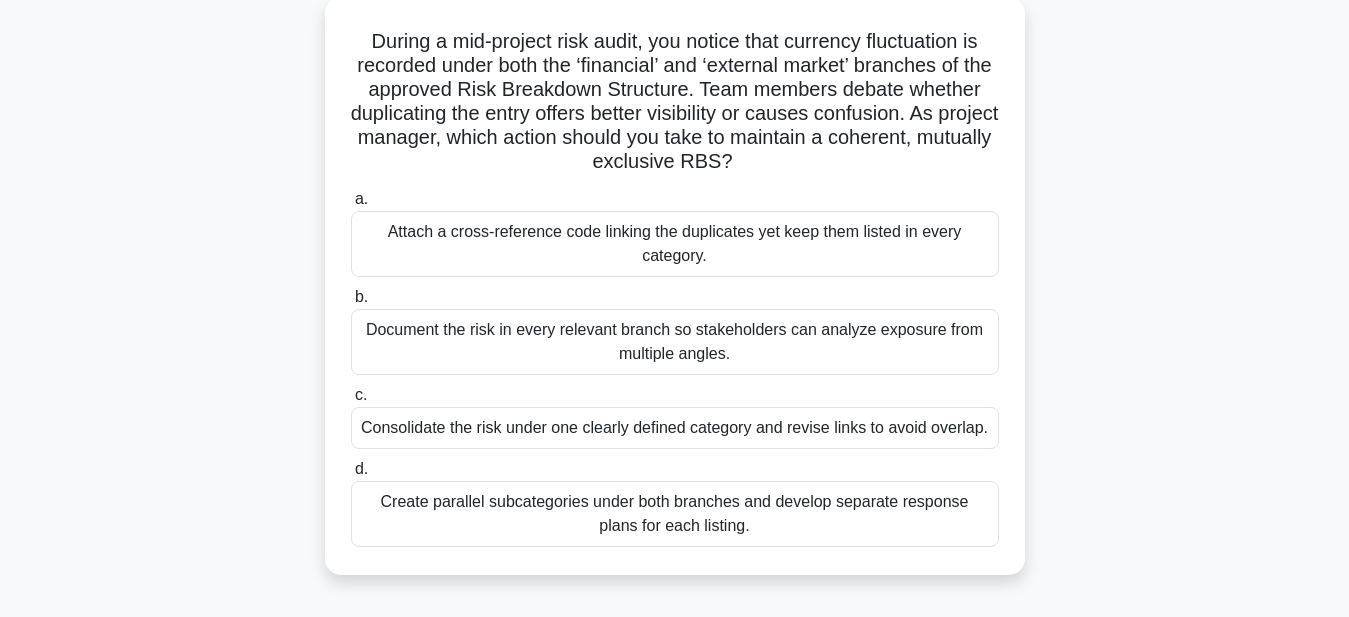scroll, scrollTop: 160, scrollLeft: 0, axis: vertical 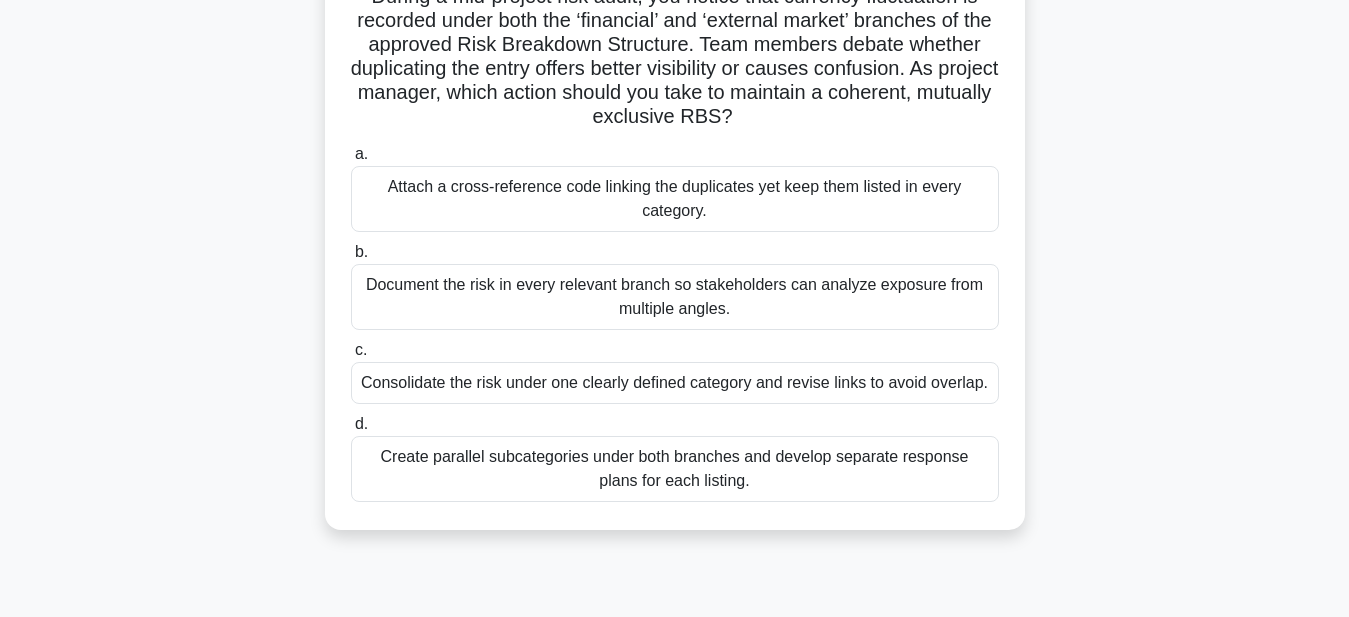 click on "Document the risk in every relevant branch so stakeholders can analyze exposure from multiple angles." at bounding box center [675, 297] 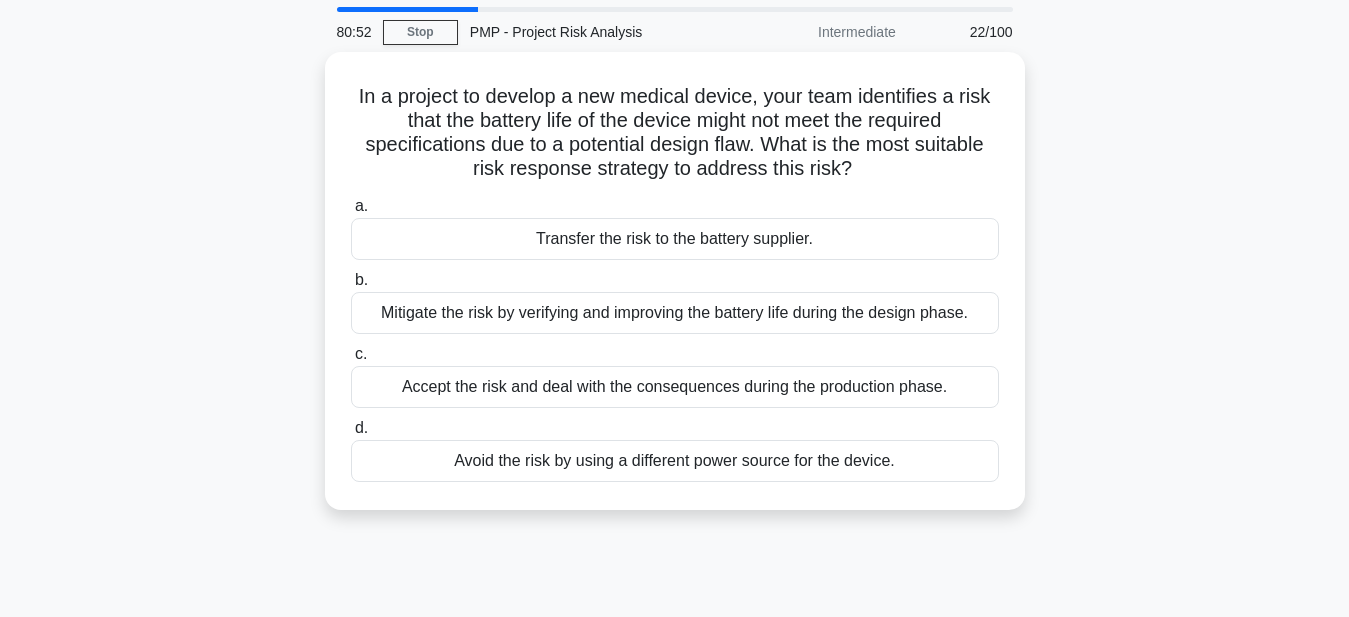 scroll, scrollTop: 0, scrollLeft: 0, axis: both 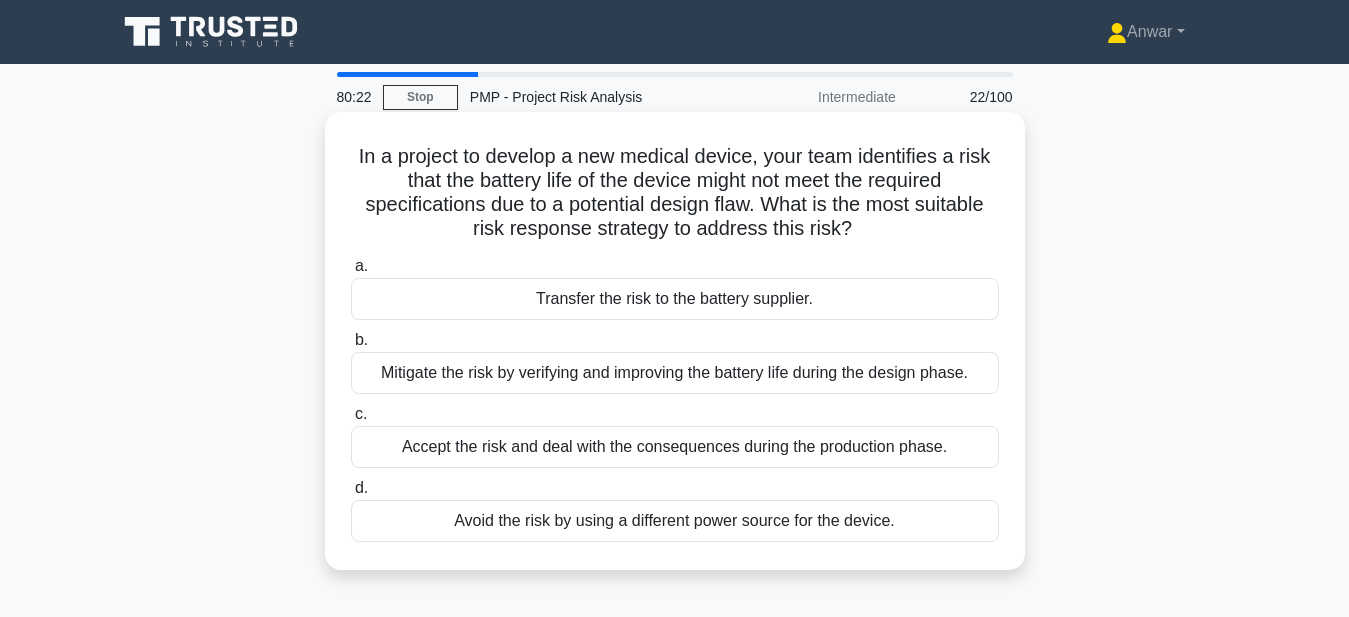click on "Mitigate the risk by verifying and improving the battery life during the design phase." at bounding box center (675, 373) 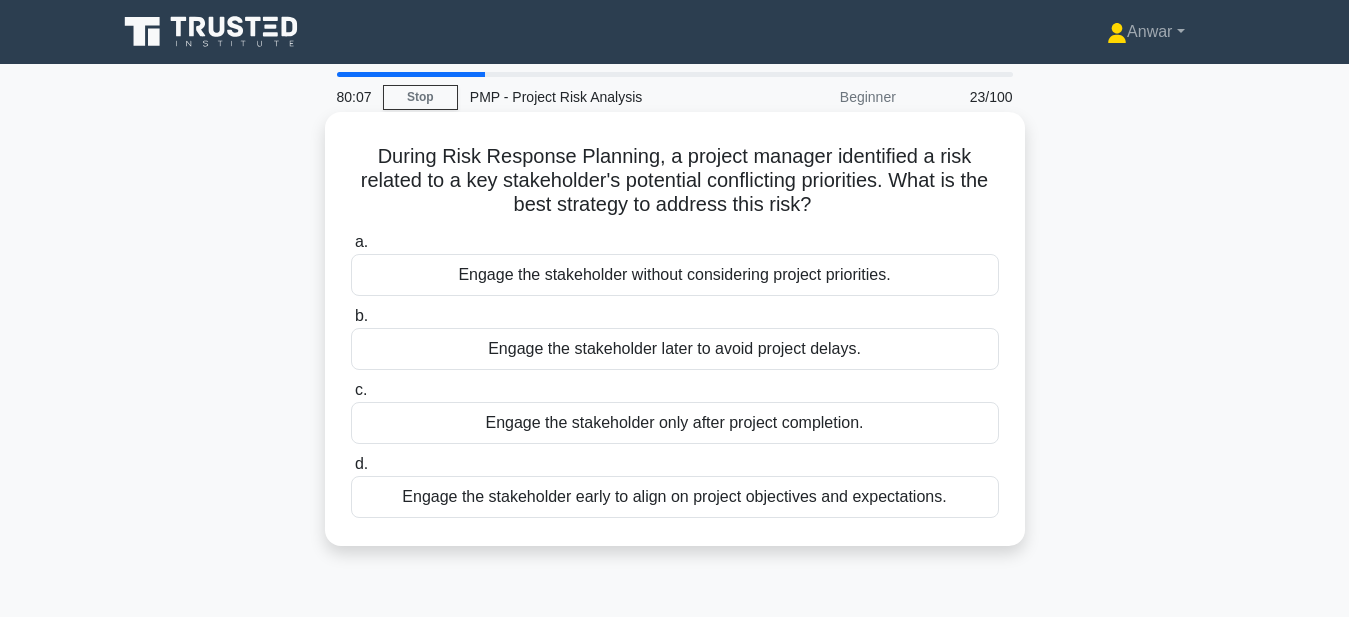 click on "Engage the stakeholder early to align on project objectives and expectations." at bounding box center [675, 497] 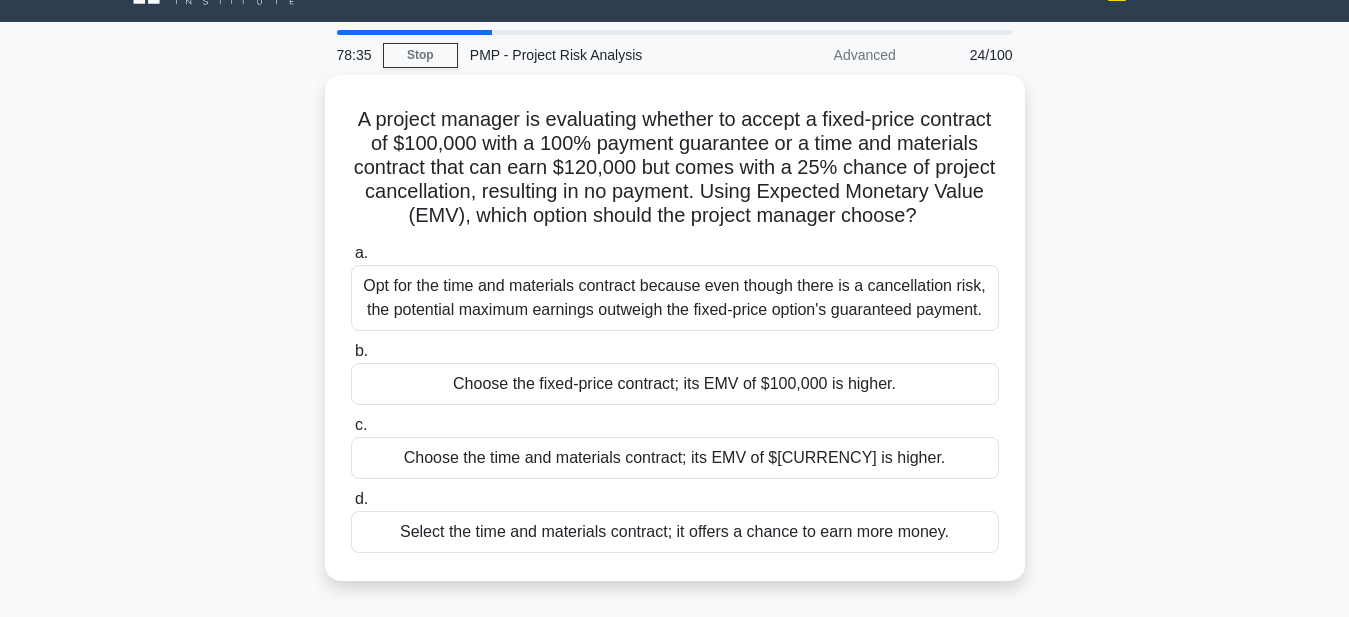 scroll, scrollTop: 40, scrollLeft: 0, axis: vertical 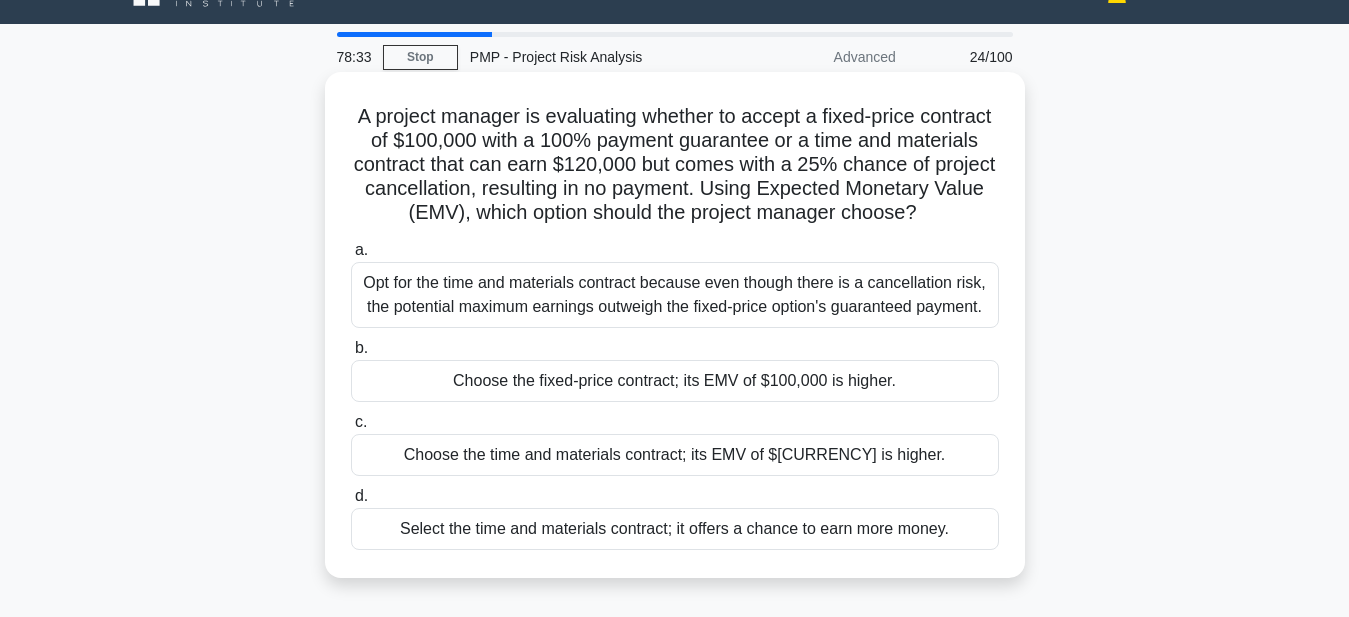 click on "Opt for the time and materials contract because even though there is a cancellation risk, the potential maximum earnings outweigh the fixed-price option's guaranteed payment." at bounding box center (675, 295) 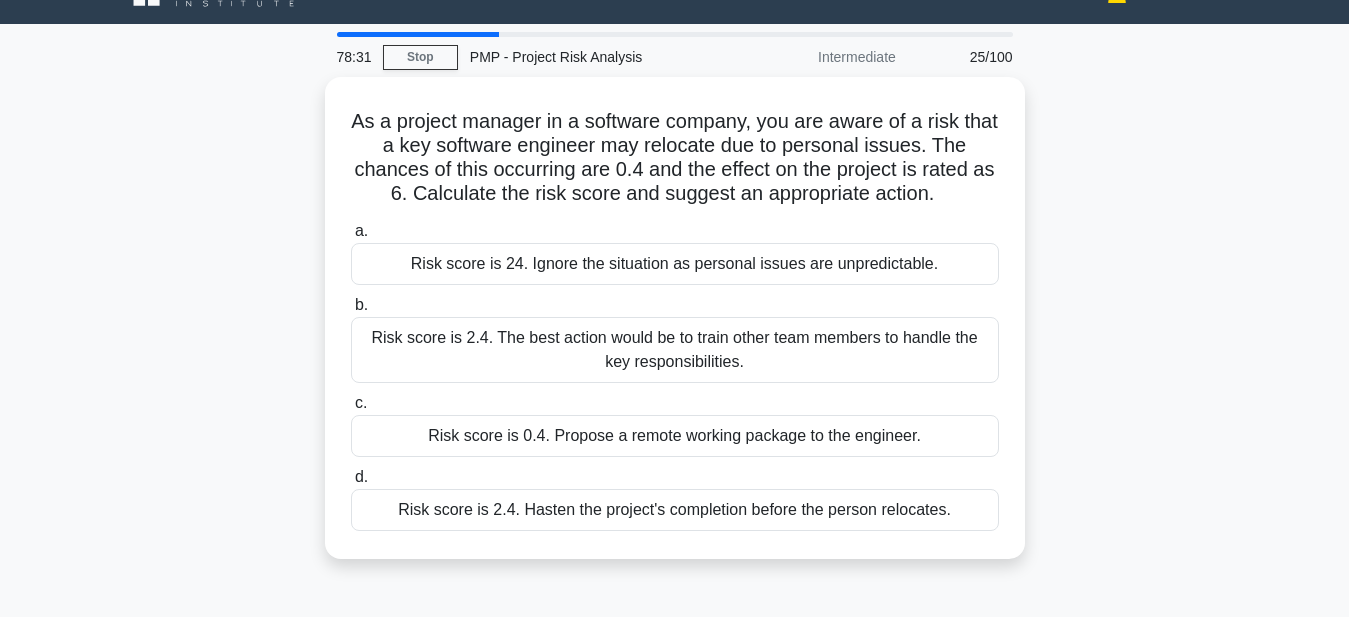 scroll, scrollTop: 0, scrollLeft: 0, axis: both 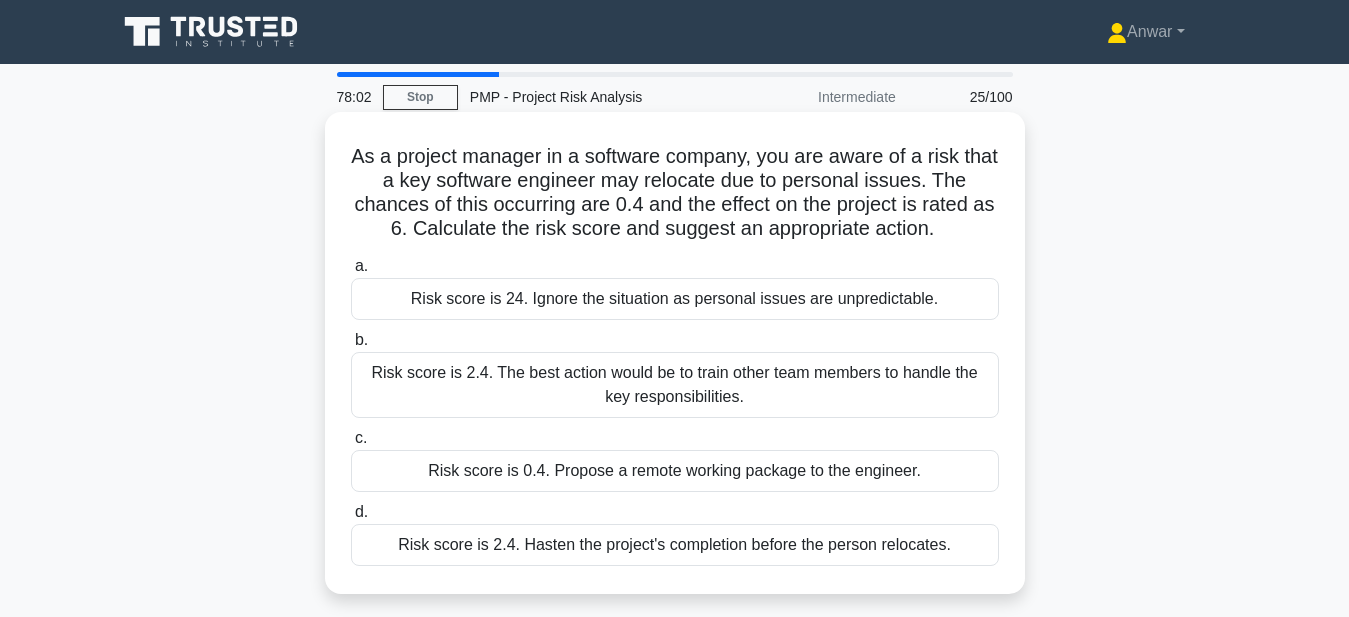 click on "Risk score is 2.4. The best action would be to train other team members to handle the key responsibilities." at bounding box center (675, 385) 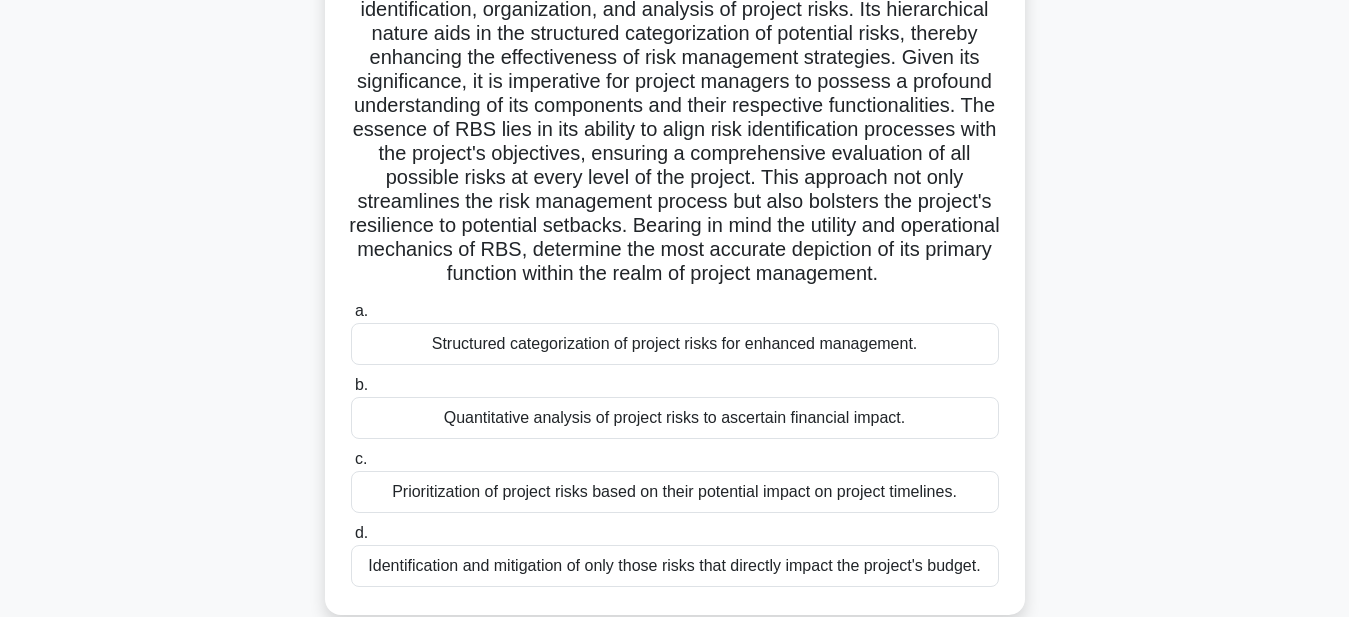 scroll, scrollTop: 240, scrollLeft: 0, axis: vertical 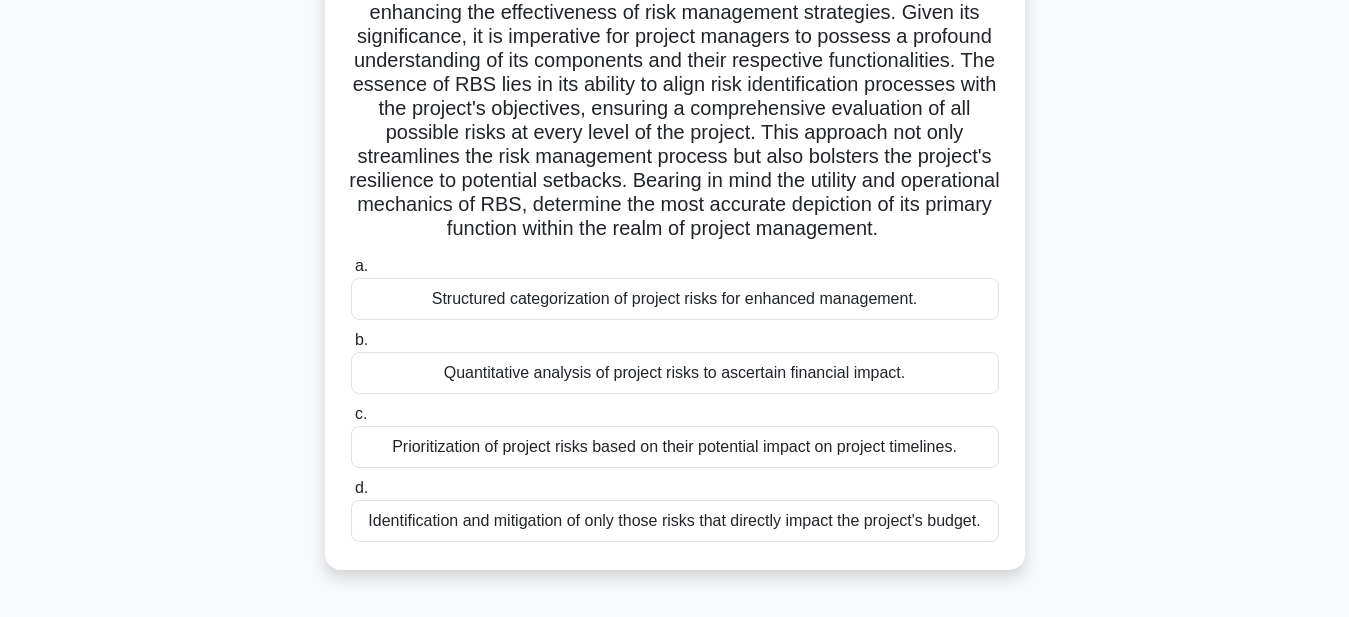 click on "Prioritization of project risks based on their potential impact on project timelines." at bounding box center [675, 447] 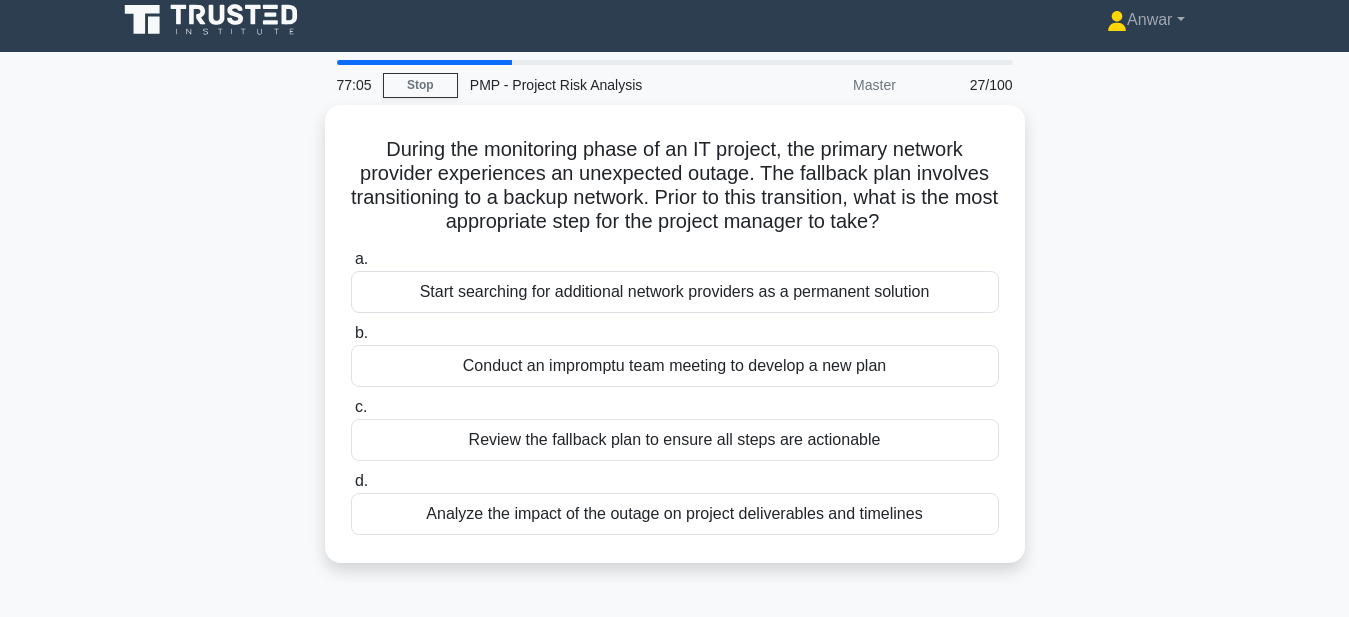 scroll, scrollTop: 0, scrollLeft: 0, axis: both 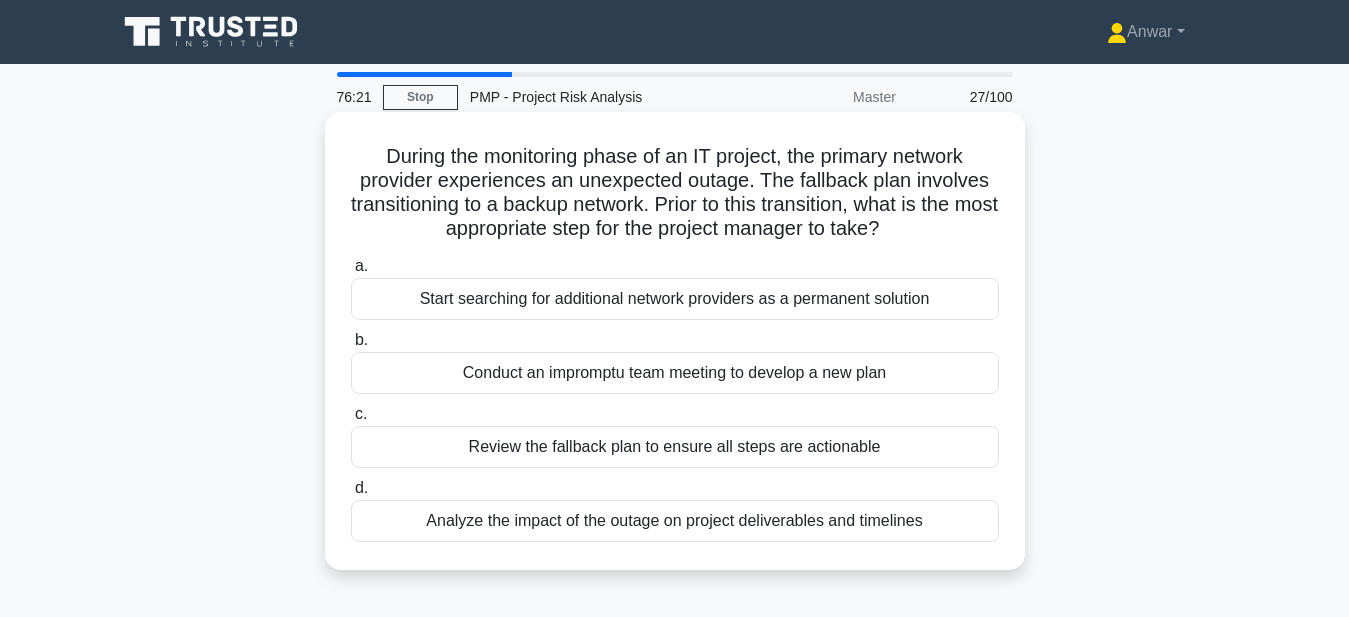 click on "Analyze the impact of the outage on project deliverables and timelines" at bounding box center (675, 521) 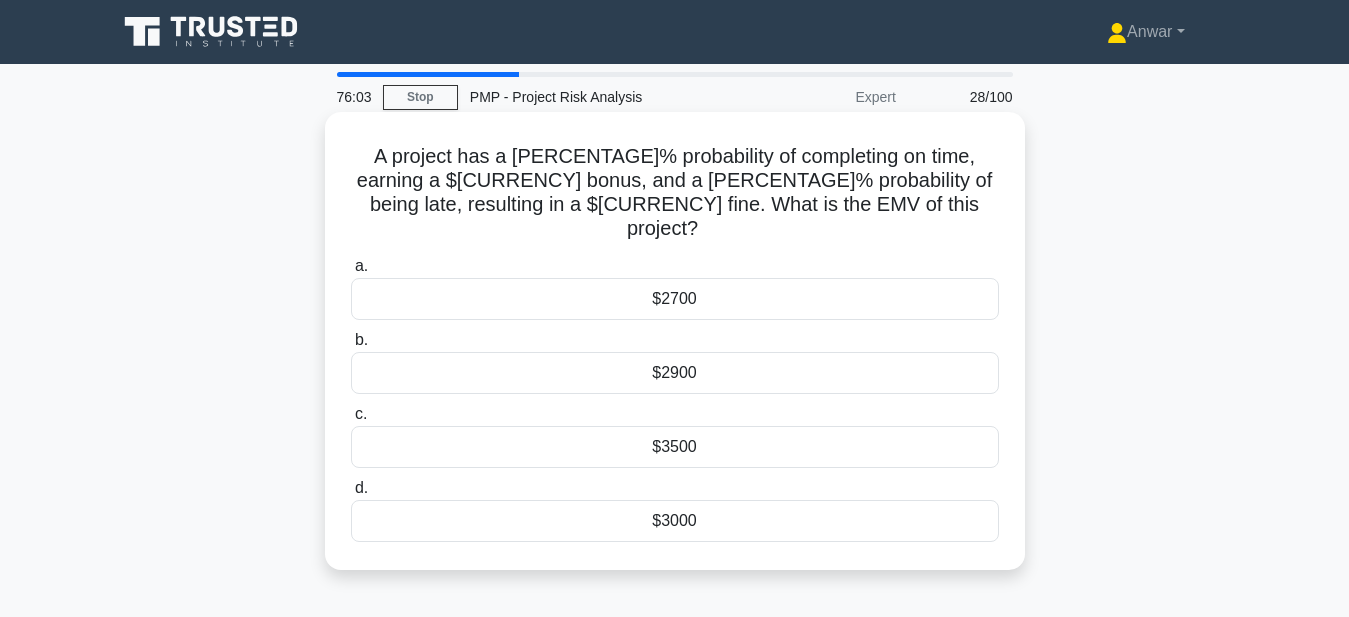click on "$2900" at bounding box center [675, 373] 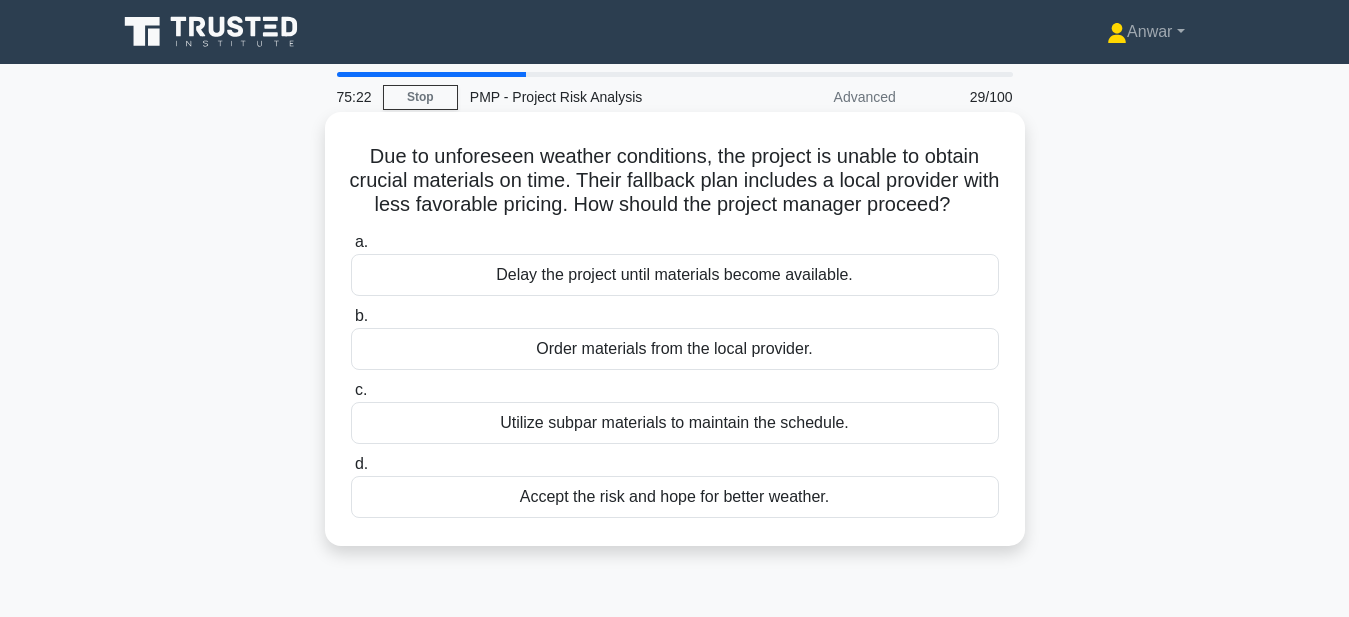 click on "Order materials from the local provider." at bounding box center (675, 349) 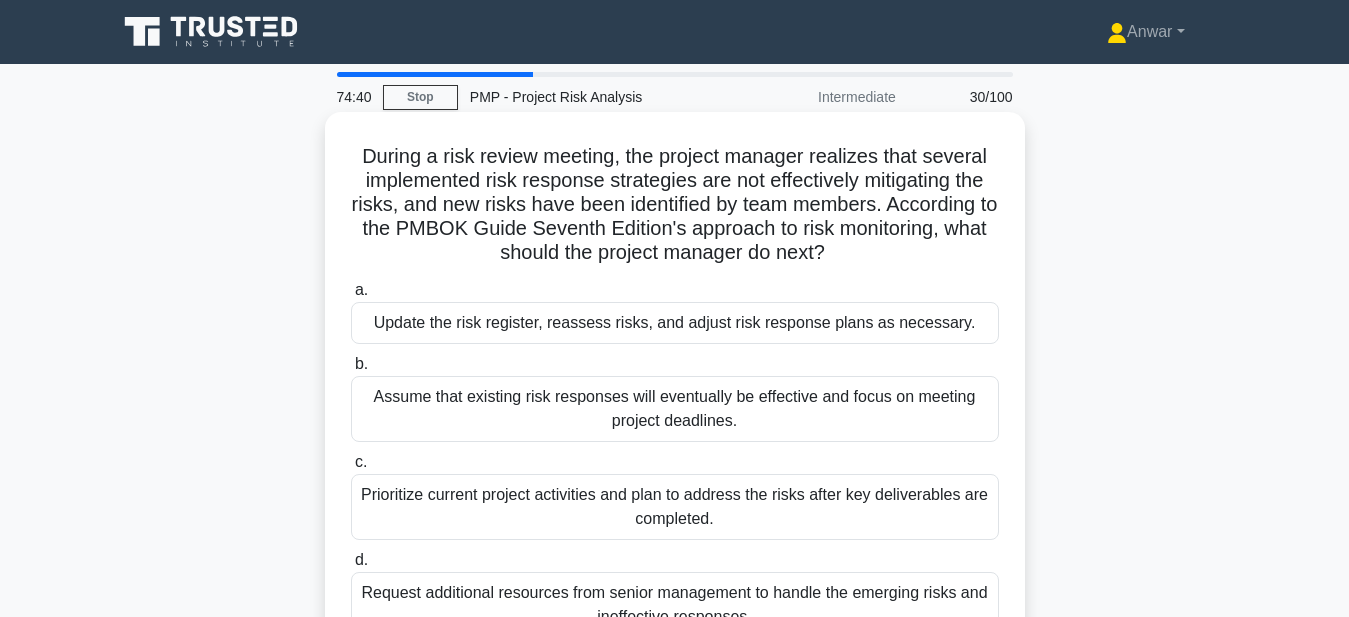 click on "Update the risk register, reassess risks, and adjust risk response plans as necessary." at bounding box center [675, 323] 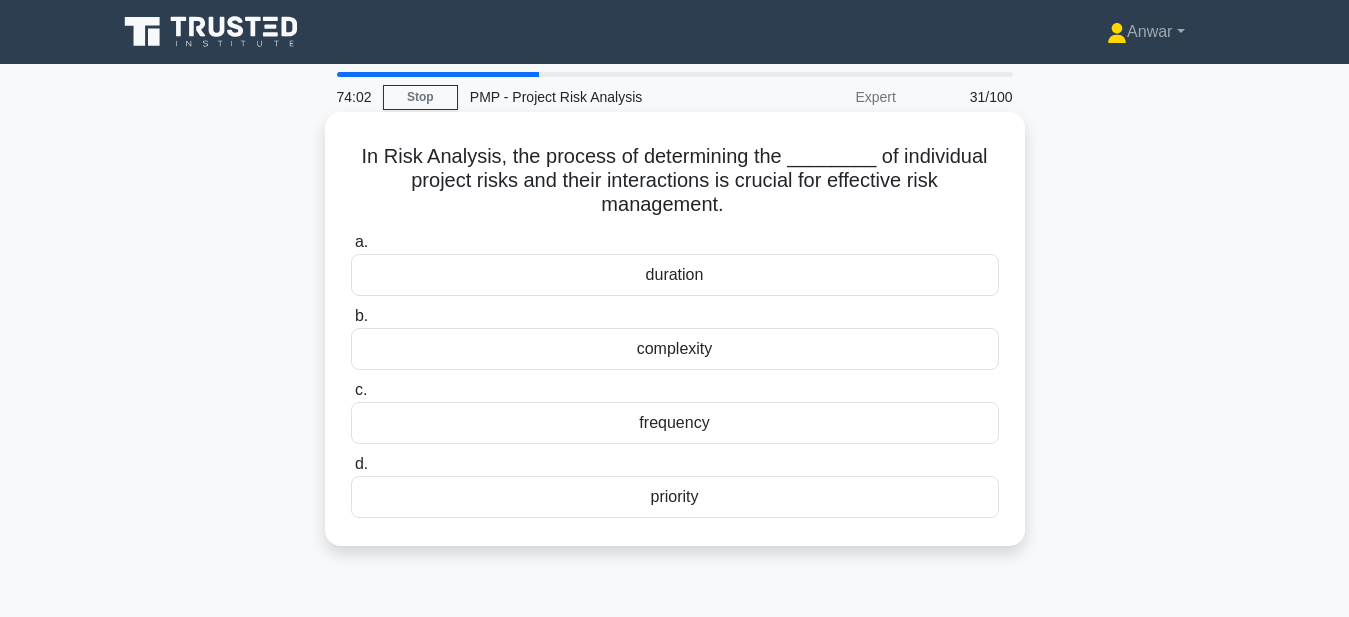 click on "priority" at bounding box center (675, 497) 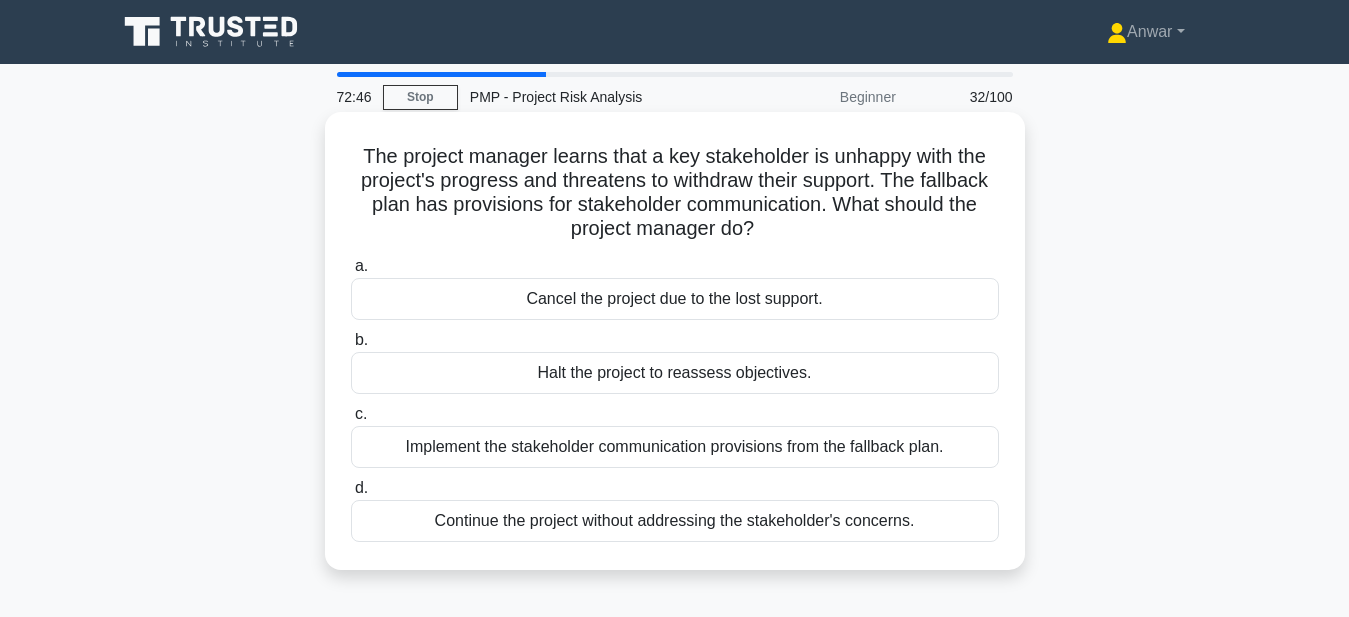 click on "Implement the stakeholder communication provisions from the fallback plan." at bounding box center (675, 447) 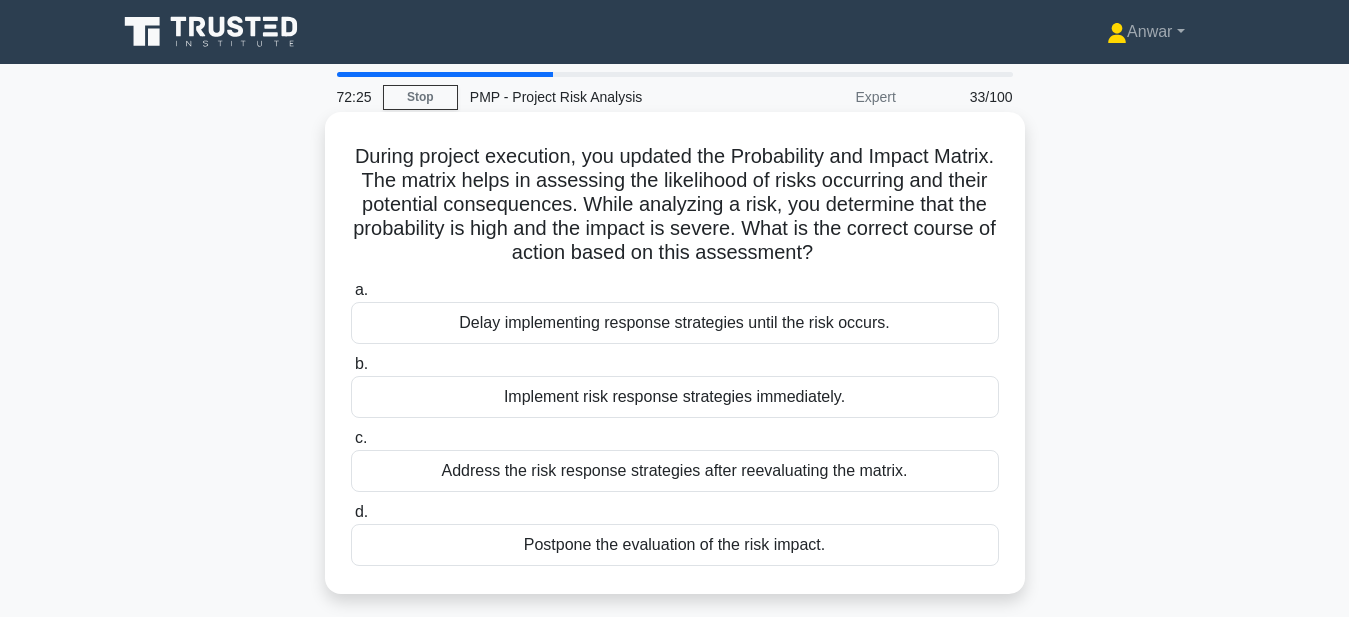 click on "Address the risk response strategies after reevaluating the matrix." at bounding box center [675, 471] 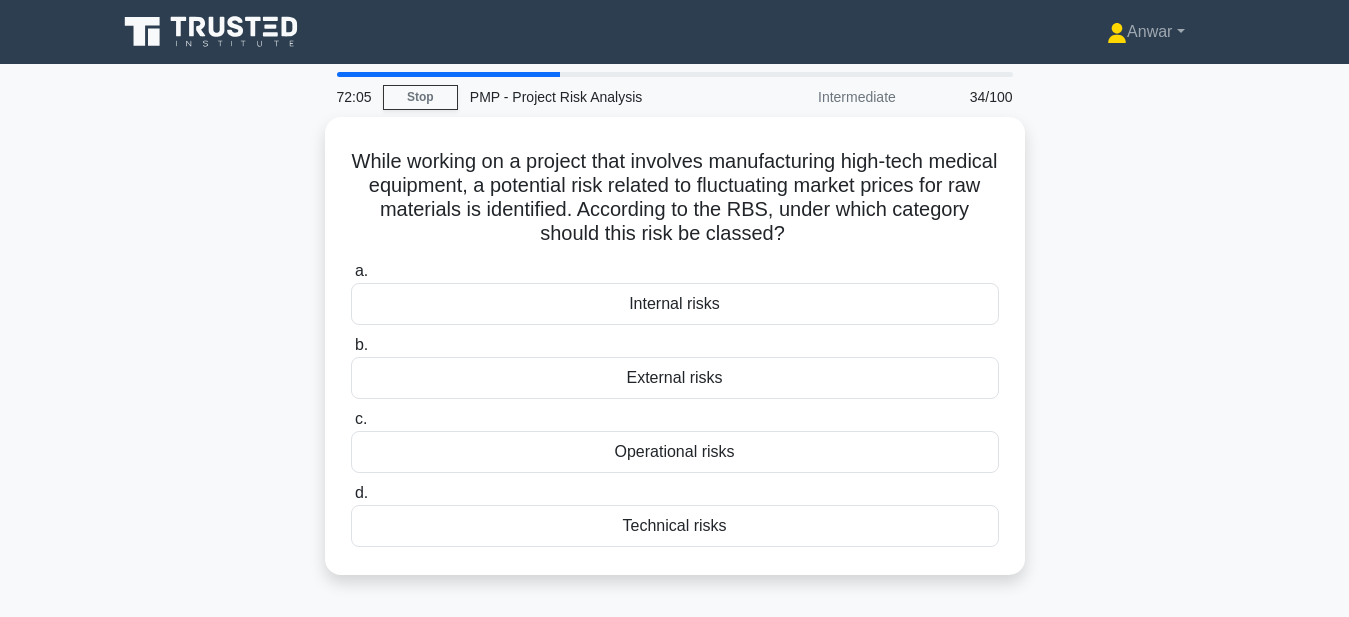 click on "While working on a project that involves manufacturing high-tech medical equipment, a potential risk related to fluctuating market prices for raw materials is identified. According to the RBS, under which category should this risk be classed?
.spinner_0XTQ{transform-origin:center;animation:spinner_y6GP .75s linear infinite}@keyframes spinner_y6GP{100%{transform:rotate(360deg)}}
a.
Internal risks" at bounding box center [675, 358] 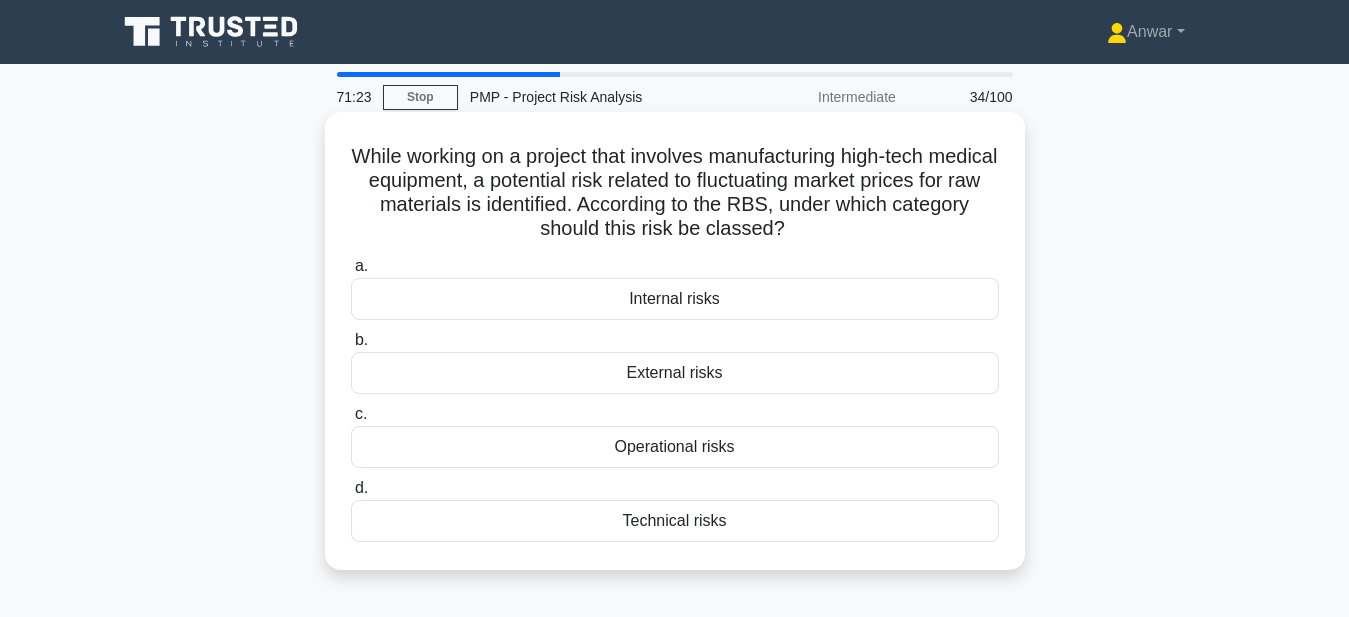 click on "External risks" at bounding box center (675, 373) 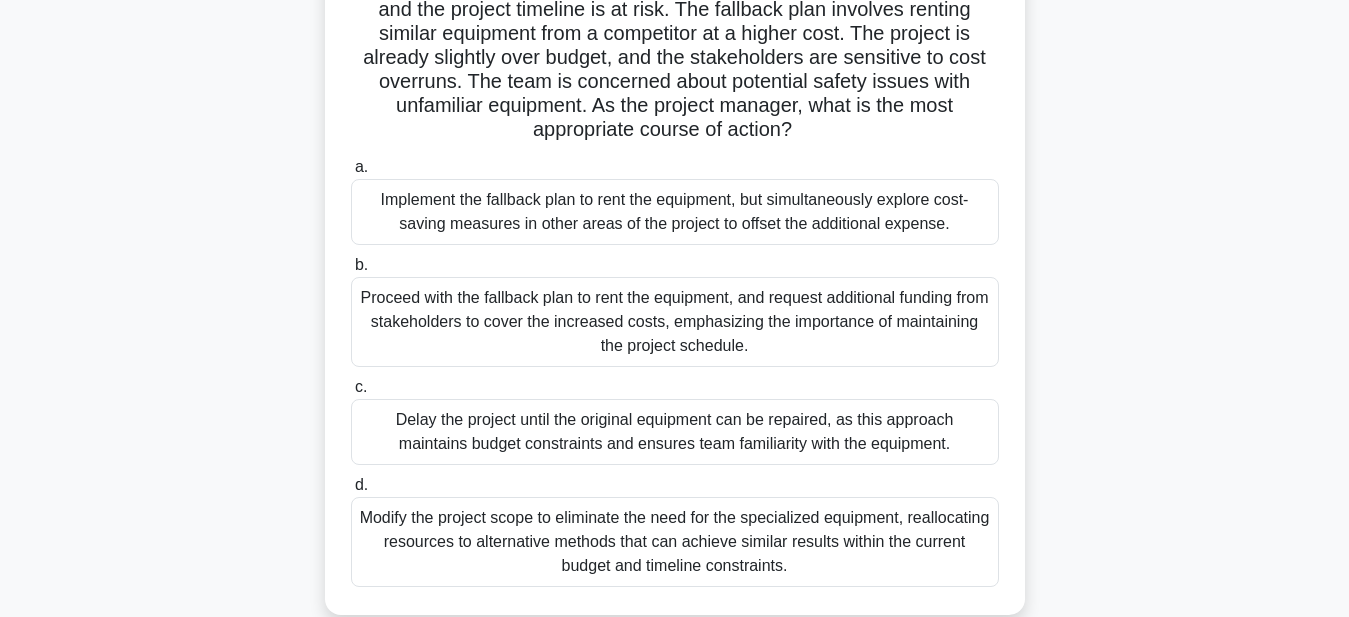 scroll, scrollTop: 240, scrollLeft: 0, axis: vertical 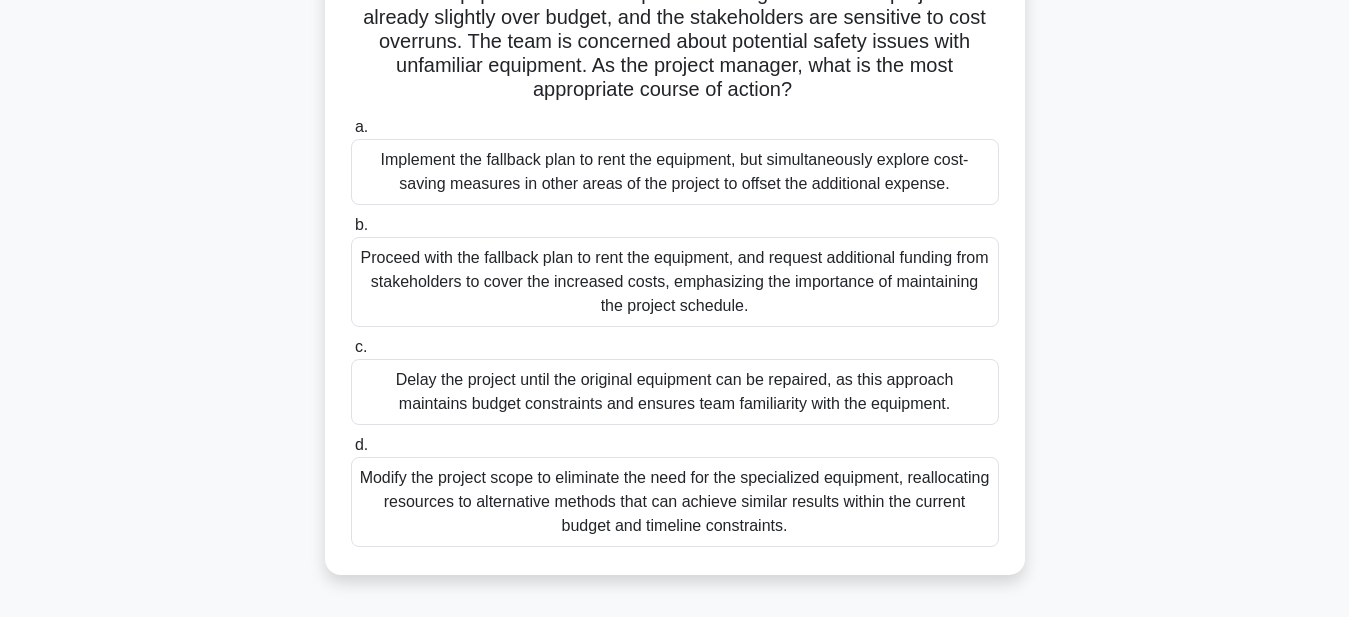 click on "A major construction project is underway when a critical piece of specialized equipment malfunctions. The primary repair plan has failed, and the project timeline is at risk. The fallback plan involves renting similar equipment from a competitor at a higher cost. The project is already slightly over budget, and the stakeholders are sensitive to cost overruns. The team is concerned about potential safety issues with unfamiliar equipment. As the project manager, what is the most appropriate course of action?" at bounding box center [675, 238] 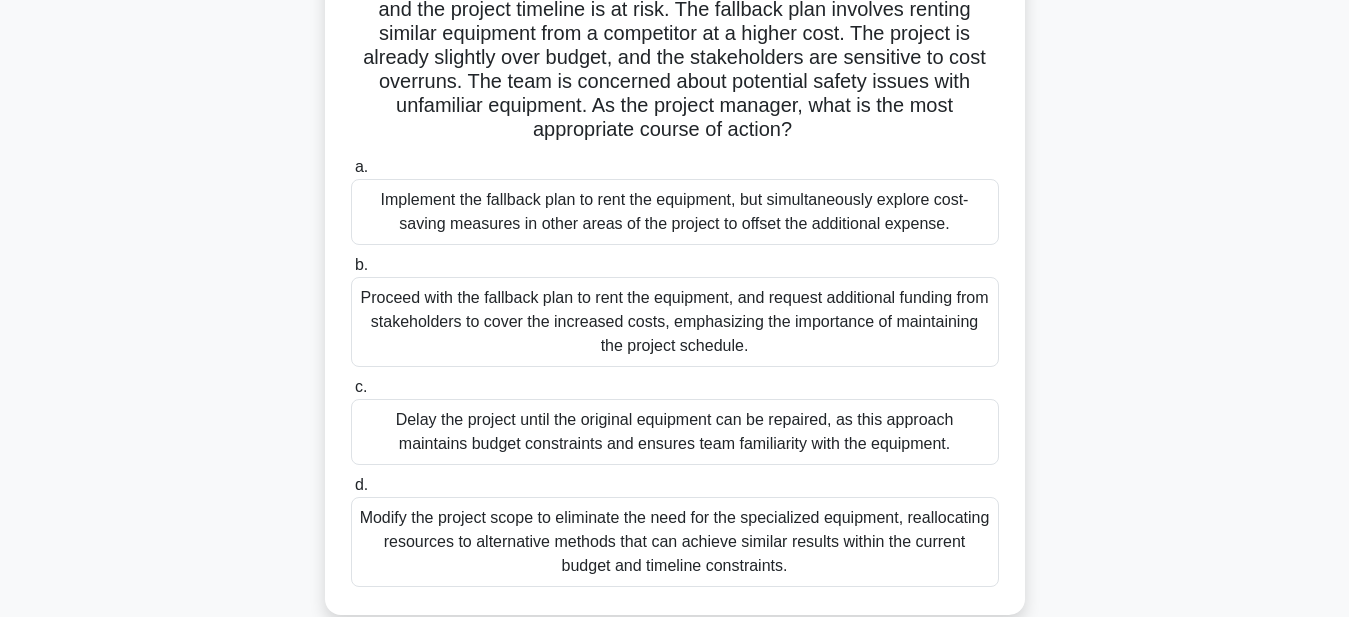 scroll, scrollTop: 240, scrollLeft: 0, axis: vertical 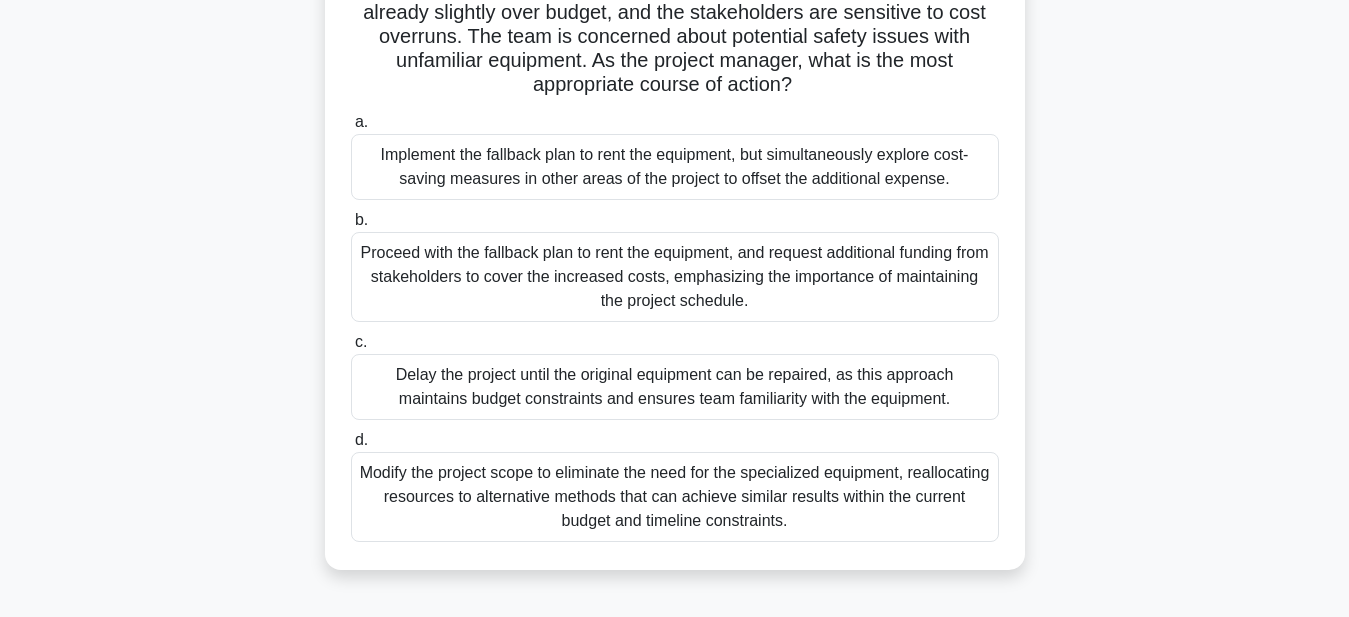click on "Implement the fallback plan to rent the equipment, but simultaneously explore cost-saving measures in other areas of the project to offset the additional expense." at bounding box center (675, 167) 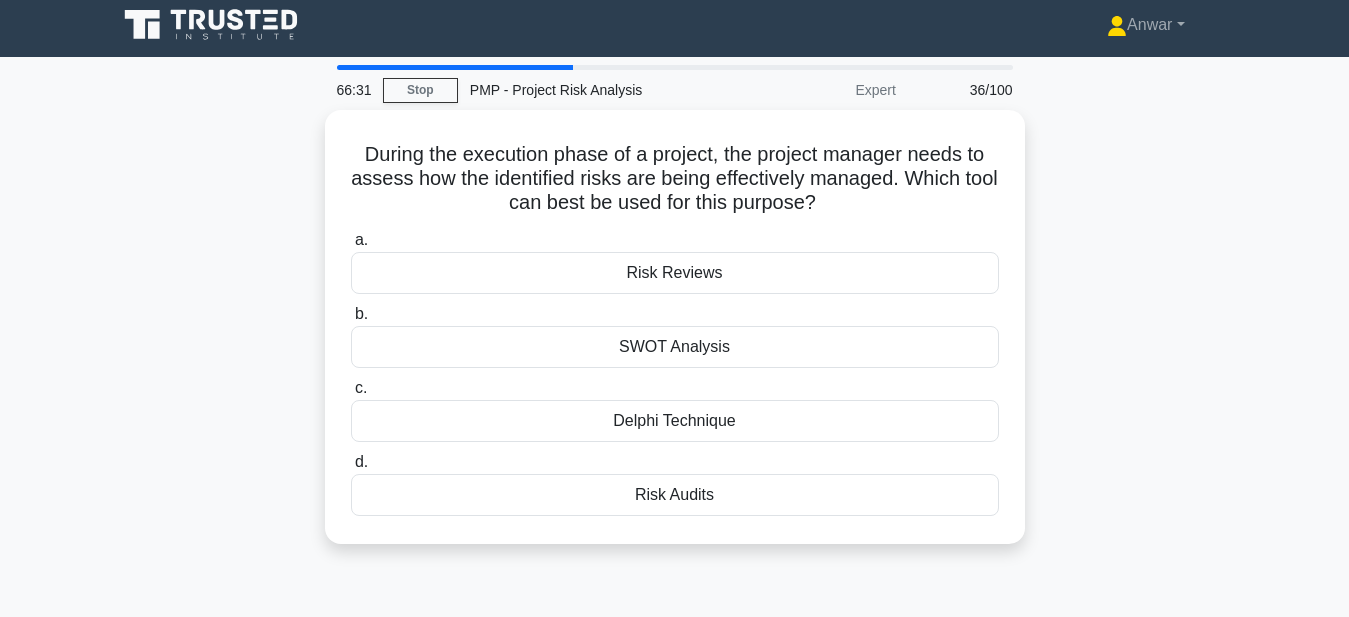 scroll, scrollTop: 0, scrollLeft: 0, axis: both 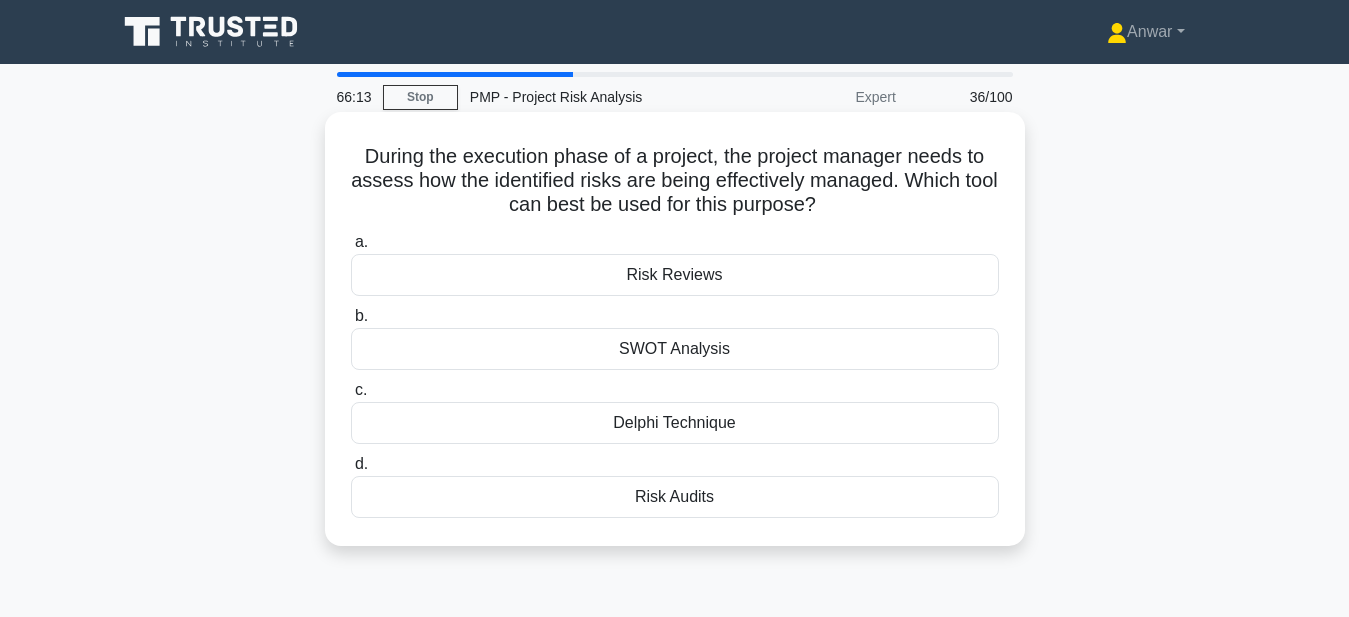 click on "Risk Reviews" at bounding box center [675, 275] 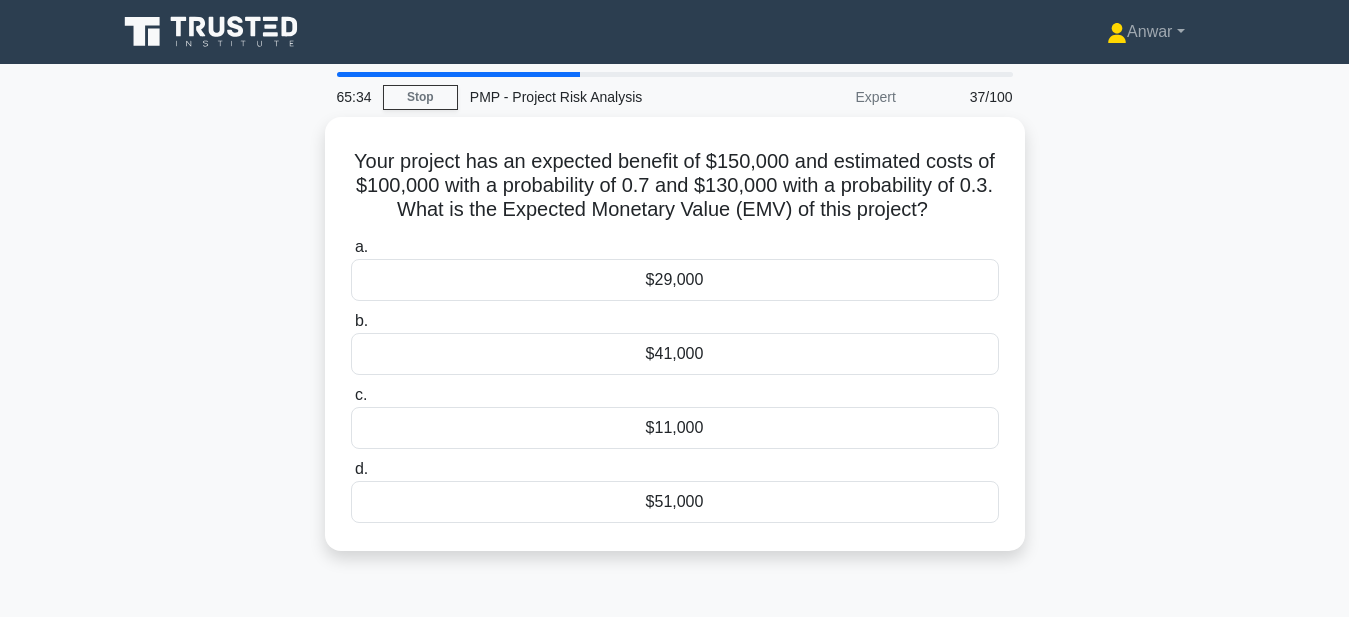 click on "Your project has an expected benefit of $[CURRENCY] and estimated costs of $[CURRENCY] with a probability of [PERCENTAGE] and $[CURRENCY] with a probability of [PERCENTAGE]. What is the Expected Monetary Value (EMV) of this project?
.spinner_0XTQ{transform-origin:center;animation:spinner_y6GP .75s linear infinite}@keyframes spinner_y6GP{100%{transform:rotate(360deg)}}
a.
$[CURRENCY]
b. c. d." at bounding box center (675, 346) 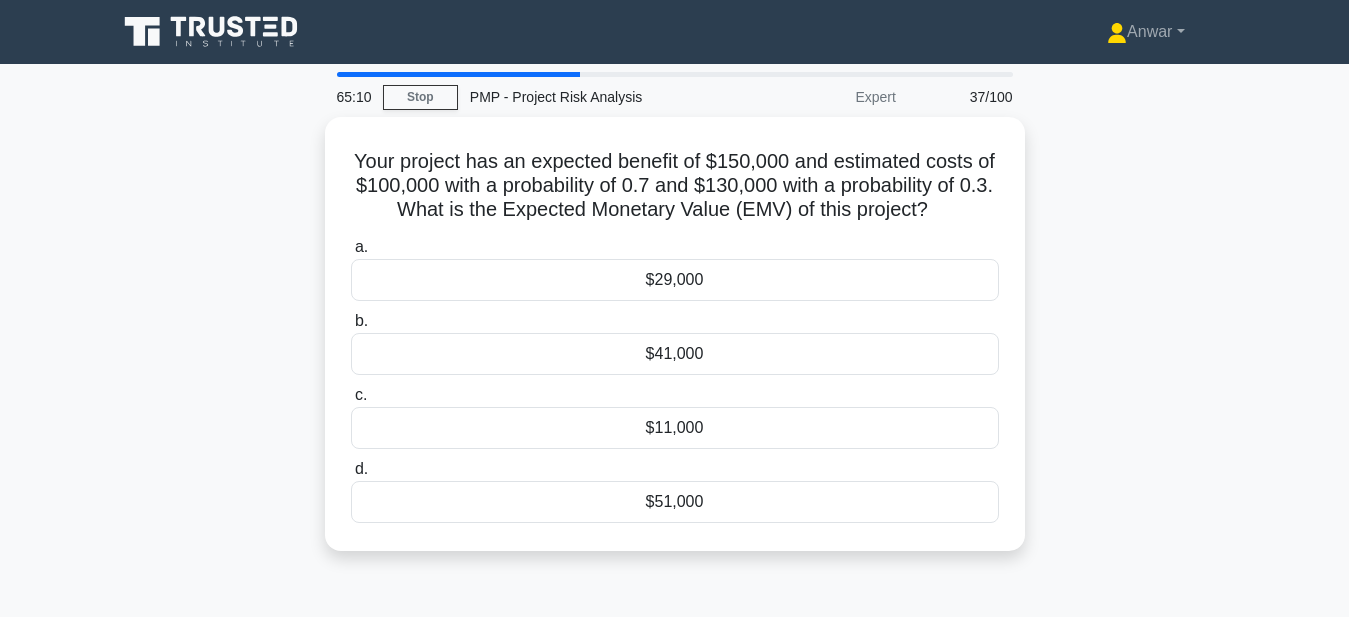 click on "Your project has an expected benefit of $[CURRENCY] and estimated costs of $[CURRENCY] with a probability of [PERCENTAGE] and $[CURRENCY] with a probability of [PERCENTAGE]. What is the Expected Monetary Value (EMV) of this project?
.spinner_0XTQ{transform-origin:center;animation:spinner_y6GP .75s linear infinite}@keyframes spinner_y6GP{100%{transform:rotate(360deg)}}
a.
$[CURRENCY]
b. c. d." at bounding box center (675, 346) 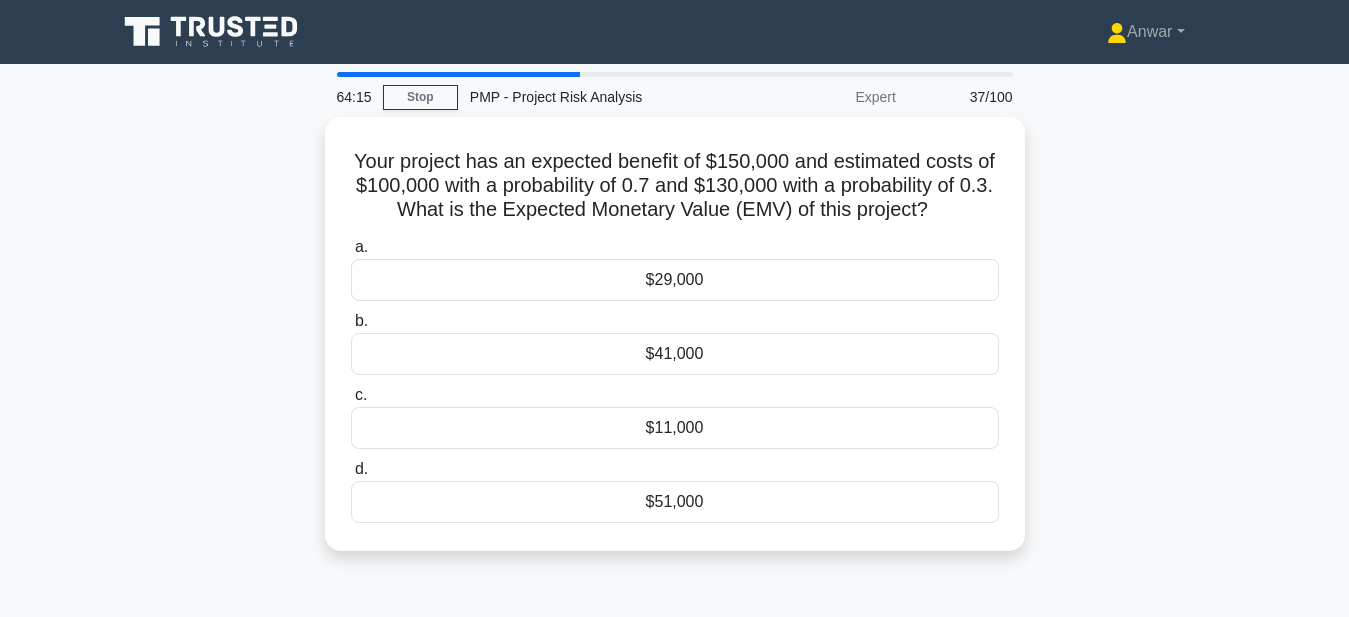 click on "Your project has an expected benefit of $[CURRENCY] and estimated costs of $[CURRENCY] with a probability of [PERCENTAGE] and $[CURRENCY] with a probability of [PERCENTAGE]. What is the Expected Monetary Value (EMV) of this project?
.spinner_0XTQ{transform-origin:center;animation:spinner_y6GP .75s linear infinite}@keyframes spinner_y6GP{100%{transform:rotate(360deg)}}
a.
$[CURRENCY]
b. c. d." at bounding box center (675, 346) 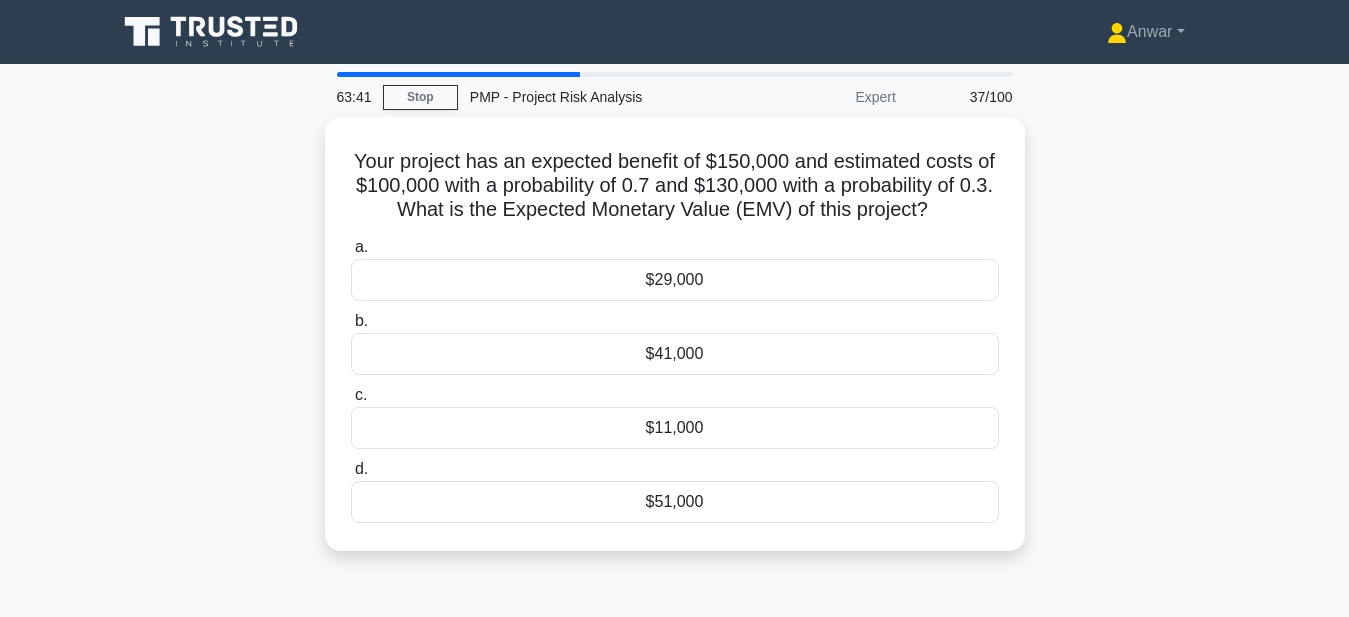 click on "Your project has an expected benefit of $[CURRENCY] and estimated costs of $[CURRENCY] with a probability of [PERCENTAGE] and $[CURRENCY] with a probability of [PERCENTAGE]. What is the Expected Monetary Value (EMV) of this project?
.spinner_0XTQ{transform-origin:center;animation:spinner_y6GP .75s linear infinite}@keyframes spinner_y6GP{100%{transform:rotate(360deg)}}
a.
$[CURRENCY]
b. c. d." at bounding box center [675, 346] 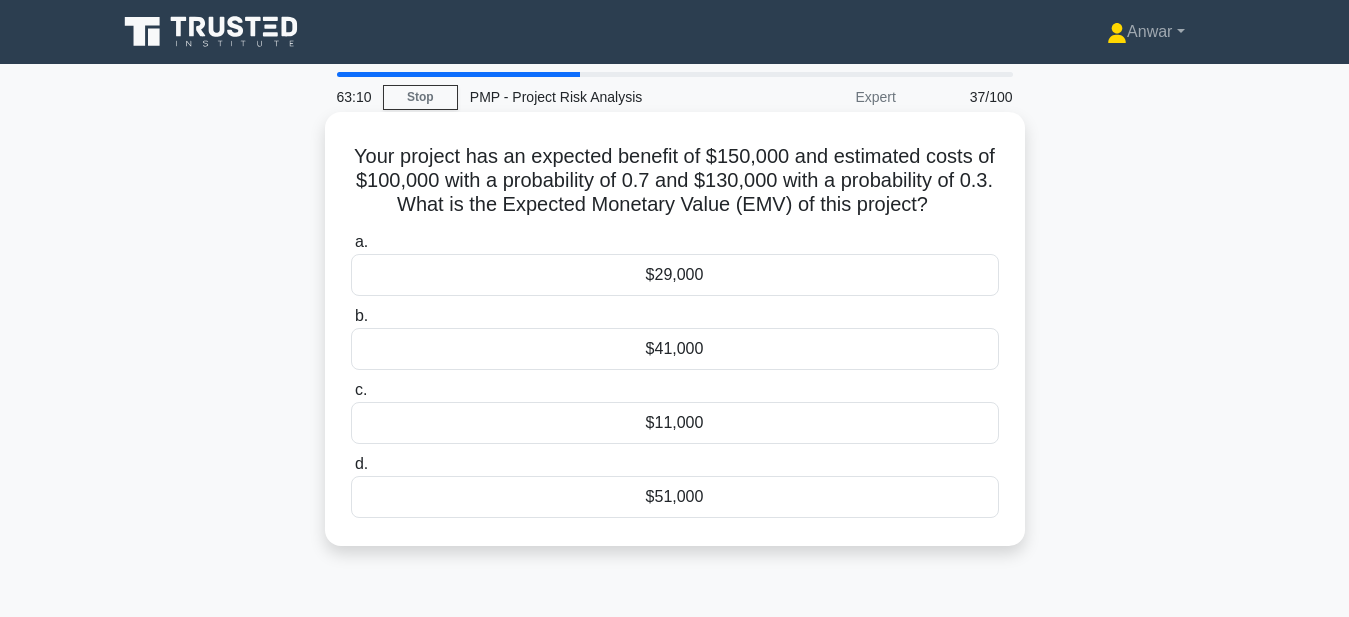 click on "$41,000" at bounding box center (675, 349) 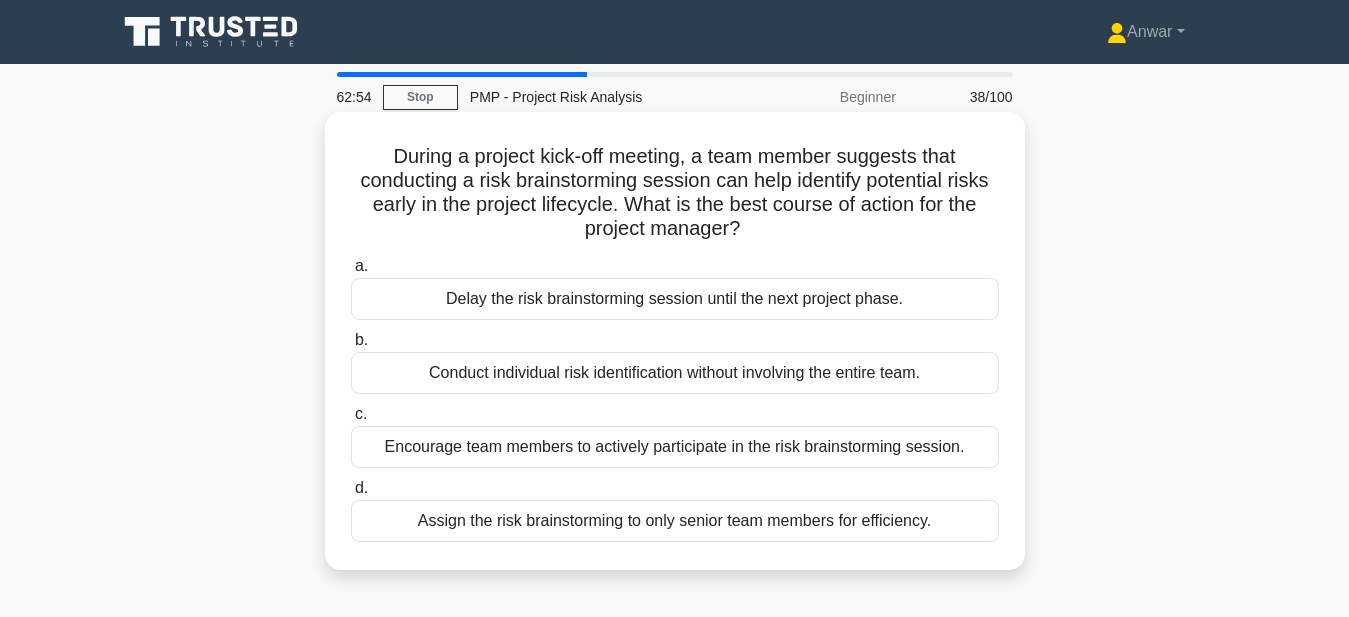 click on "Encourage team members to actively participate in the risk brainstorming session." at bounding box center (675, 447) 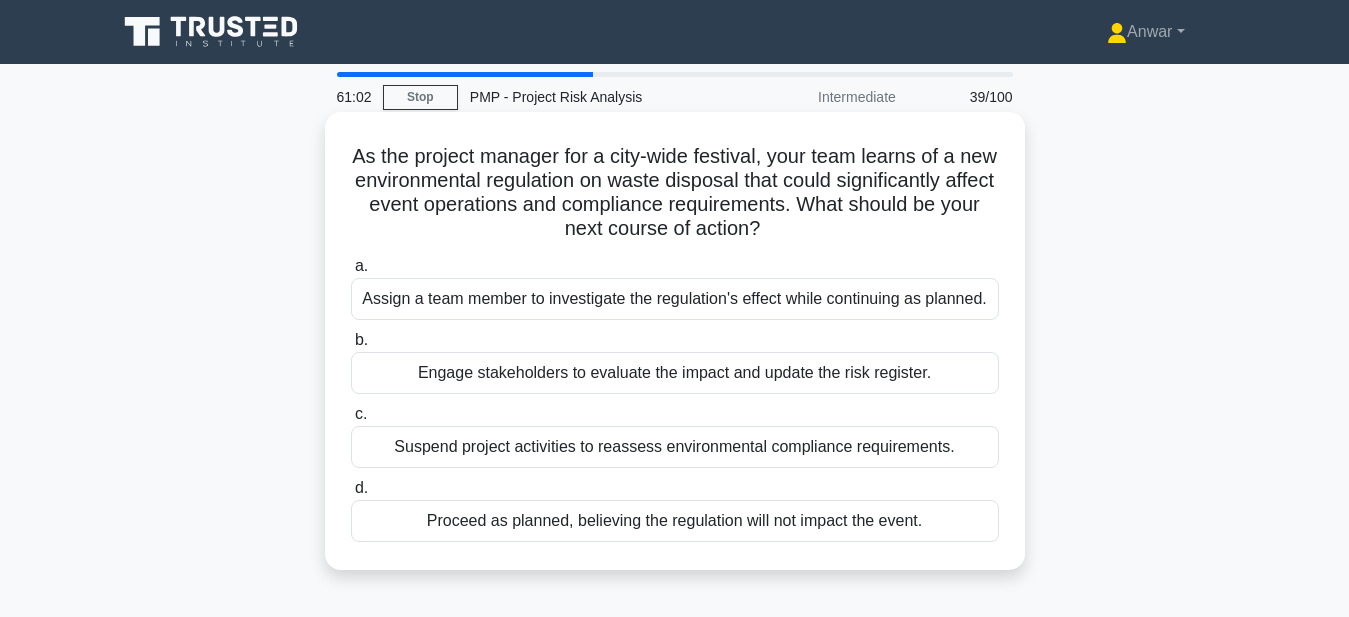 click on "Engage stakeholders to evaluate the impact and update the risk register." at bounding box center (675, 373) 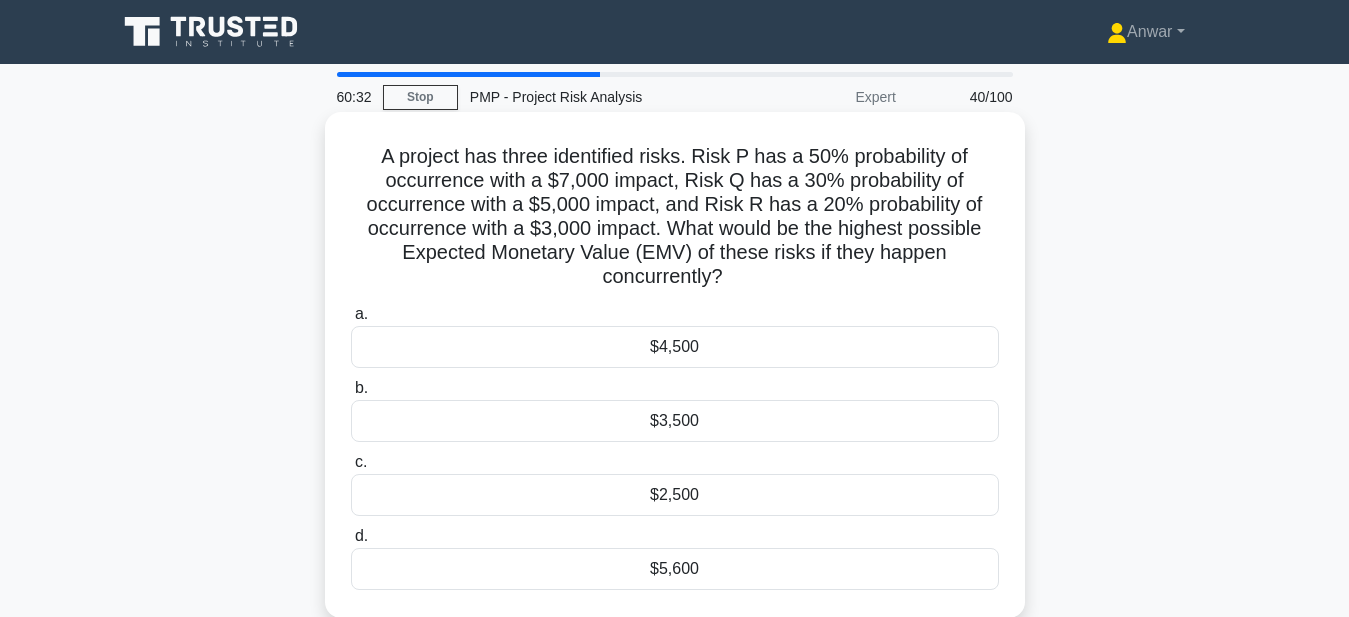 click on "$5,600" at bounding box center (675, 569) 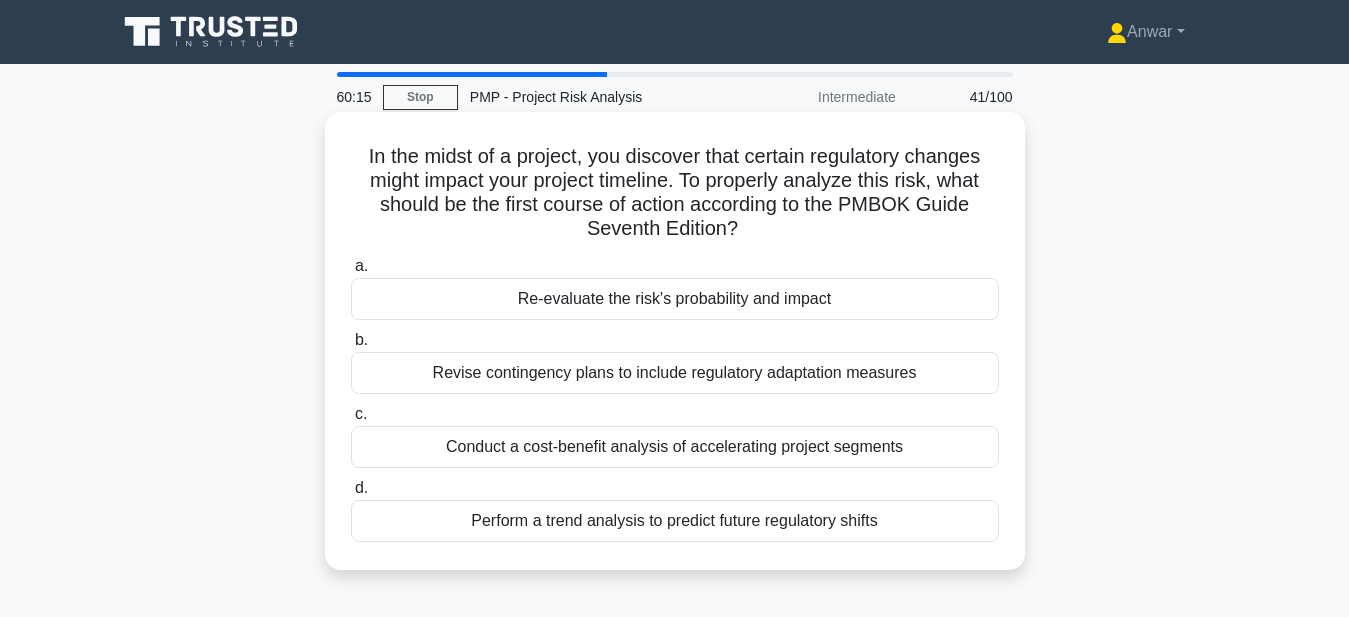 click on "Re-evaluate the risk's probability and impact" at bounding box center (675, 299) 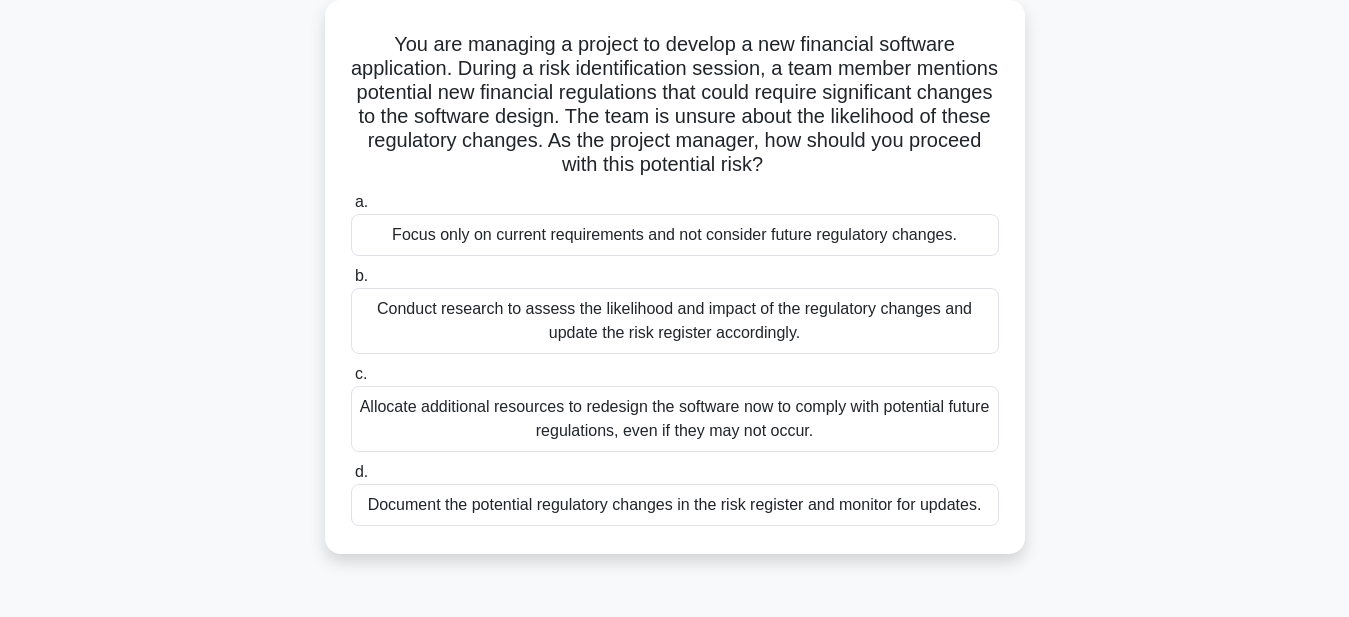 scroll, scrollTop: 120, scrollLeft: 0, axis: vertical 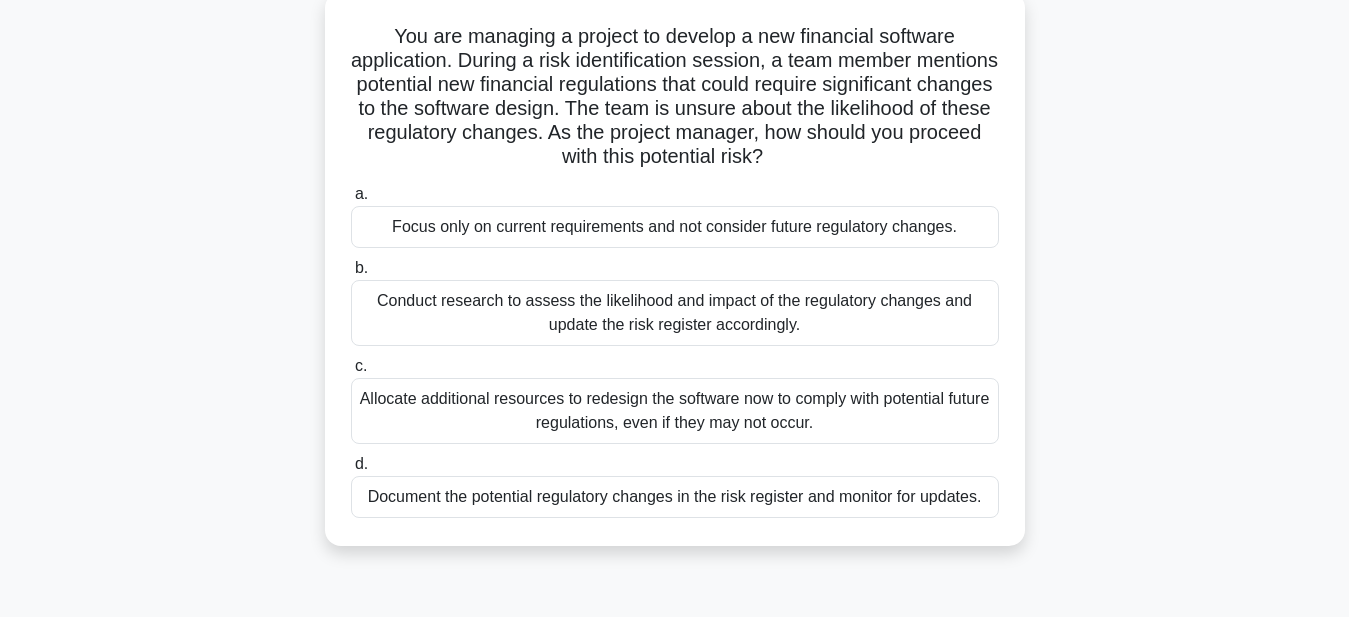 click on "Conduct research to assess the likelihood and impact of the regulatory changes and update the risk register accordingly." at bounding box center (675, 313) 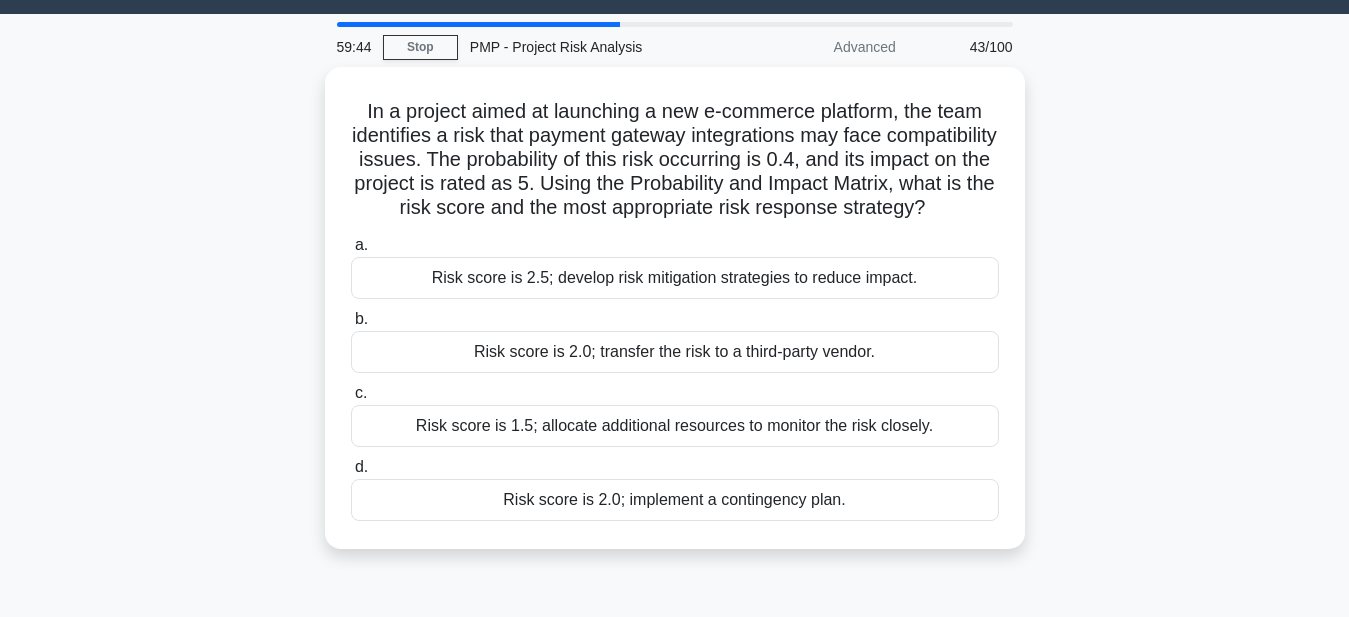 scroll, scrollTop: 0, scrollLeft: 0, axis: both 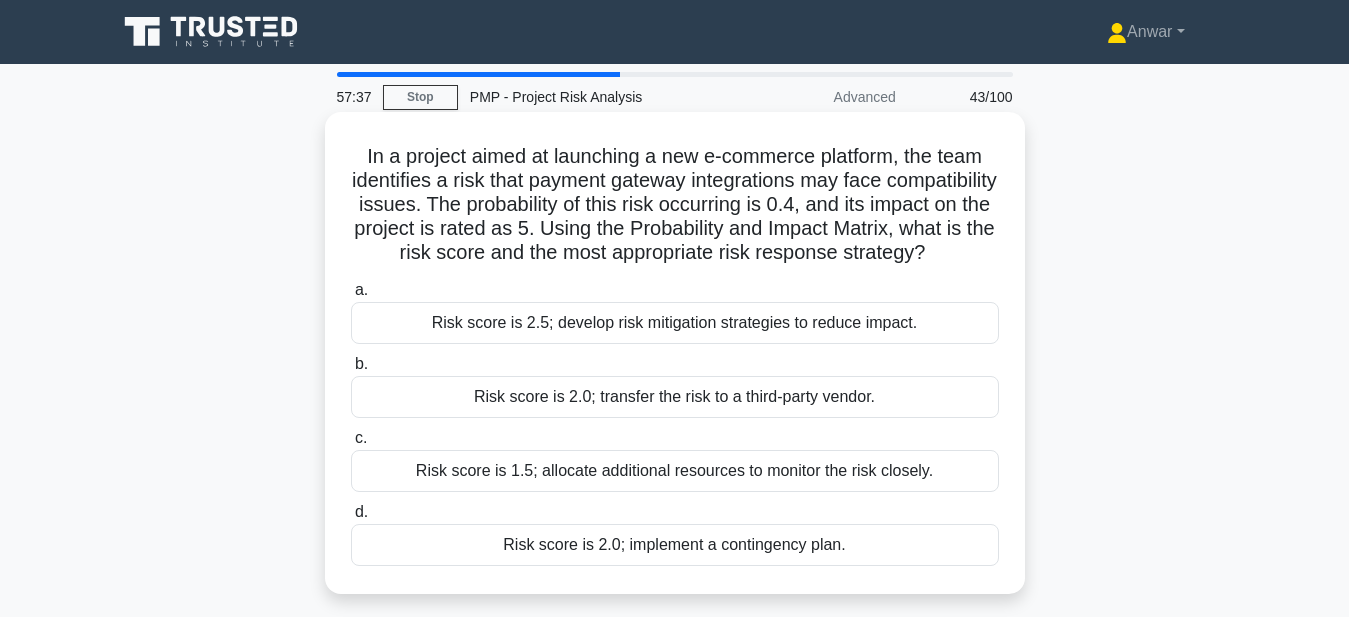 click on "Risk score is 2.0; transfer the risk to a third-party vendor." at bounding box center [675, 397] 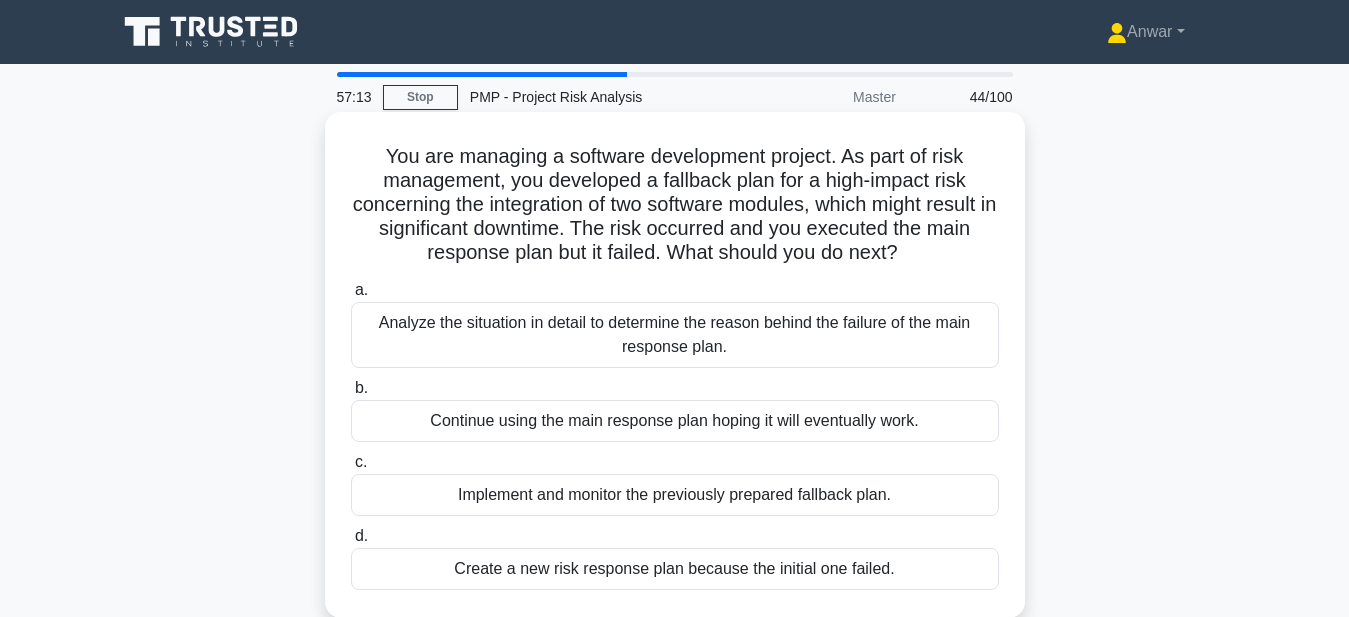 click on "Analyze the situation in detail to determine the reason behind the failure of the main response plan." at bounding box center [675, 335] 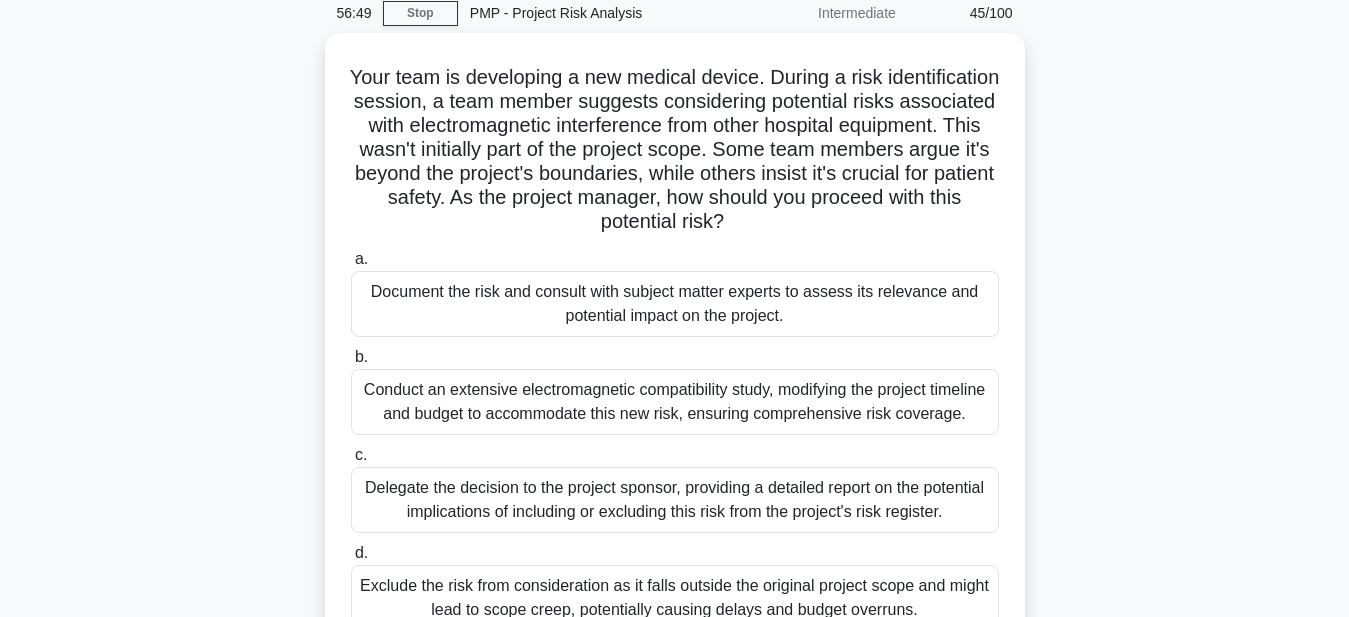scroll, scrollTop: 120, scrollLeft: 0, axis: vertical 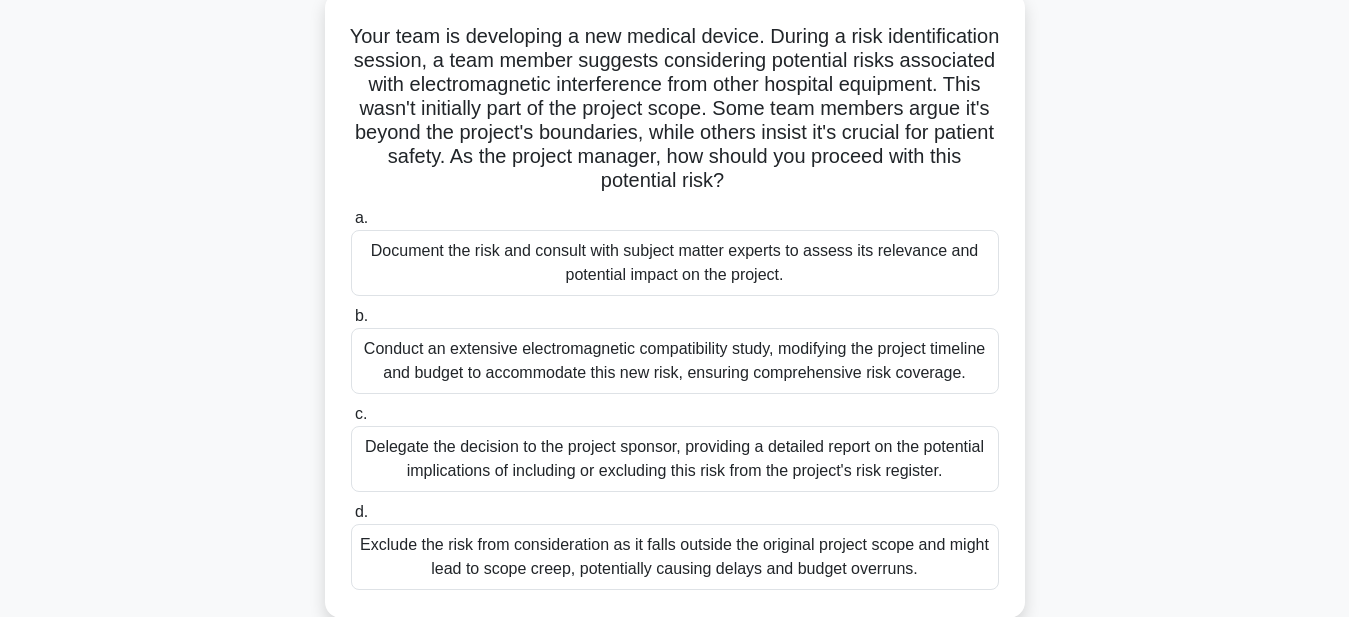 click on "Document the risk and consult with subject matter experts to assess its relevance and potential impact on the project." at bounding box center (675, 263) 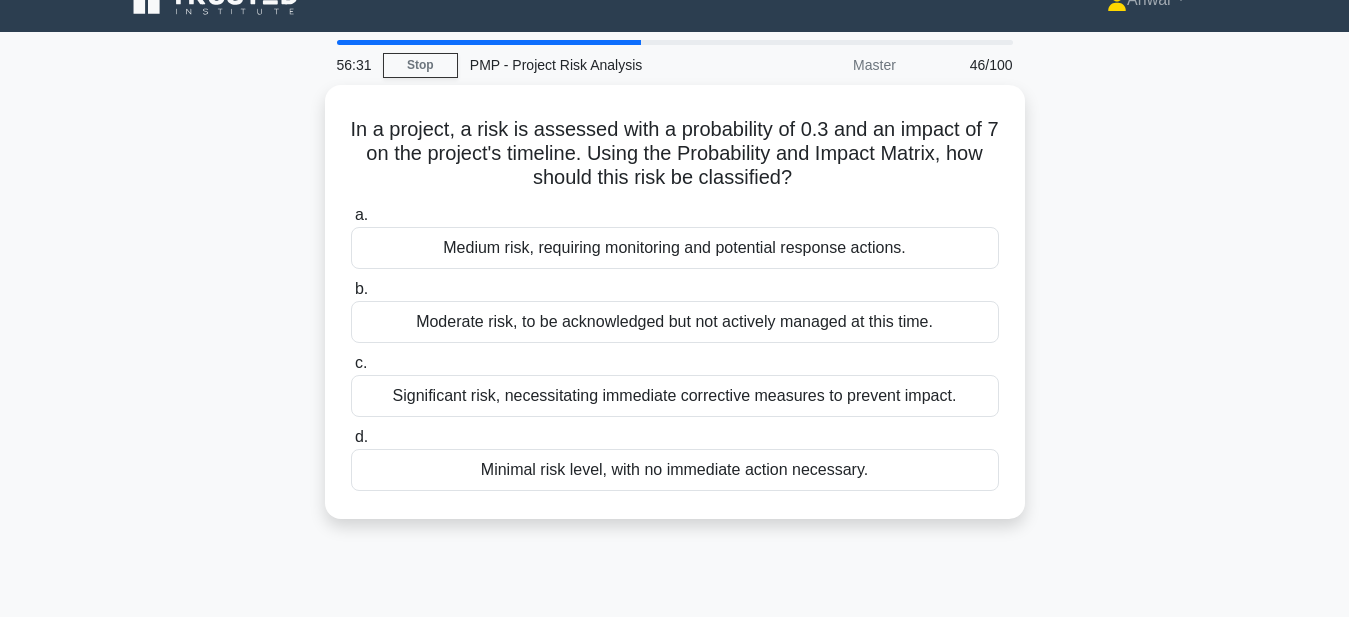scroll, scrollTop: 0, scrollLeft: 0, axis: both 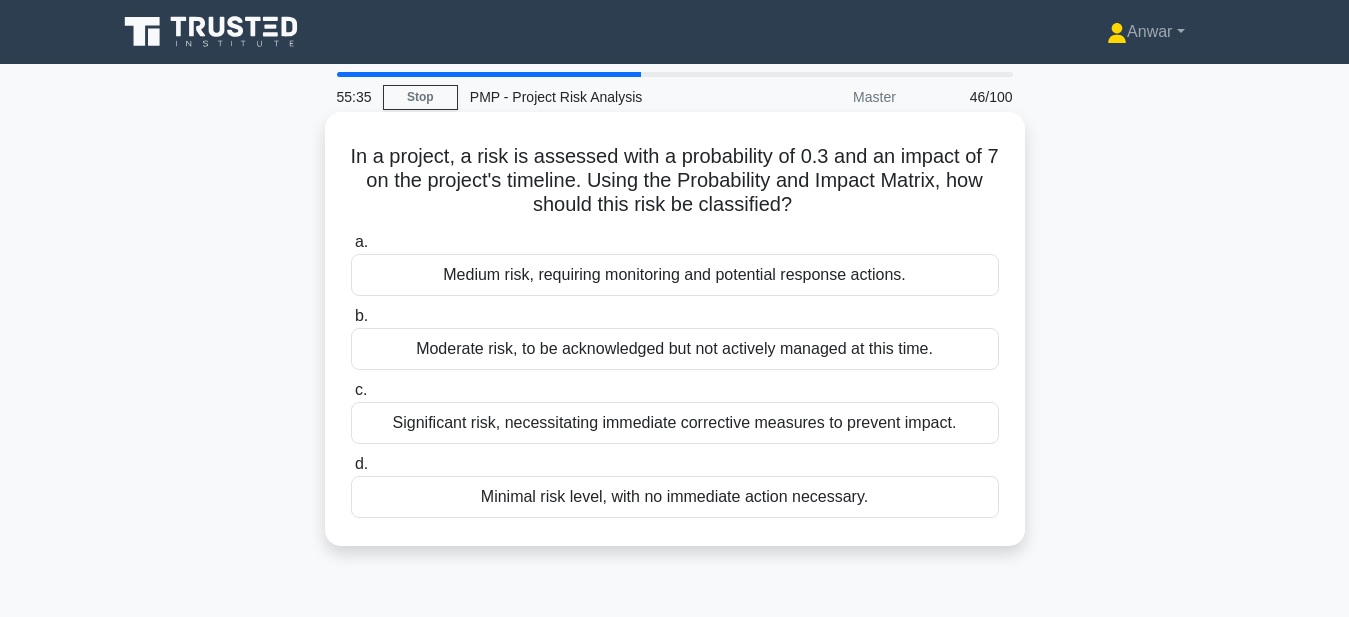 drag, startPoint x: 818, startPoint y: 203, endPoint x: 358, endPoint y: 158, distance: 462.19583 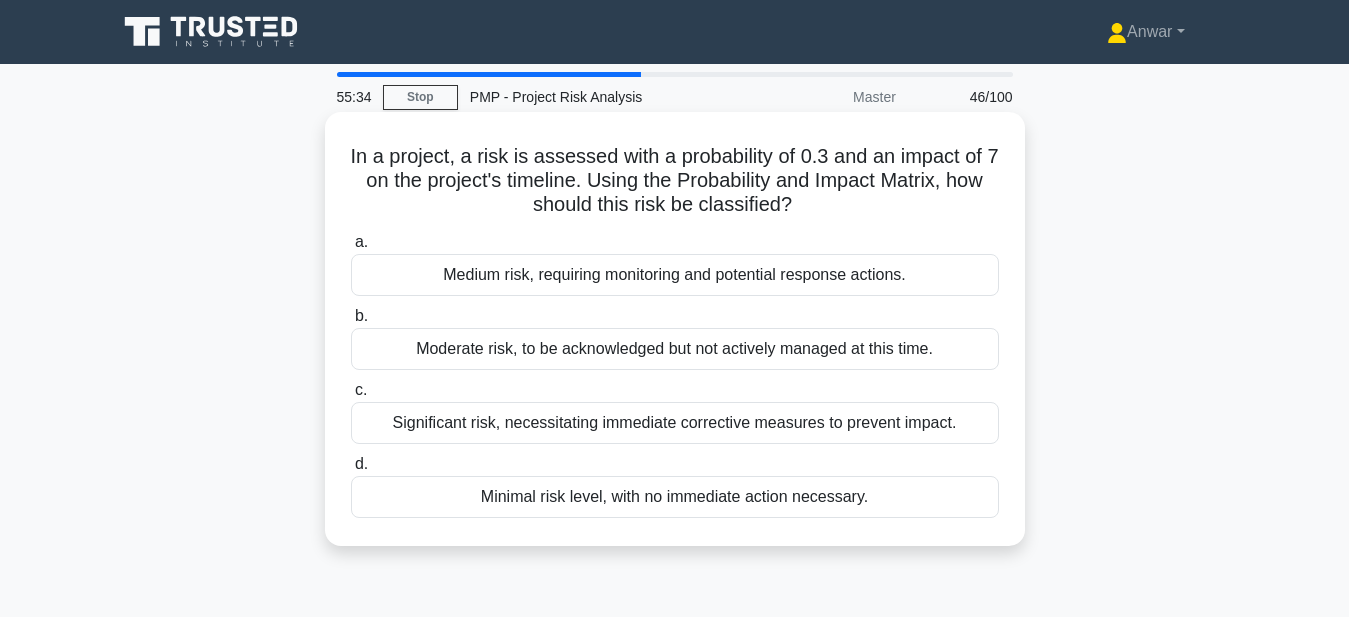 copy on "n a project, a risk is assessed with a probability of 0.3 and an impact of 7 on the project's timeline. Using the Probability and Impact Matrix, how should this risk be classified?" 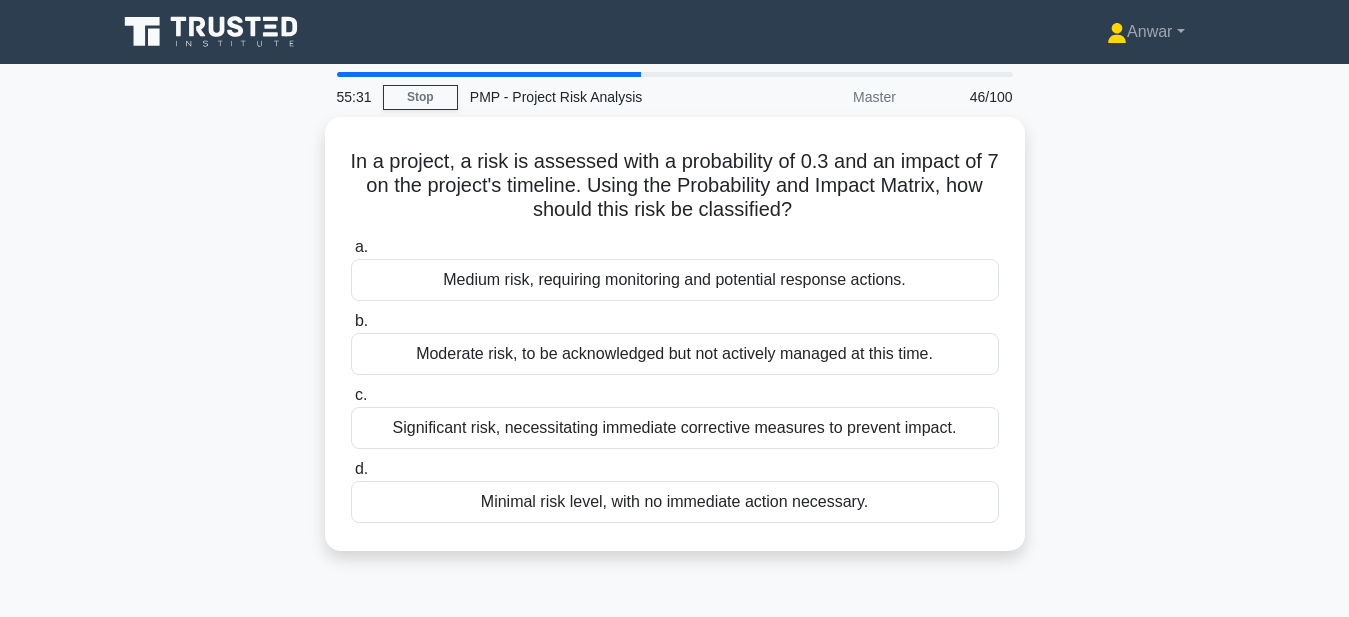 click on "In a project, a risk is assessed with a probability of 0.3 and an impact of 7 on the project's timeline. Using the Probability and Impact Matrix, how should this risk be classified?
.spinner_0XTQ{transform-origin:center;animation:spinner_y6GP .75s linear infinite}@keyframes spinner_y6GP{100%{transform:rotate(360deg)}}
a.
Medium risk, requiring monitoring and potential response actions.
b. c. d." at bounding box center (675, 346) 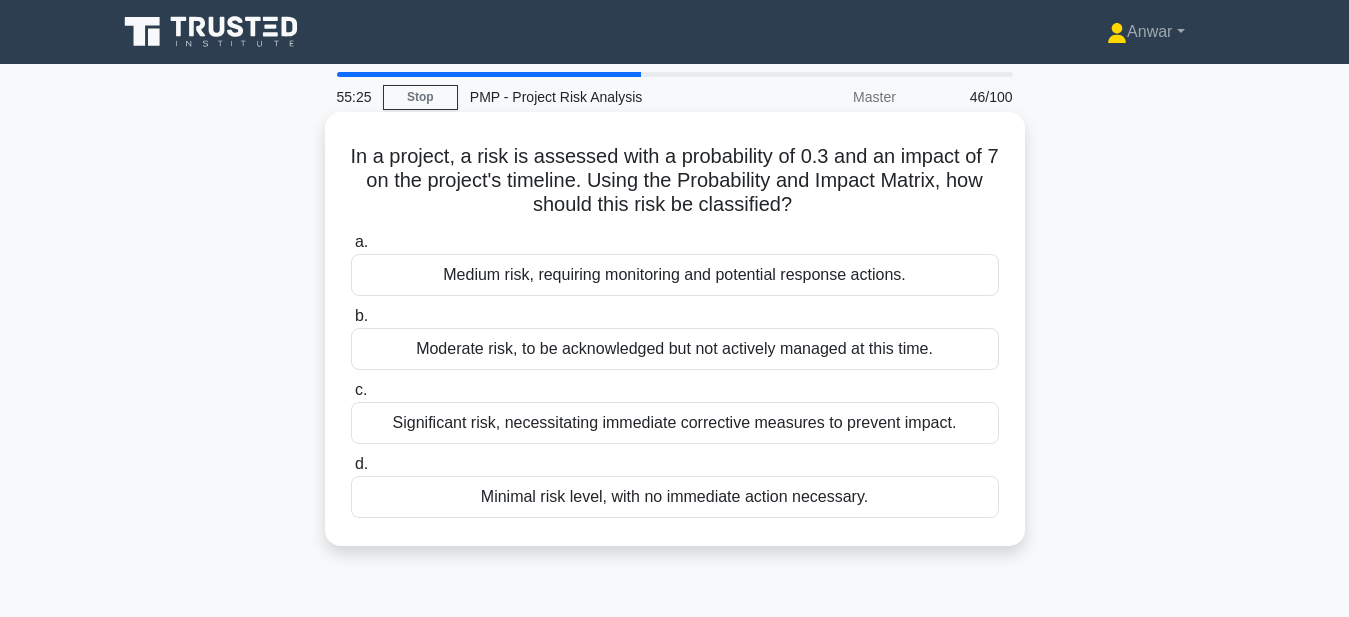 drag, startPoint x: 613, startPoint y: 183, endPoint x: 831, endPoint y: 219, distance: 220.95248 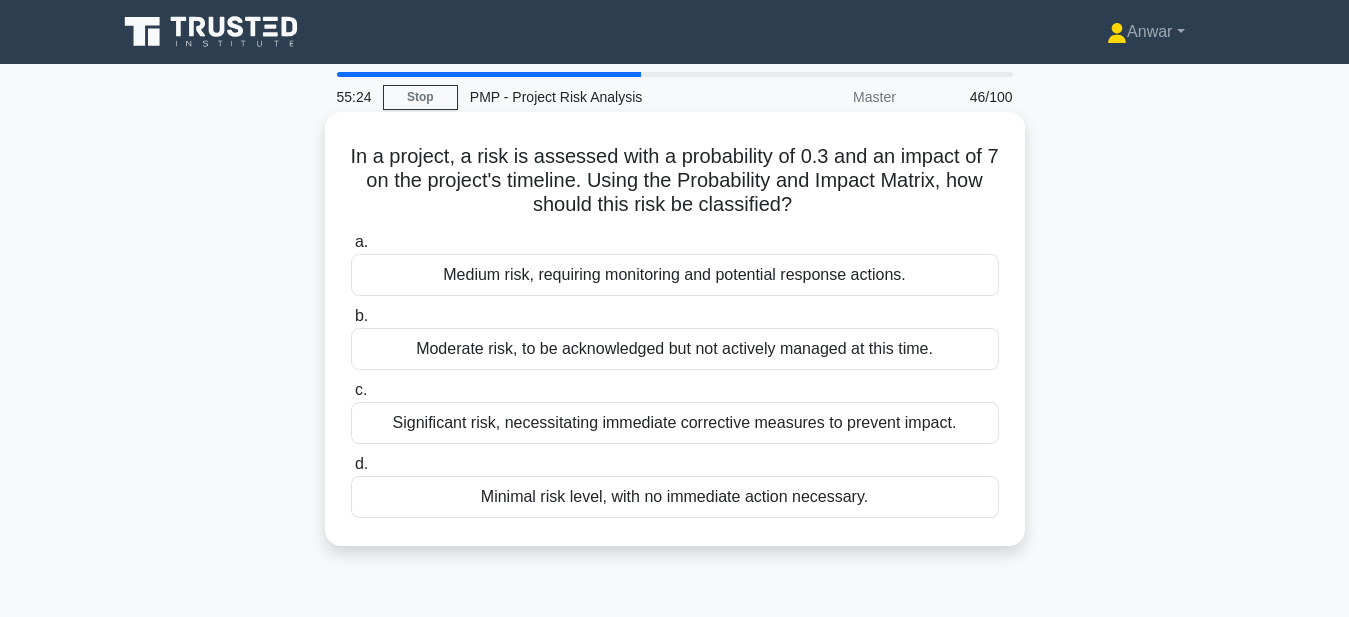 copy on "Using the Probability and Impact Matrix, how should this risk be classified?" 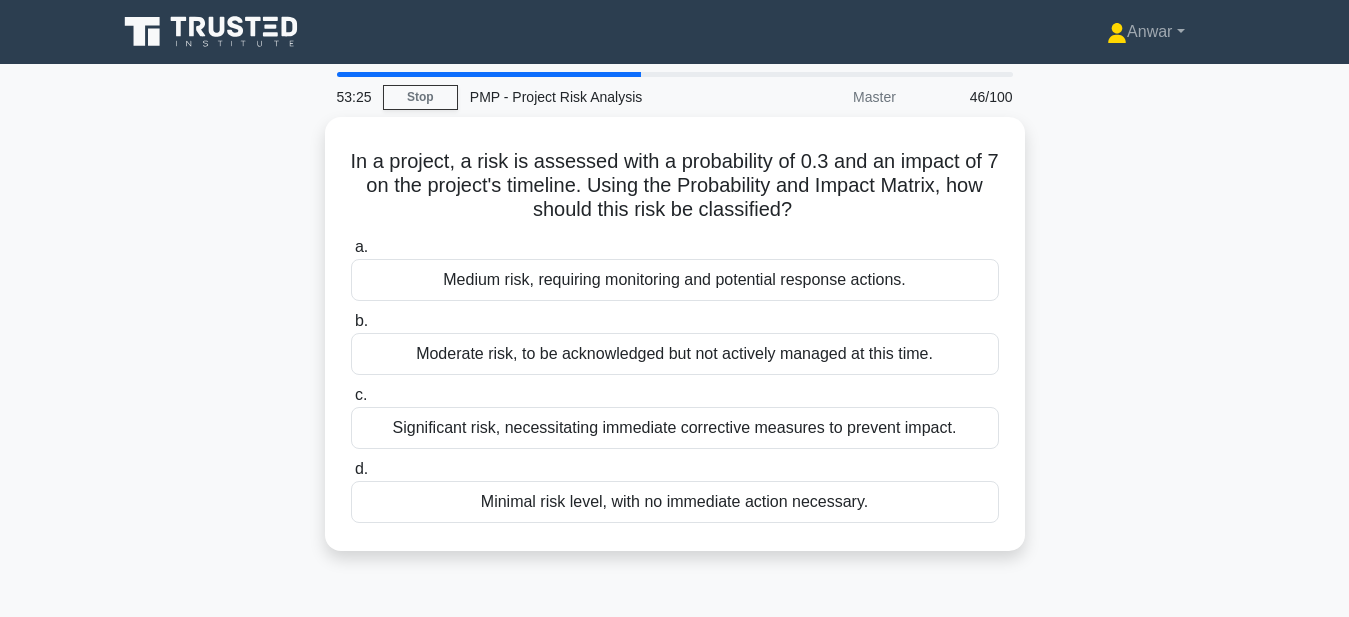 click on "In a project, a risk is assessed with a probability of 0.3 and an impact of 7 on the project's timeline. Using the Probability and Impact Matrix, how should this risk be classified?
.spinner_0XTQ{transform-origin:center;animation:spinner_y6GP .75s linear infinite}@keyframes spinner_y6GP{100%{transform:rotate(360deg)}}
a.
Medium risk, requiring monitoring and potential response actions.
b. c. d." at bounding box center [675, 346] 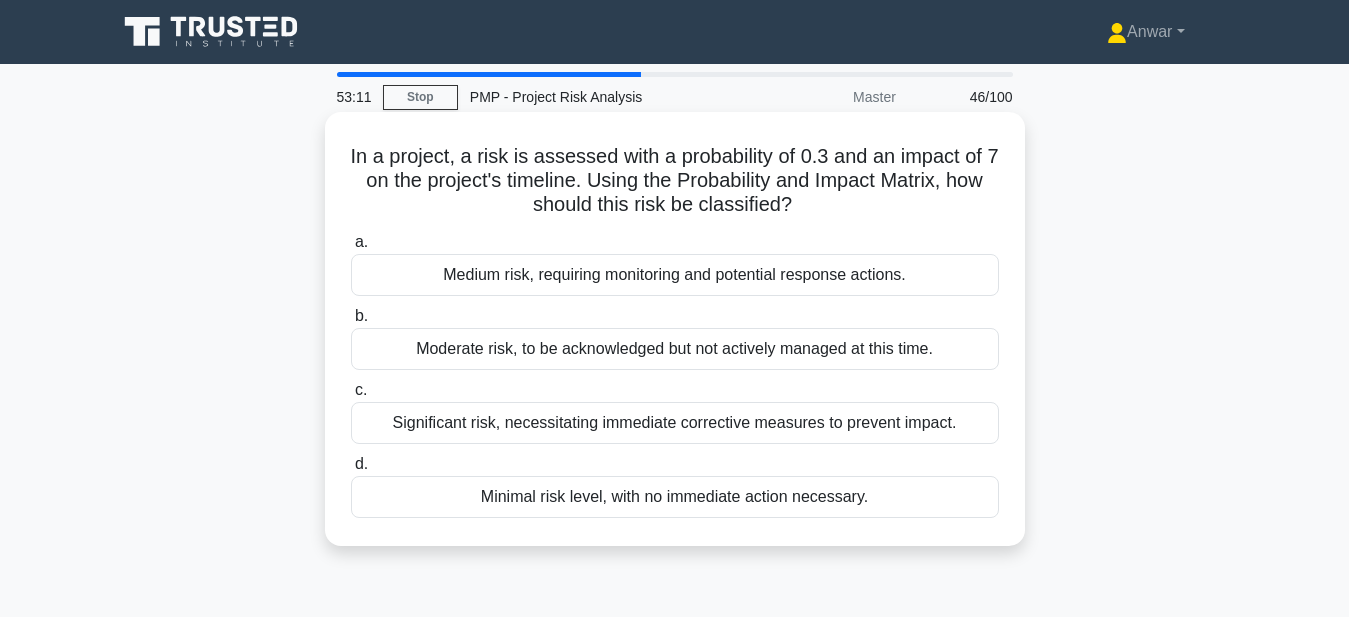 click on "Medium risk, requiring monitoring and potential response actions." at bounding box center (675, 275) 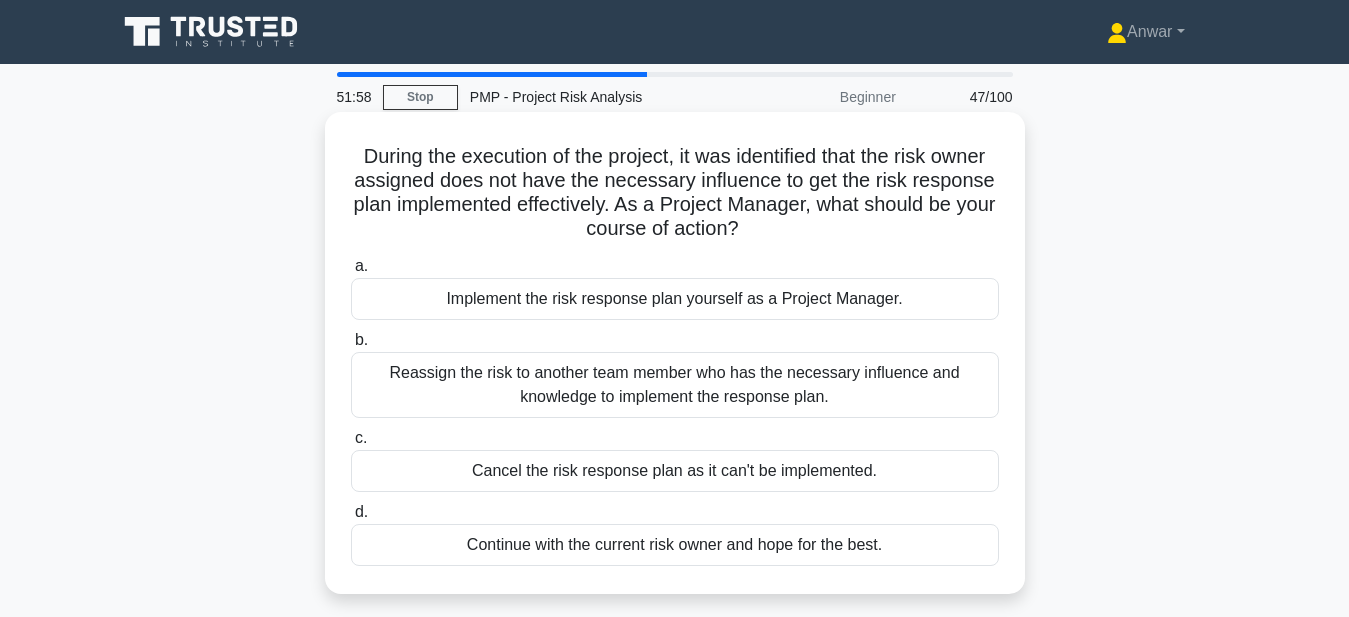 click on "Implement the risk response plan yourself as a Project Manager." at bounding box center [675, 299] 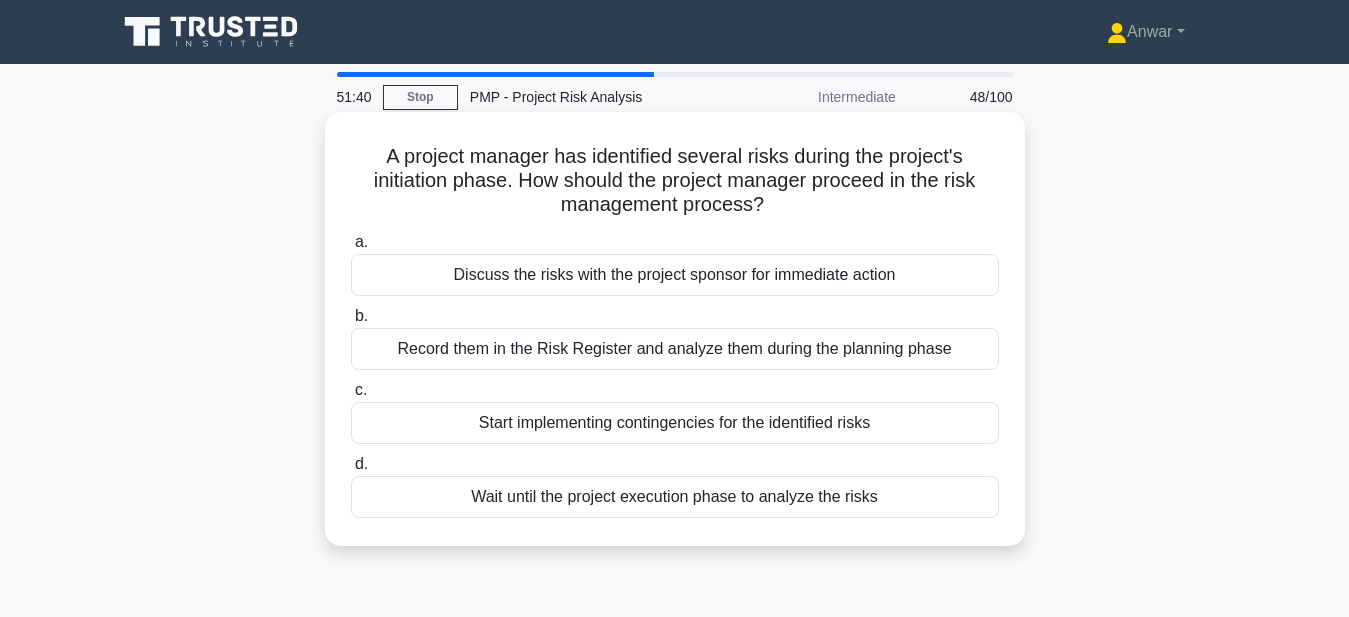 click on "Start implementing contingencies for the identified risks" at bounding box center (675, 423) 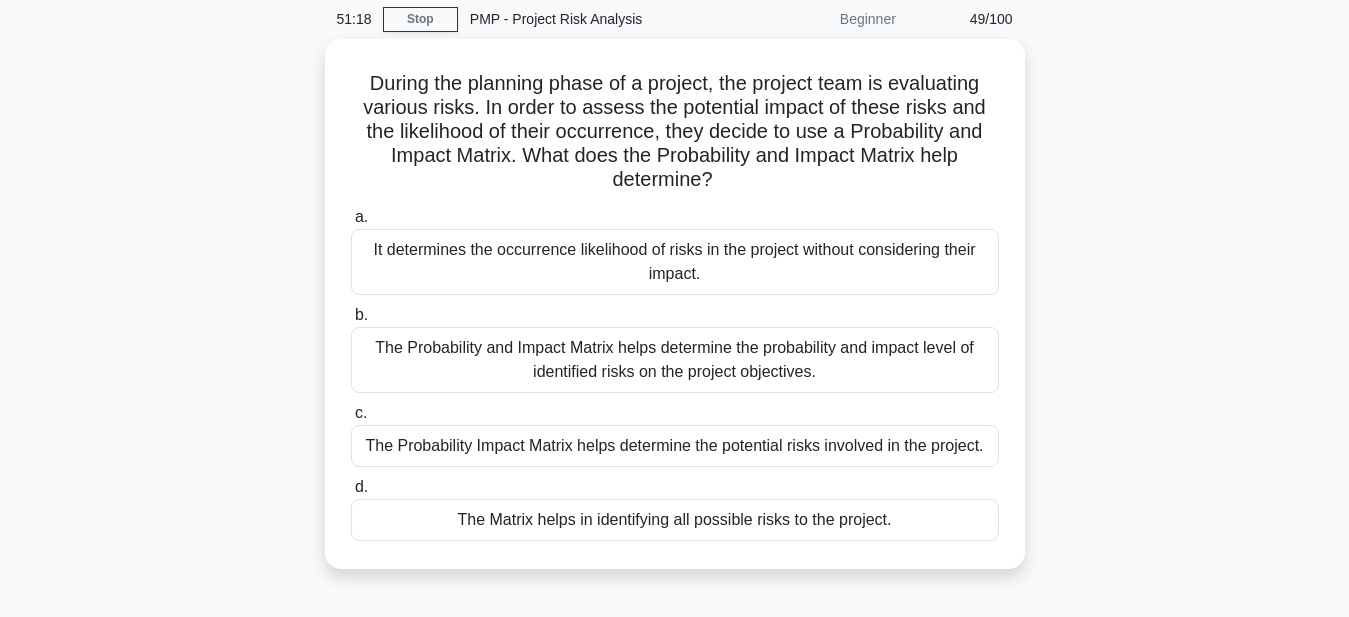 scroll, scrollTop: 80, scrollLeft: 0, axis: vertical 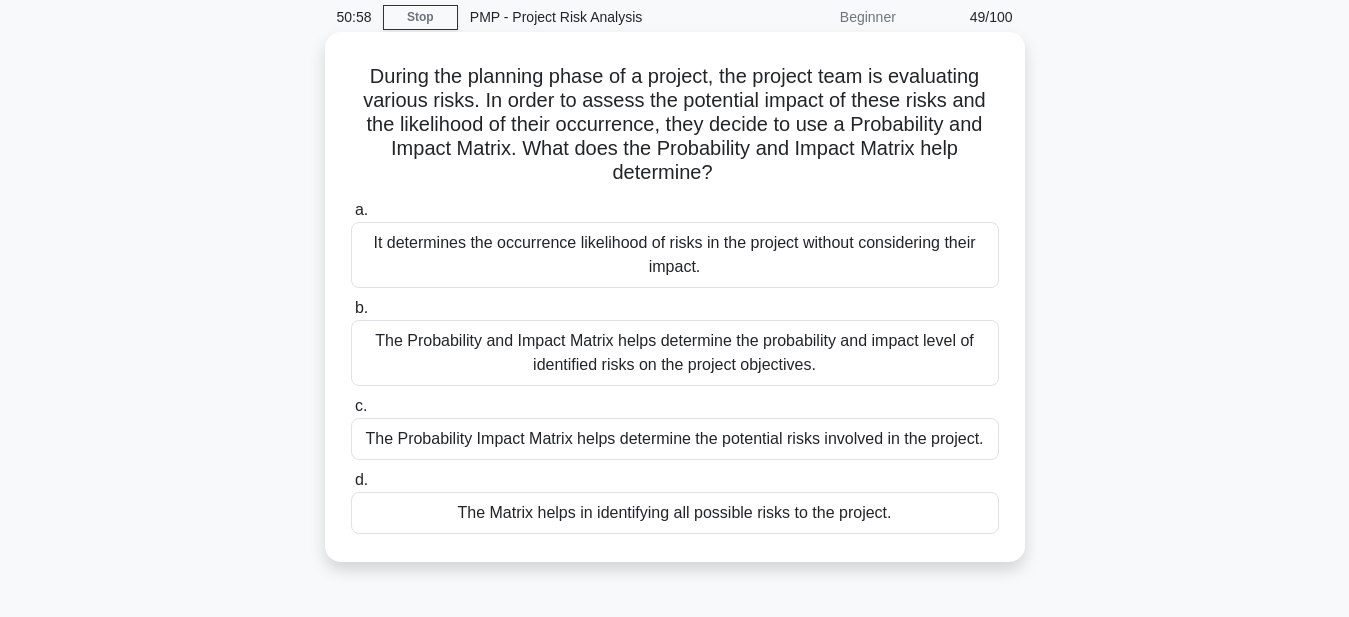 click on "The Probability and Impact Matrix helps determine the probability and impact level of identified risks on the project objectives." at bounding box center [675, 353] 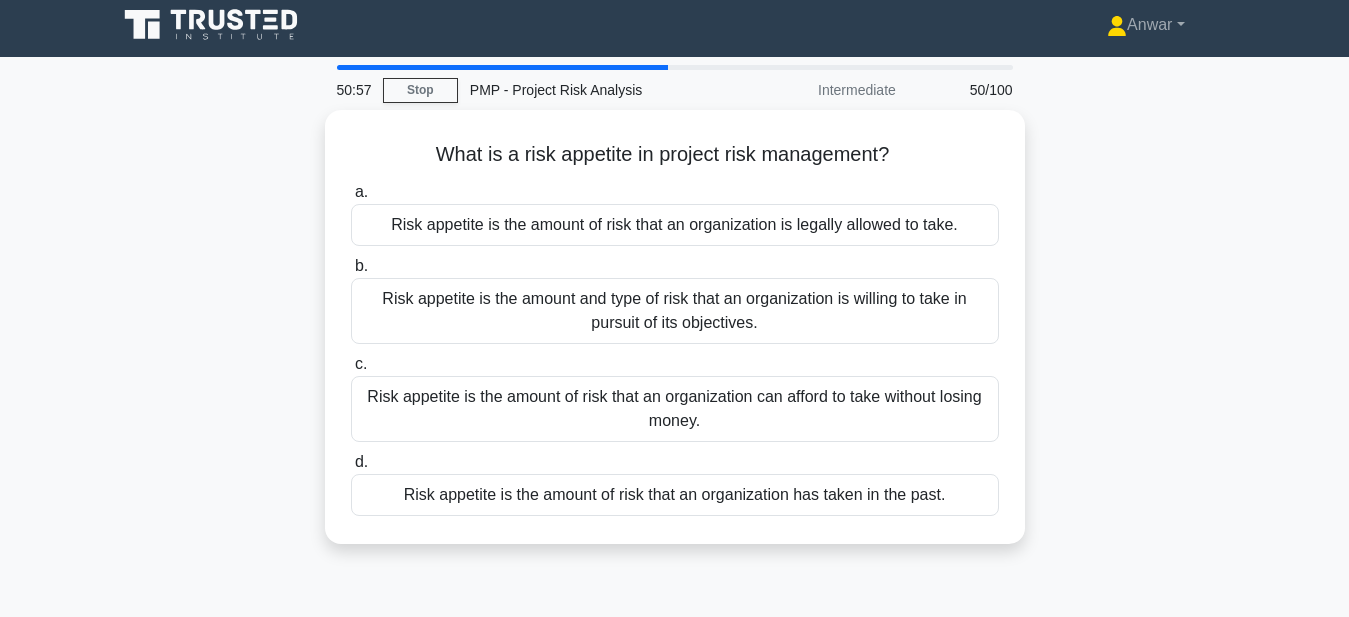 scroll, scrollTop: 0, scrollLeft: 0, axis: both 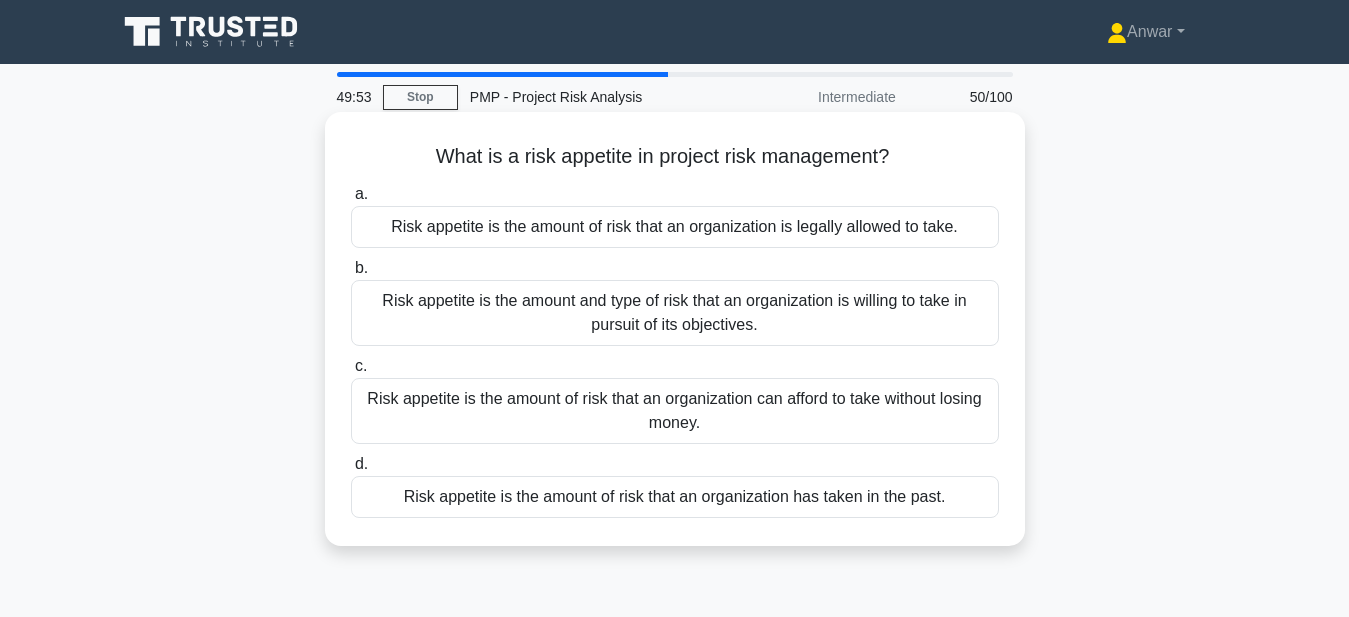 click on "Risk appetite is the amount and type of risk that an organization is willing to take in pursuit of its objectives." at bounding box center [675, 313] 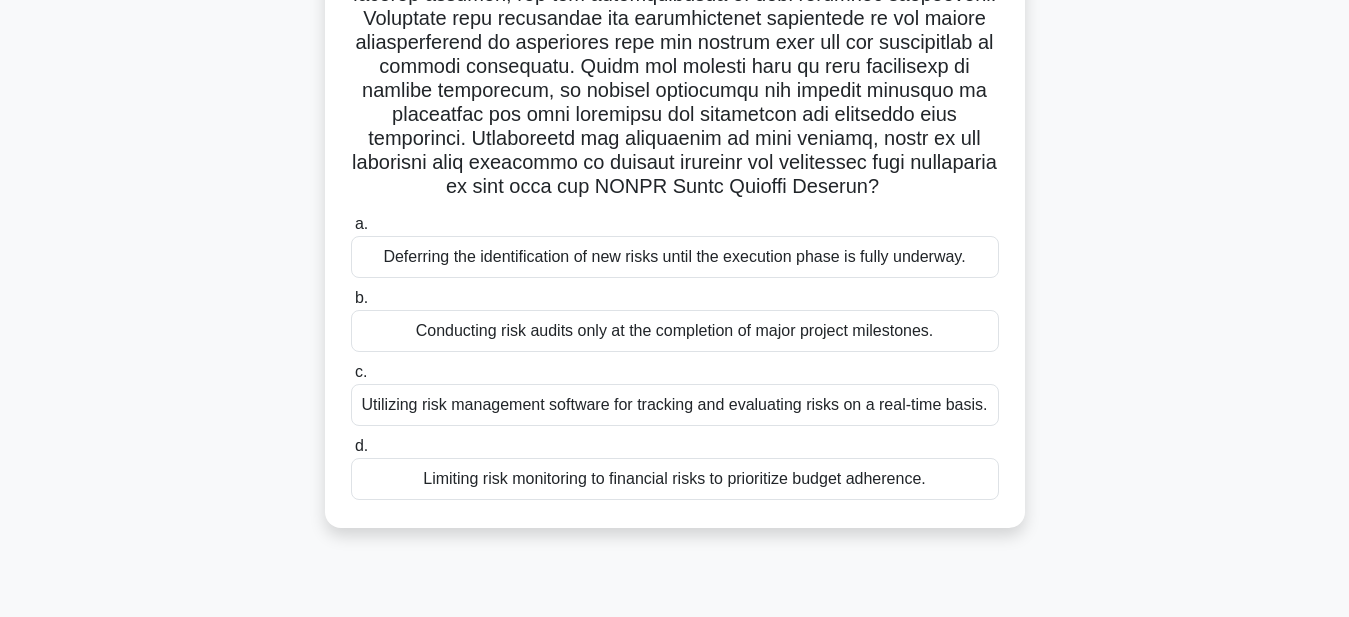 scroll, scrollTop: 360, scrollLeft: 0, axis: vertical 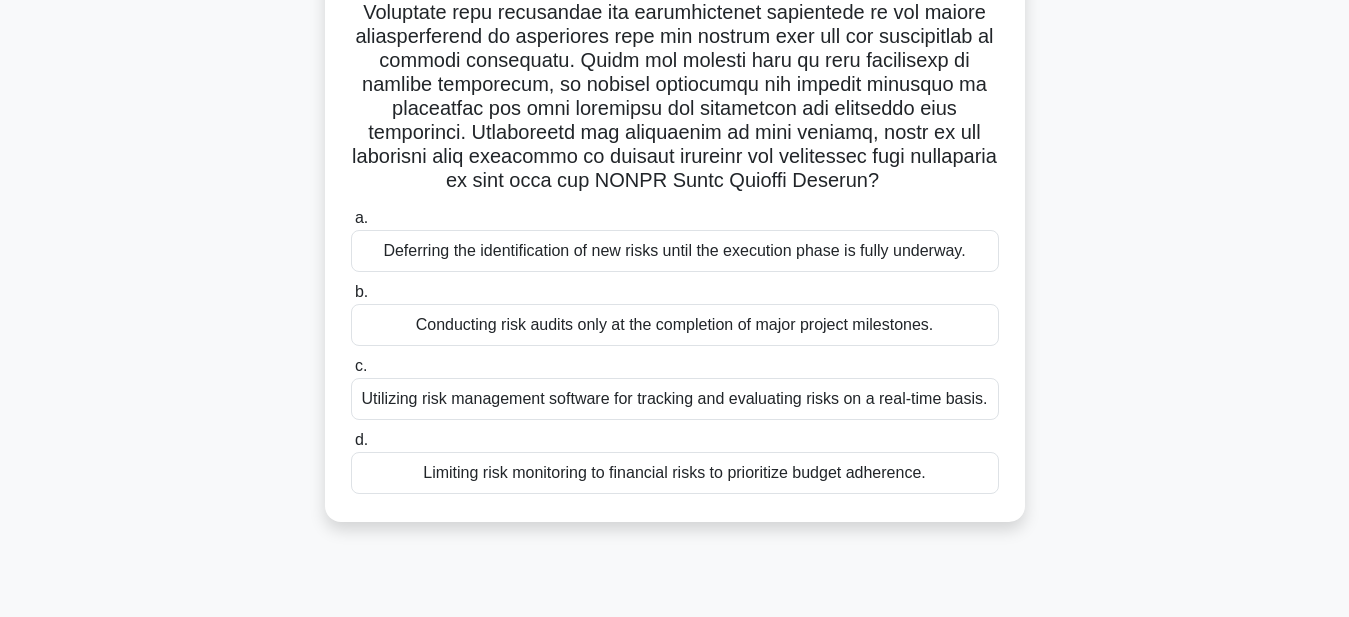 click on "Utilizing risk management software for tracking and evaluating risks on a real-time basis." at bounding box center [675, 399] 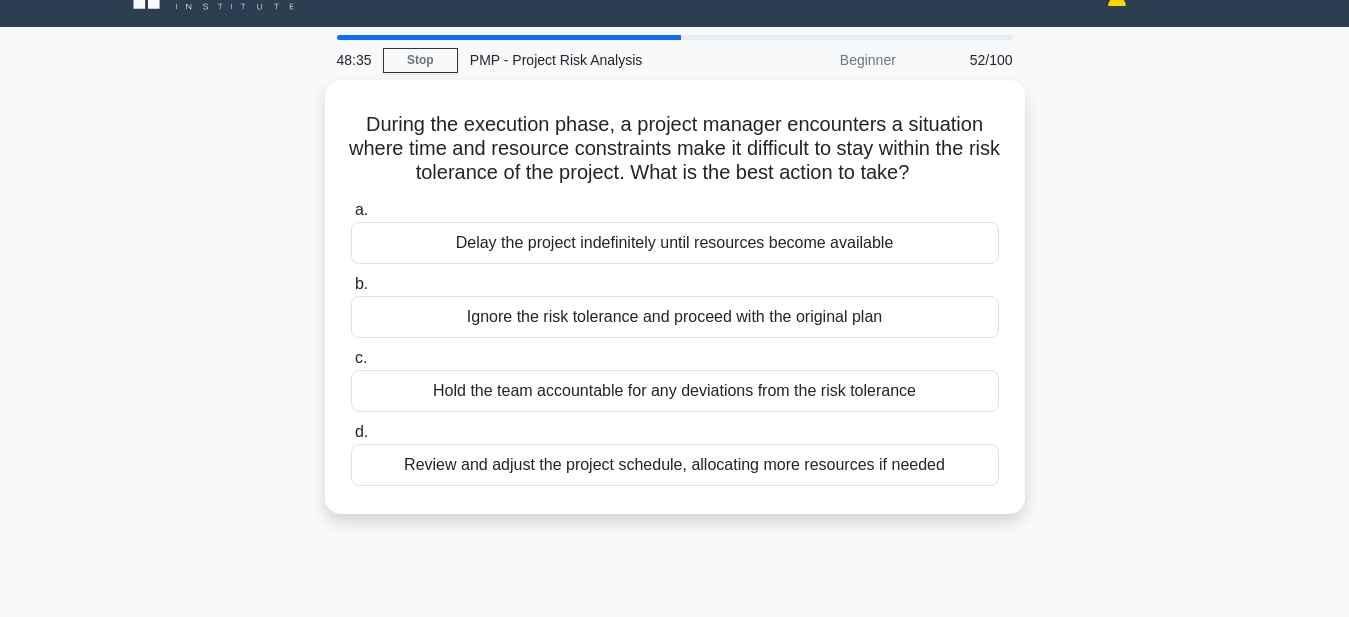 scroll, scrollTop: 40, scrollLeft: 0, axis: vertical 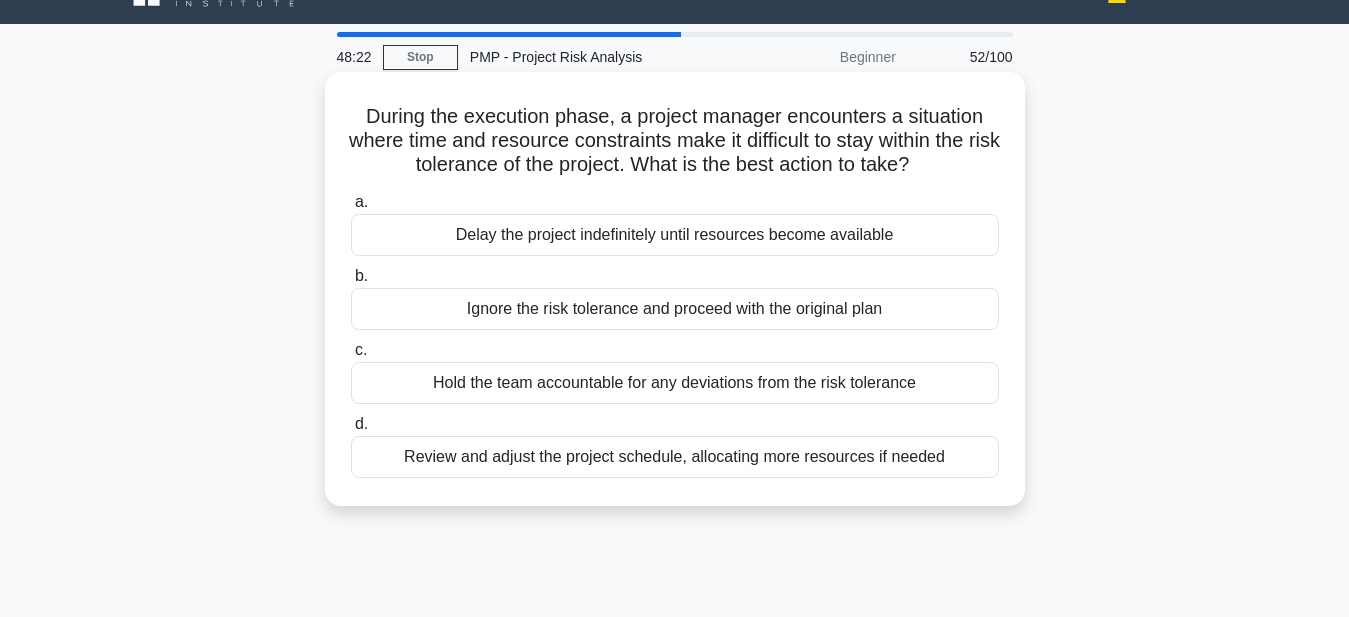 click on "Review and adjust the project schedule, allocating more resources if needed" at bounding box center [675, 457] 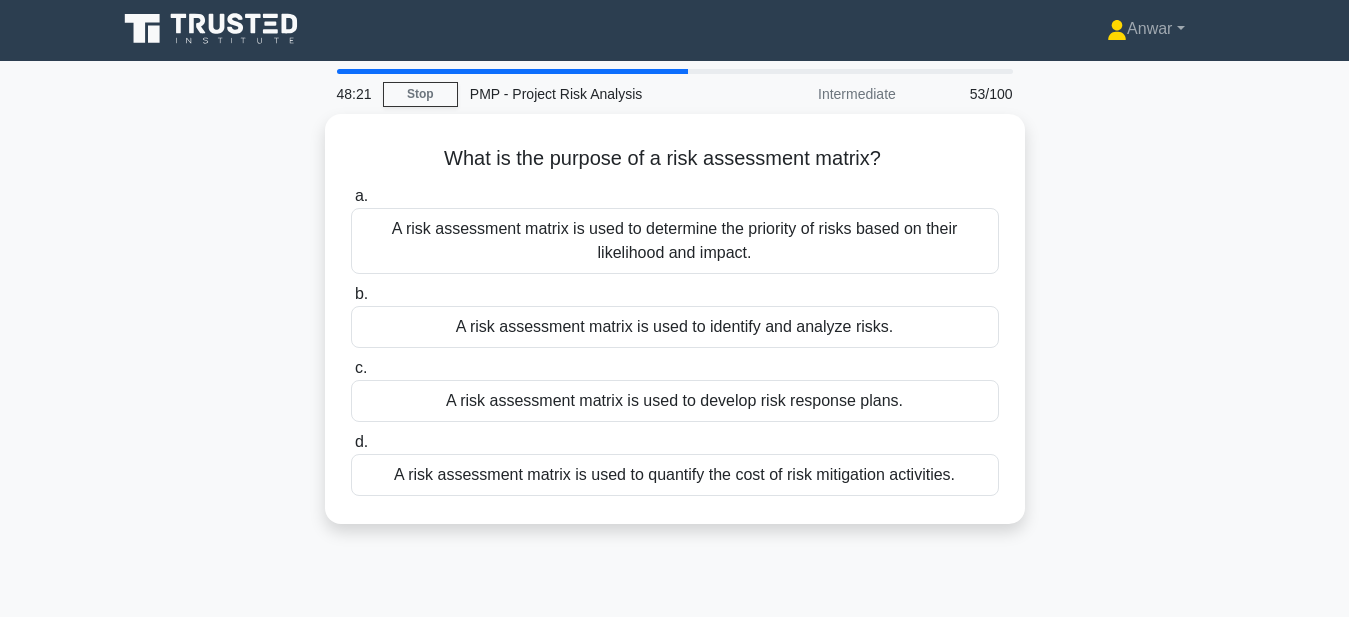 scroll, scrollTop: 0, scrollLeft: 0, axis: both 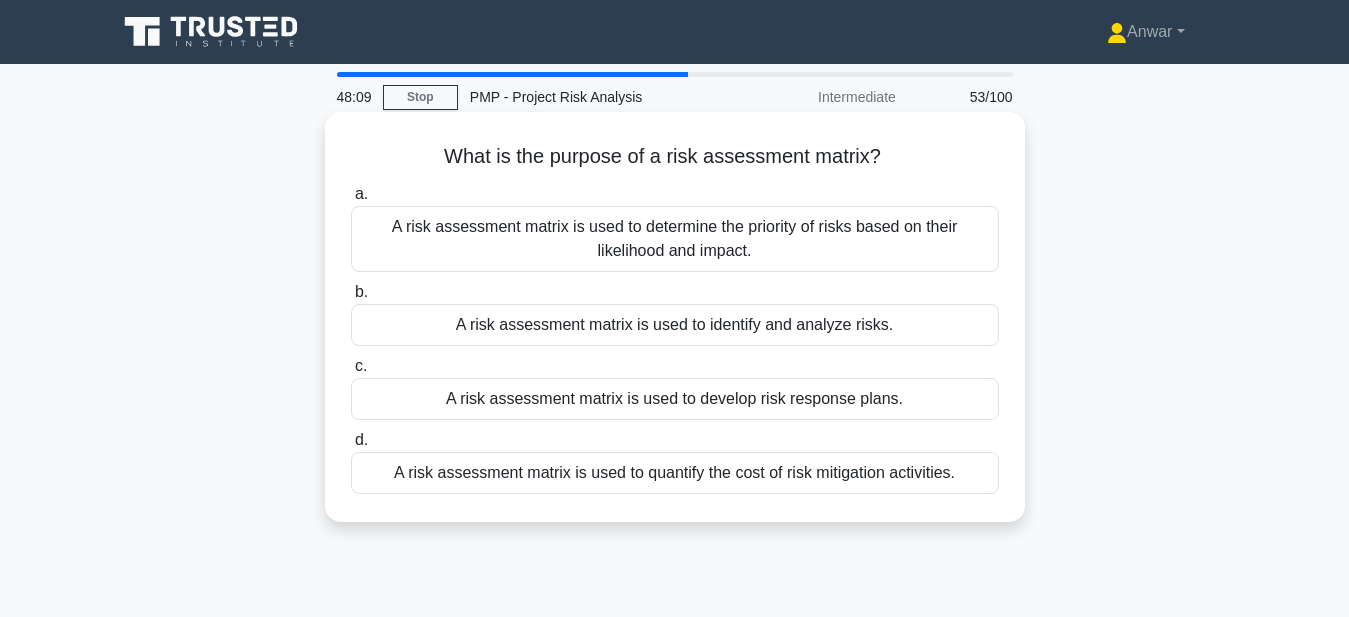 click on "A risk assessment matrix is used to determine the priority of risks based on their likelihood and impact." at bounding box center [675, 239] 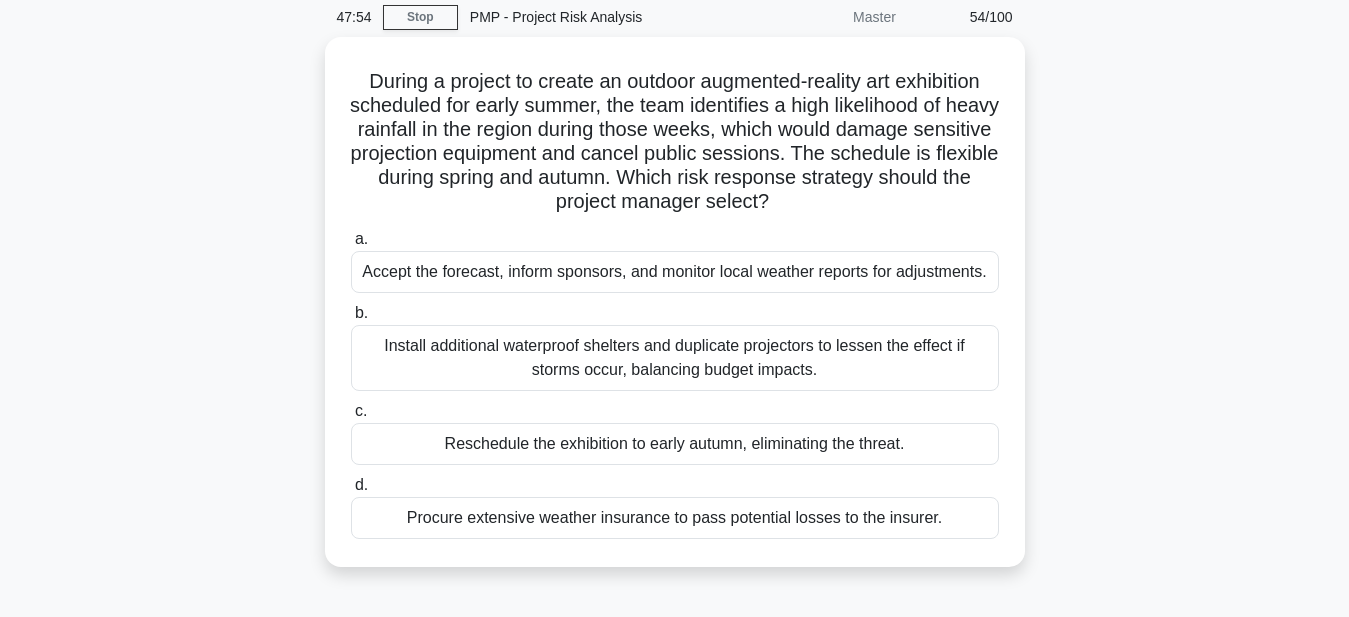 scroll, scrollTop: 120, scrollLeft: 0, axis: vertical 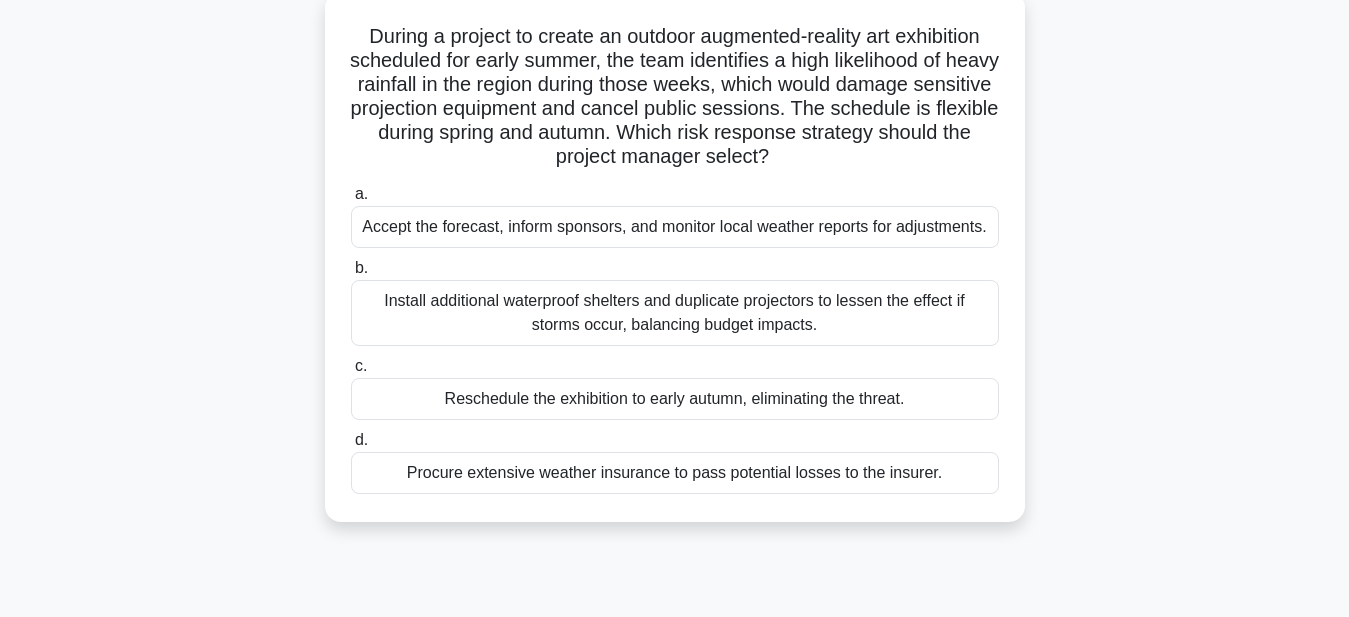 click on "Install additional waterproof shelters and duplicate projectors to lessen the effect if storms occur, balancing budget impacts." at bounding box center (675, 313) 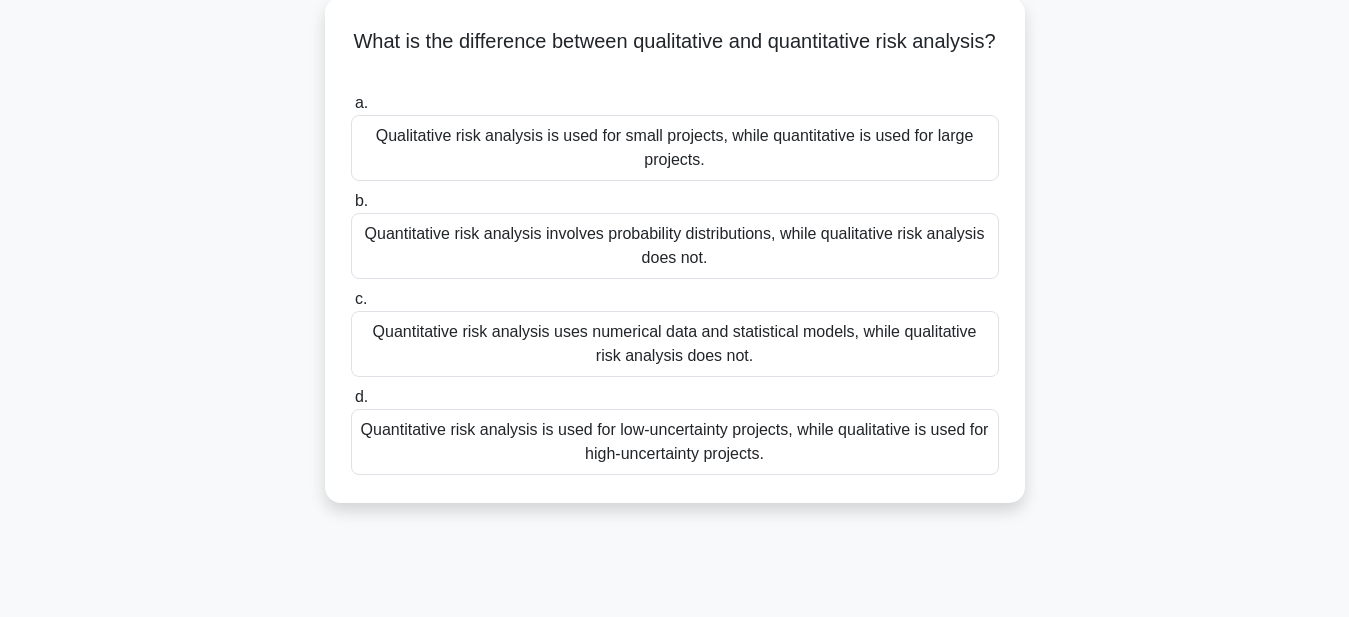 scroll, scrollTop: 0, scrollLeft: 0, axis: both 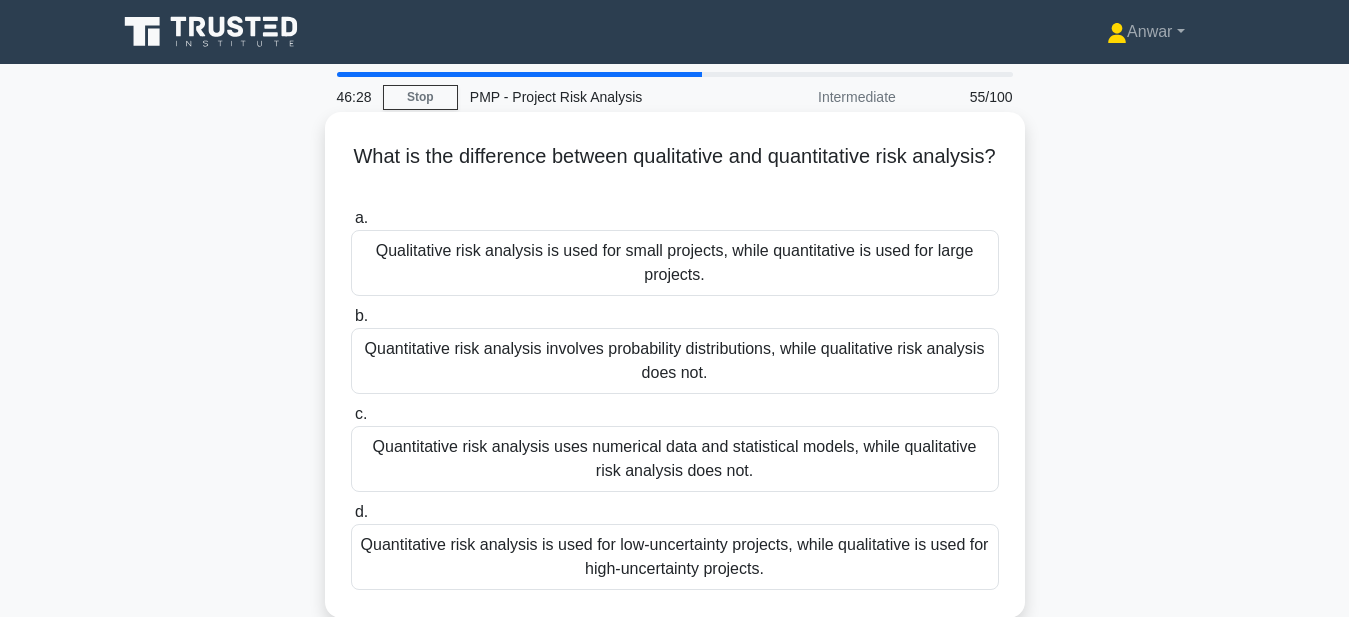 click on "Quantitative risk analysis uses numerical data and statistical models, while qualitative risk analysis does not." at bounding box center (675, 459) 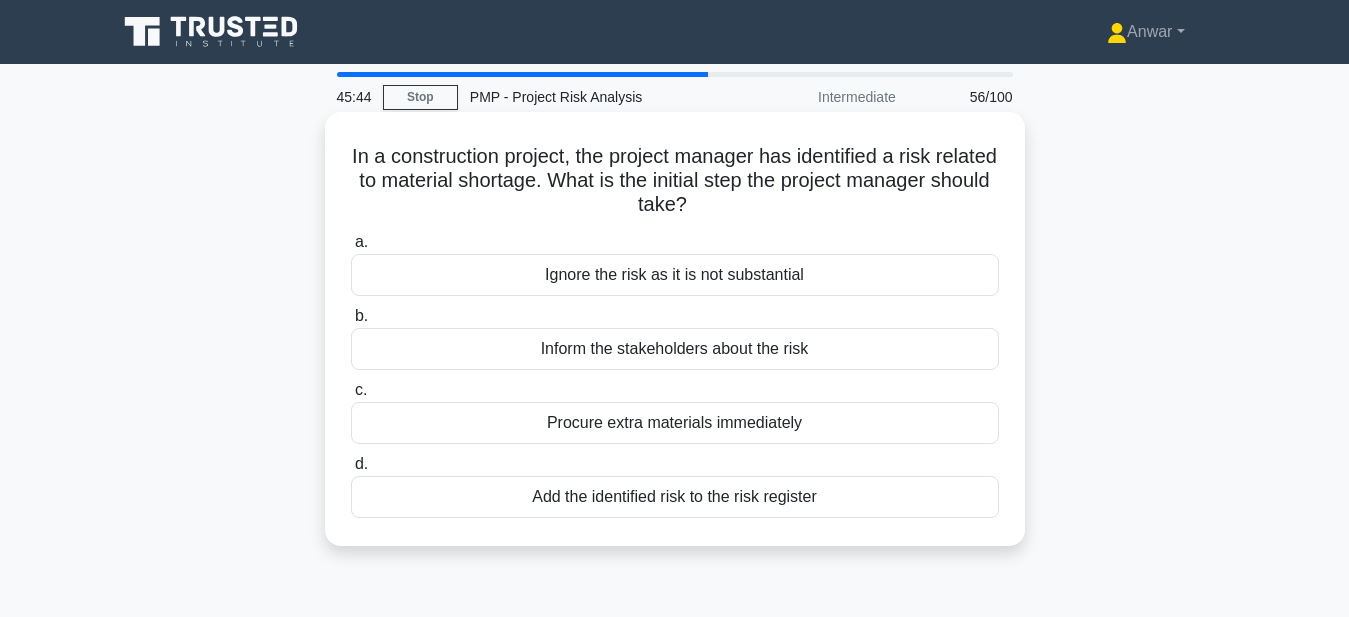 click on "Add the identified risk to the risk register" at bounding box center [675, 497] 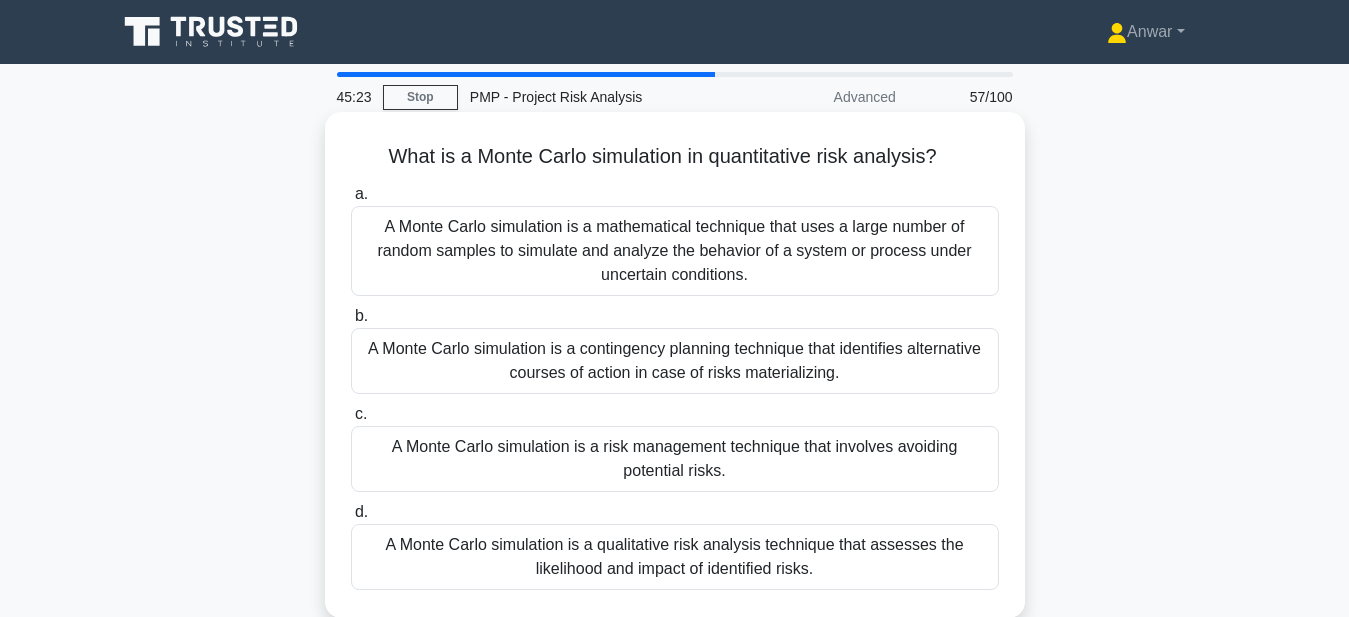 click on "A Monte Carlo simulation is a qualitative risk analysis technique that assesses the likelihood and impact of identified risks." at bounding box center (675, 557) 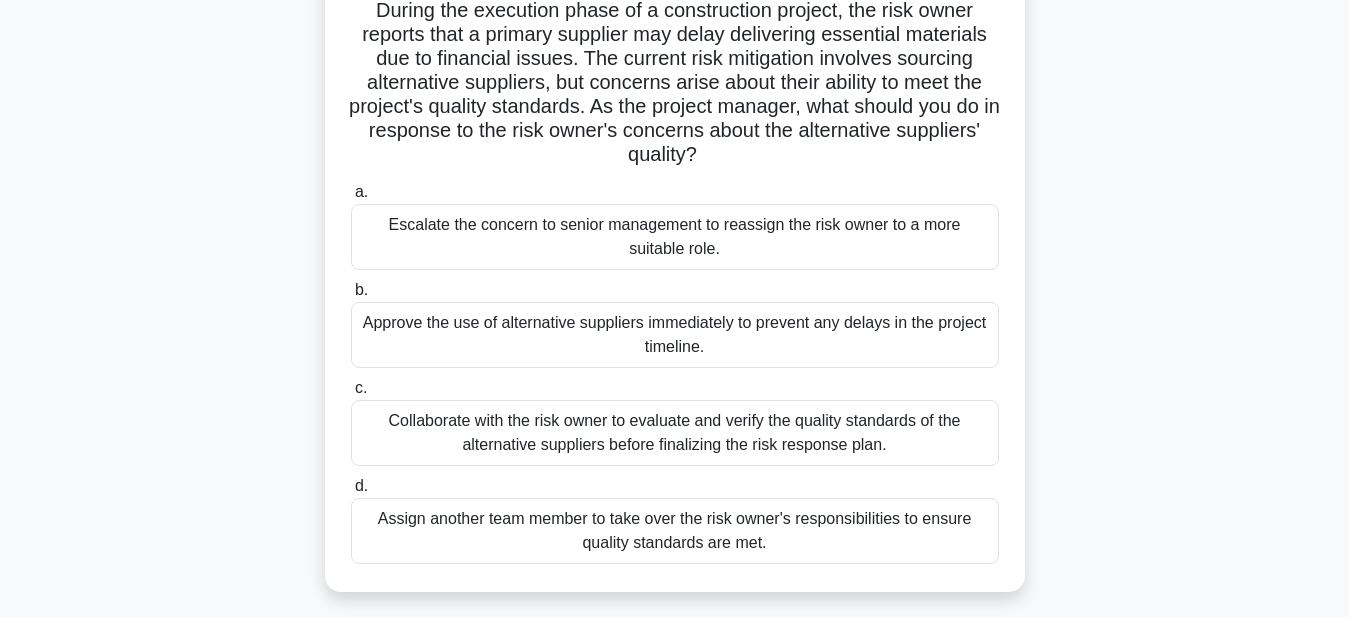 scroll, scrollTop: 160, scrollLeft: 0, axis: vertical 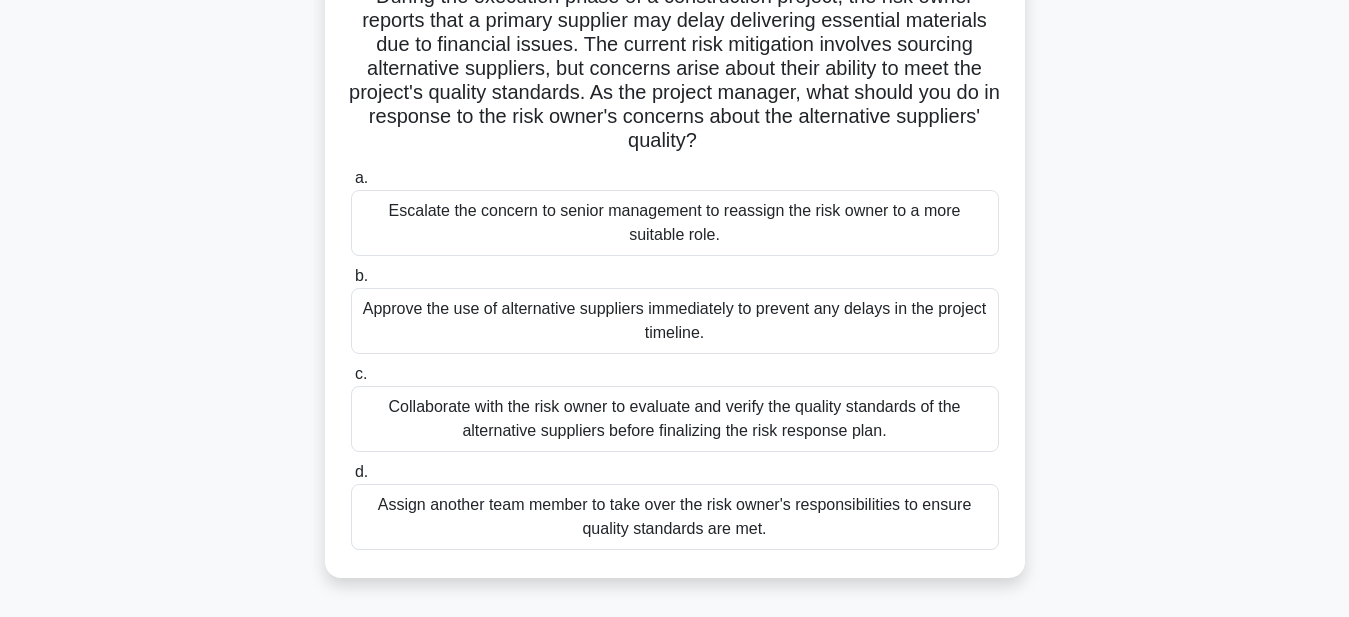 click on "Collaborate with the risk owner to evaluate and verify the quality standards of the alternative suppliers before finalizing the risk response plan." at bounding box center [675, 419] 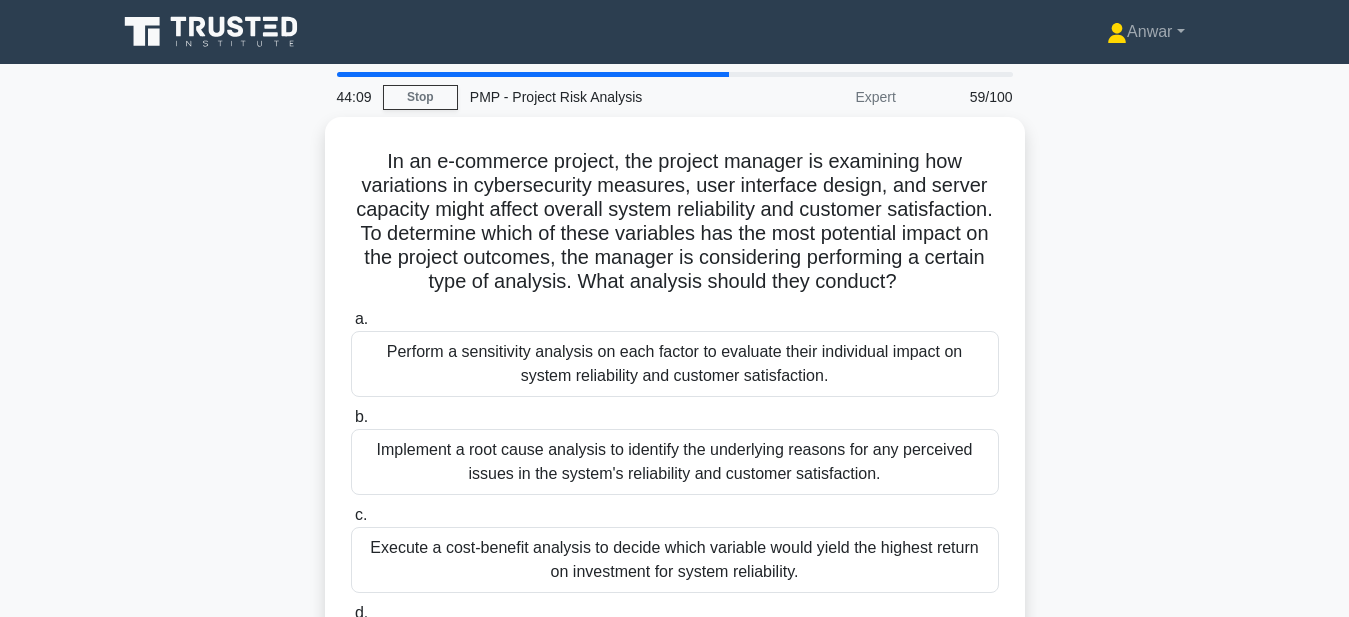 scroll, scrollTop: 40, scrollLeft: 0, axis: vertical 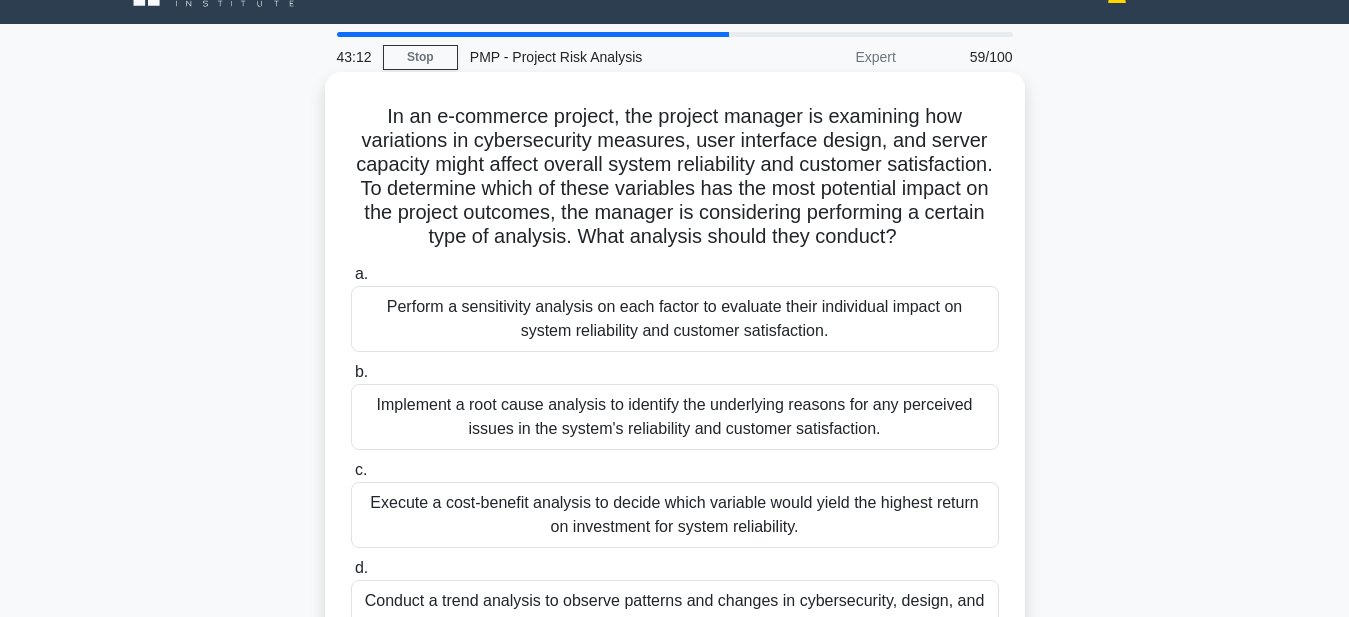 click on "Perform a sensitivity analysis on each factor to evaluate their individual impact on system reliability and customer satisfaction." at bounding box center (675, 319) 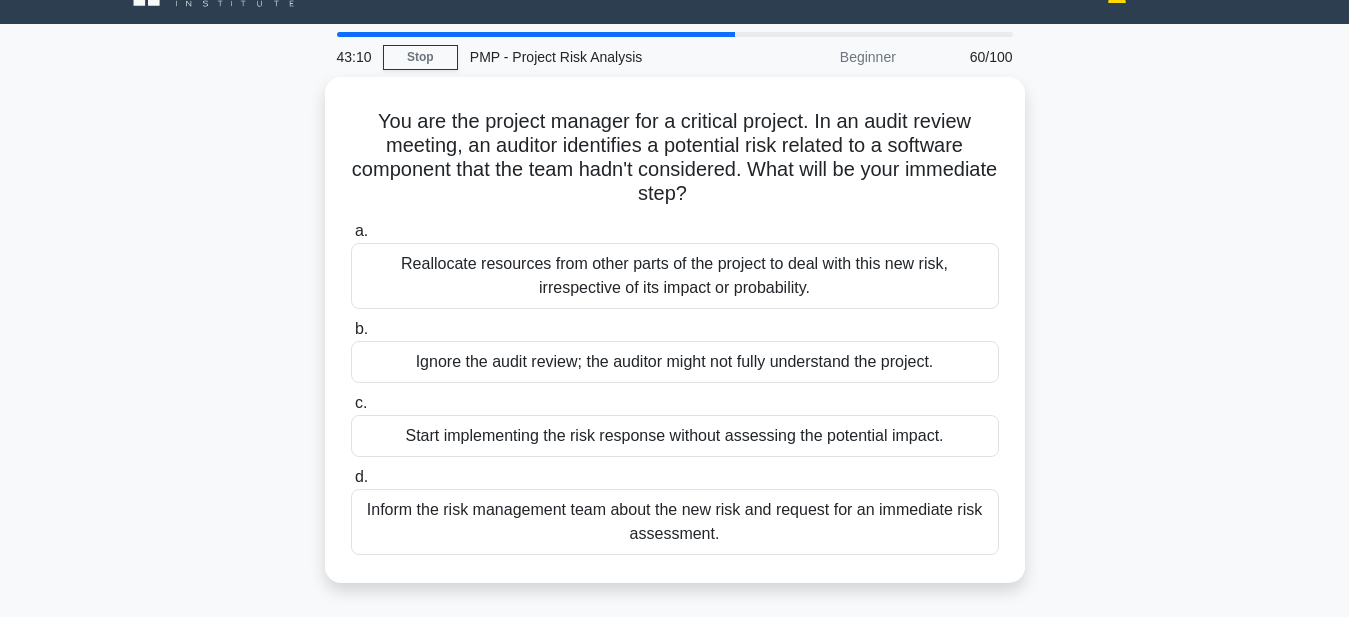 scroll, scrollTop: 0, scrollLeft: 0, axis: both 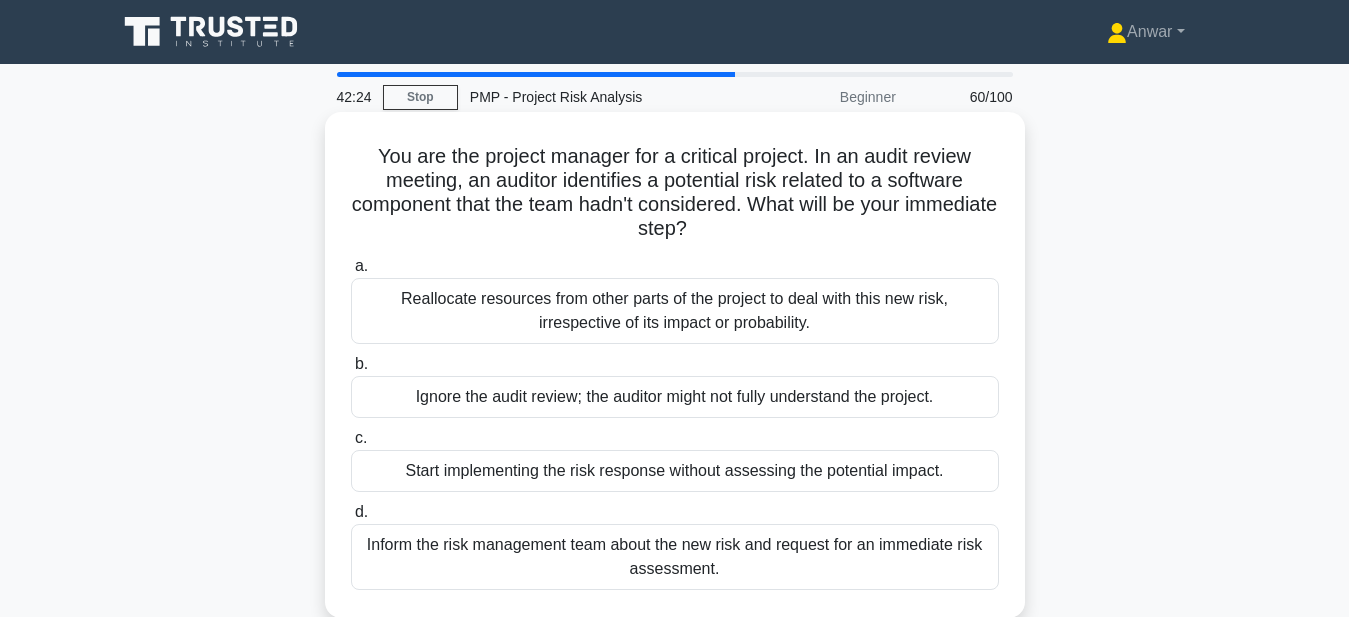 click on "Reallocate resources from other parts of the project to deal with this new risk, irrespective of its impact or probability." at bounding box center [675, 311] 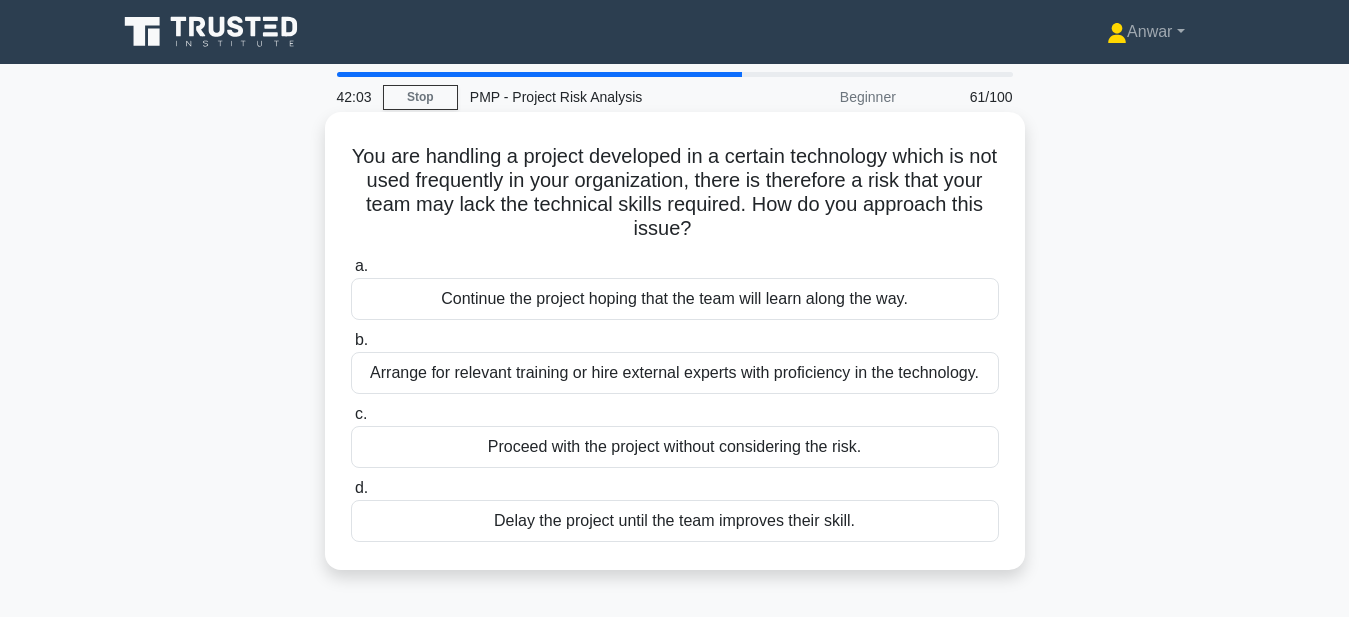 click on "Arrange for relevant training or hire external experts with proficiency in the technology." at bounding box center (675, 373) 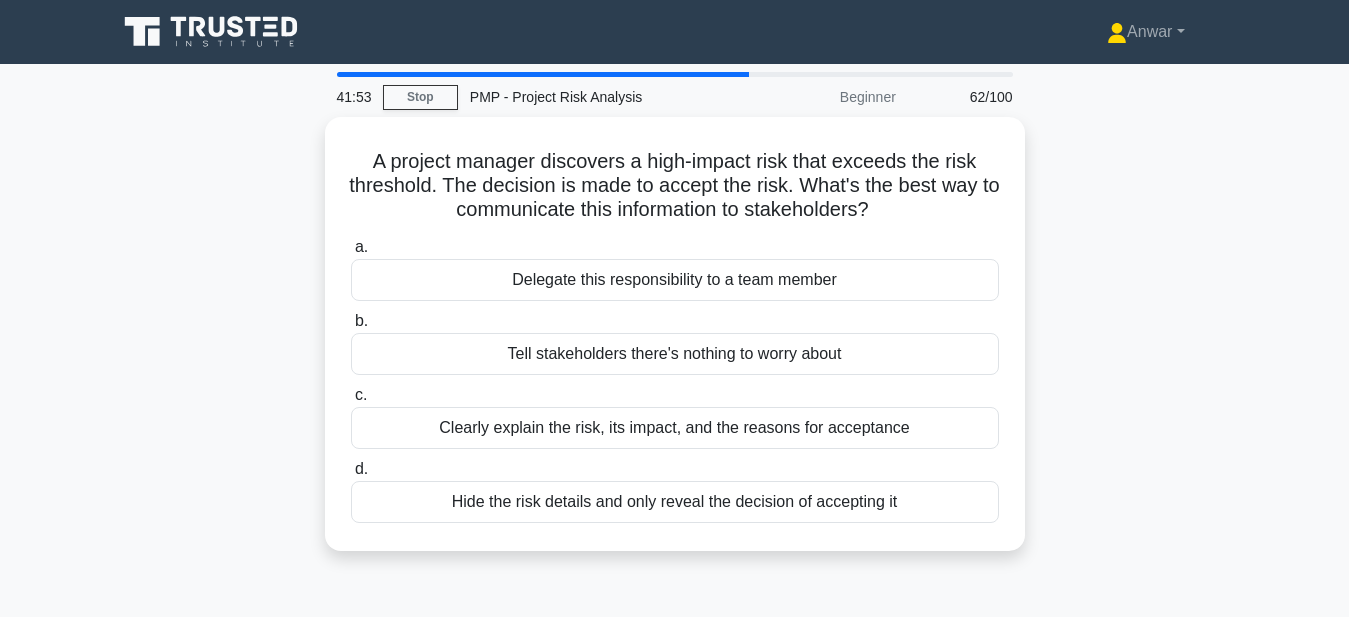 click on "A project manager discovers a high-impact risk that exceeds the risk threshold. The decision is made to accept the risk. What's the best way to communicate this information to stakeholders?
.spinner_0XTQ{transform-origin:center;animation:spinner_y6GP .75s linear infinite}@keyframes spinner_y6GP{100%{transform:rotate(360deg)}}
a.
Delegate this responsibility to a team member
b. c. d." at bounding box center [675, 346] 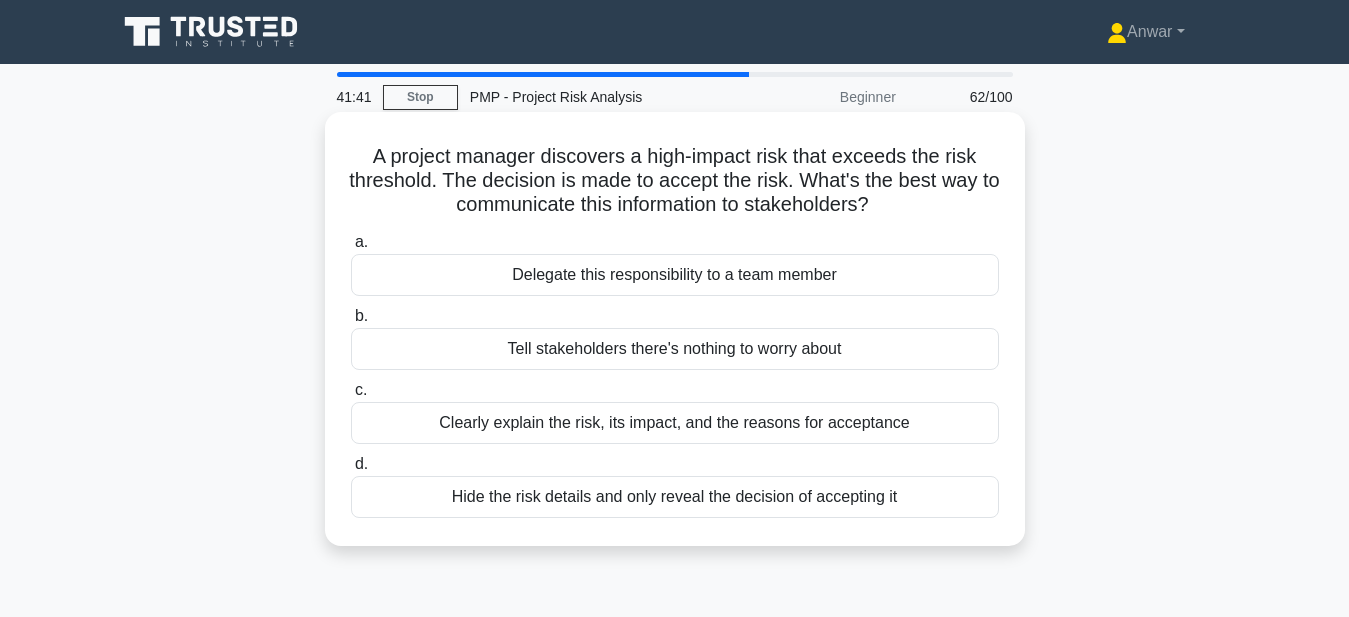 click on "Clearly explain the risk, its impact, and the reasons for acceptance" at bounding box center [675, 423] 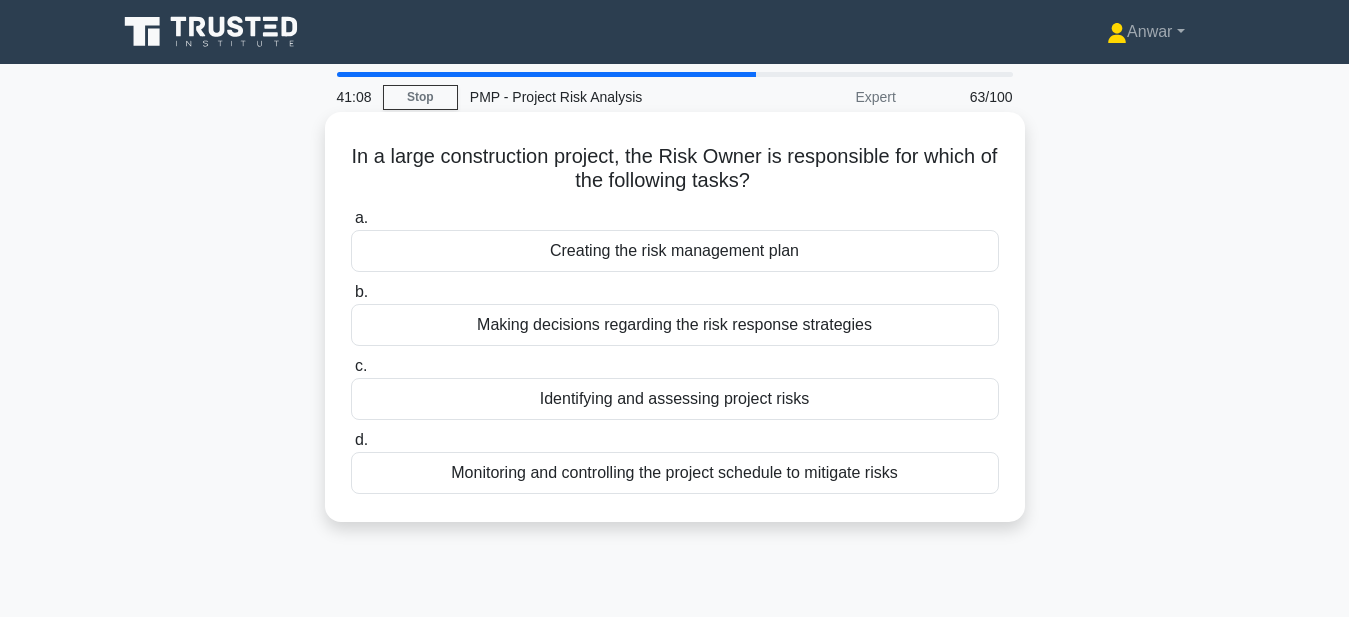 click on "Identifying and assessing project risks" at bounding box center (675, 399) 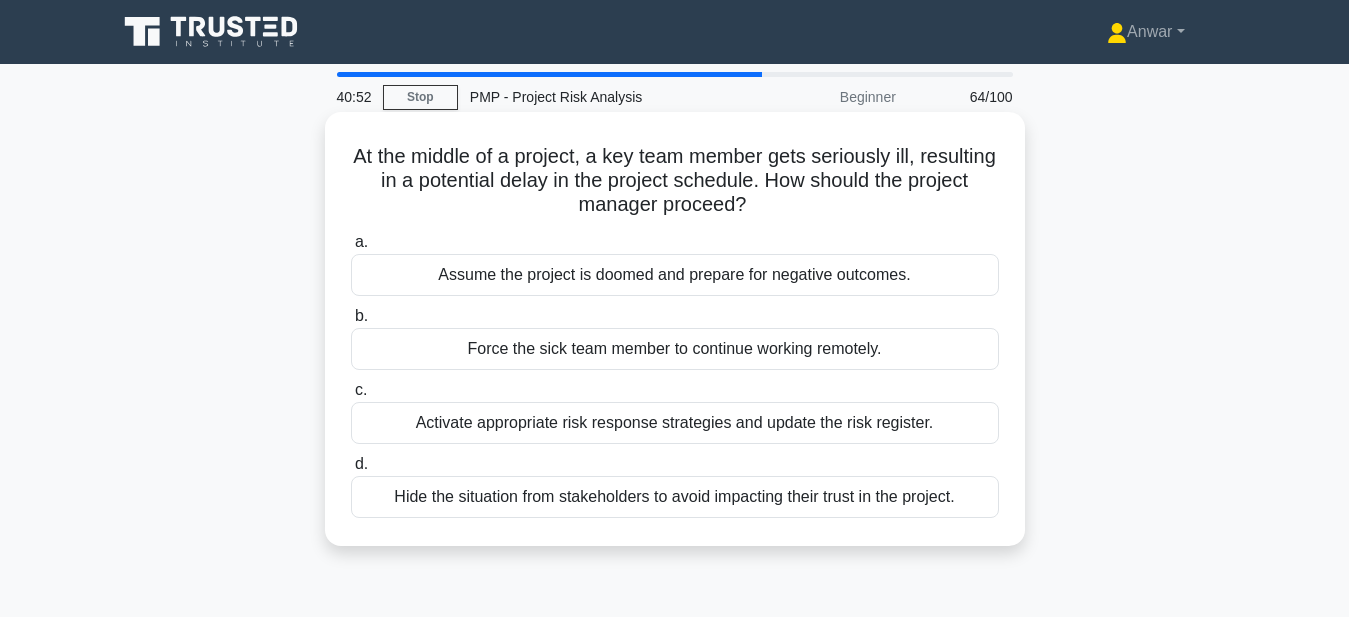 click on "Activate appropriate risk response strategies and update the risk register." at bounding box center [675, 423] 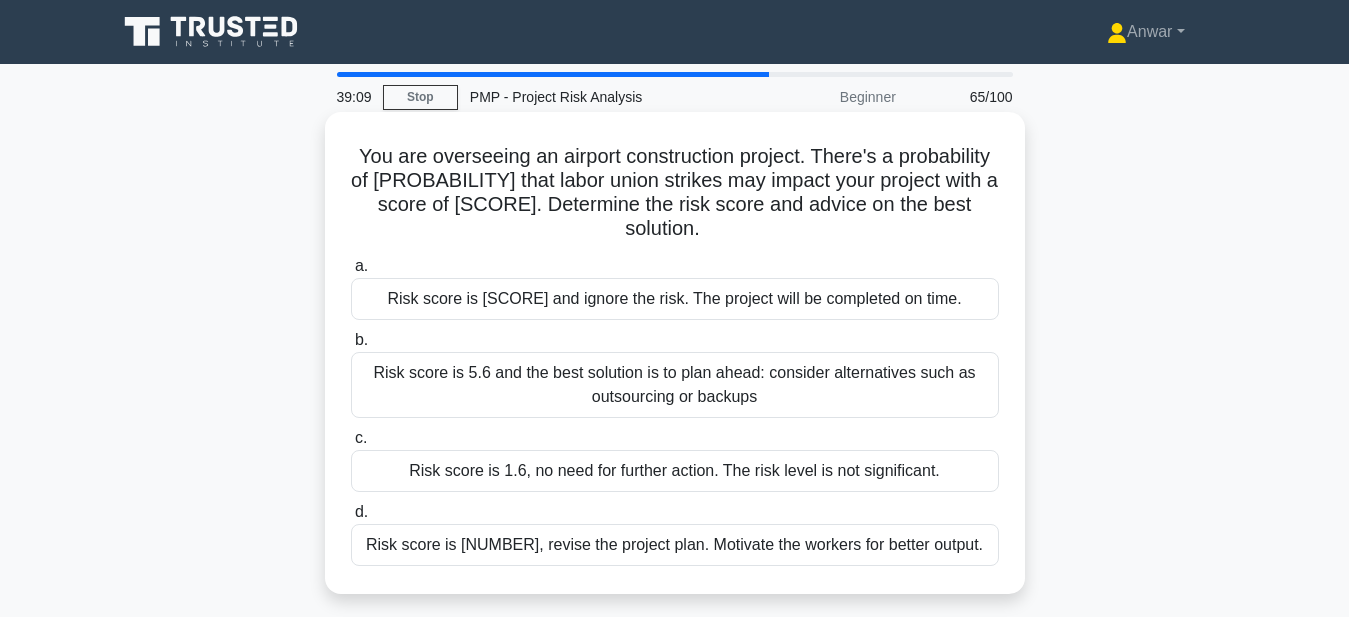 click on "Risk score is 5.6 and the best solution is to plan ahead: consider alternatives such as outsourcing or backups" at bounding box center [675, 385] 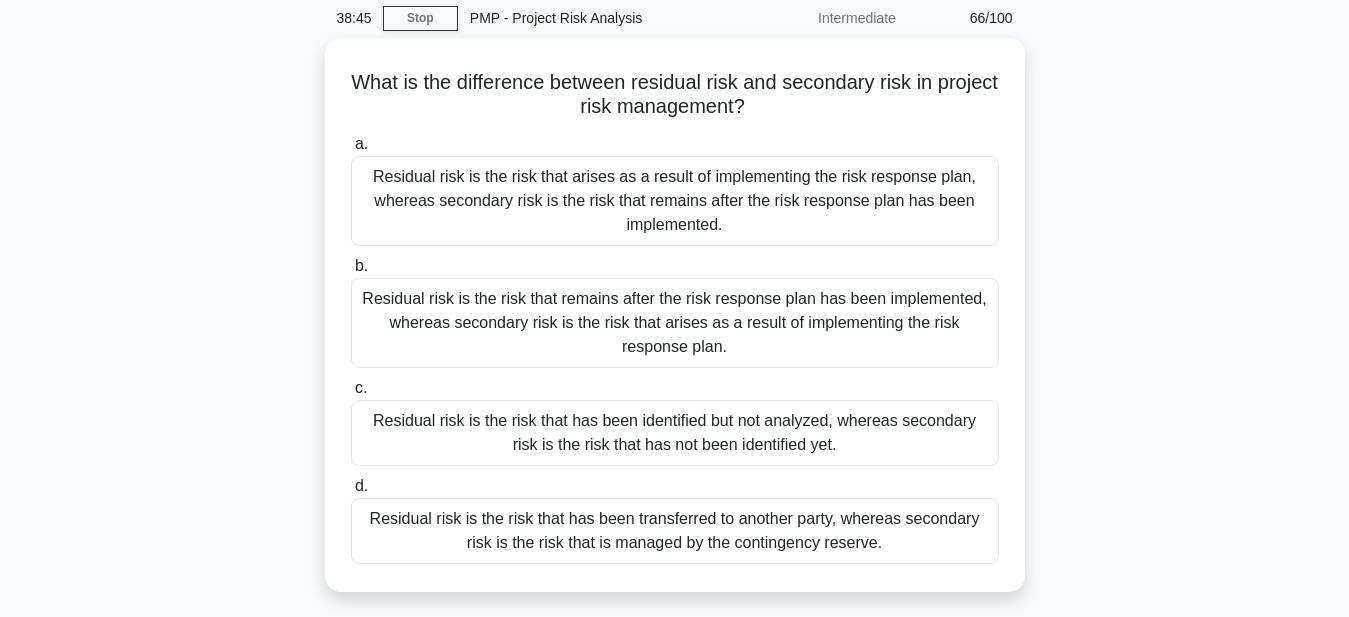 scroll, scrollTop: 80, scrollLeft: 0, axis: vertical 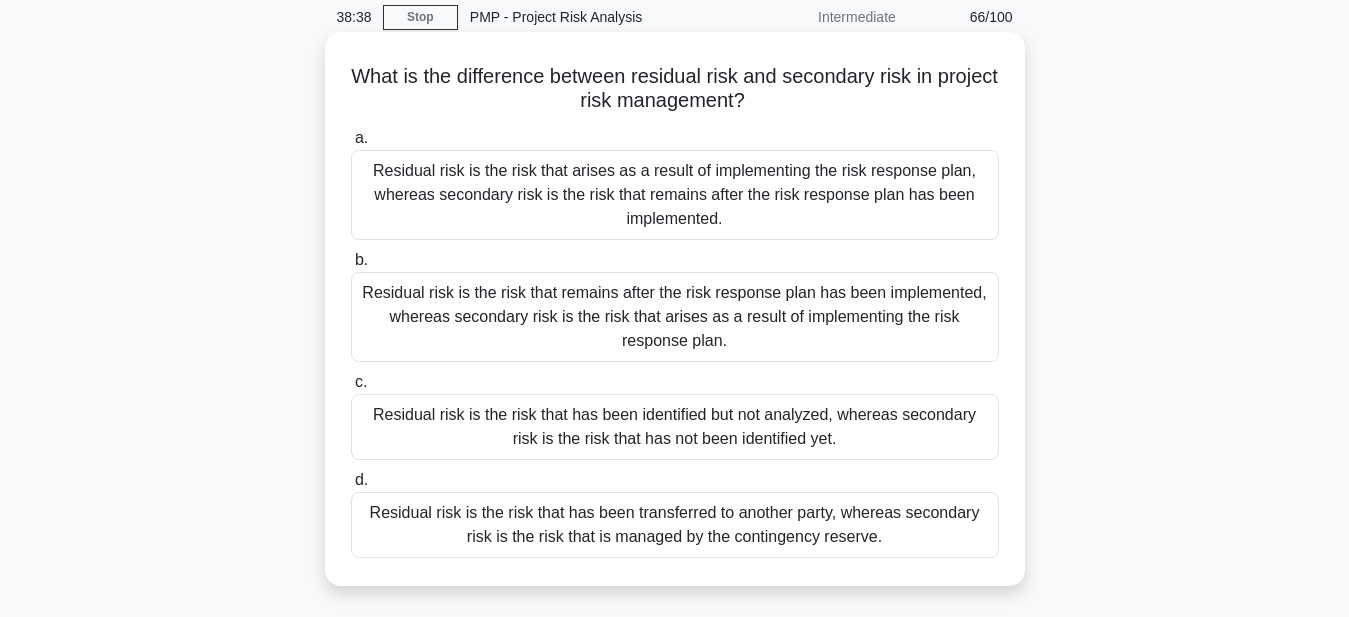 click on "Residual risk is the risk that remains after the risk response plan has been implemented, whereas secondary risk is the risk that arises as a result of implementing the risk response plan." at bounding box center [675, 317] 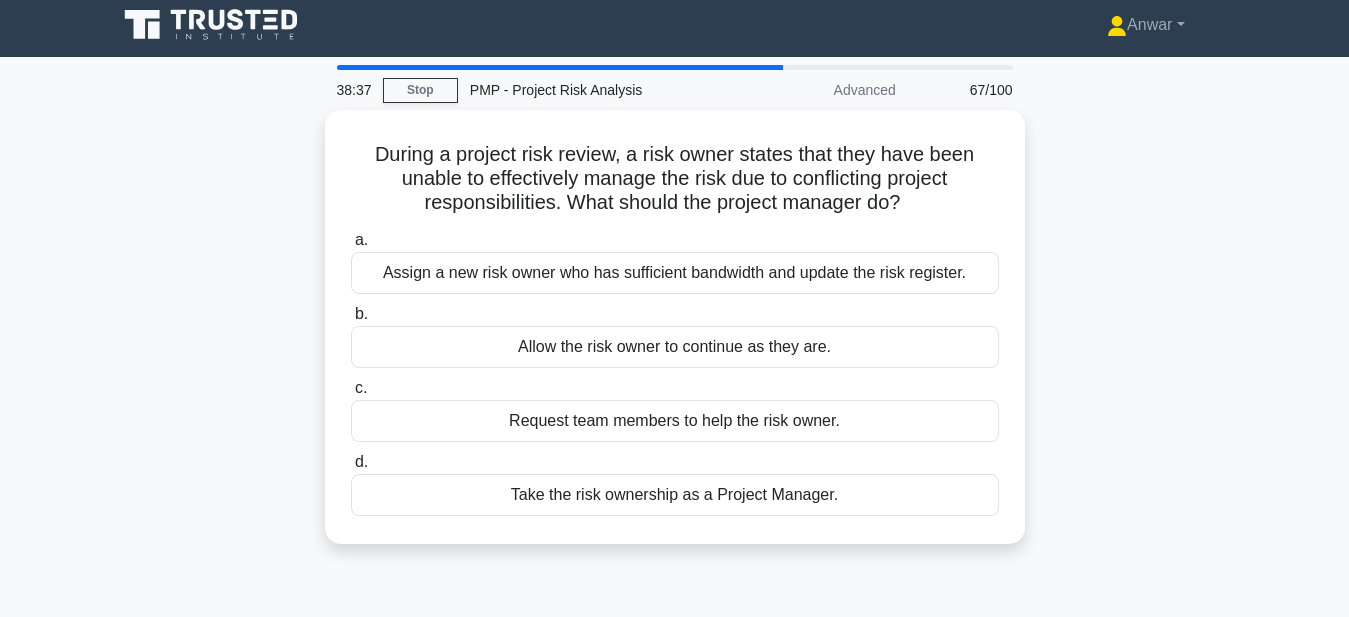 scroll, scrollTop: 0, scrollLeft: 0, axis: both 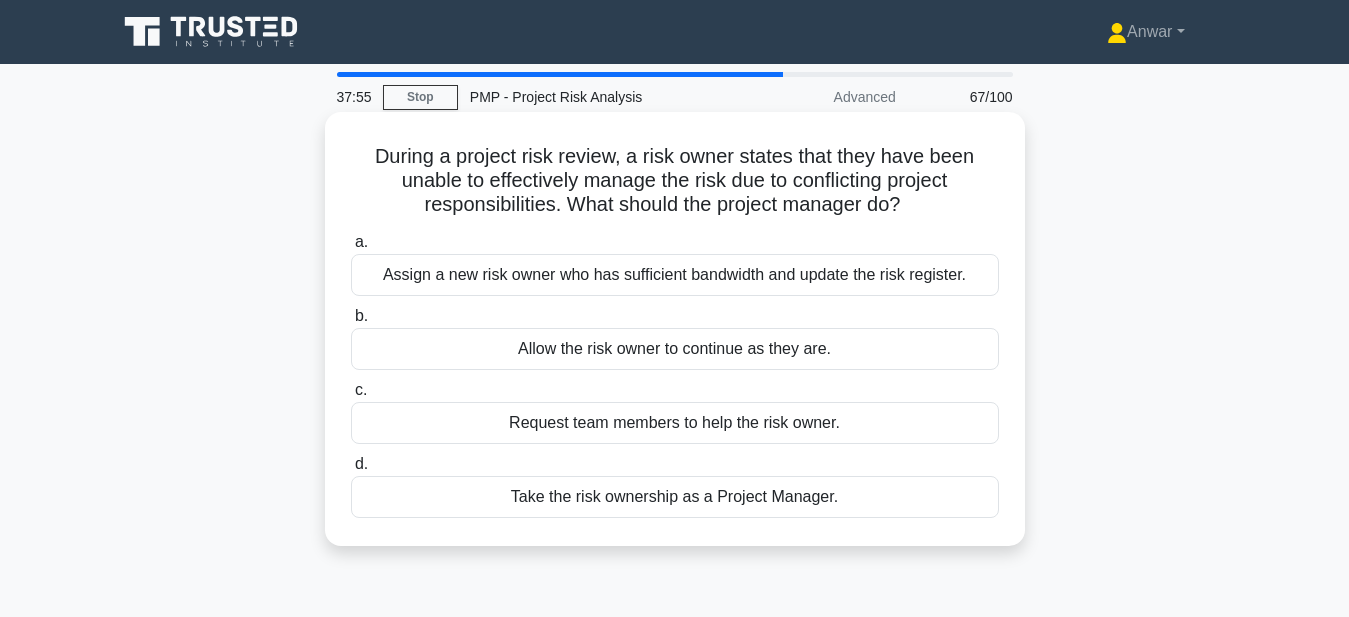 click on "Assign a new risk owner who has sufficient bandwidth and update the risk register." at bounding box center (675, 275) 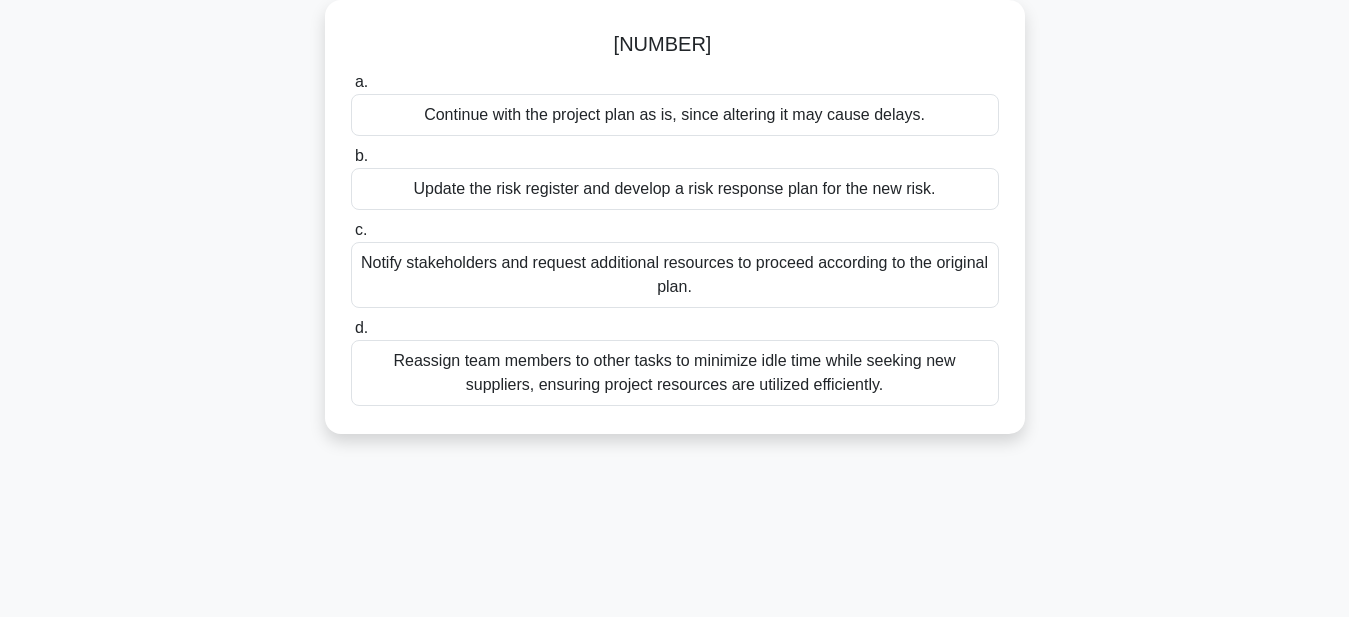 scroll, scrollTop: 120, scrollLeft: 0, axis: vertical 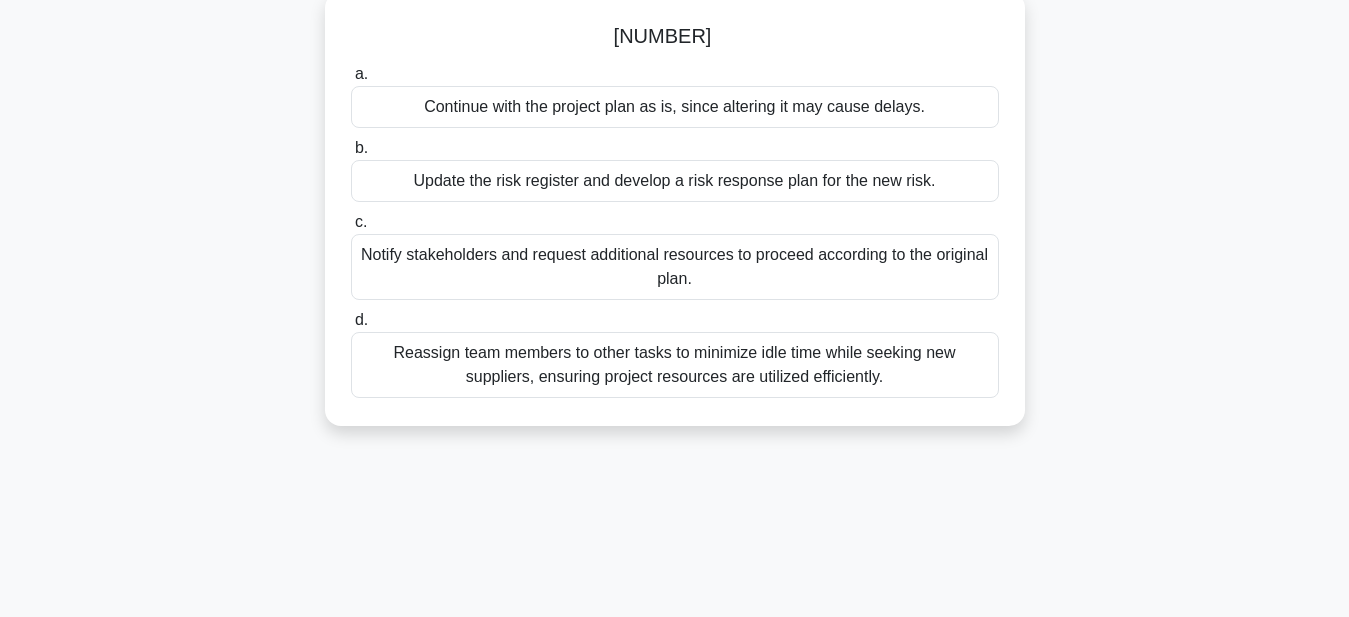 click on "Reassign team members to other tasks to minimize idle time while seeking new suppliers, ensuring project resources are utilized efficiently." at bounding box center [675, 365] 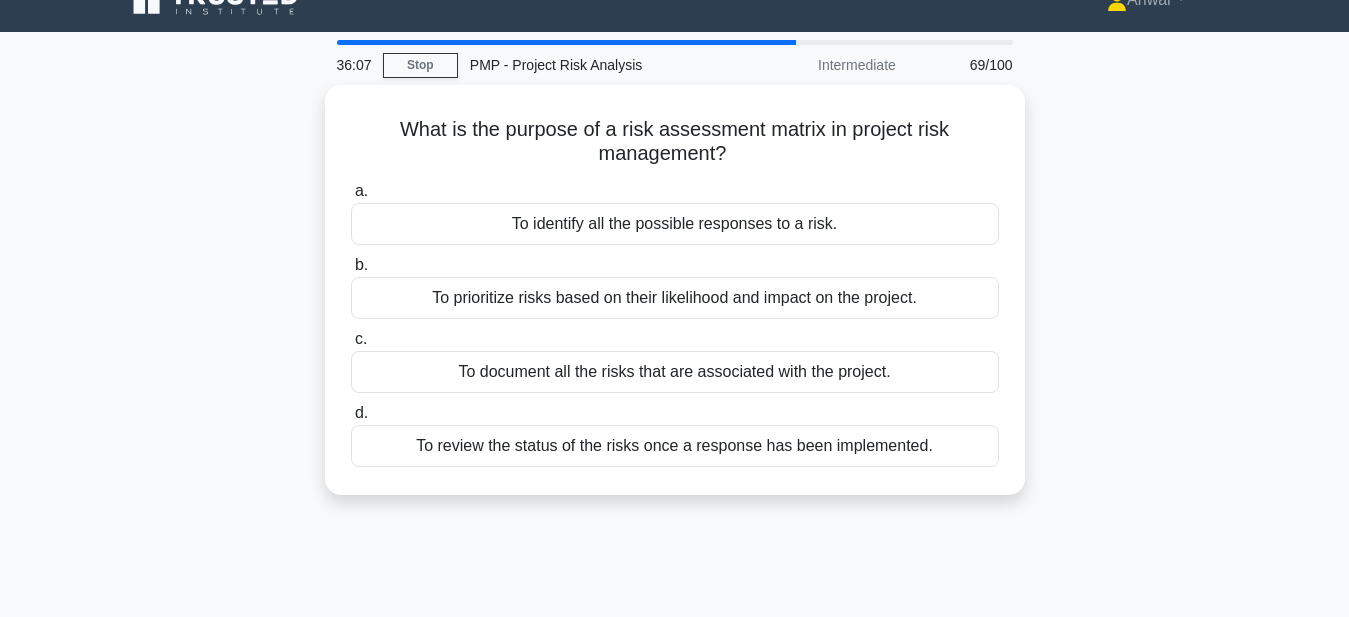 scroll, scrollTop: 0, scrollLeft: 0, axis: both 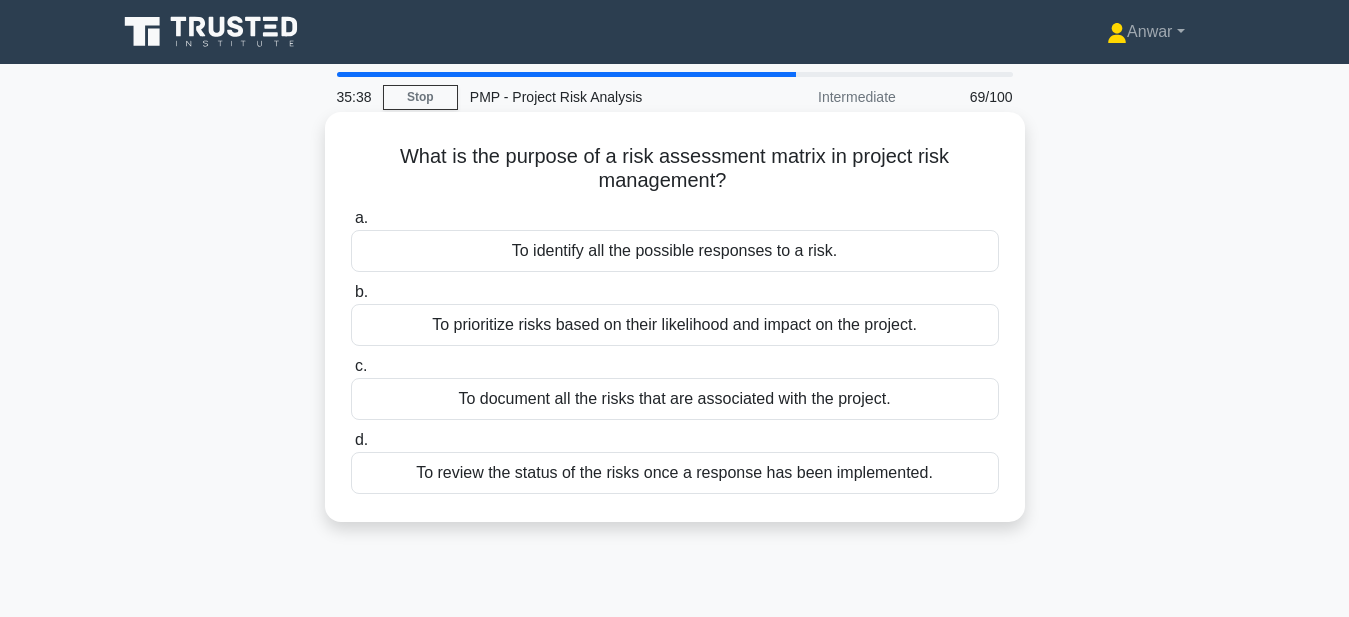 click on "To prioritize risks based on their likelihood and impact on the project." at bounding box center (675, 325) 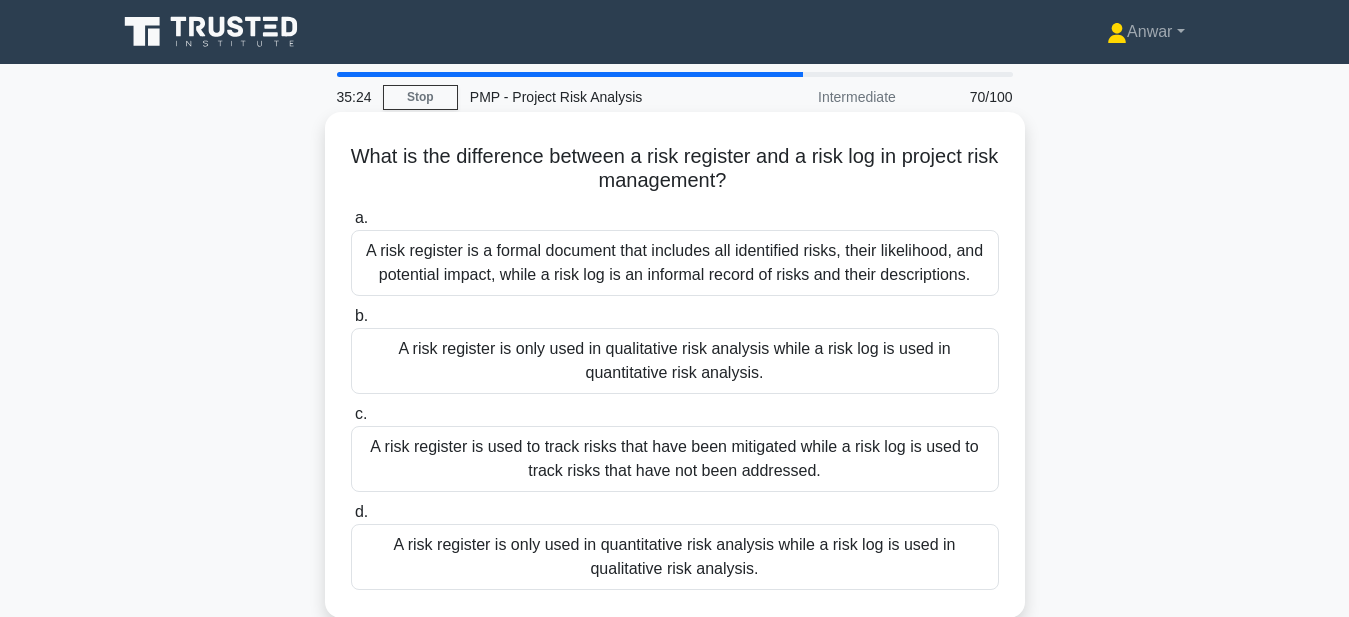 click on "A risk register is a formal document that includes all identified risks, their likelihood, and potential impact, while a risk log is an informal record of risks and their descriptions." at bounding box center (675, 263) 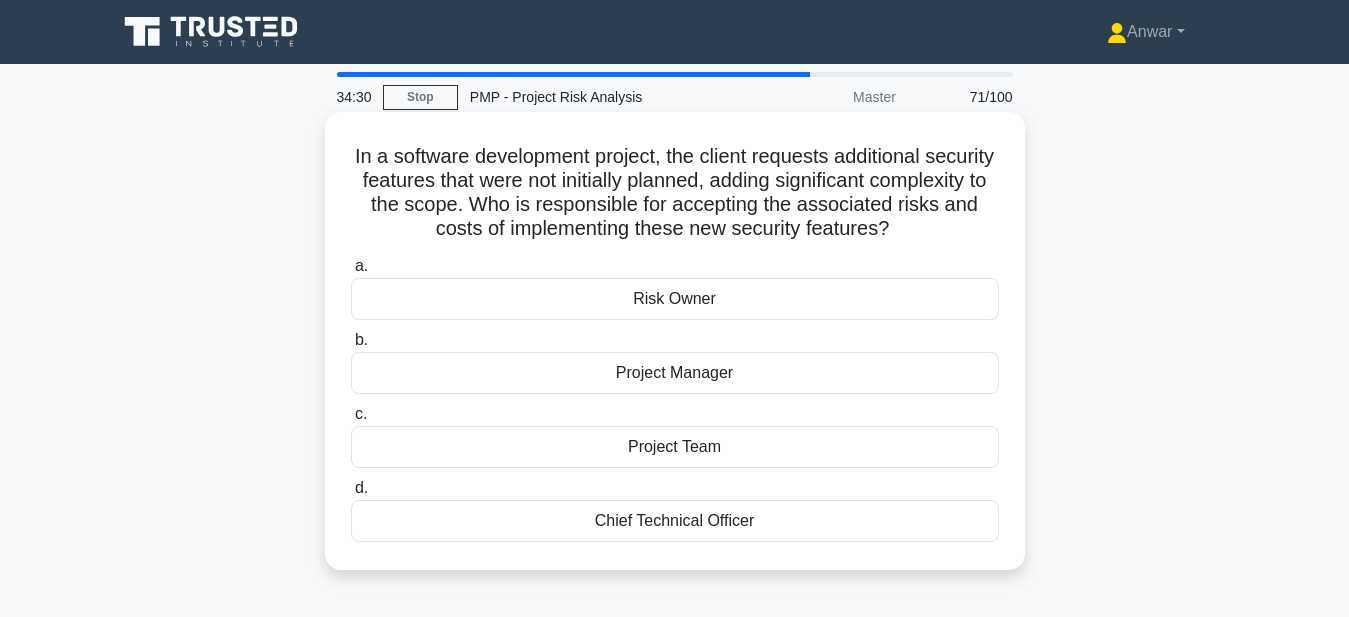 click on "Risk Owner" at bounding box center [675, 299] 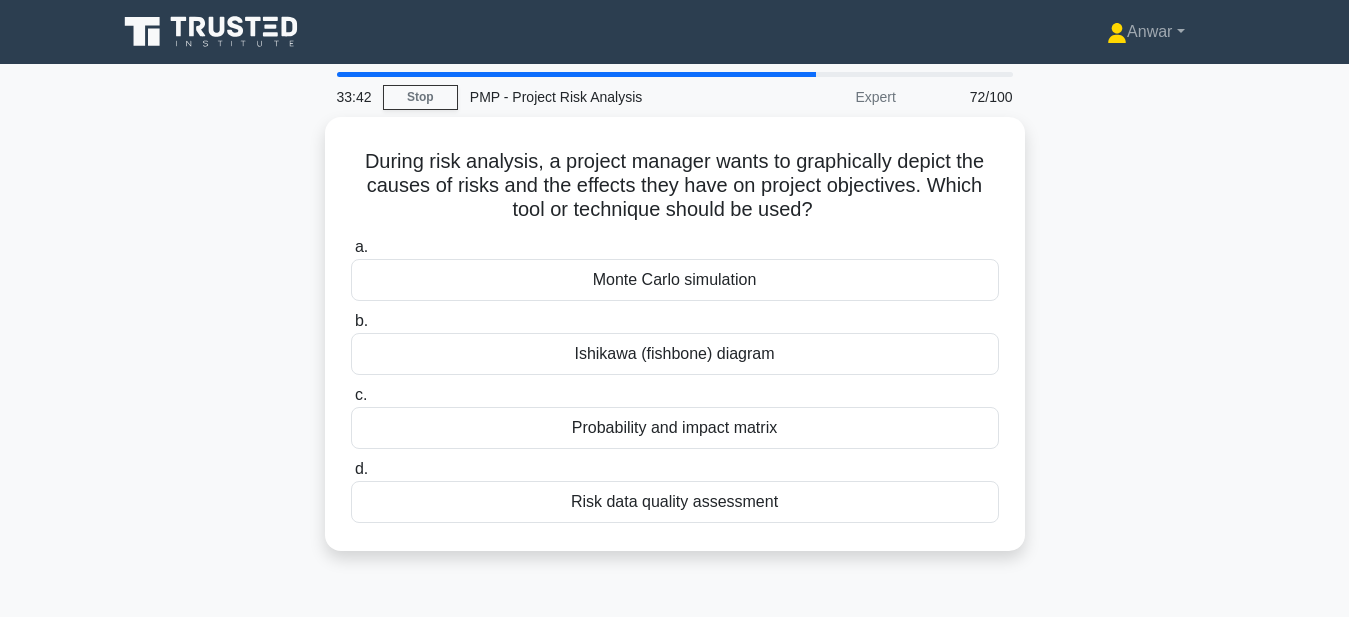 click on "During risk analysis, a project manager wants to graphically depict the causes of risks and the effects they have on project objectives. Which tool or technique should be used?
.spinner_0XTQ{transform-origin:center;animation:spinner_y6GP .75s linear infinite}@keyframes spinner_y6GP{100%{transform:rotate(360deg)}}
a.
Monte Carlo simulation
b." at bounding box center [675, 346] 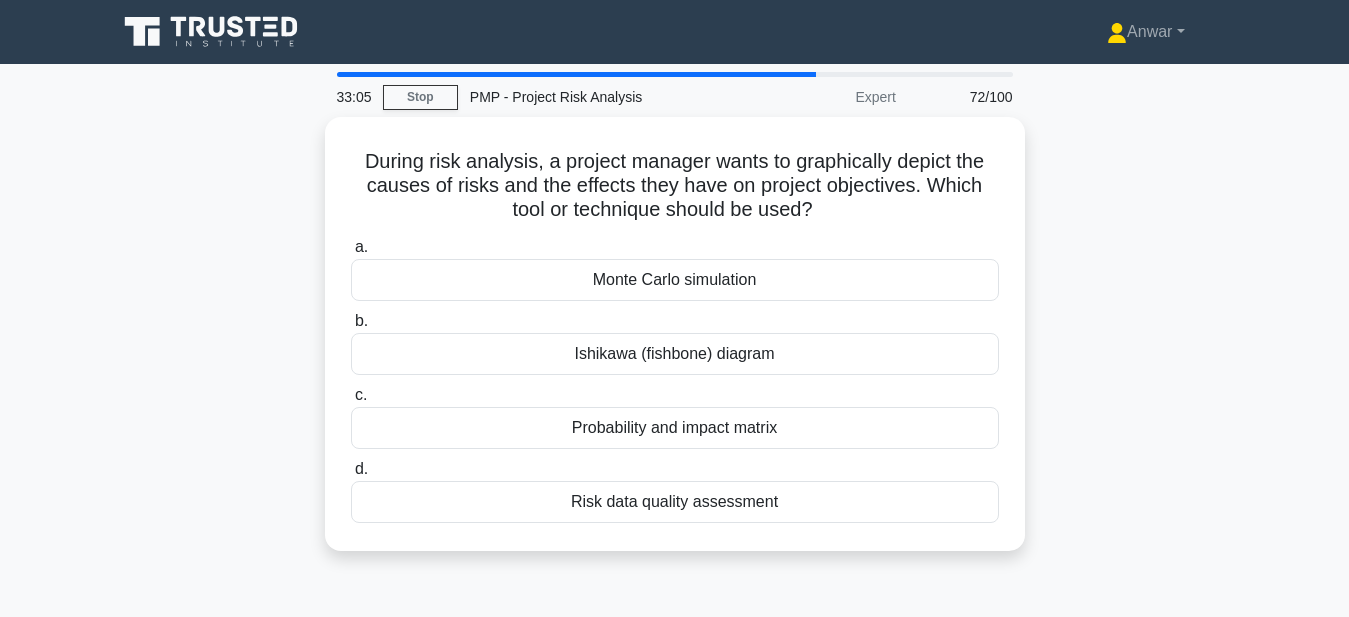 click on "During risk analysis, a project manager wants to graphically depict the causes of risks and the effects they have on project objectives. Which tool or technique should be used?
.spinner_0XTQ{transform-origin:center;animation:spinner_y6GP .75s linear infinite}@keyframes spinner_y6GP{100%{transform:rotate(360deg)}}
a.
Monte Carlo simulation
b." at bounding box center (675, 346) 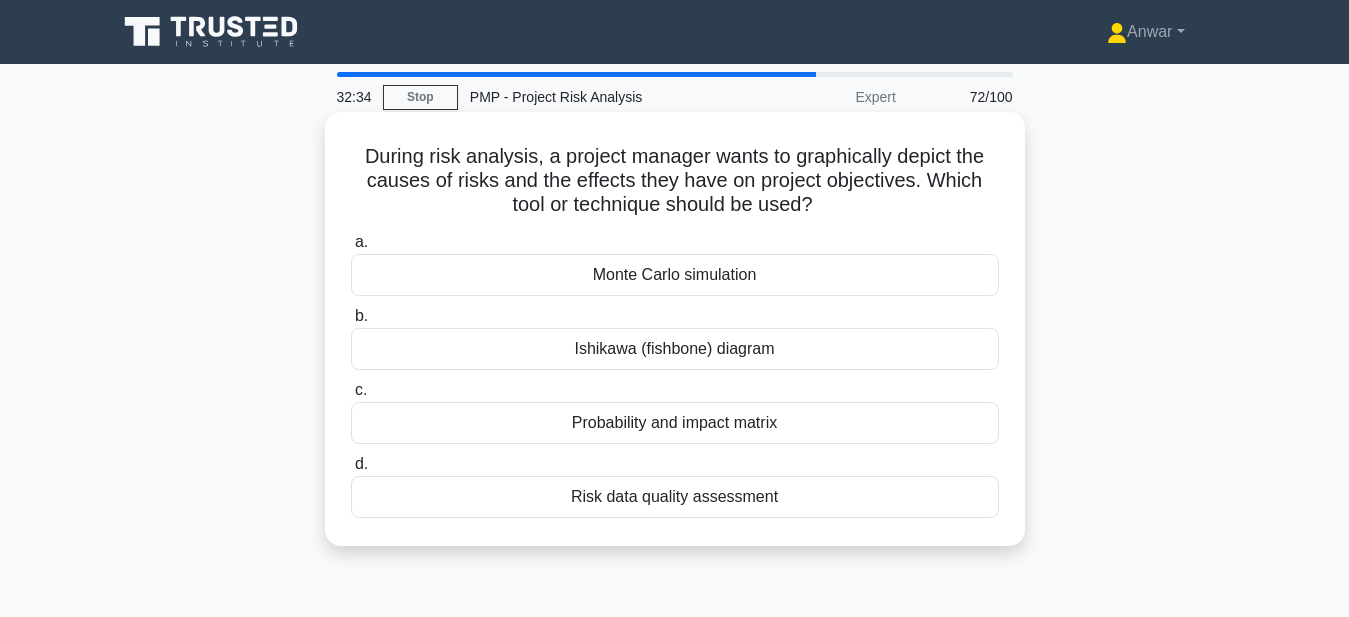 click on "Probability and impact matrix" at bounding box center [675, 423] 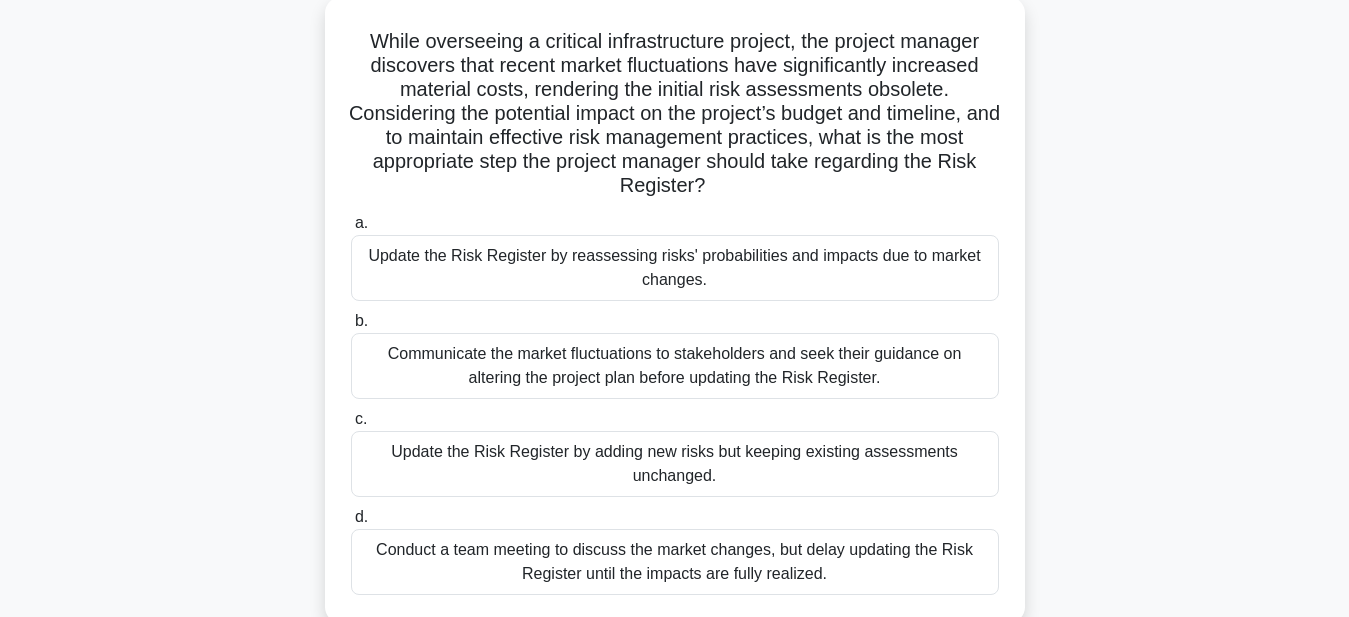 scroll, scrollTop: 160, scrollLeft: 0, axis: vertical 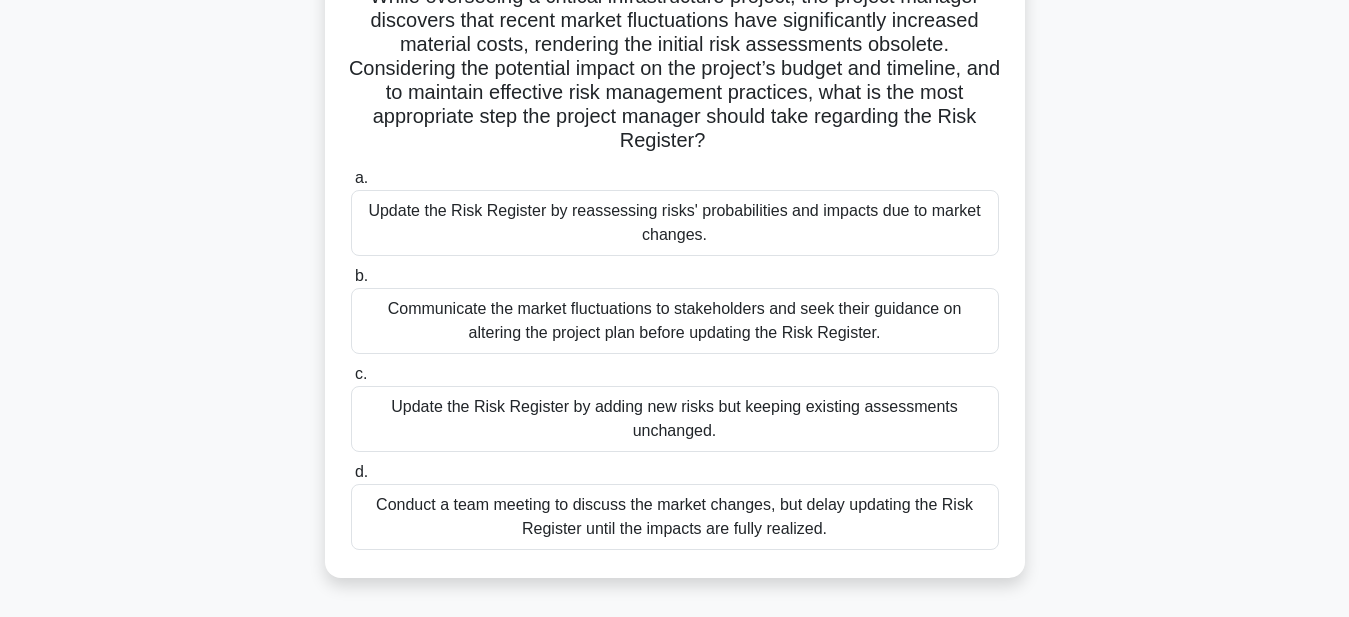 click on "Update the Risk Register by reassessing risks' probabilities and impacts due to market changes." at bounding box center [675, 223] 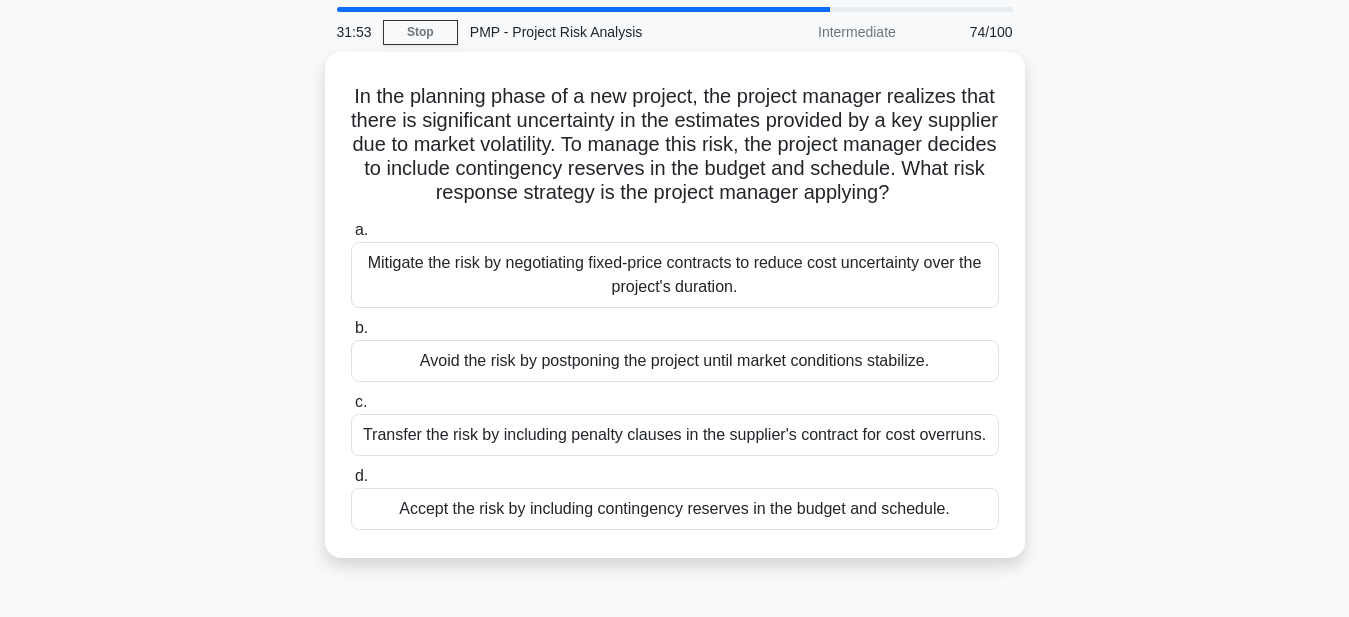 scroll, scrollTop: 0, scrollLeft: 0, axis: both 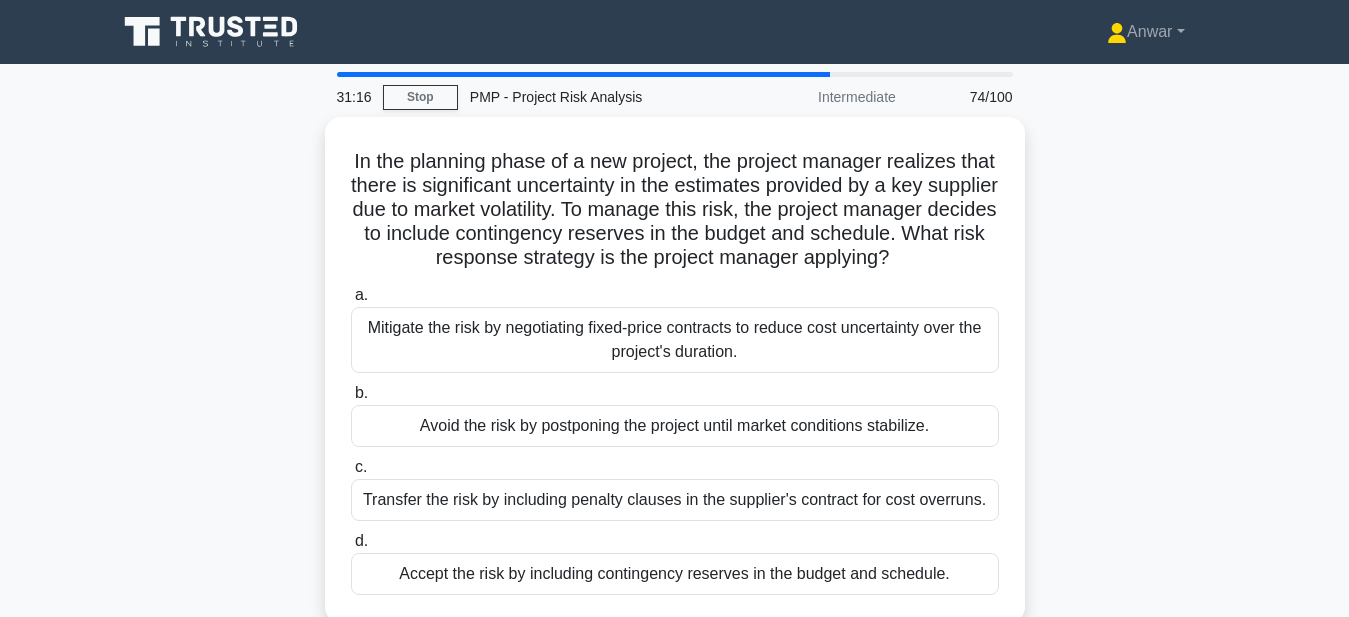 click on "In the planning phase of a new project, the project manager realizes that there is significant uncertainty in the estimates provided by a key supplier due to market volatility. To manage this risk, the project manager decides to include contingency reserves in the budget and schedule. What risk response strategy is the project manager applying?
.spinner_0XTQ{transform-origin:center;animation:spinner_y6GP .75s linear infinite}@keyframes spinner_y6GP{100%{transform:rotate(360deg)}}
a.
b. c." at bounding box center (675, 382) 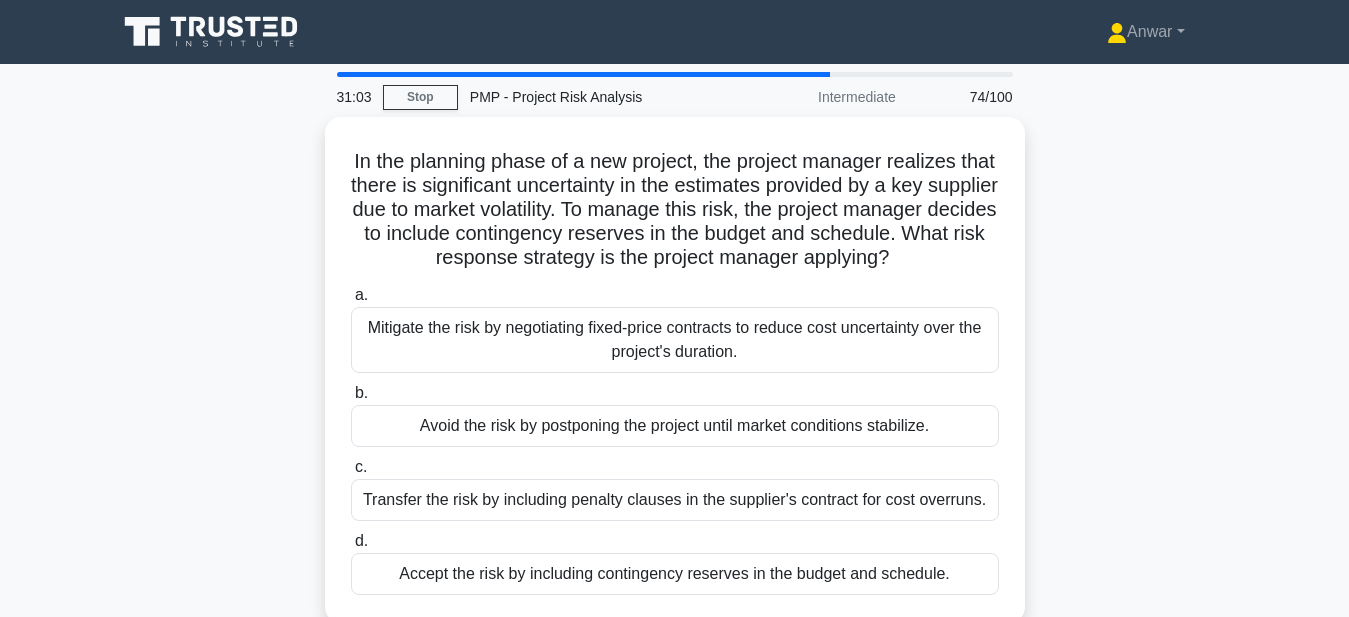 click on "In the planning phase of a new project, the project manager realizes that there is significant uncertainty in the estimates provided by a key supplier due to market volatility. To manage this risk, the project manager decides to include contingency reserves in the budget and schedule. What risk response strategy is the project manager applying?
.spinner_0XTQ{transform-origin:center;animation:spinner_y6GP .75s linear infinite}@keyframes spinner_y6GP{100%{transform:rotate(360deg)}}
a.
b. c." at bounding box center (675, 382) 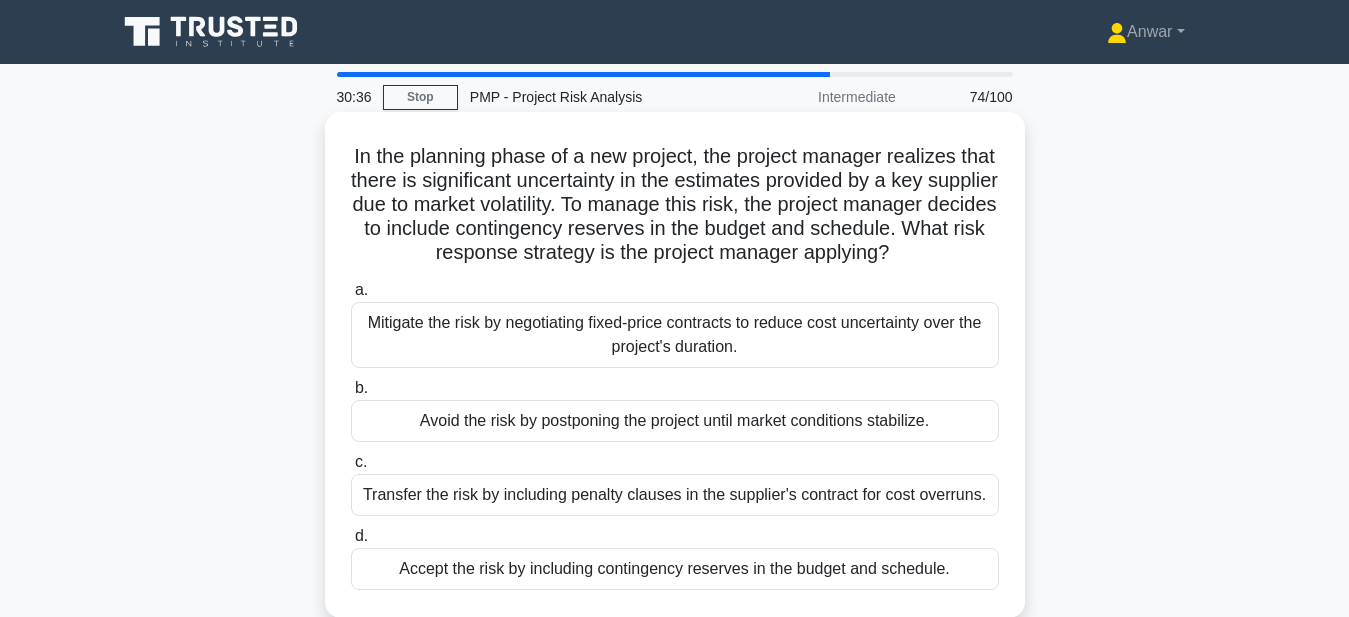 click on "Accept the risk by including contingency reserves in the budget and schedule." at bounding box center (675, 569) 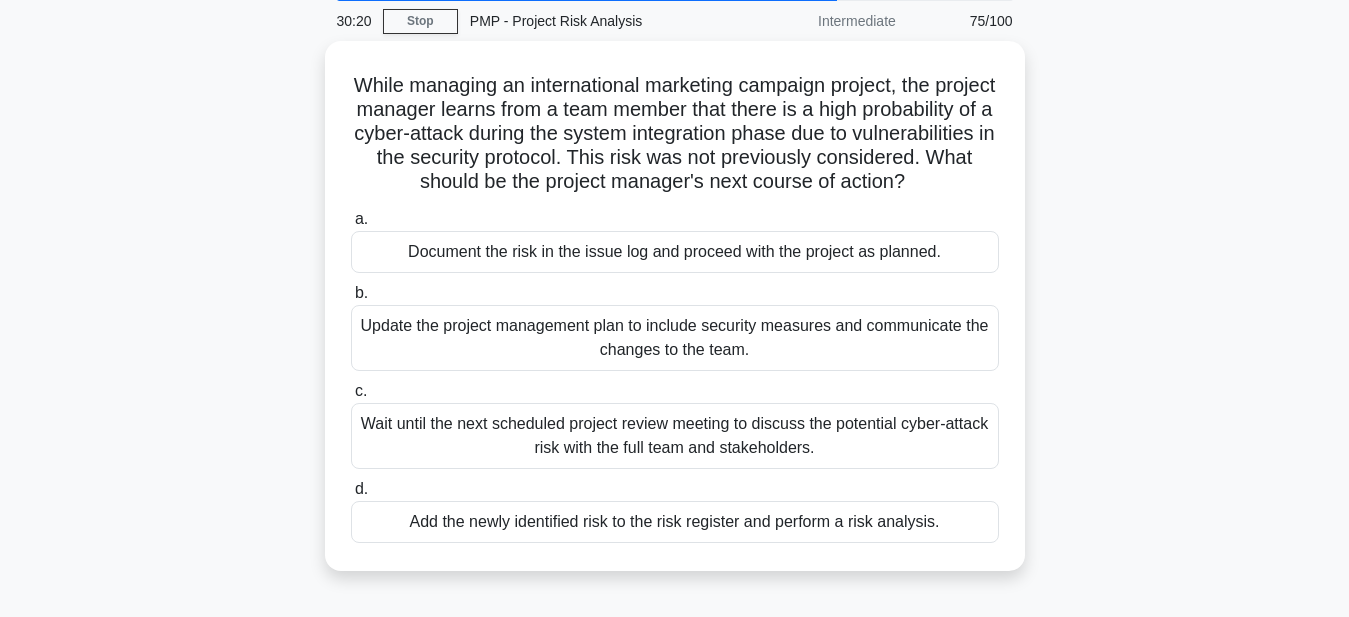scroll, scrollTop: 80, scrollLeft: 0, axis: vertical 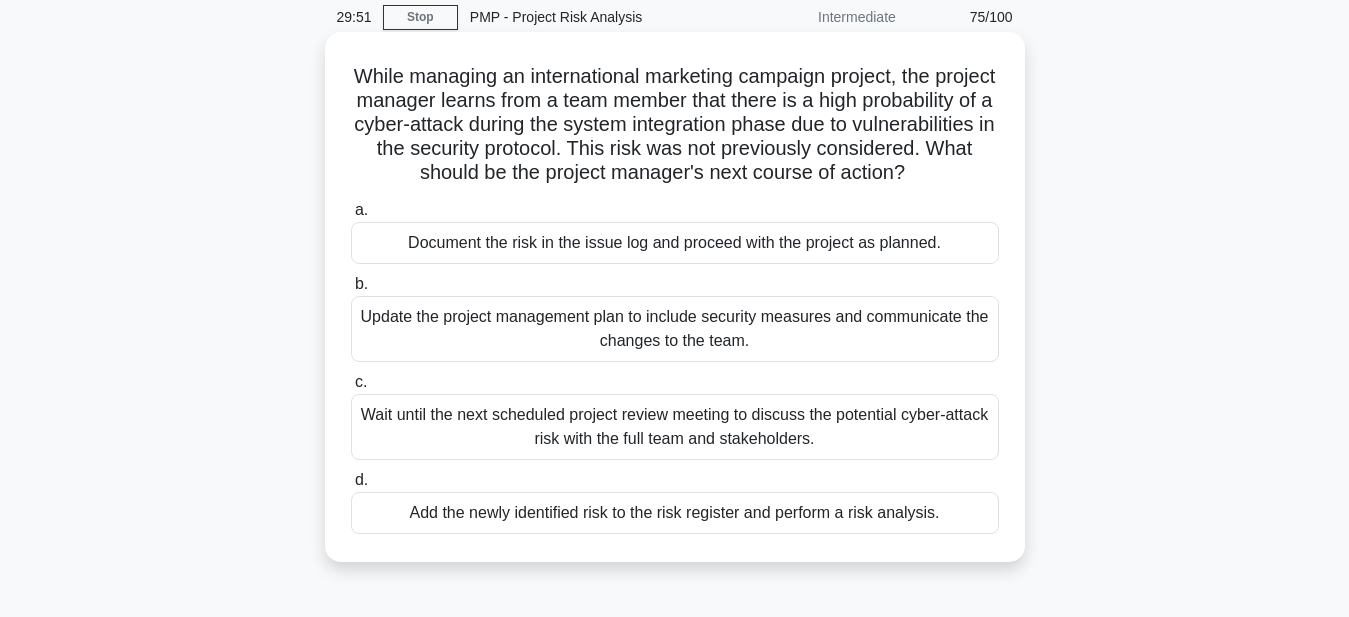 click on "Add the newly identified risk to the risk register and perform a risk analysis." at bounding box center [675, 513] 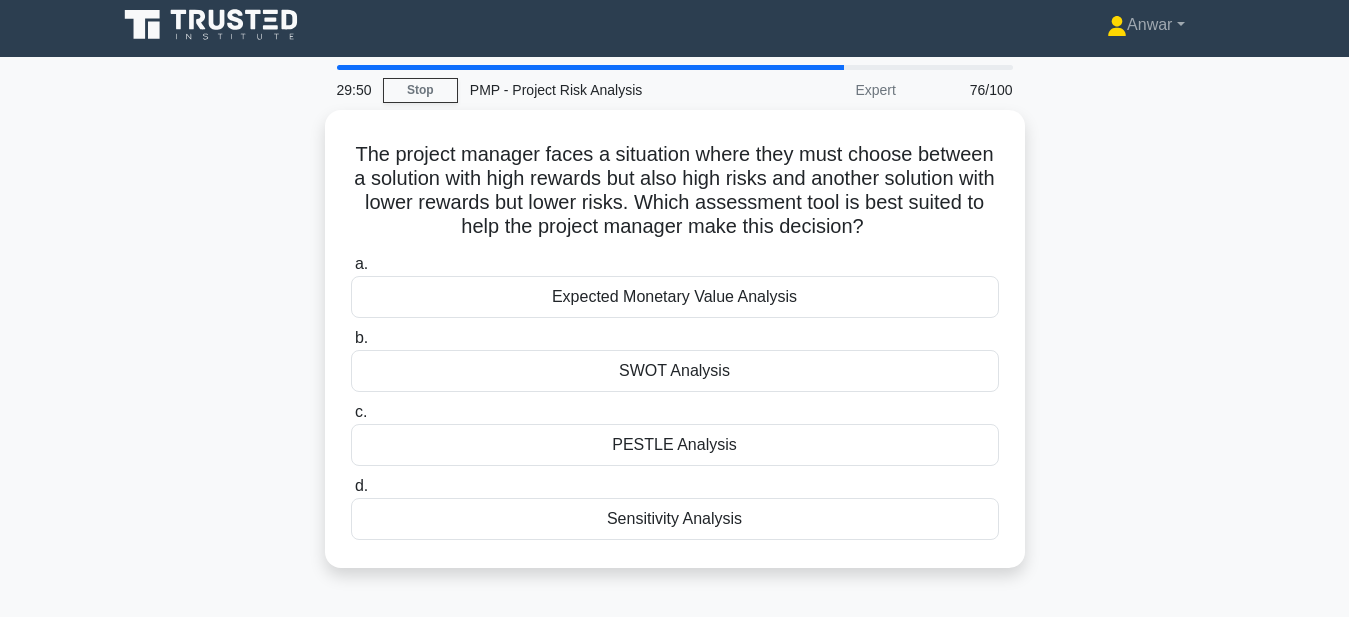 scroll, scrollTop: 0, scrollLeft: 0, axis: both 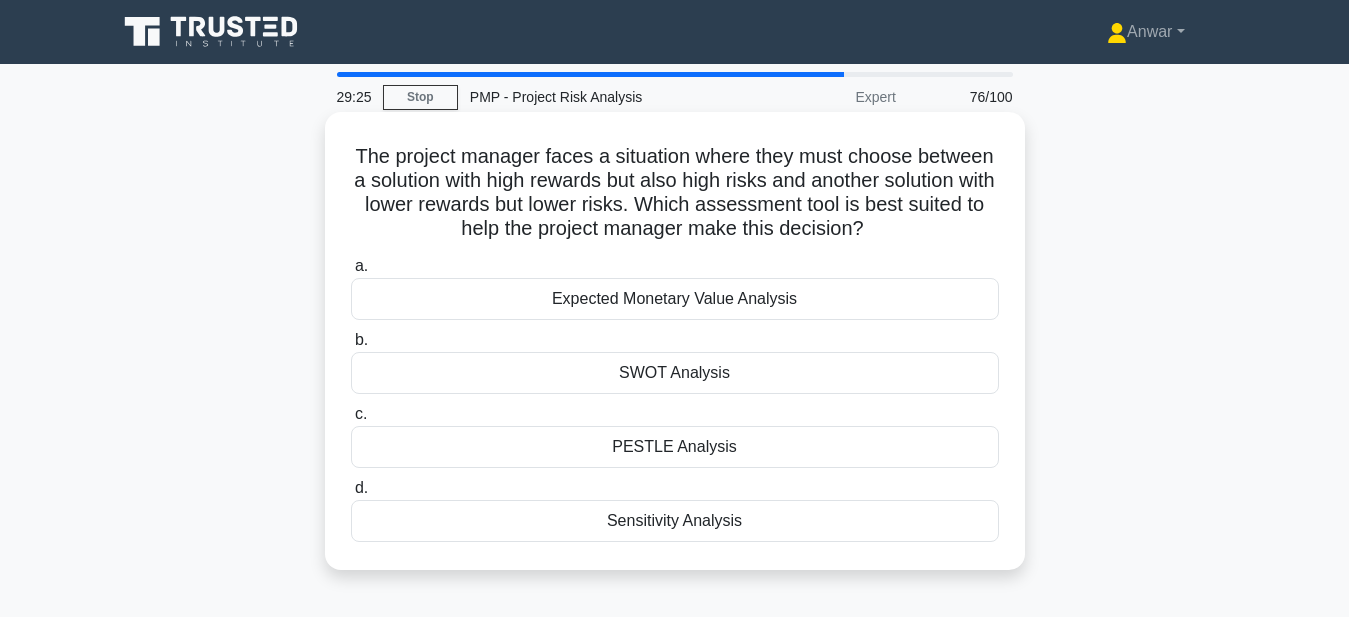 click on "Expected Monetary Value Analysis" at bounding box center [675, 299] 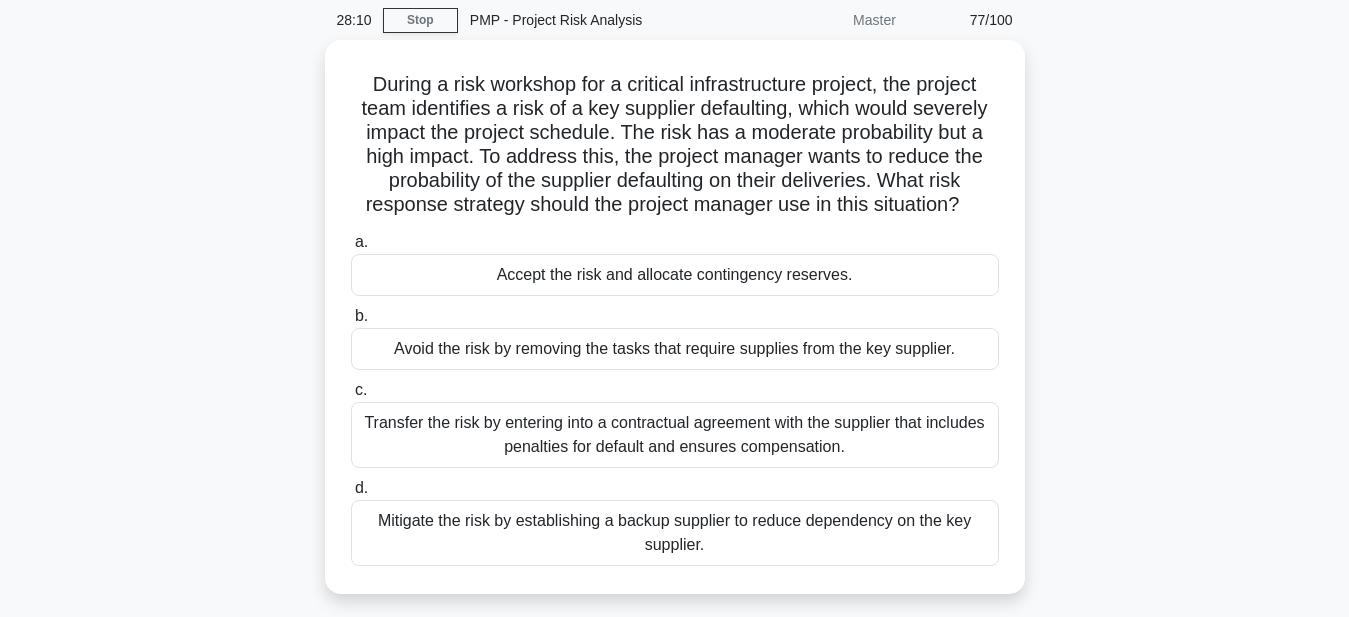 scroll, scrollTop: 80, scrollLeft: 0, axis: vertical 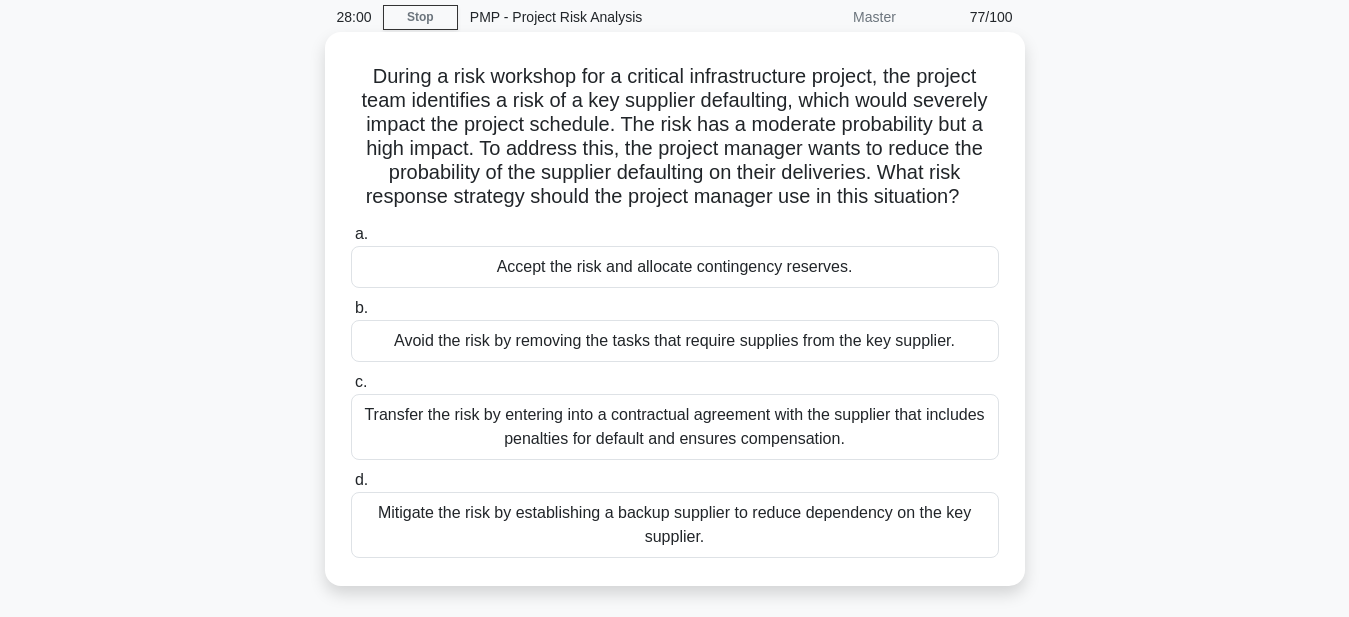 click on "Mitigate the risk by establishing a backup supplier to reduce dependency on the key supplier." at bounding box center [675, 525] 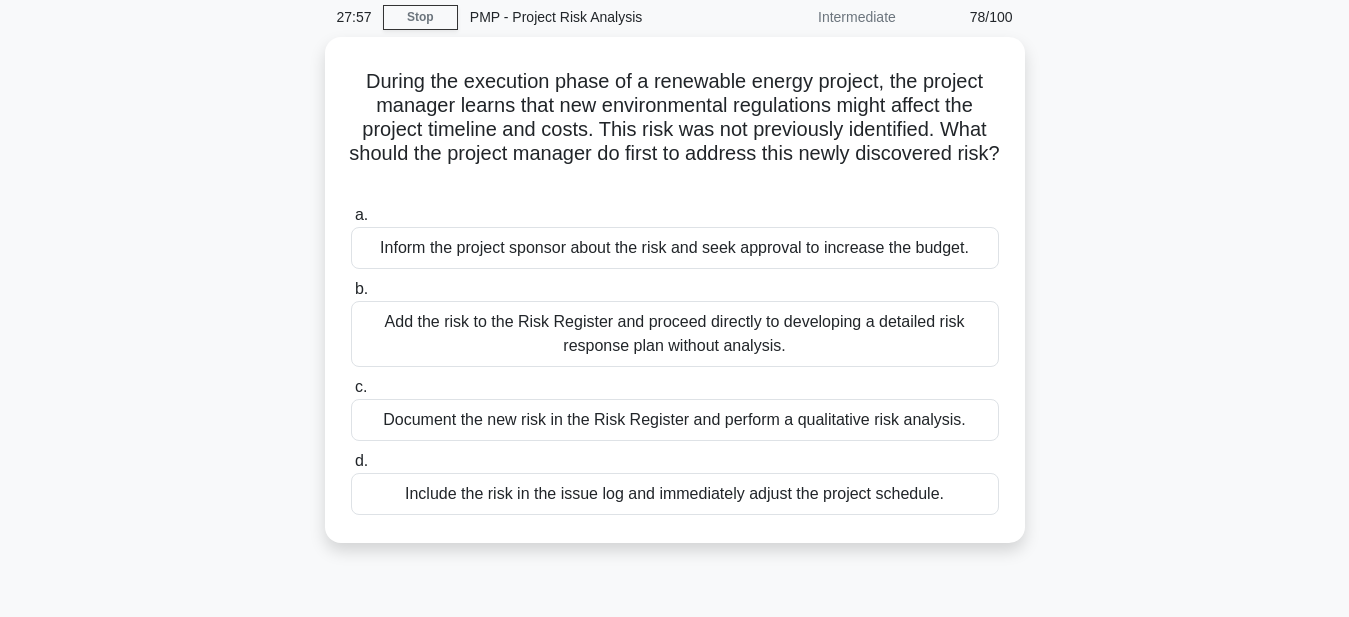 scroll, scrollTop: 0, scrollLeft: 0, axis: both 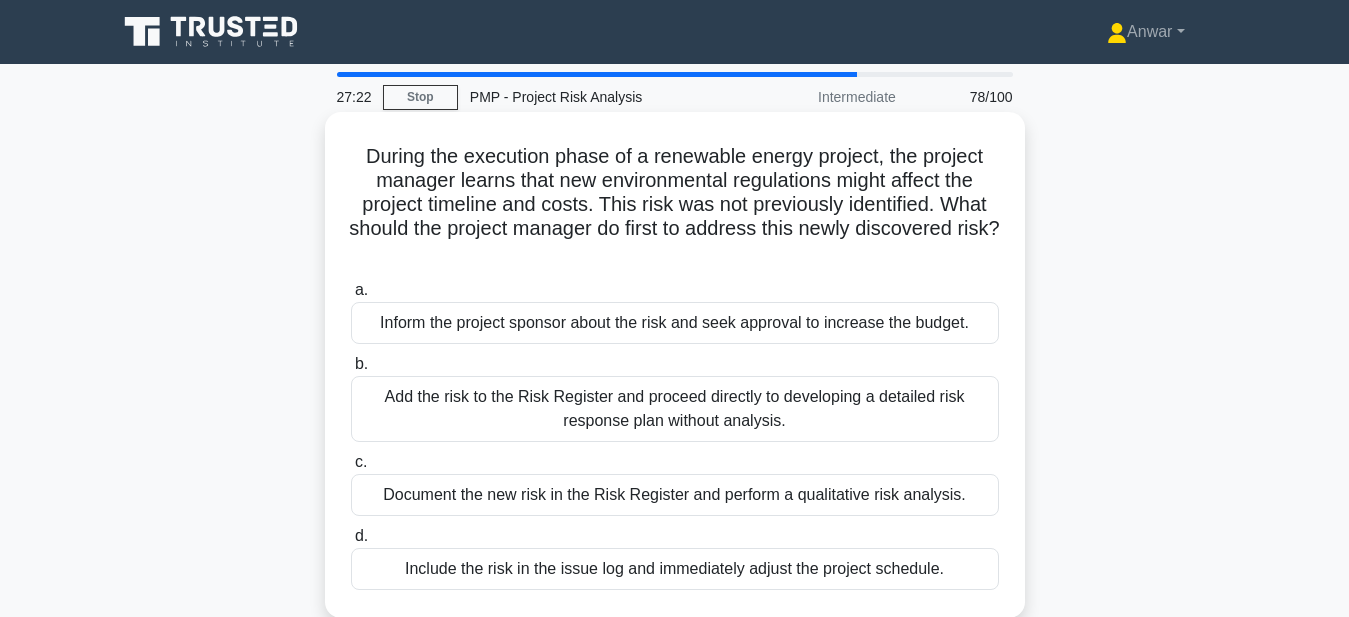 click on "Document the new risk in the Risk Register and perform a qualitative risk analysis." at bounding box center (675, 495) 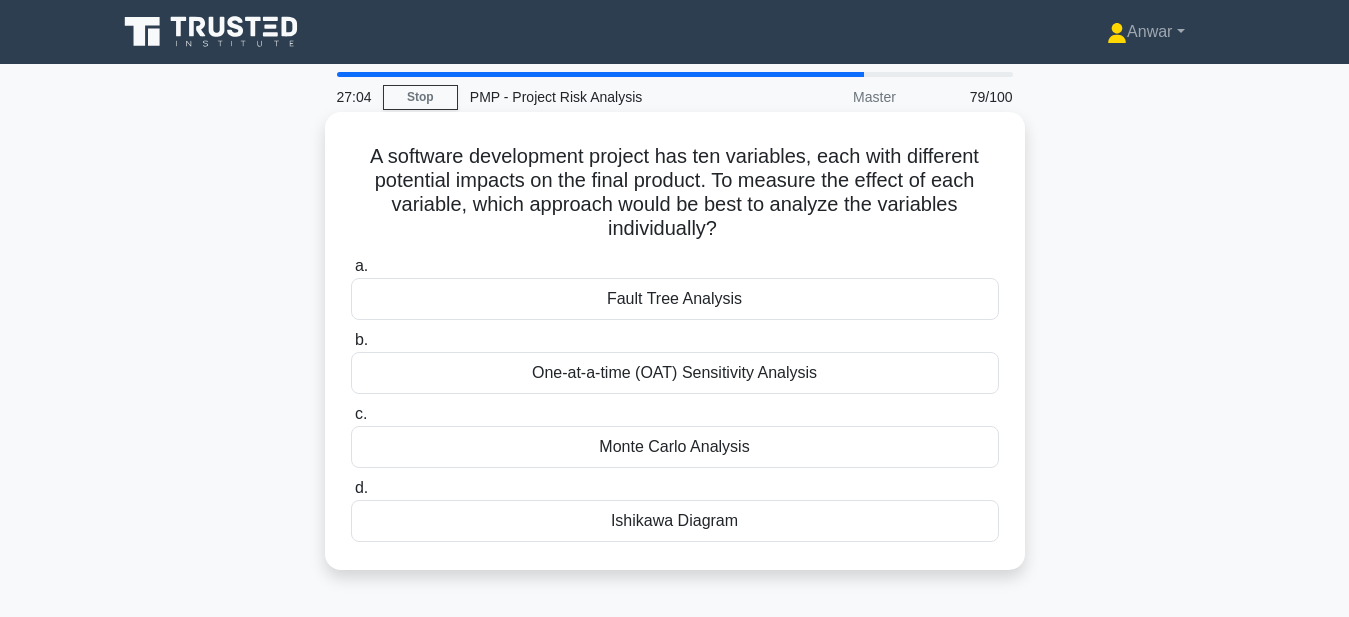 click on "Monte Carlo Analysis" at bounding box center [675, 447] 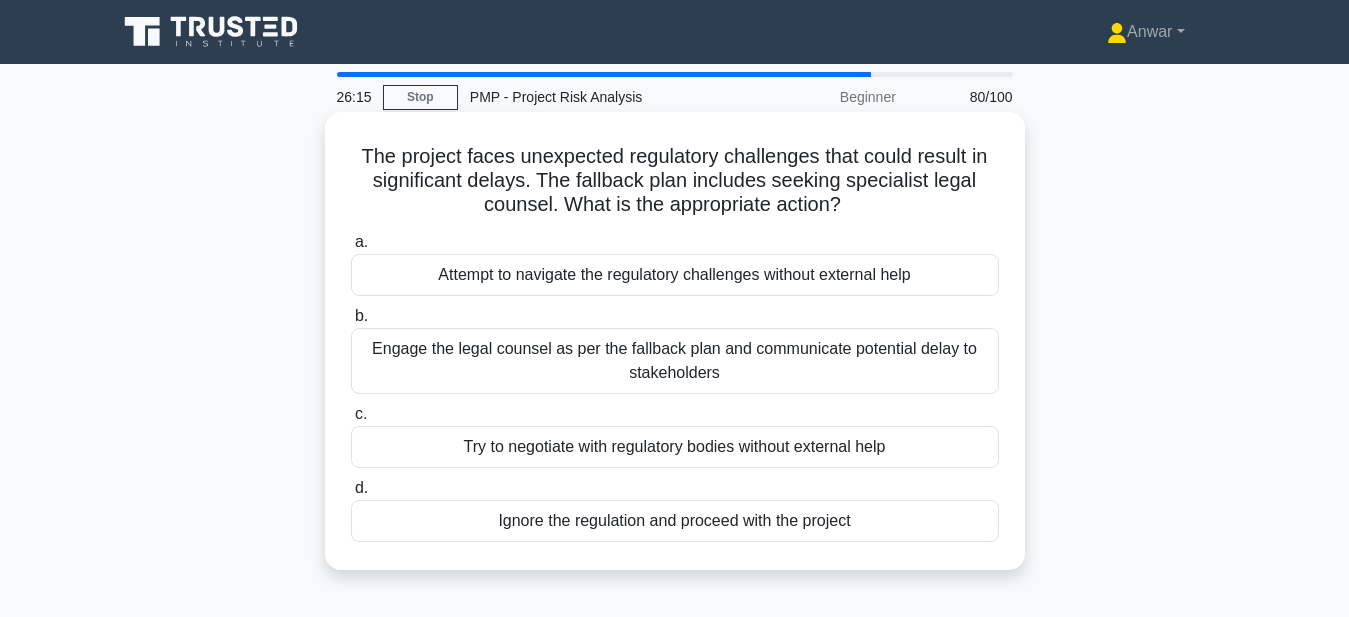 click on "Engage the legal counsel as per the fallback plan and communicate potential delay to stakeholders" at bounding box center [675, 361] 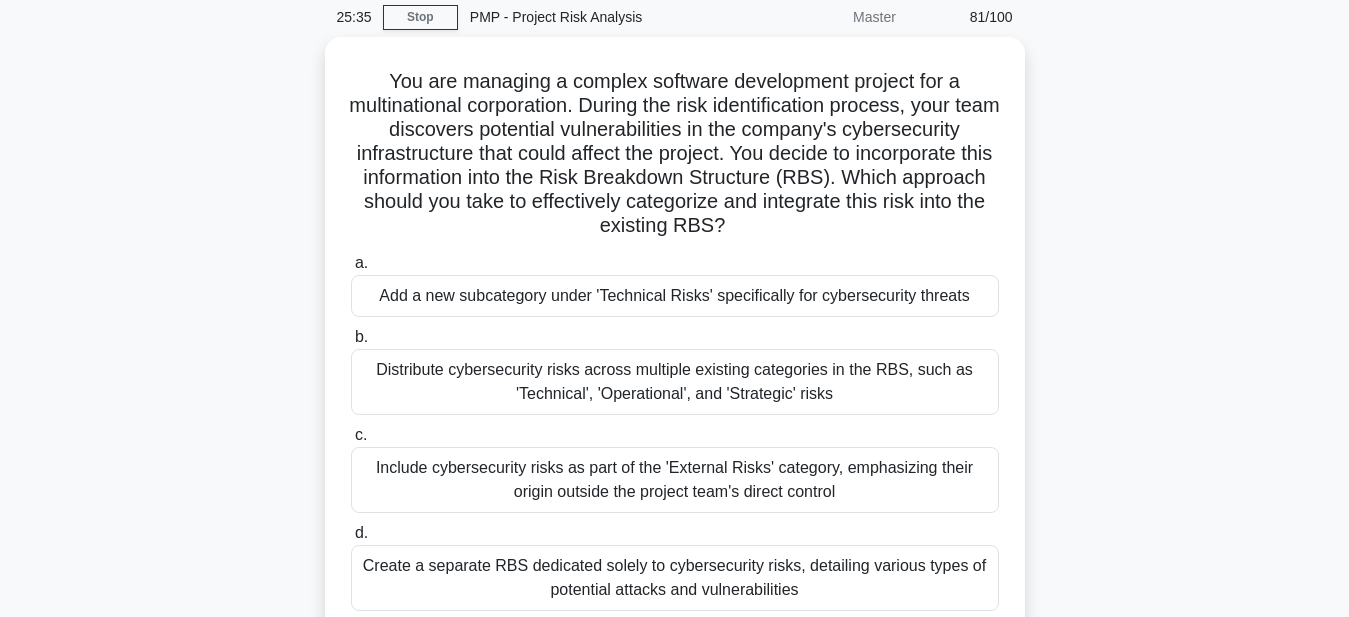scroll, scrollTop: 120, scrollLeft: 0, axis: vertical 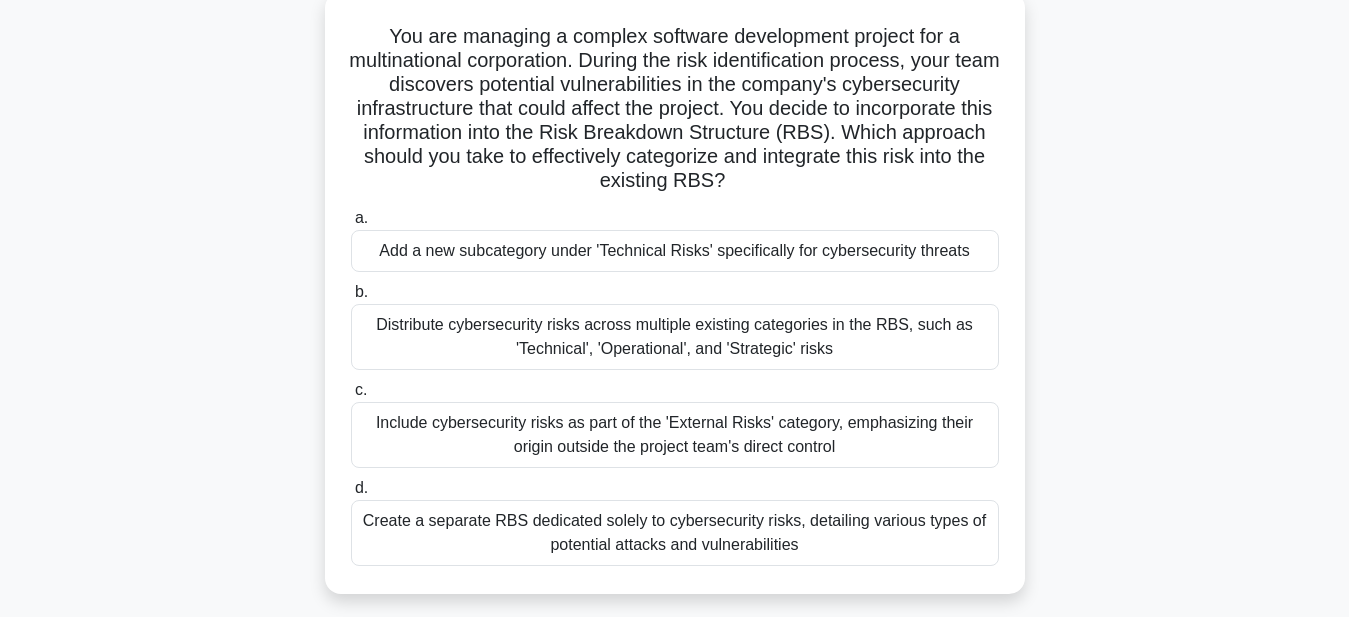 click on "Distribute cybersecurity risks across multiple existing categories in the RBS, such as 'Technical', 'Operational', and 'Strategic' risks" at bounding box center (675, 337) 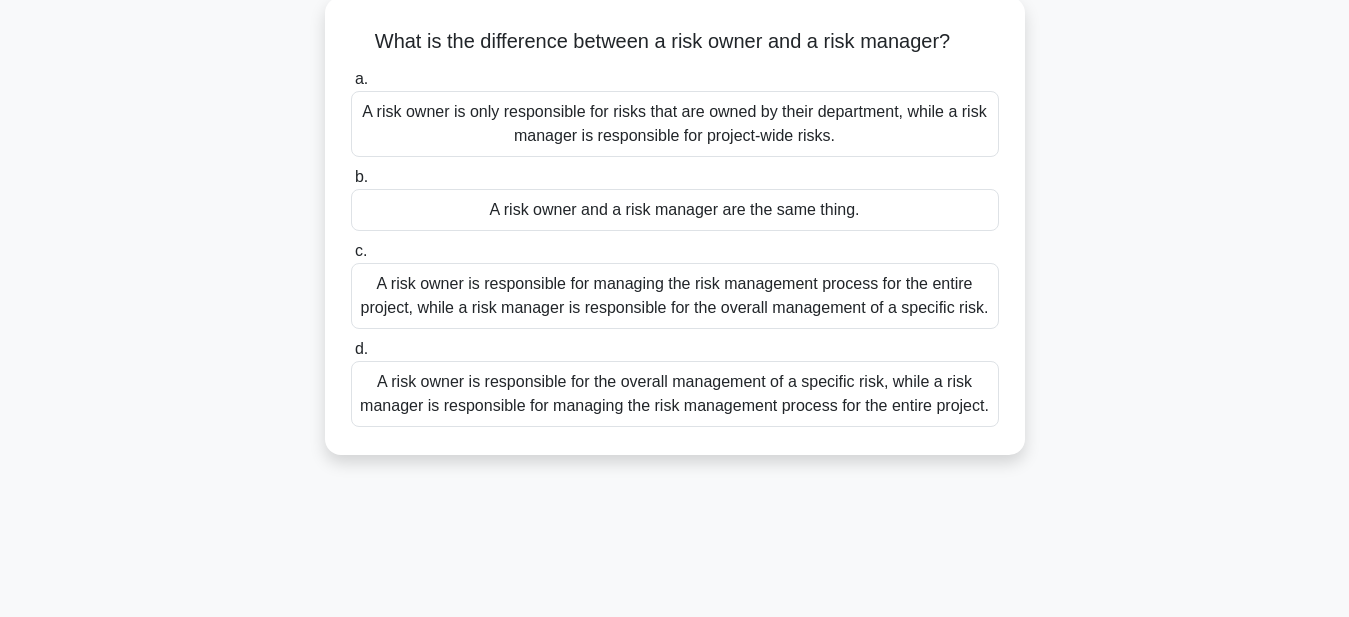 scroll, scrollTop: 0, scrollLeft: 0, axis: both 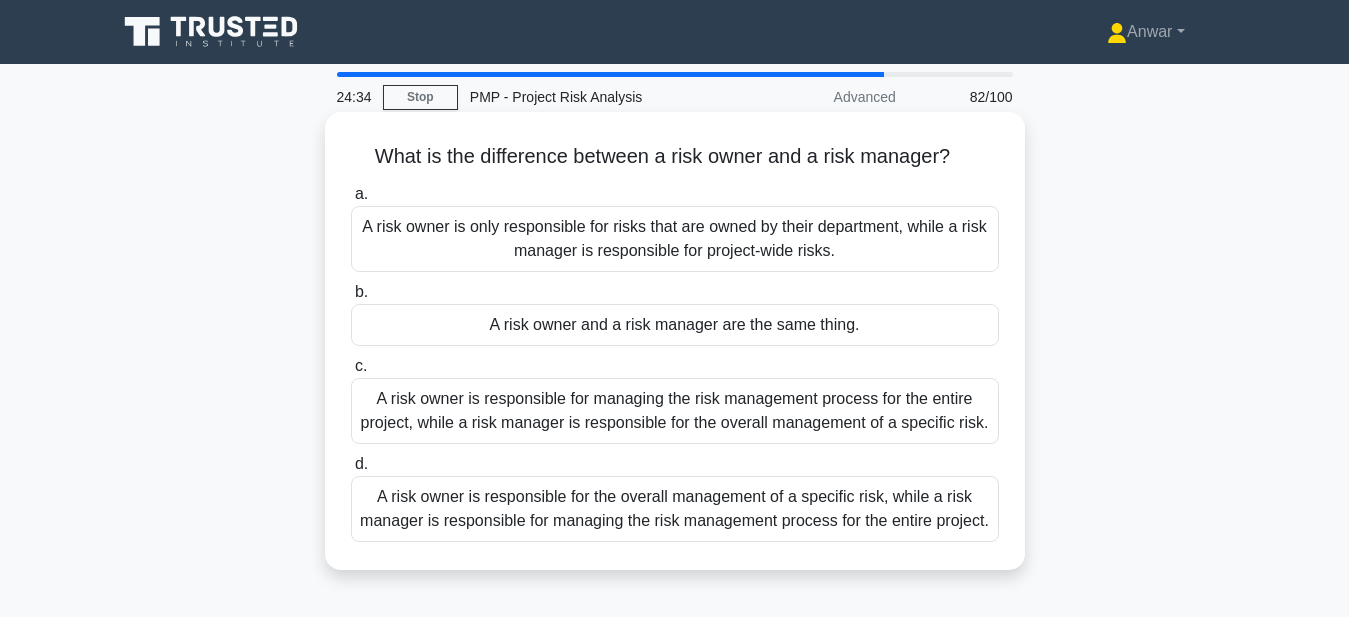 click on "A risk owner is responsible for managing the risk management process for the entire project, while a risk manager is responsible for the overall management of a specific risk." at bounding box center (675, 411) 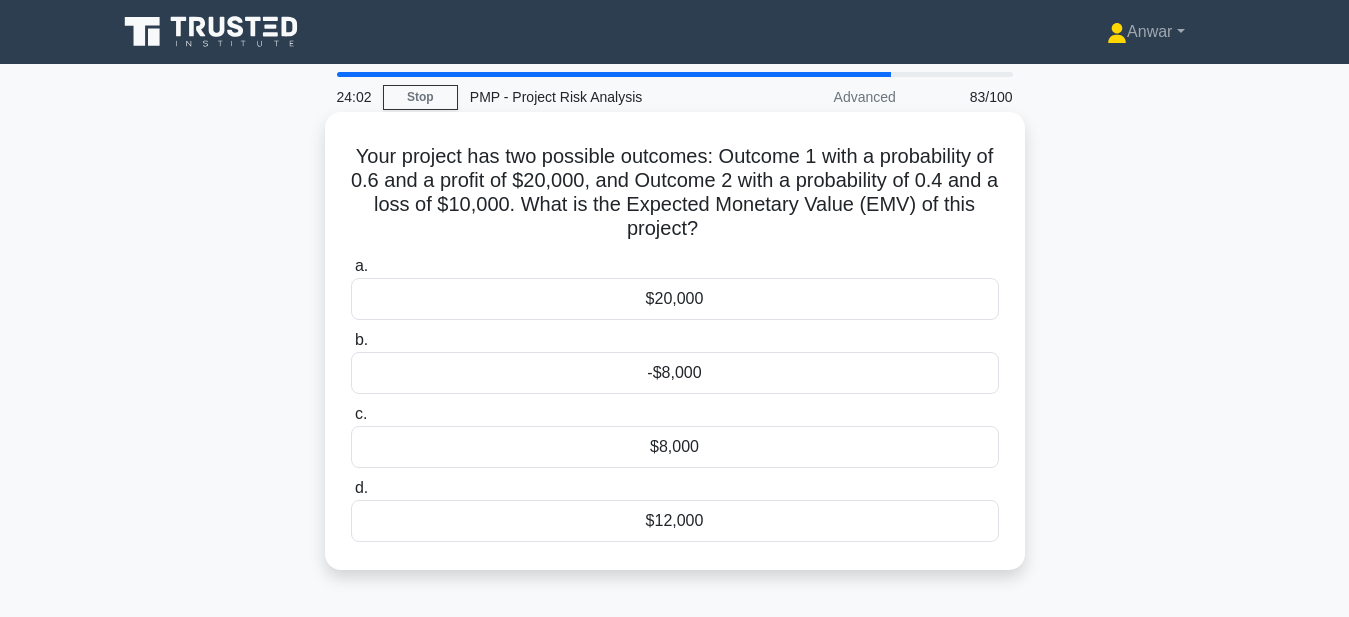 click on "$8,000" at bounding box center [675, 447] 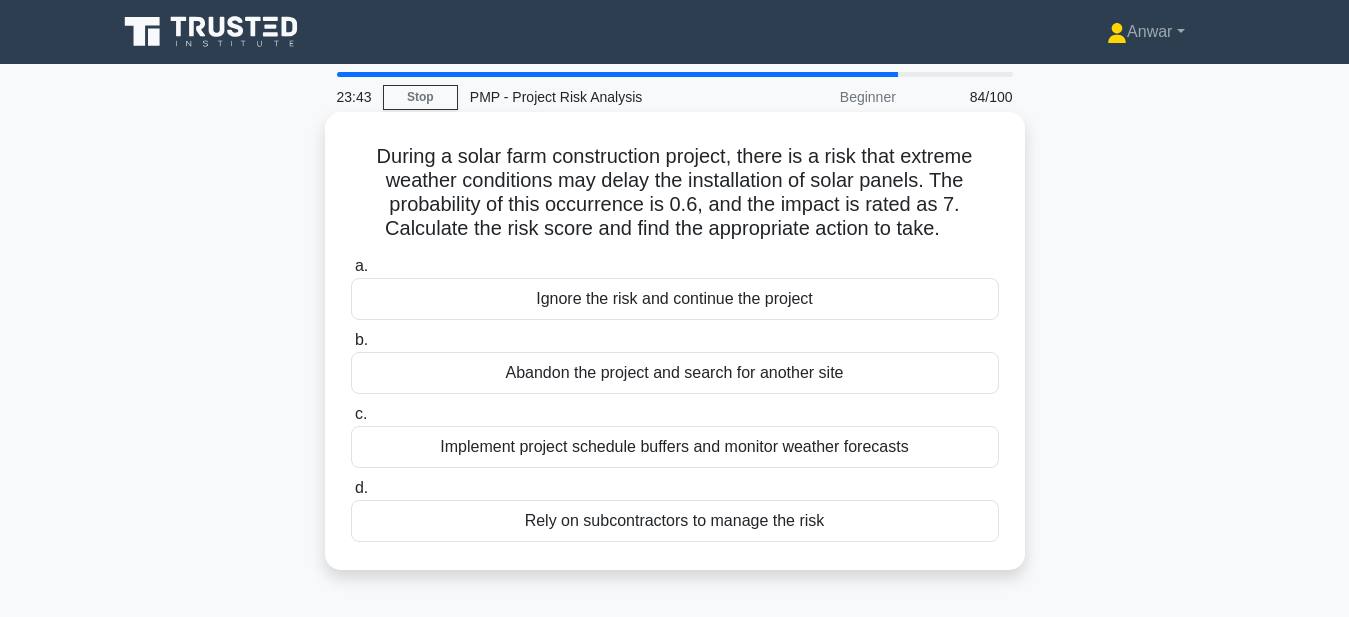 click on "Implement project schedule buffers and monitor weather forecasts" at bounding box center (675, 447) 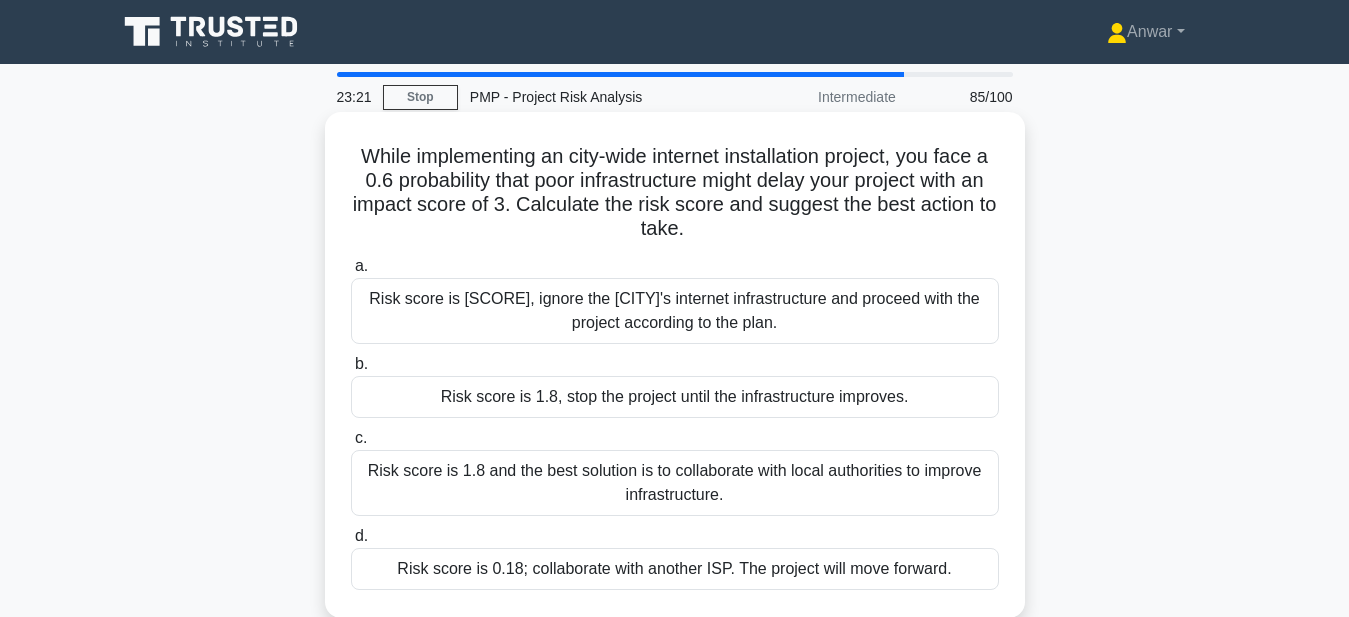 click on "Risk score is 1.8 and the best solution is to collaborate with local authorities to improve infrastructure." at bounding box center (675, 483) 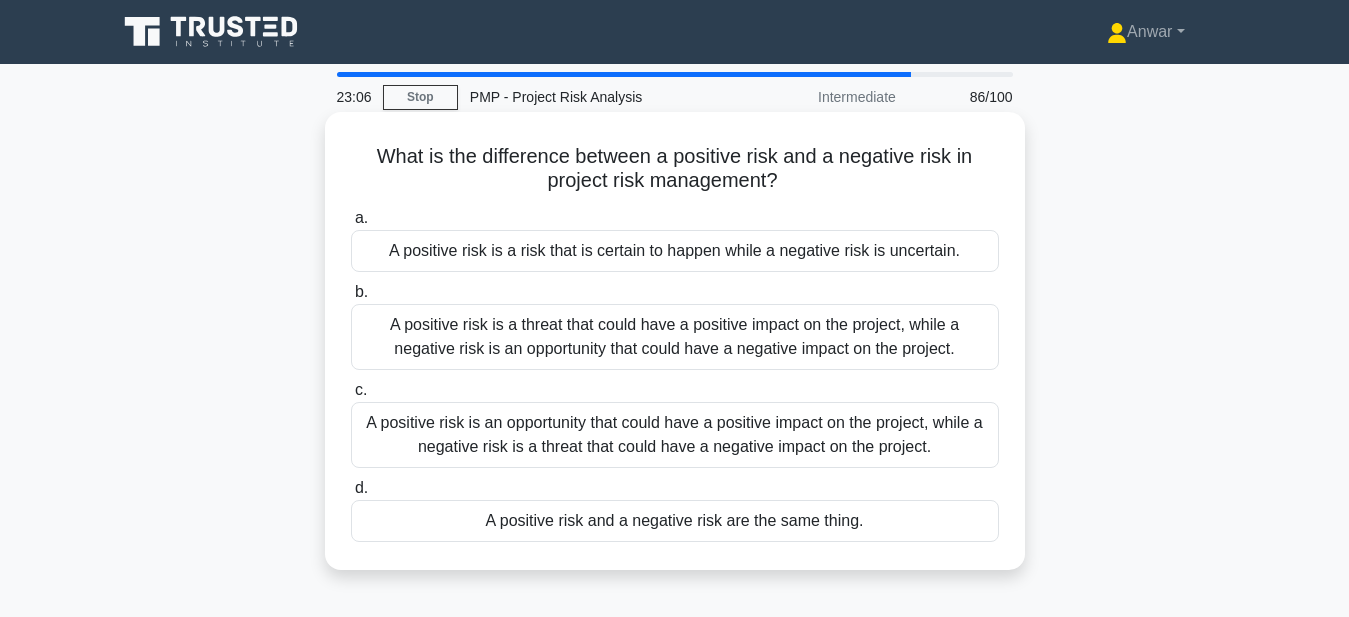 click on "A positive risk is an opportunity that could have a positive impact on the project, while a negative risk is a threat that could have a negative impact on the project." at bounding box center [675, 435] 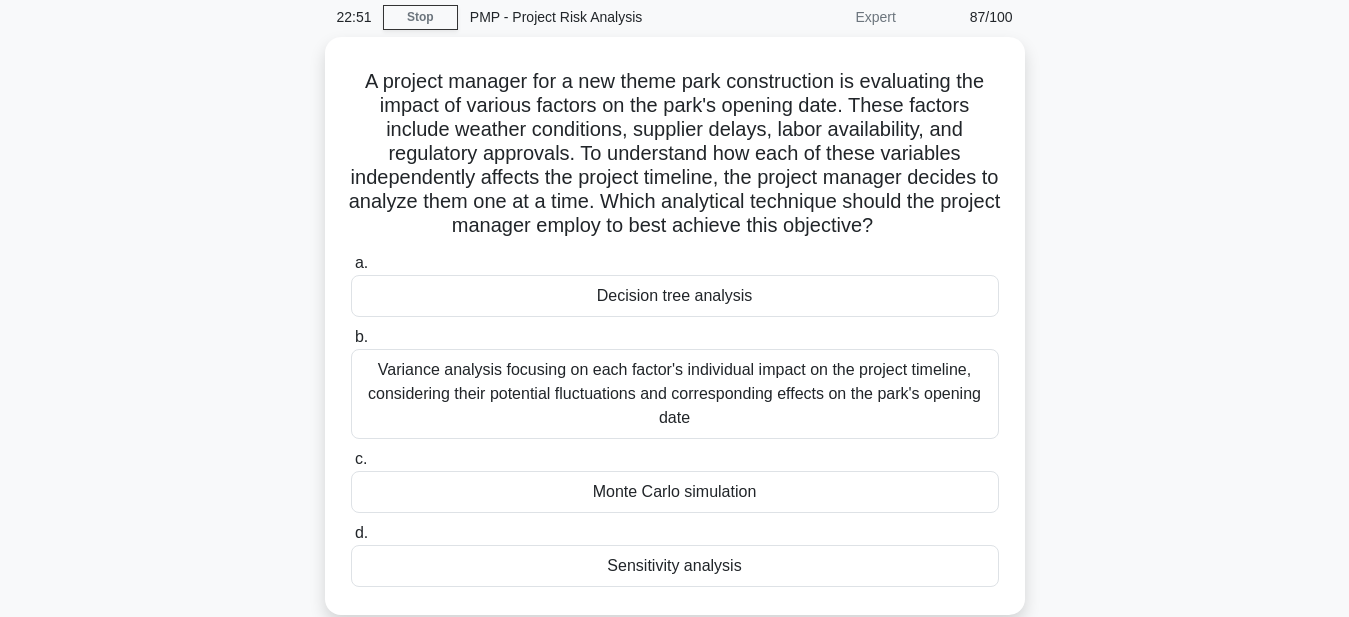 scroll, scrollTop: 120, scrollLeft: 0, axis: vertical 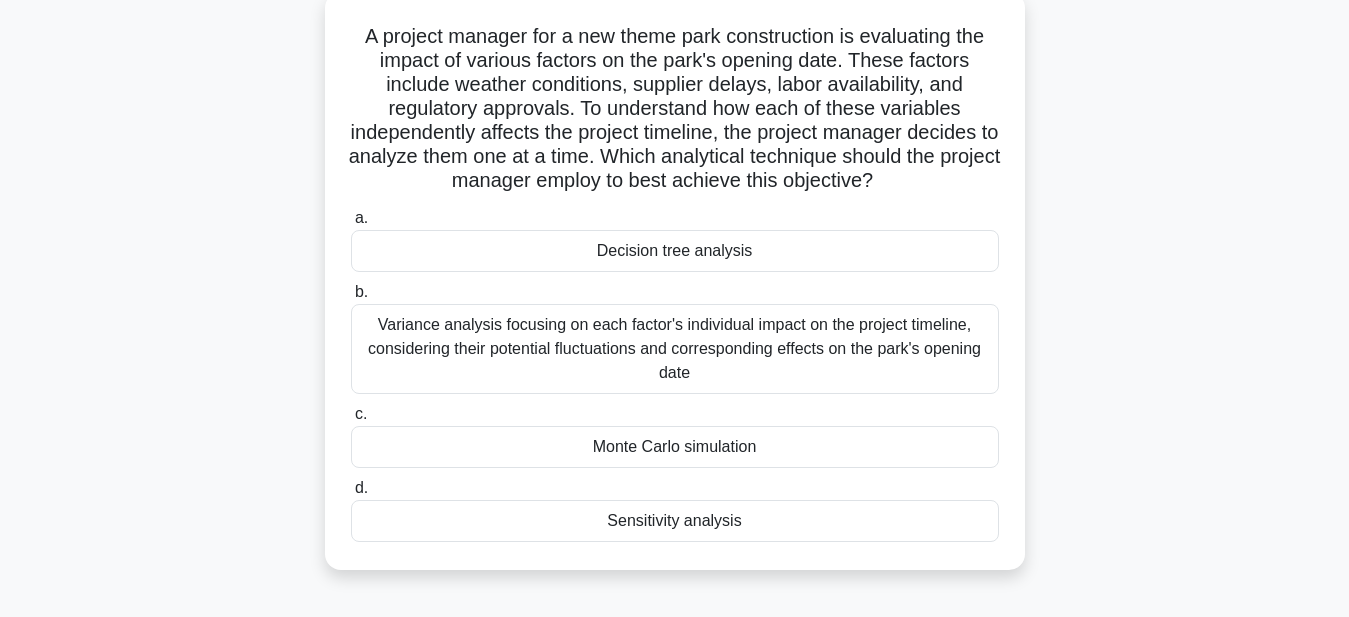 click on "Variance analysis focusing on each factor's individual impact on the project timeline, considering their potential fluctuations and corresponding effects on the park's opening date" at bounding box center (675, 349) 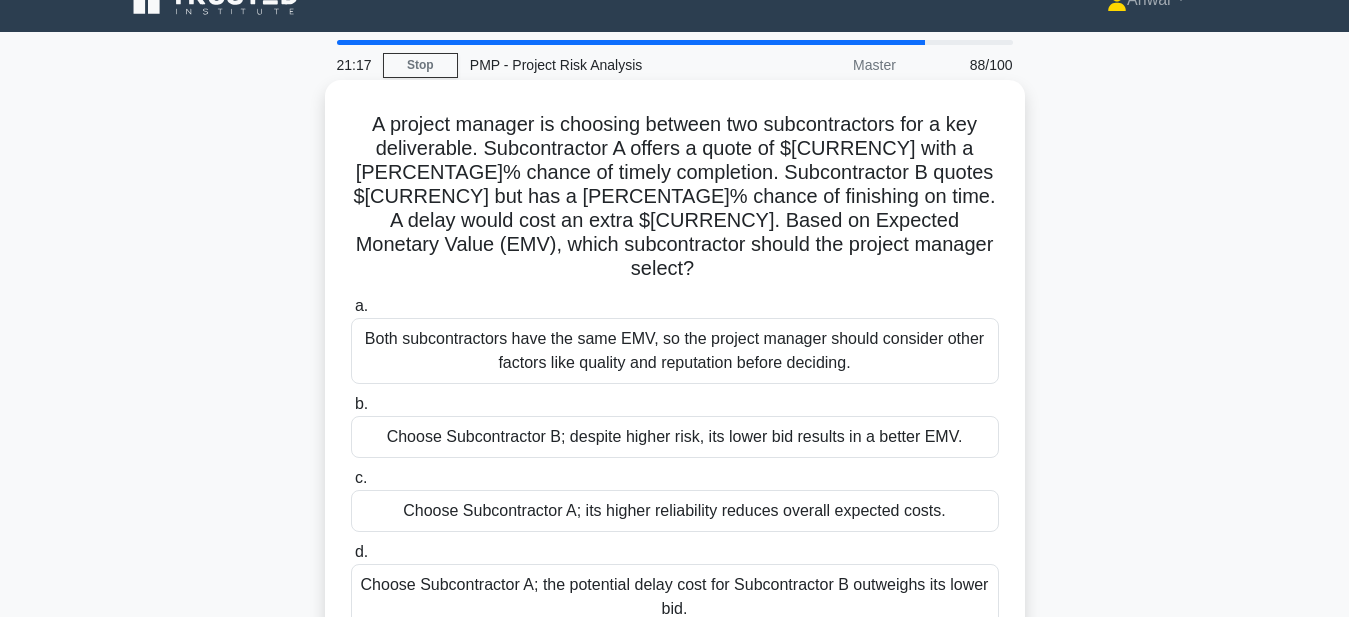 scroll, scrollTop: 0, scrollLeft: 0, axis: both 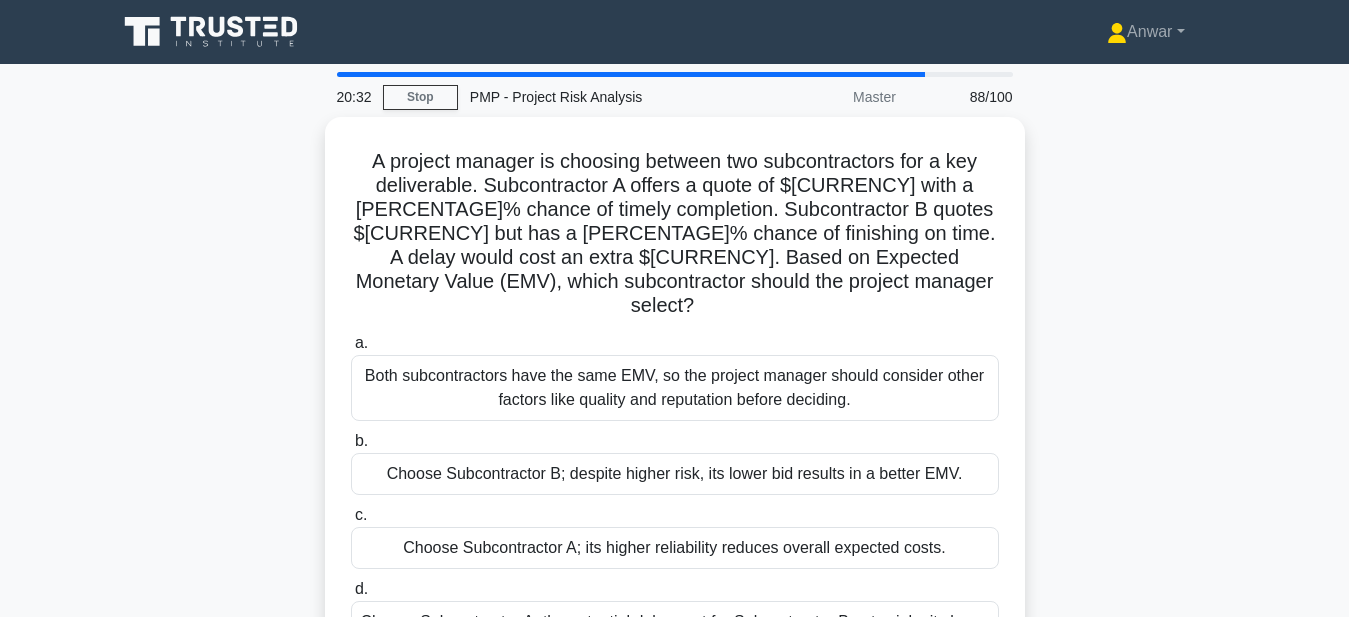 click on "A project manager is choosing between two subcontractors for a key deliverable. Subcontractor A offers a quote of $[CURRENCY] with a [PERCENTAGE]% chance of timely completion. Subcontractor B quotes $[CURRENCY] but has a [PERCENTAGE]% chance of finishing on time. A delay would cost an extra $[CURRENCY]. Based on Expected Monetary Value (EMV), which subcontractor should the project manager select?
.spinner_0XTQ{transform-origin:center;animation:spinner_y6GP .75s linear infinite}@keyframes spinner_y6GP{100%{transform:rotate(360deg)}}
a.
b. c. d." at bounding box center (675, 418) 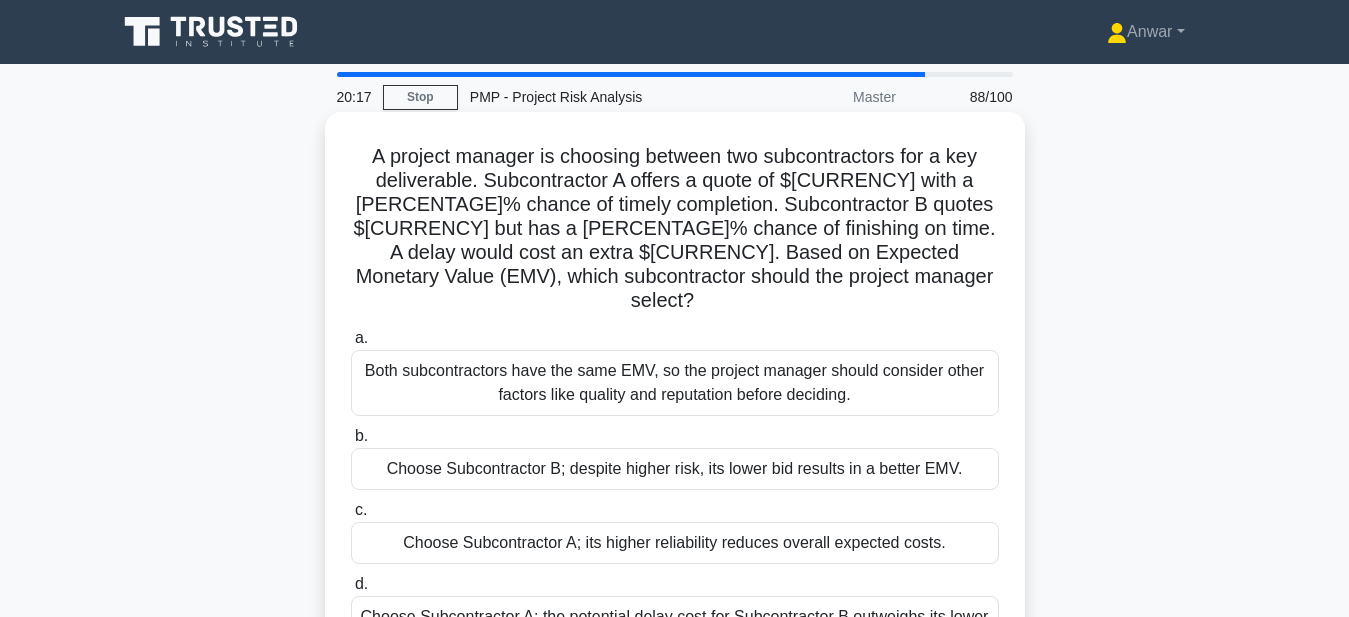 click on "Choose Subcontractor B; despite higher risk, its lower bid results in a better EMV." at bounding box center [675, 469] 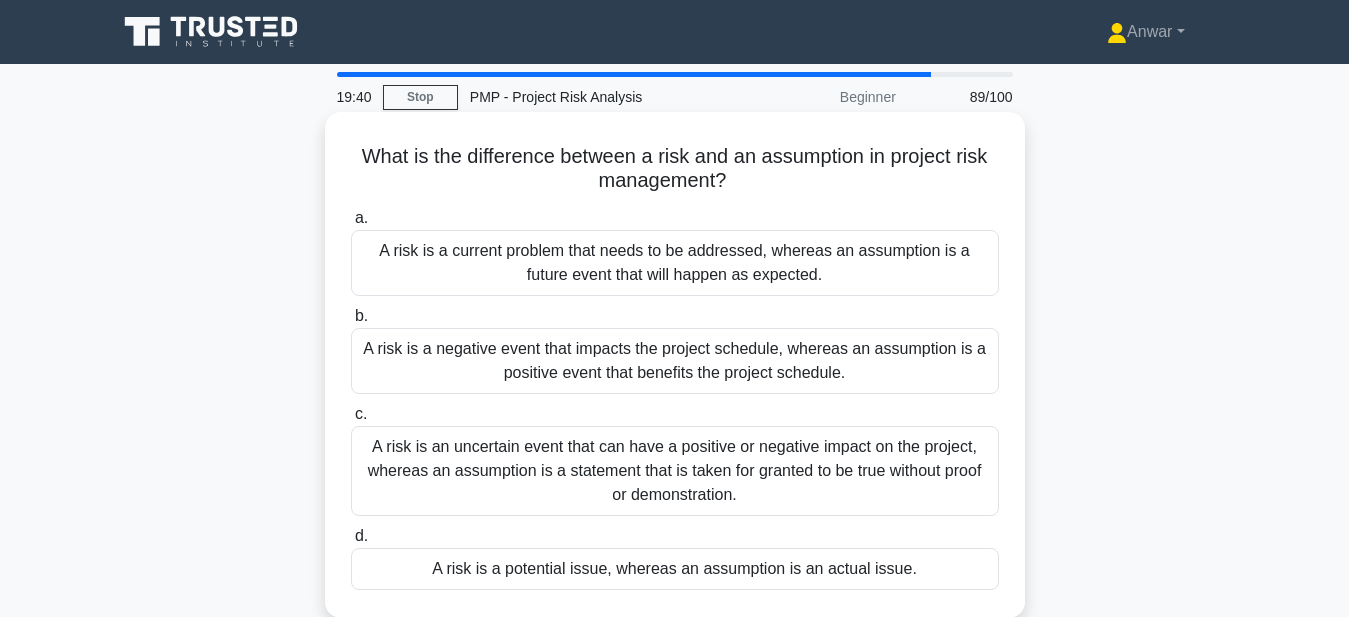 click on "A risk is an uncertain event that can have a positive or negative impact on the project, whereas an assumption is a statement that is taken for granted to be true without proof or demonstration." at bounding box center [675, 471] 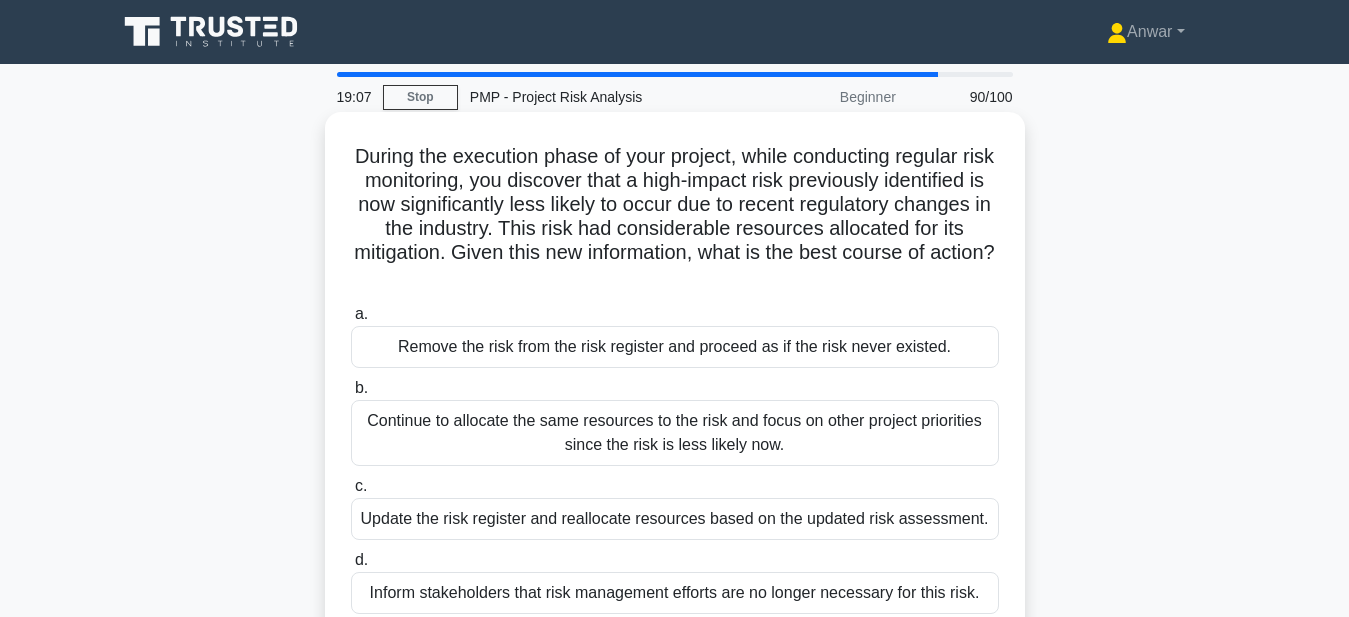 click on "Update the risk register and reallocate resources based on the updated risk assessment." at bounding box center (675, 519) 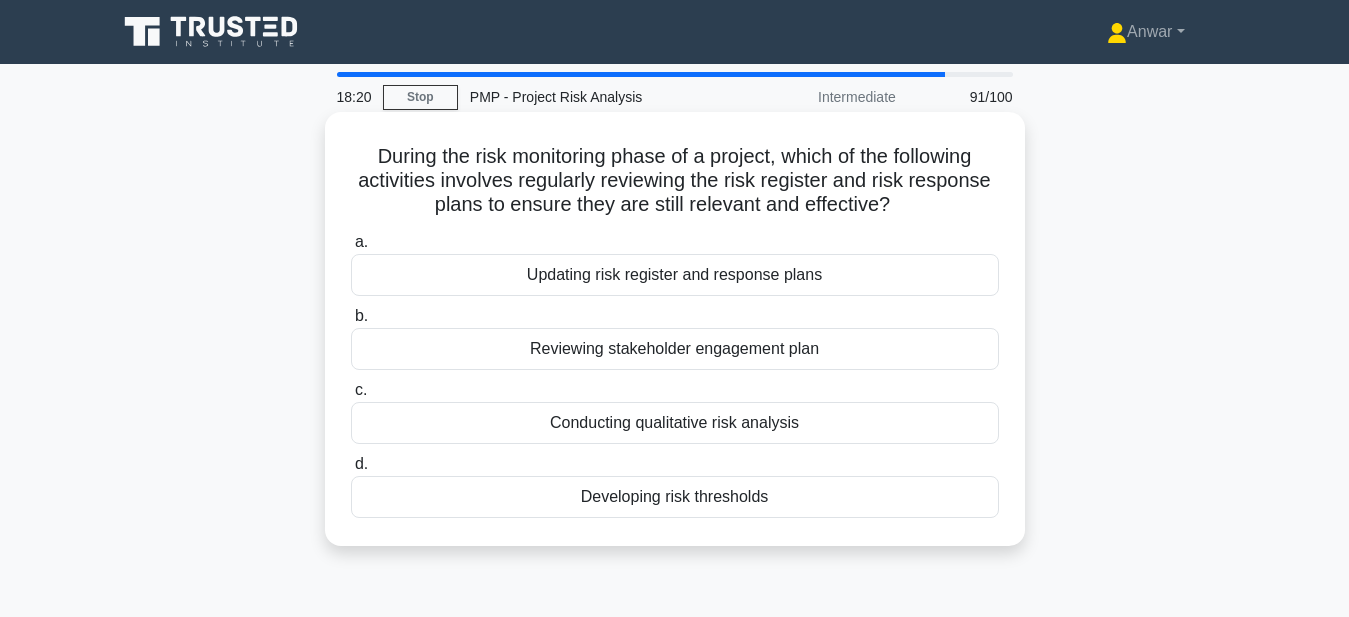 click on "Updating risk register and response plans" at bounding box center (675, 275) 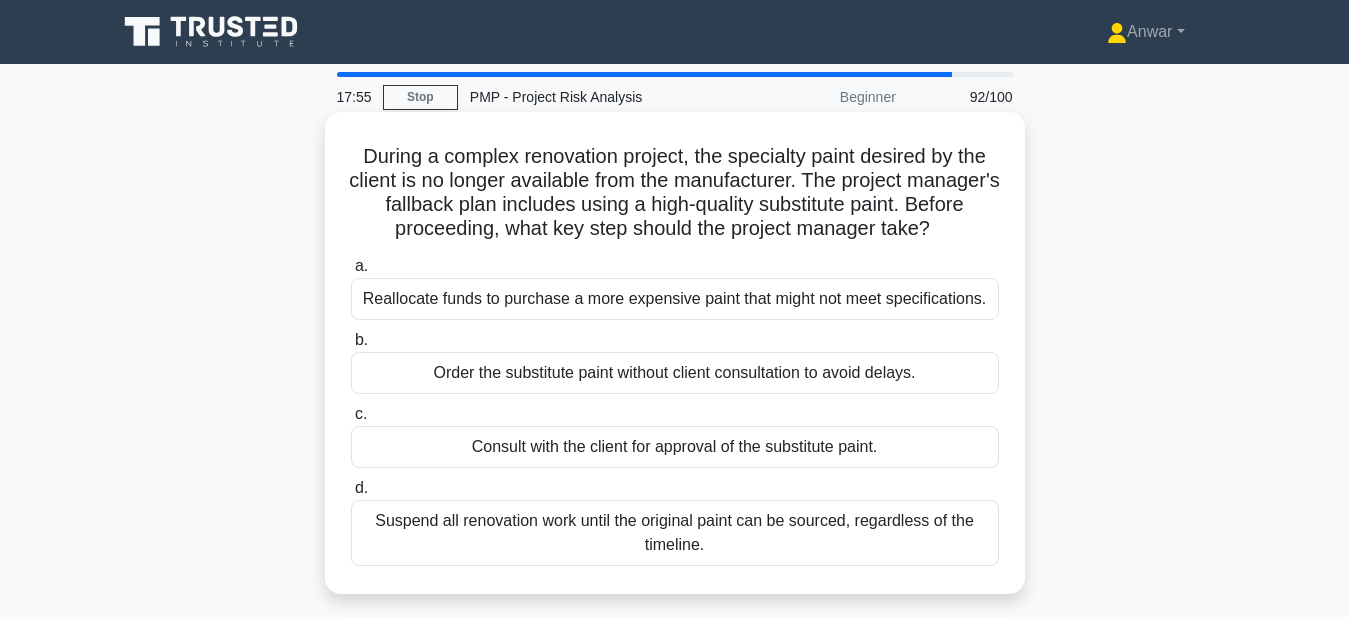 click on "Consult with the client for approval of the substitute paint." at bounding box center [675, 447] 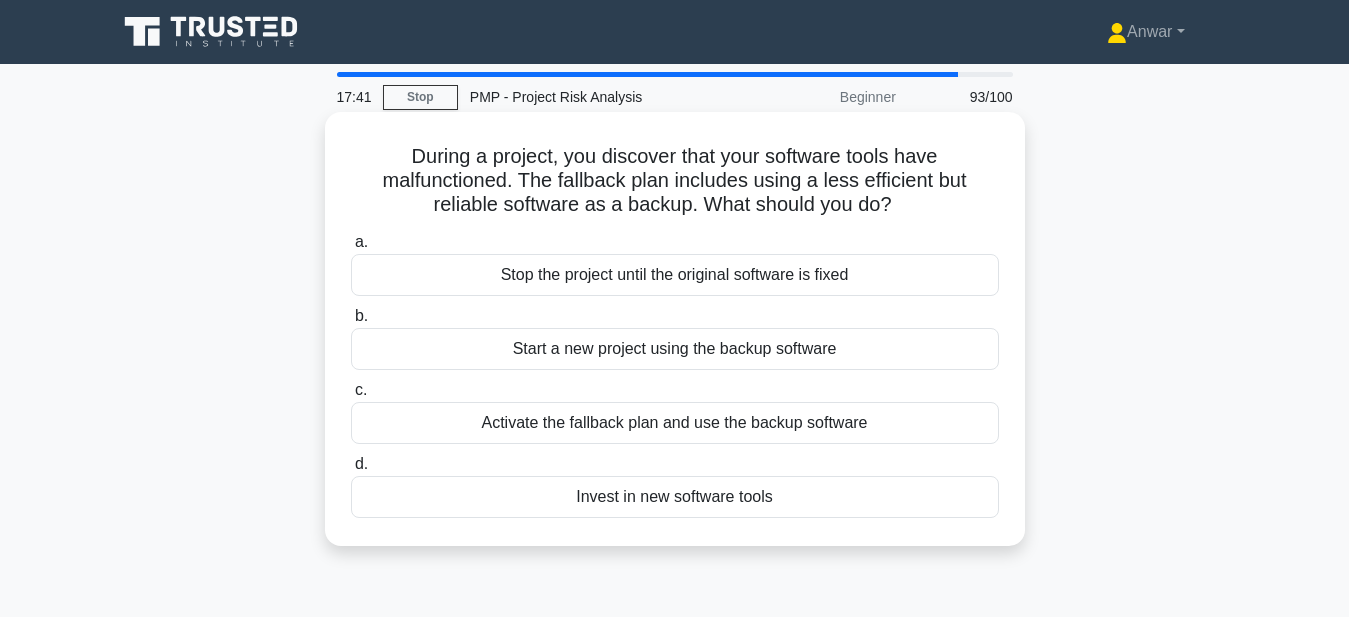 click on "Activate the fallback plan and use the backup software" at bounding box center [675, 423] 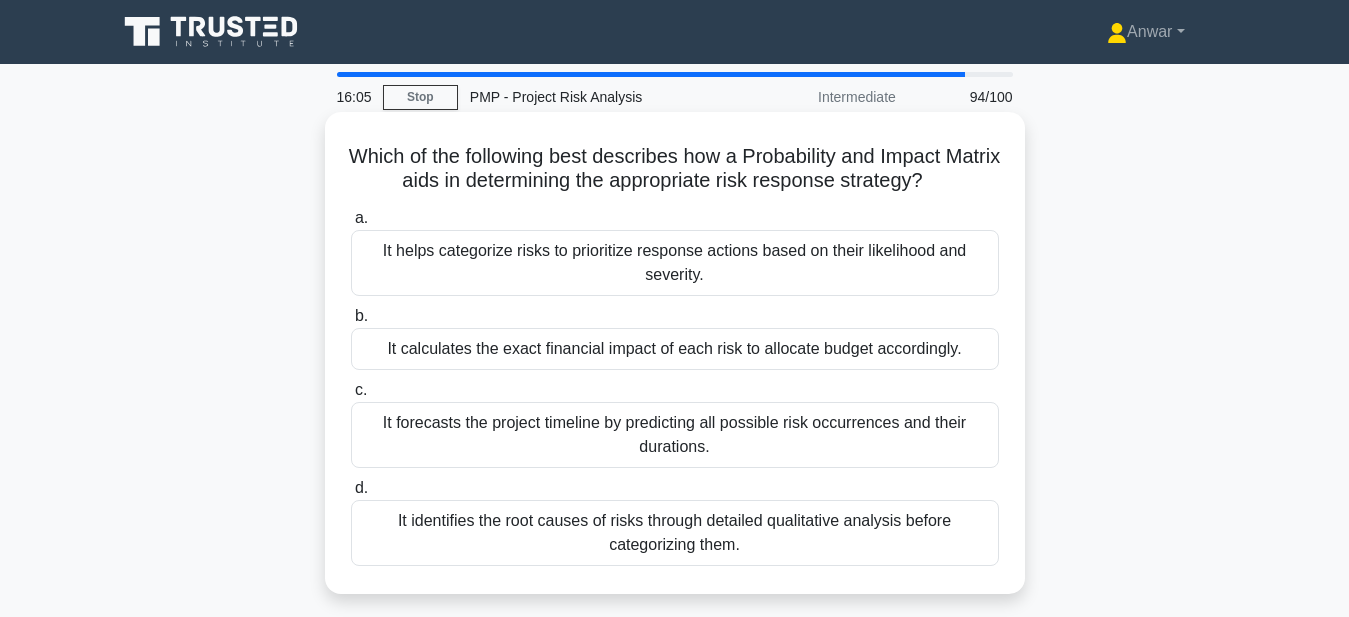 click on "It helps categorize risks to prioritize response actions based on their likelihood and severity." at bounding box center [675, 263] 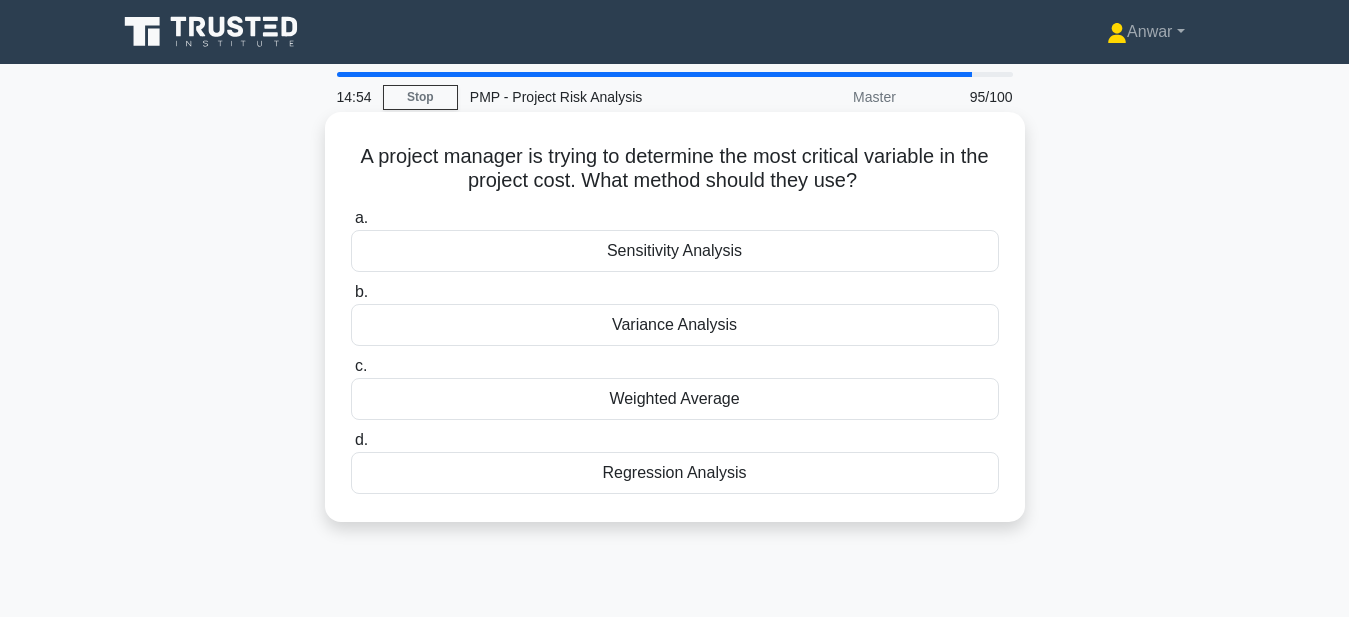 click on "Sensitivity Analysis" at bounding box center [675, 251] 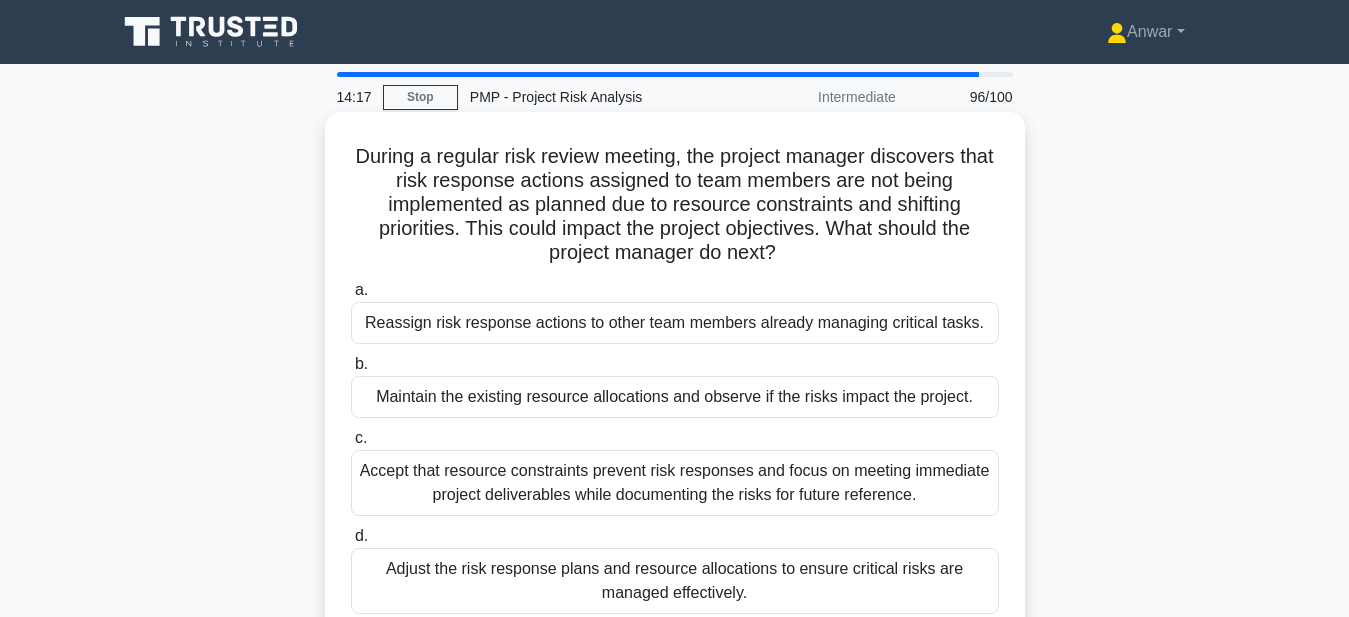click on "Maintain the existing resource allocations and observe if the risks impact the project." at bounding box center (675, 397) 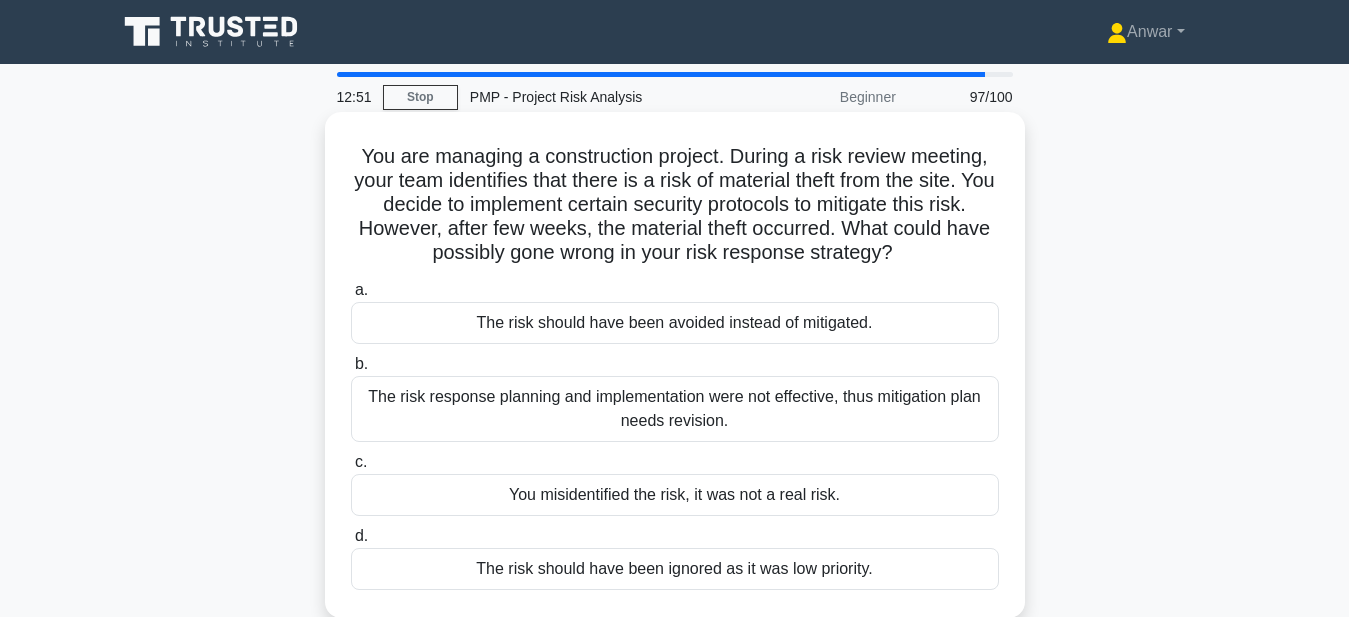 click on "The risk response planning and implementation were not effective, thus mitigation plan needs revision." at bounding box center (675, 409) 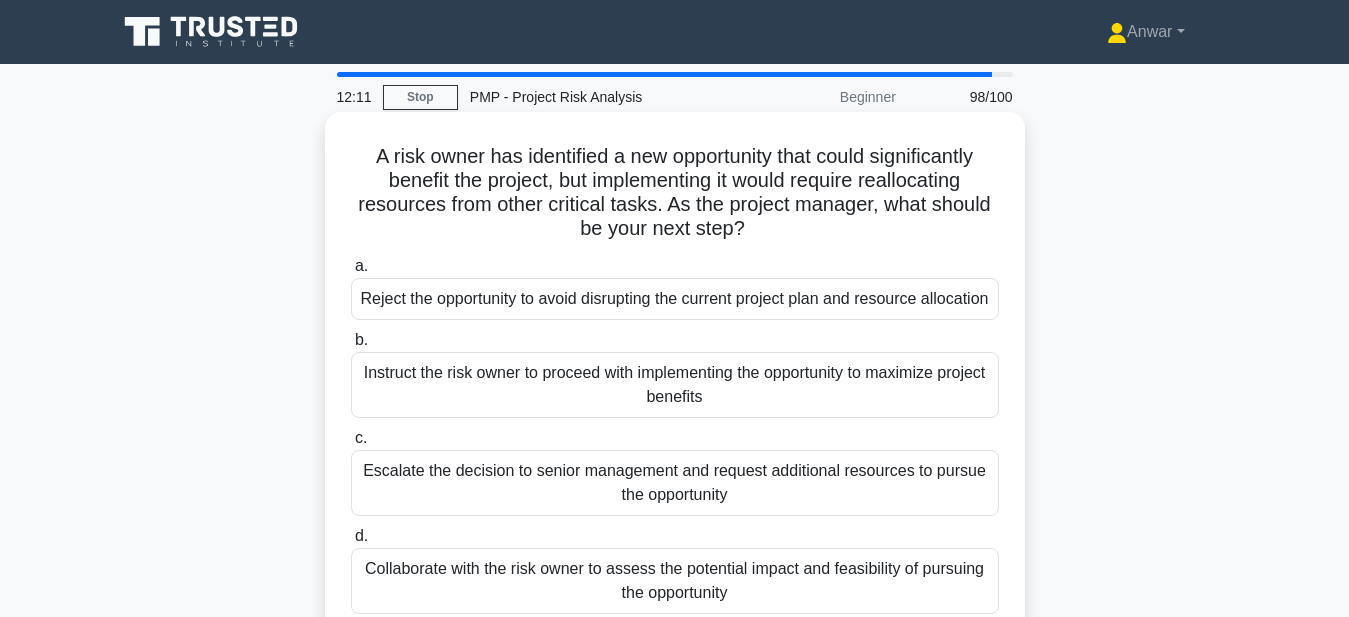 click on "Collaborate with the risk owner to assess the potential impact and feasibility of pursuing the opportunity" at bounding box center [675, 581] 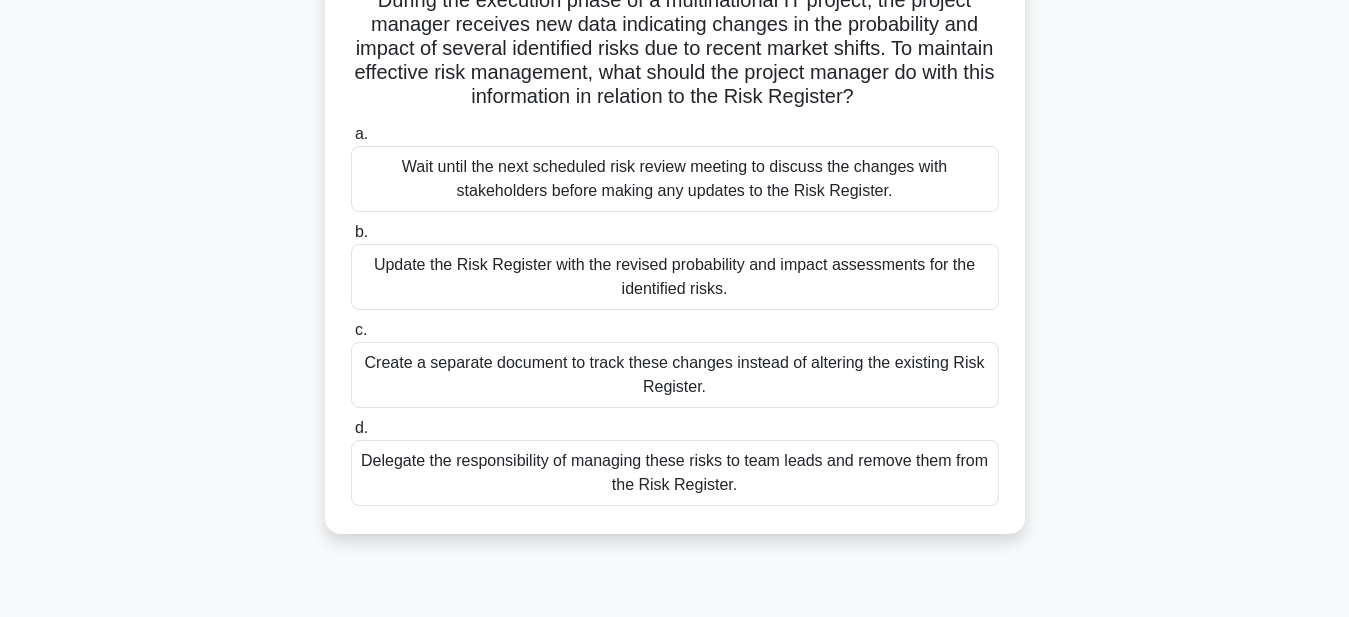scroll, scrollTop: 160, scrollLeft: 0, axis: vertical 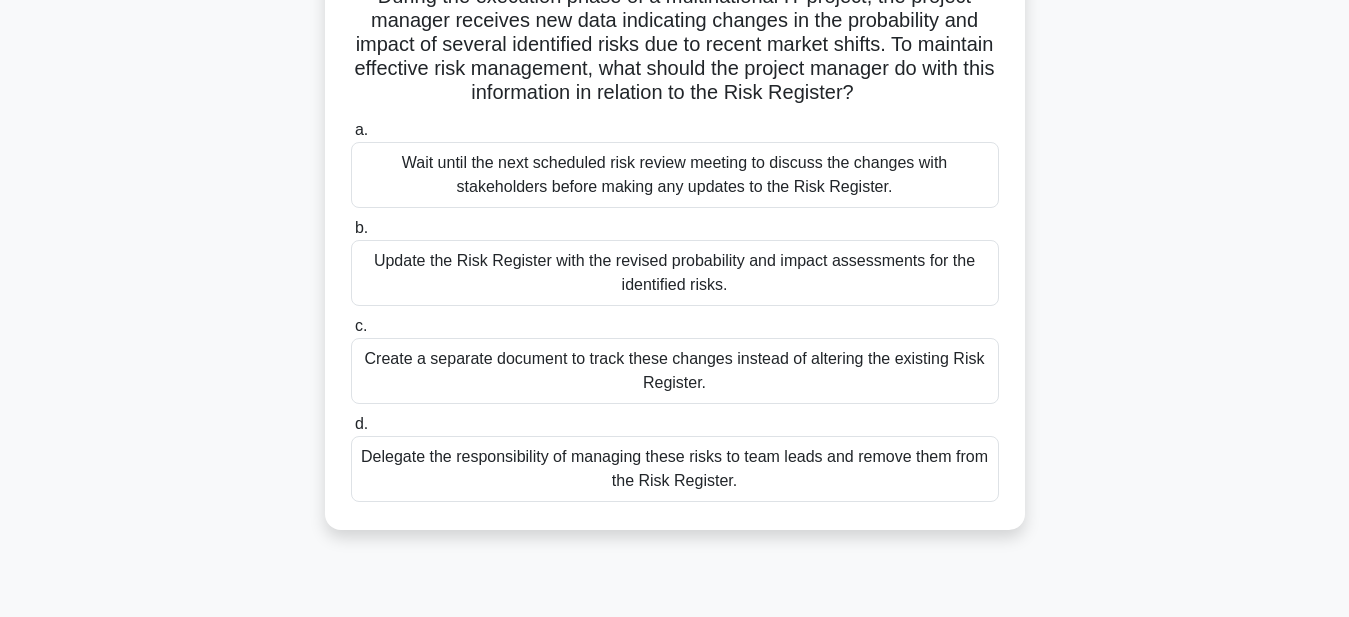 click on "Update the Risk Register with the revised probability and impact assessments for the identified risks." at bounding box center (675, 273) 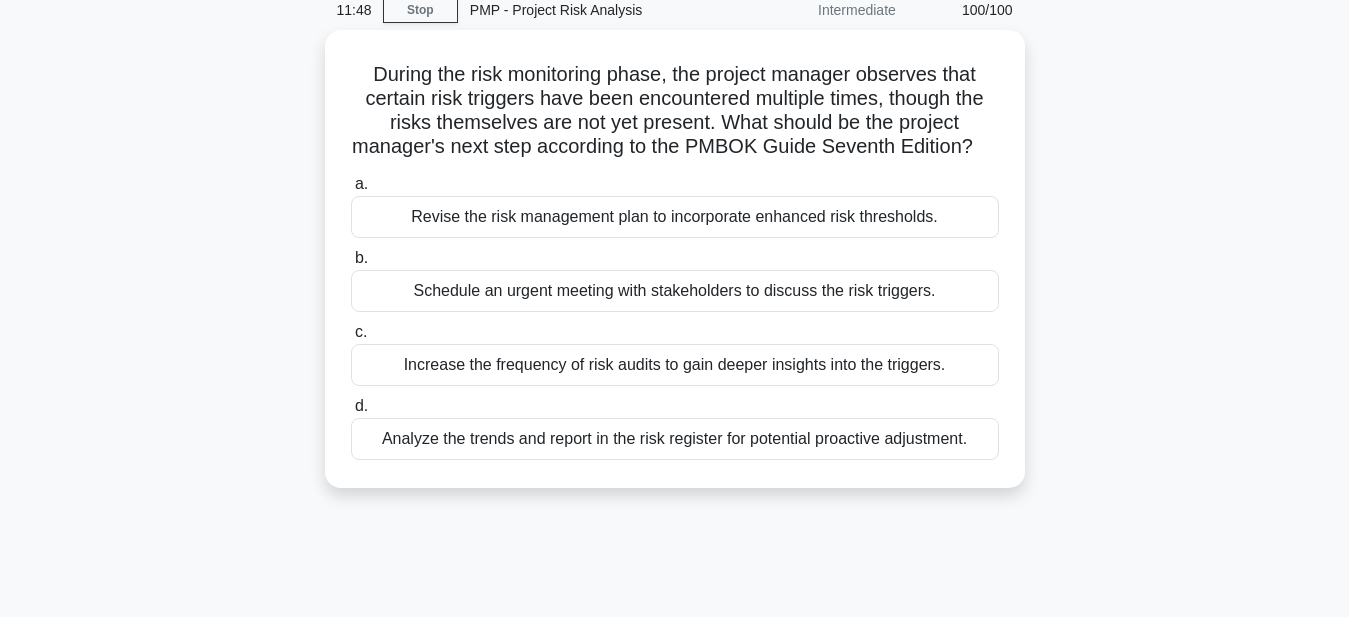 scroll, scrollTop: 0, scrollLeft: 0, axis: both 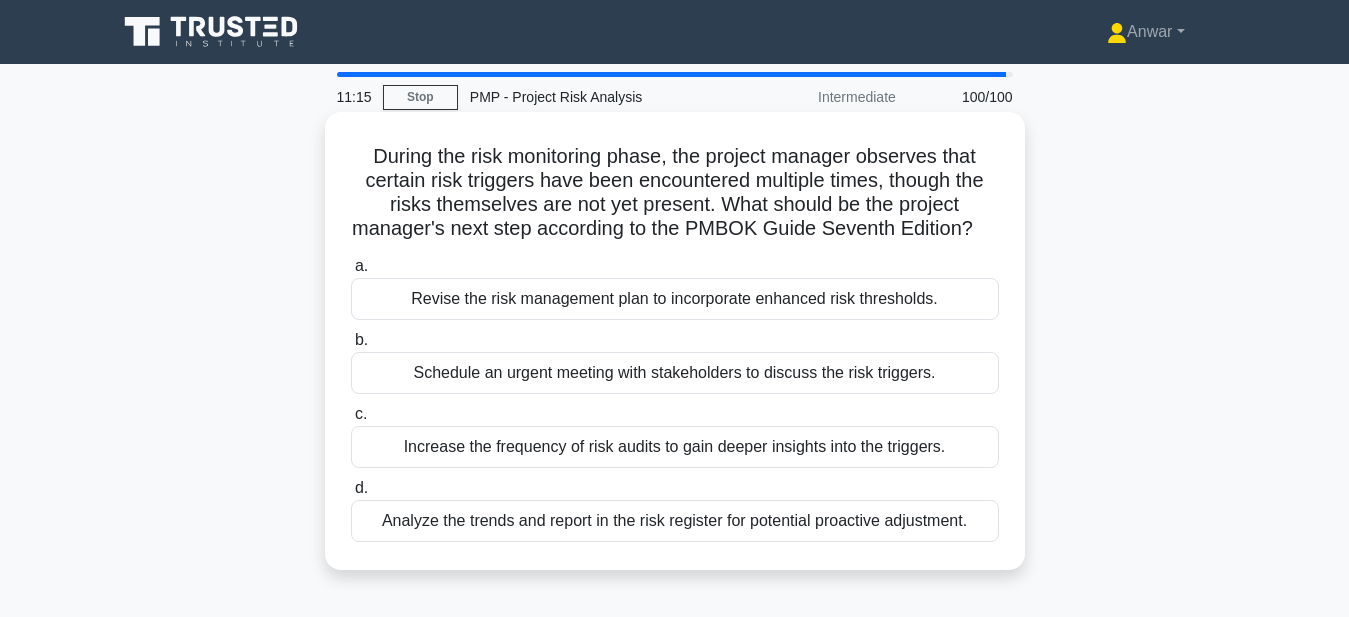 click on "Analyze the trends and report in the risk register for potential proactive adjustment." at bounding box center (675, 521) 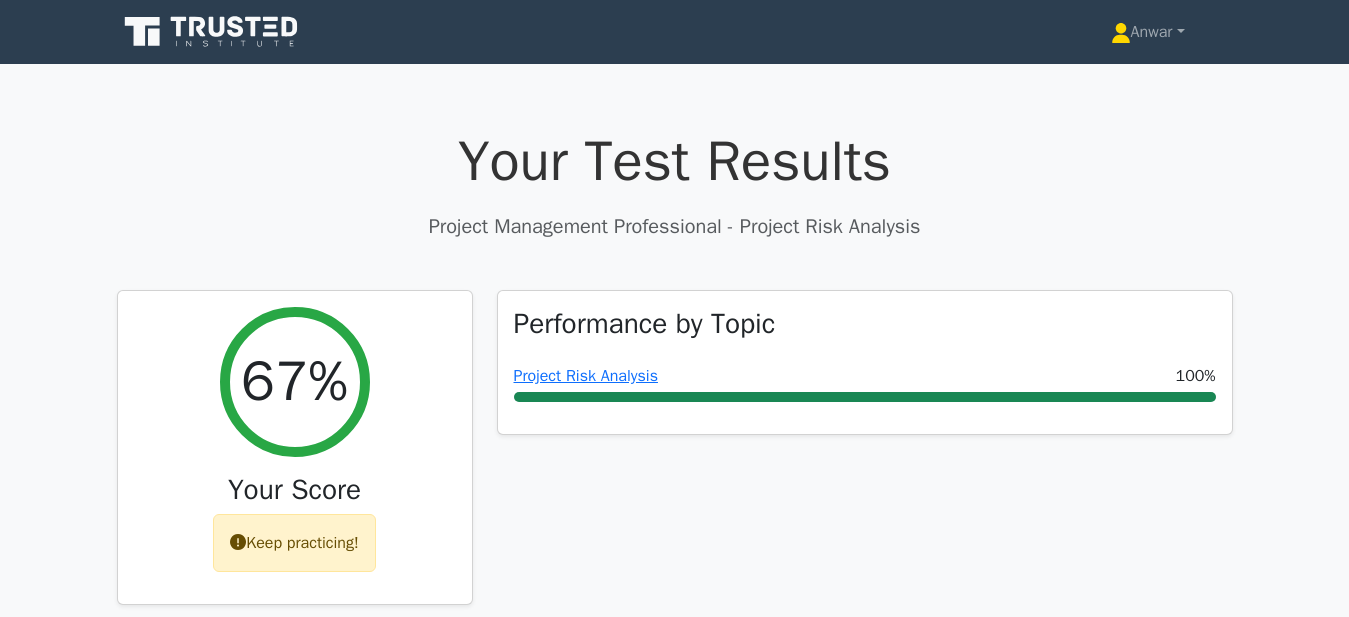 scroll, scrollTop: 0, scrollLeft: 0, axis: both 